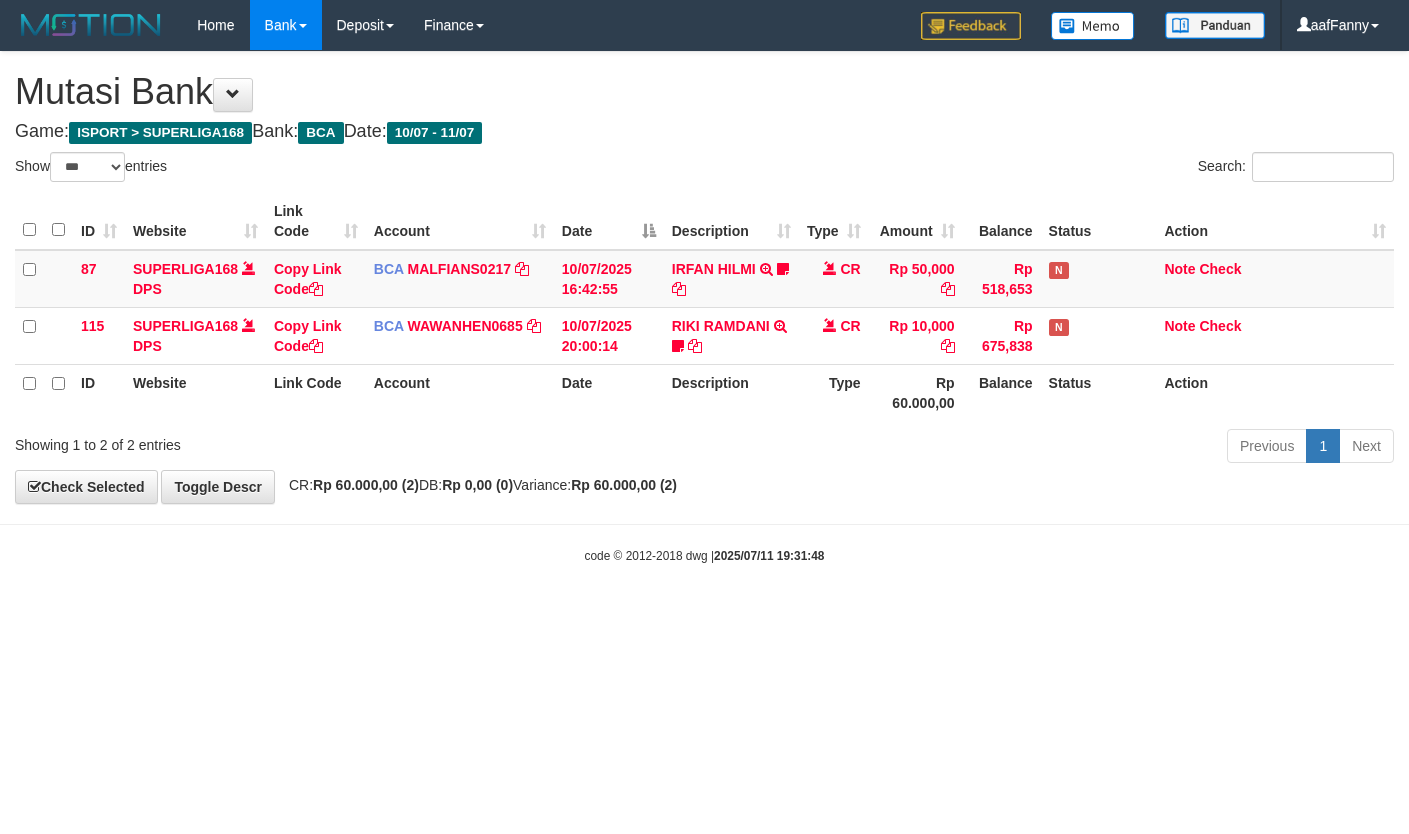 select on "***" 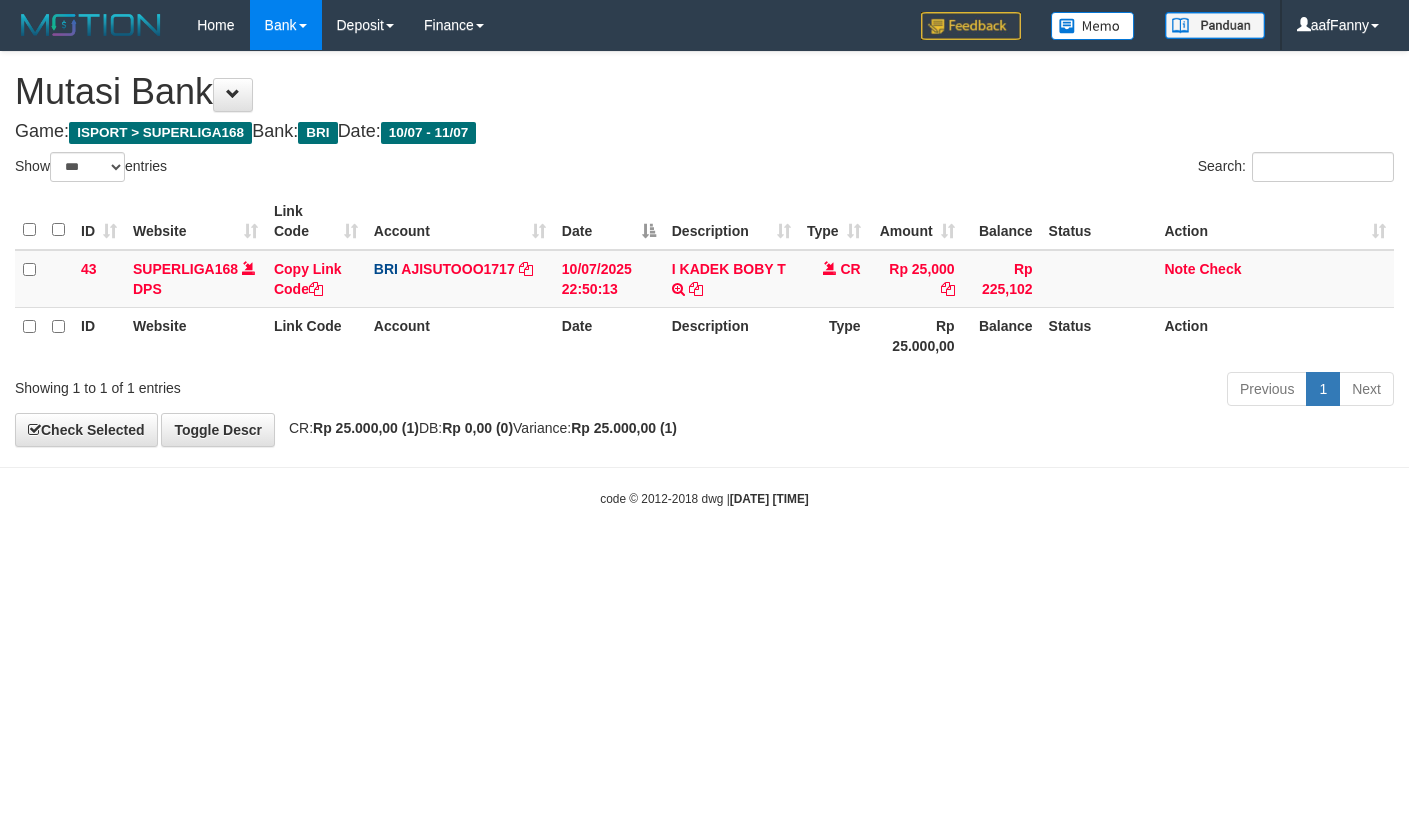 select on "***" 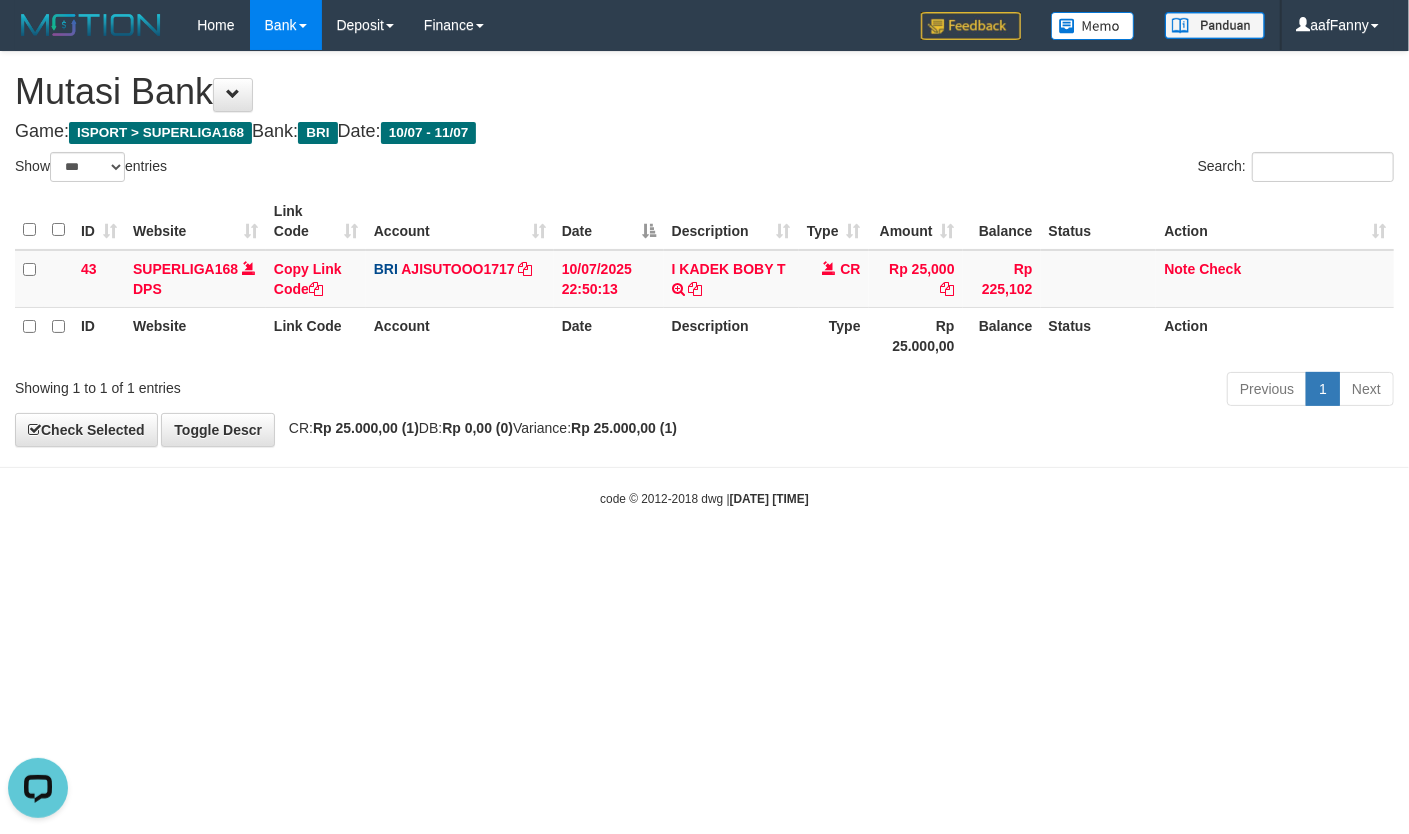 scroll, scrollTop: 0, scrollLeft: 0, axis: both 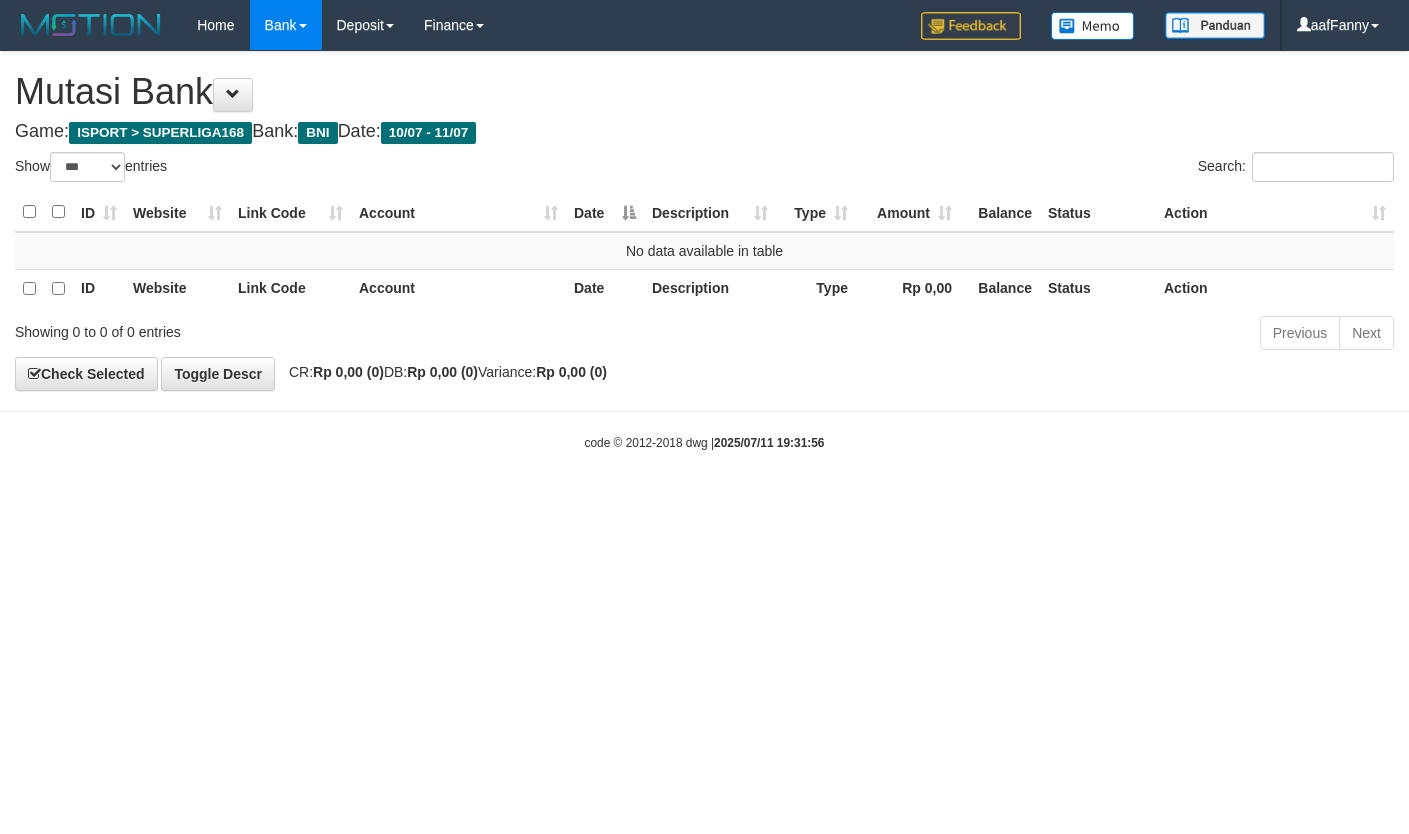 select on "***" 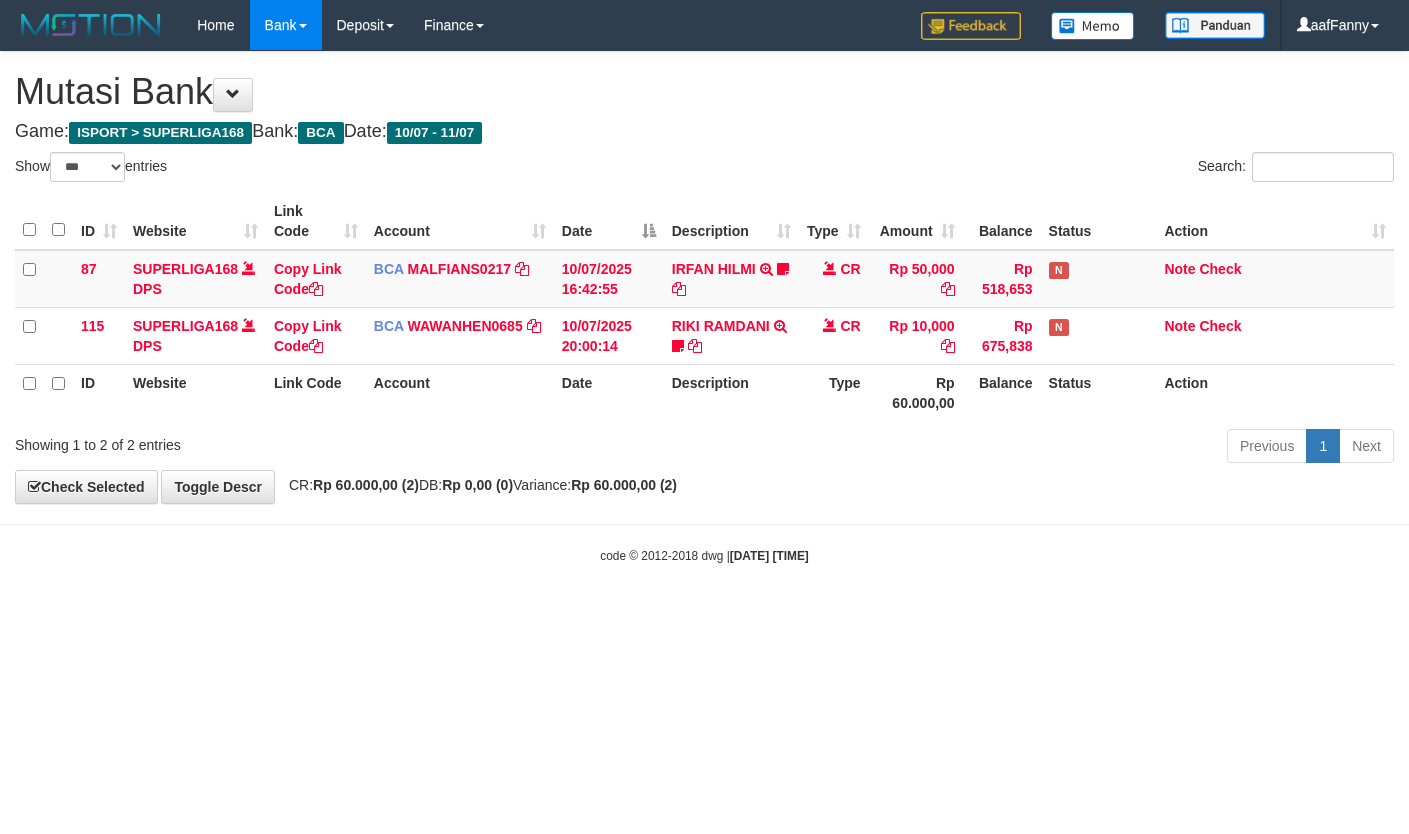select on "***" 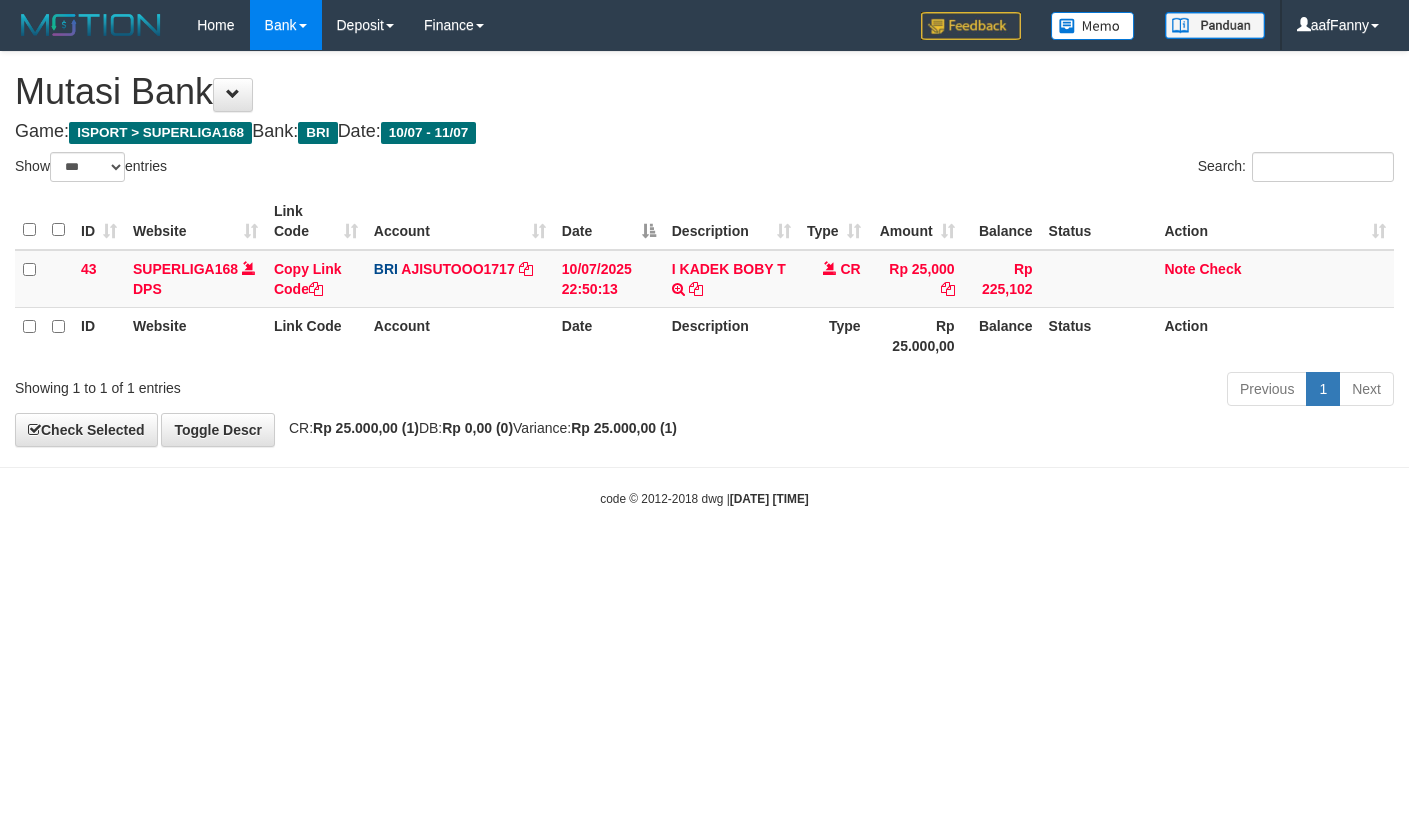 select on "***" 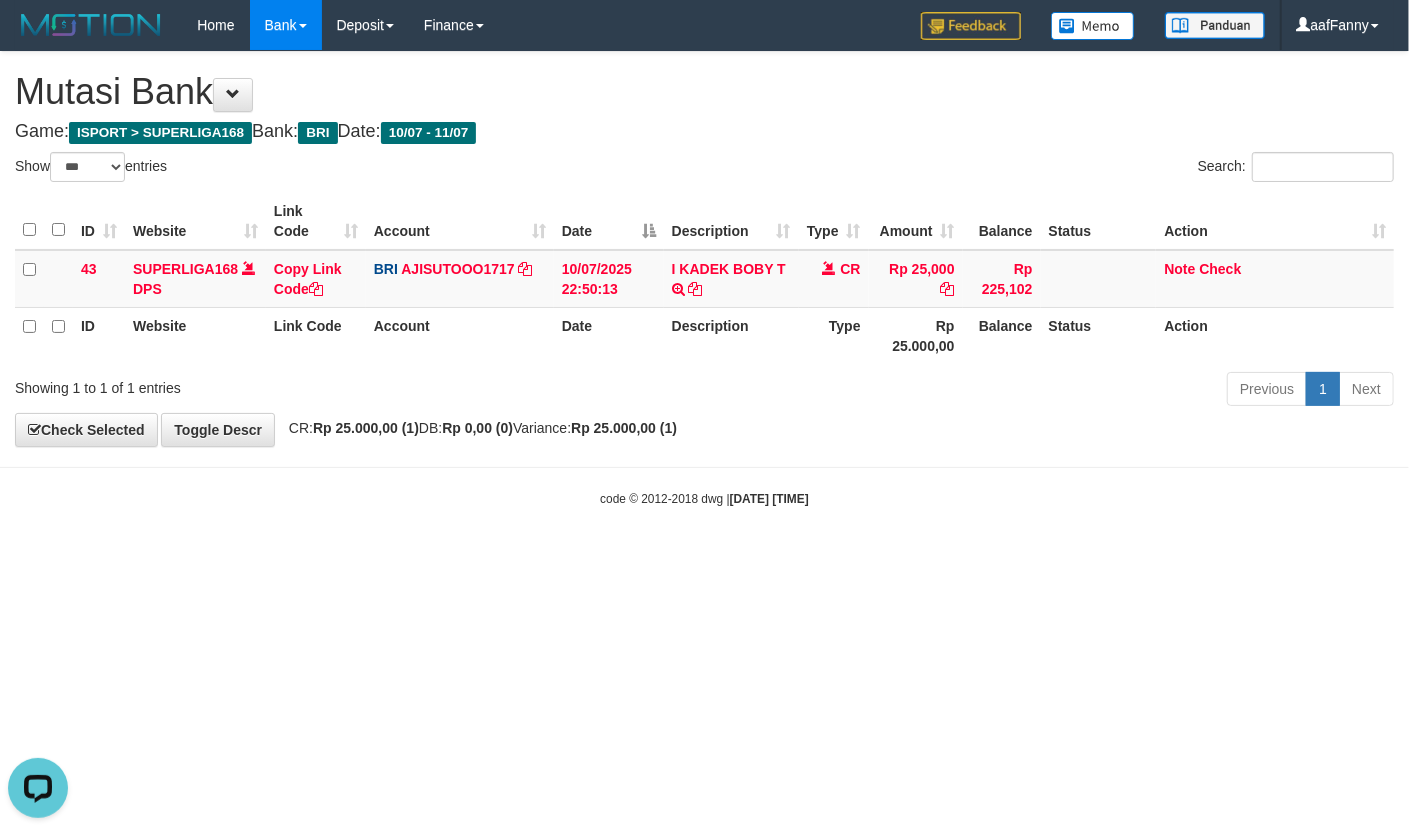 scroll, scrollTop: 0, scrollLeft: 0, axis: both 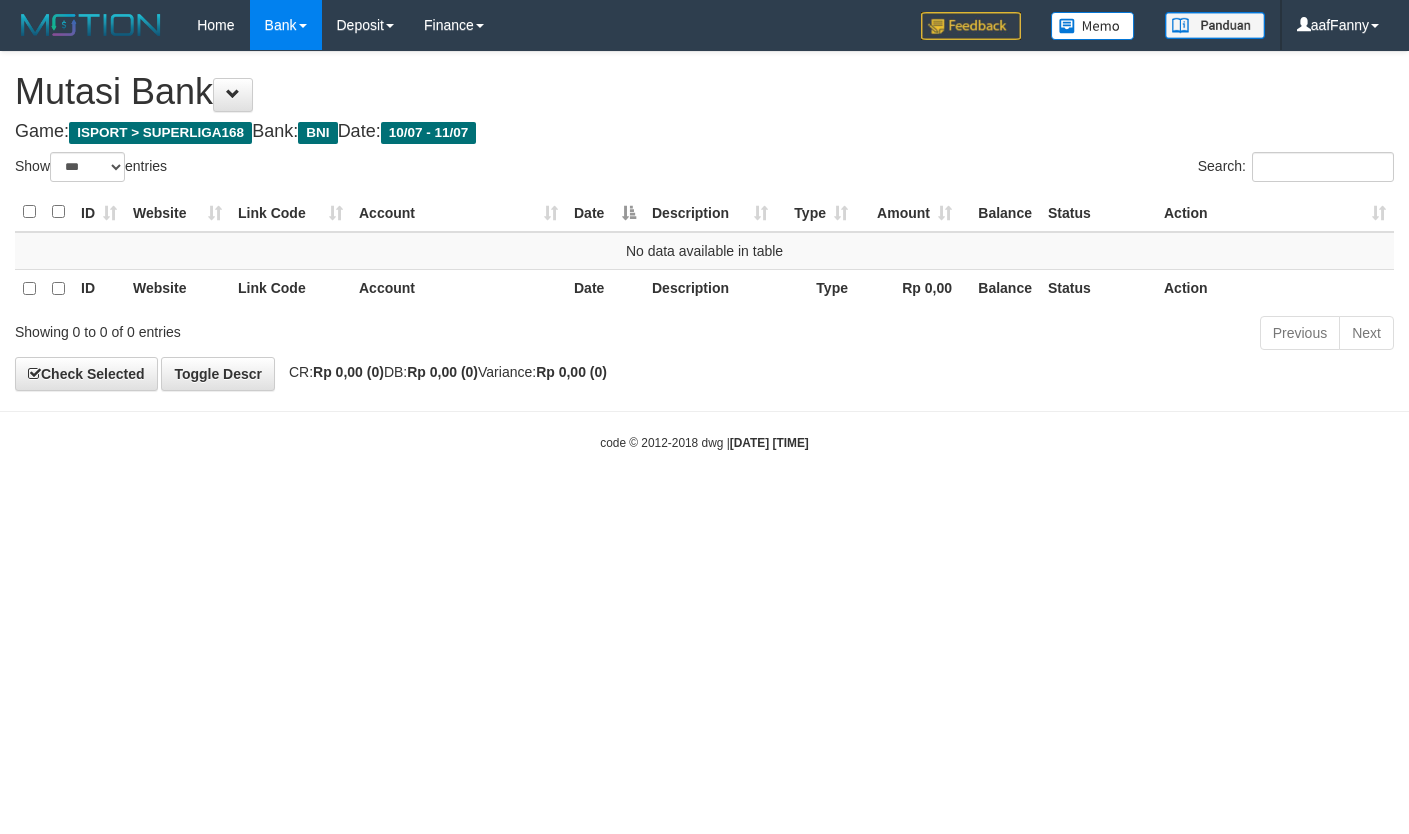 select on "***" 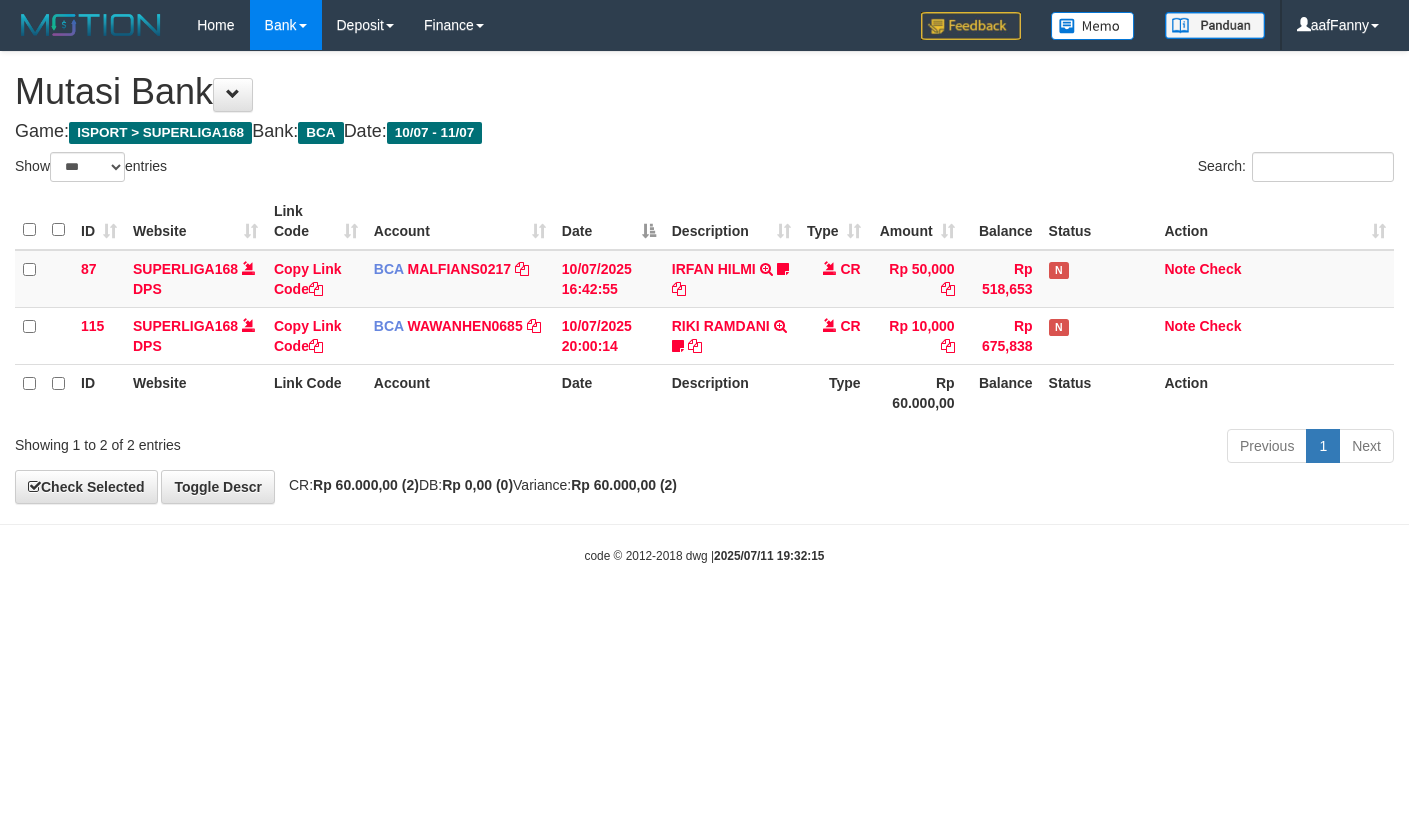 select on "***" 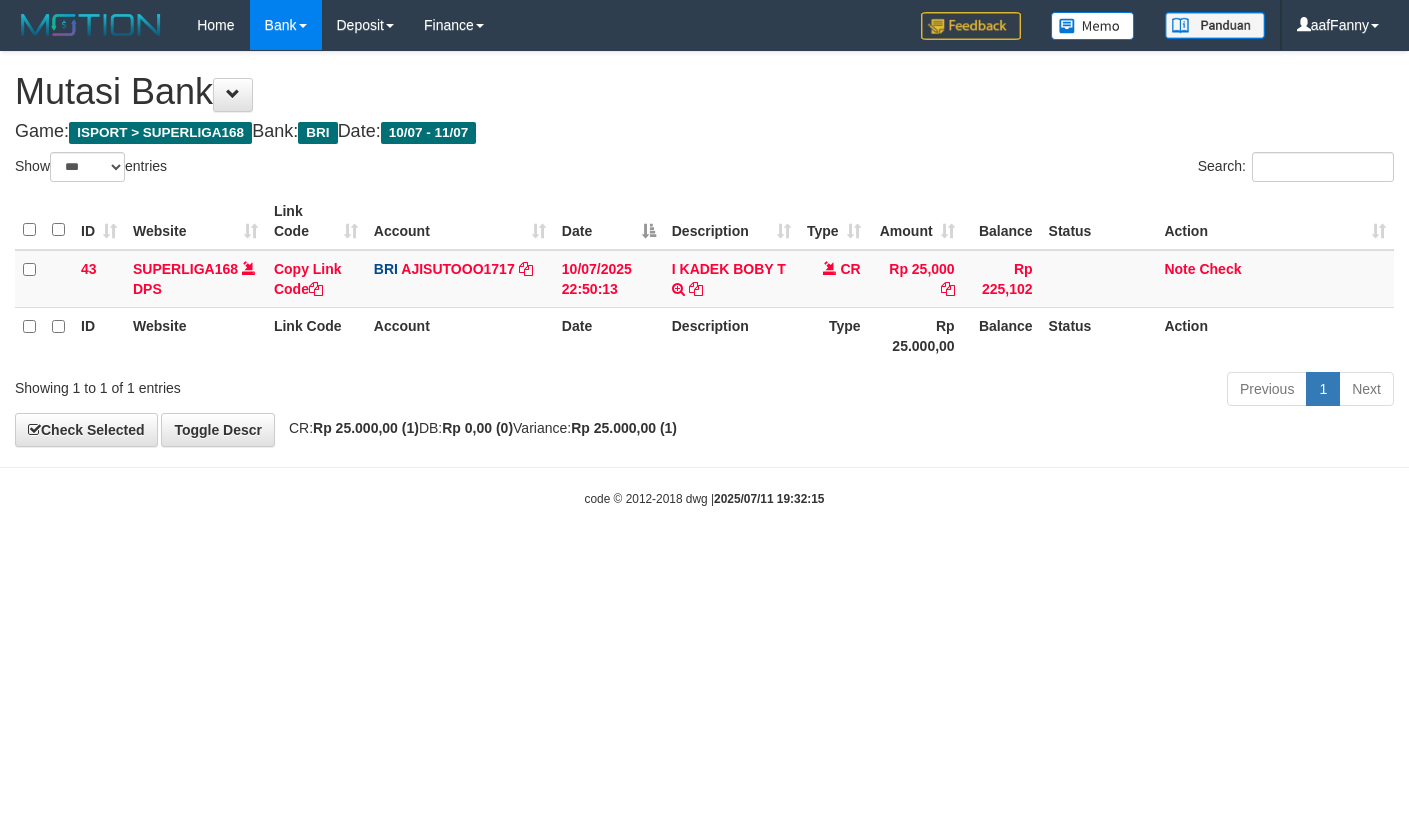 select on "***" 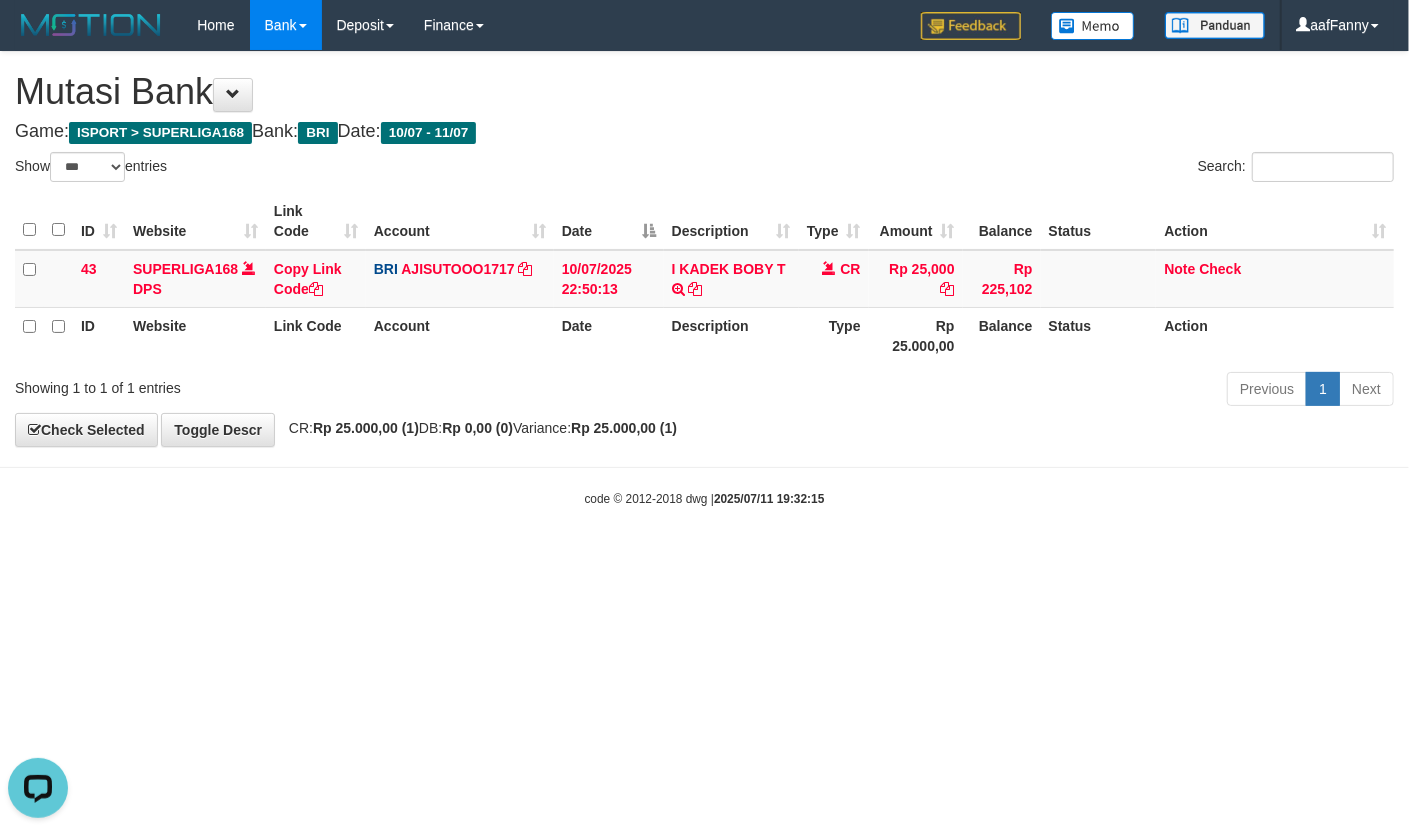 scroll, scrollTop: 0, scrollLeft: 0, axis: both 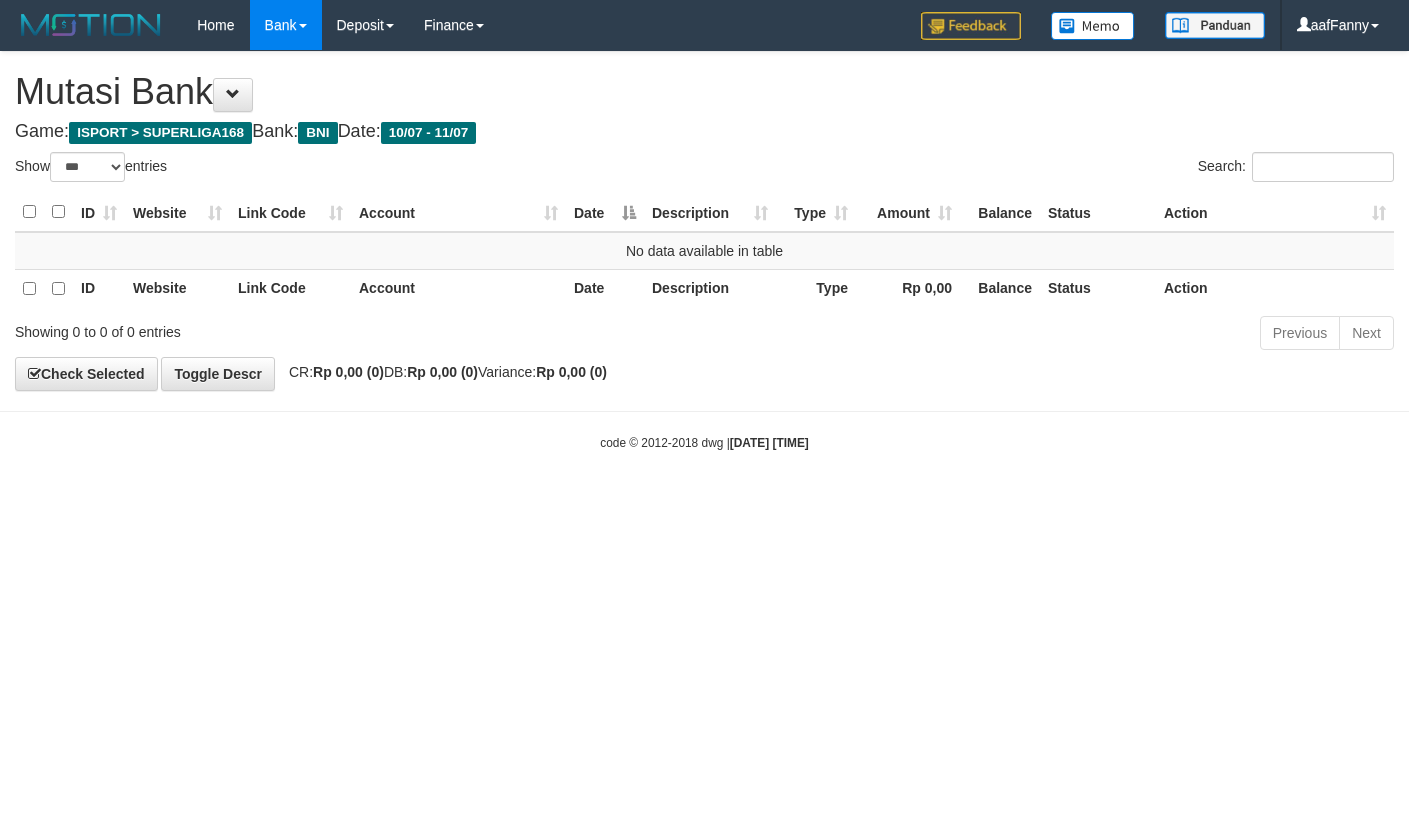 select on "***" 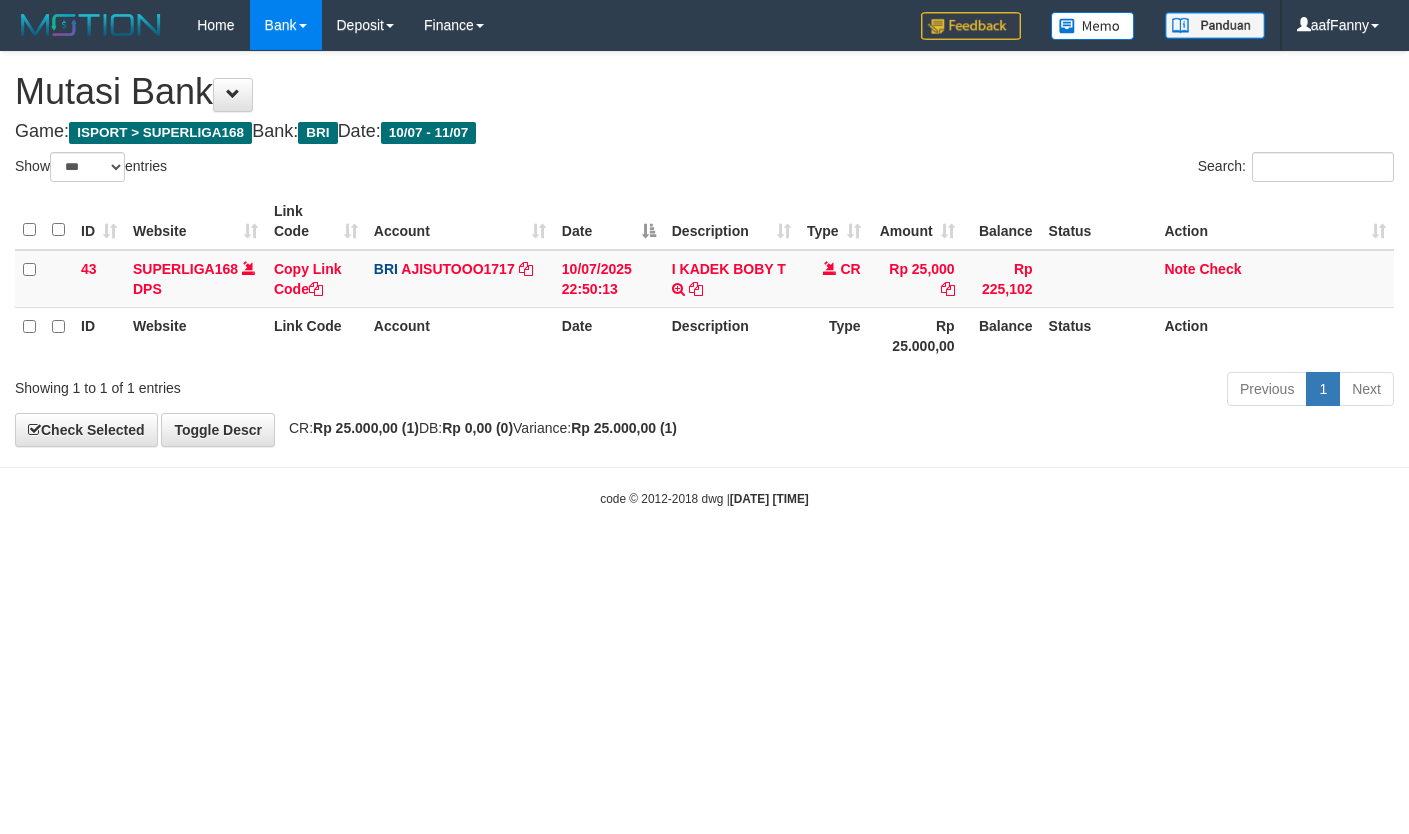 select on "***" 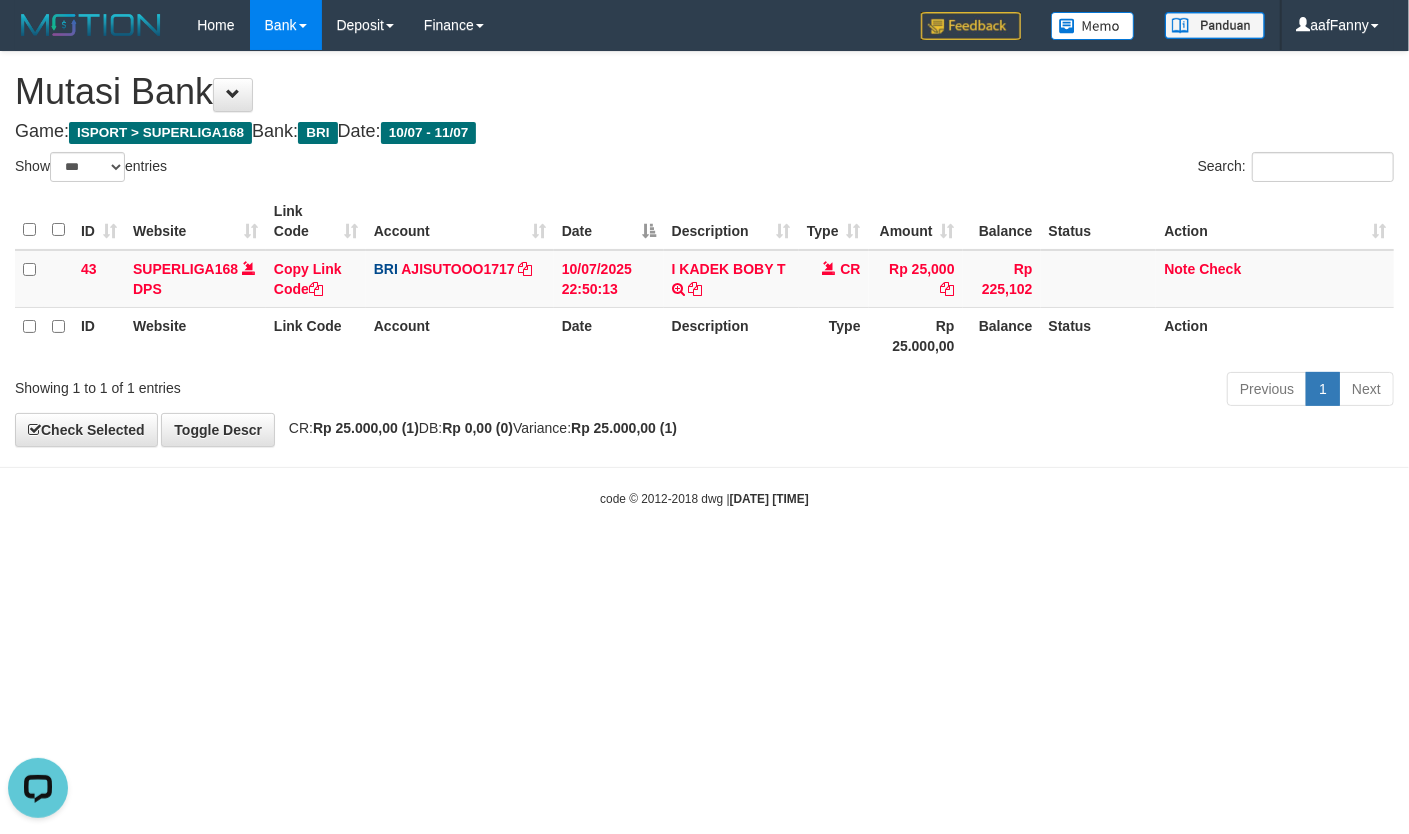 scroll, scrollTop: 0, scrollLeft: 0, axis: both 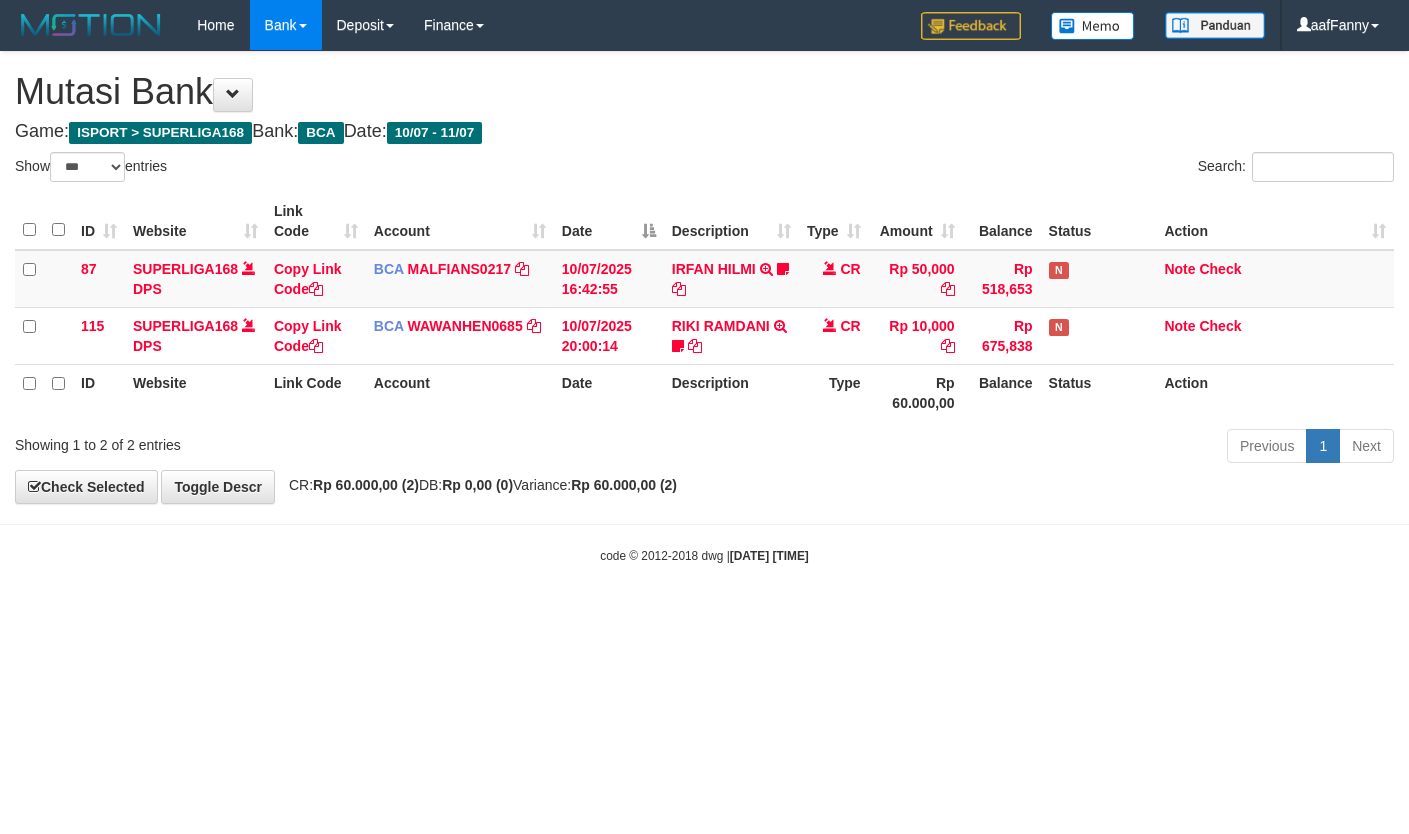 select on "***" 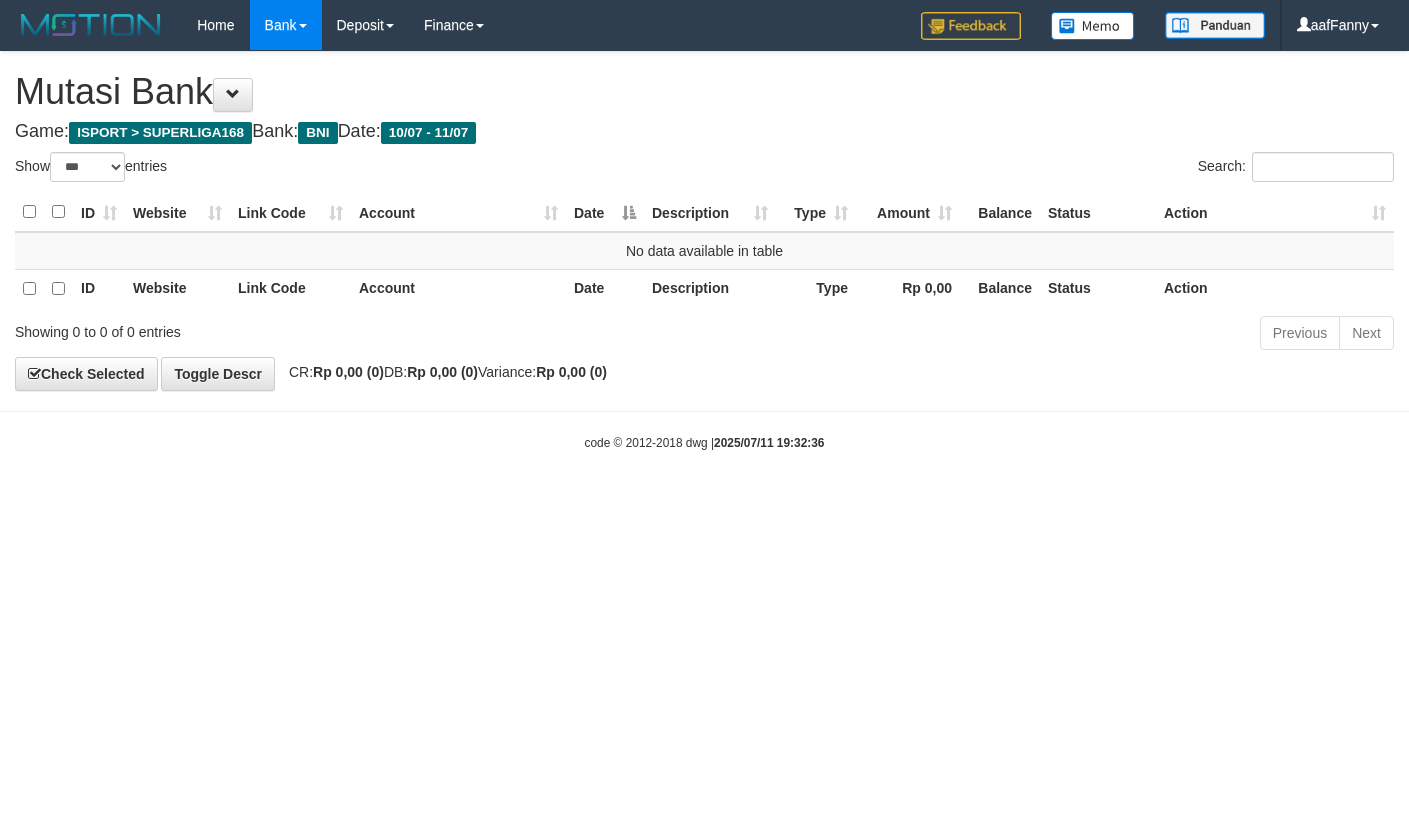 select on "***" 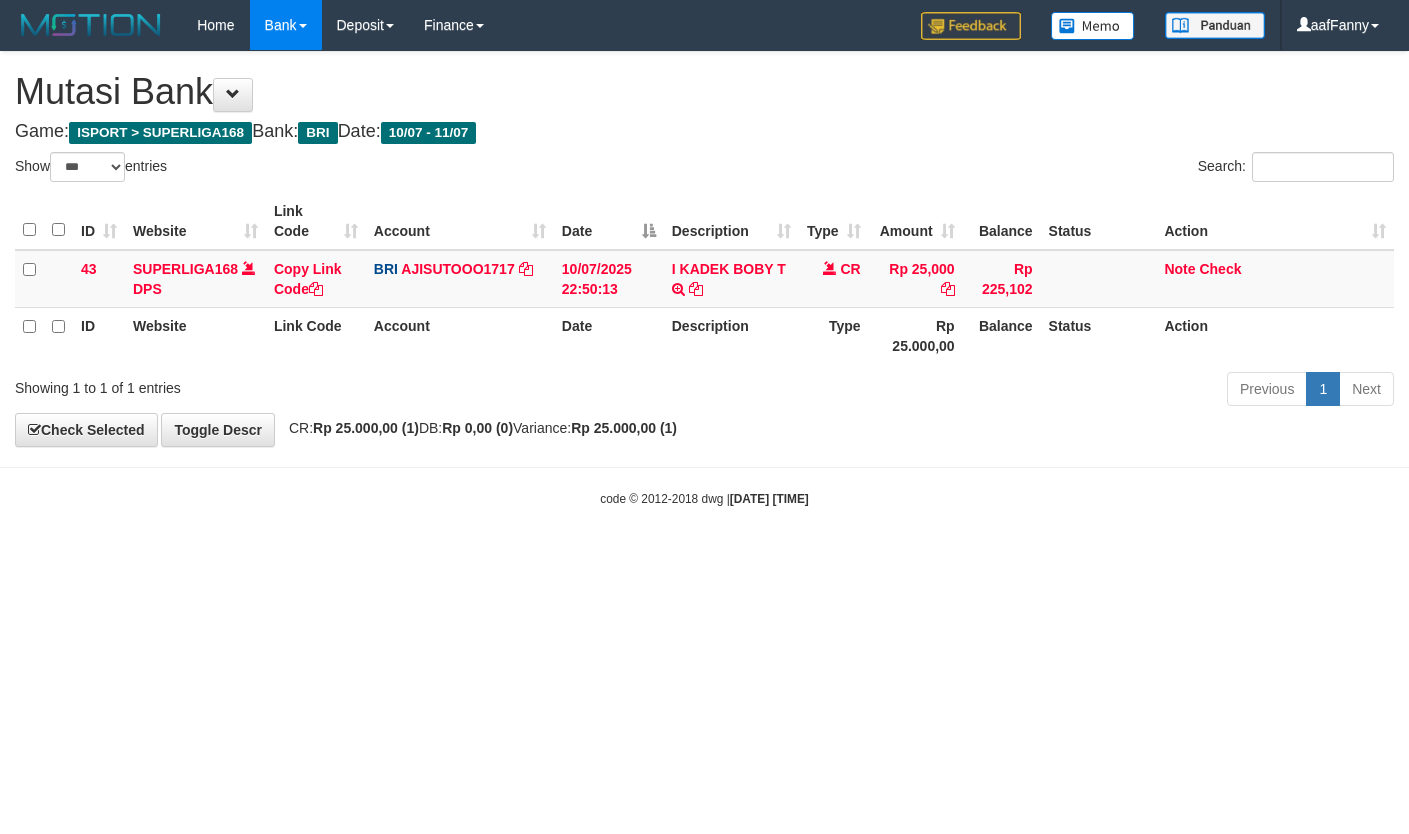 select on "***" 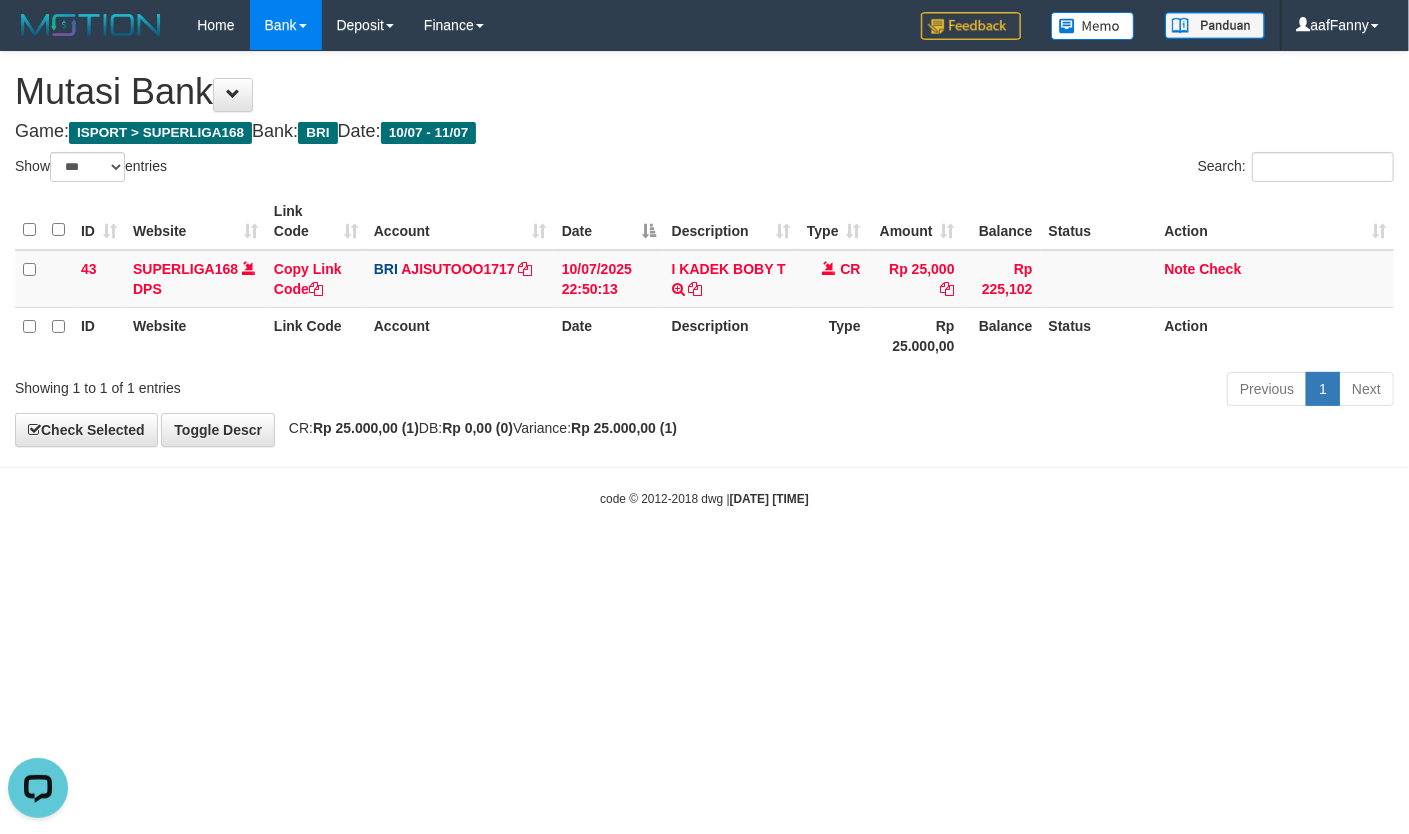 scroll, scrollTop: 0, scrollLeft: 0, axis: both 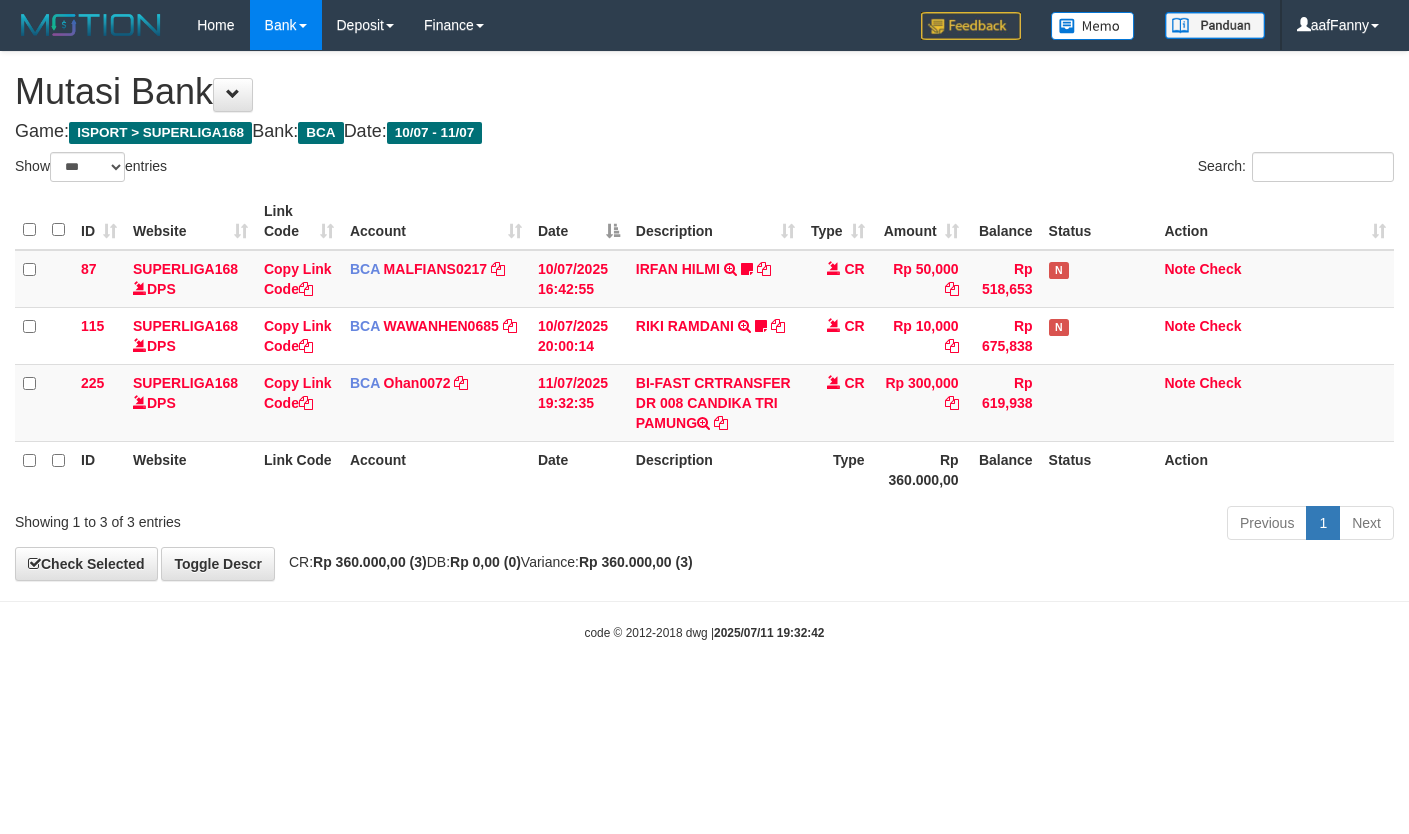 select on "***" 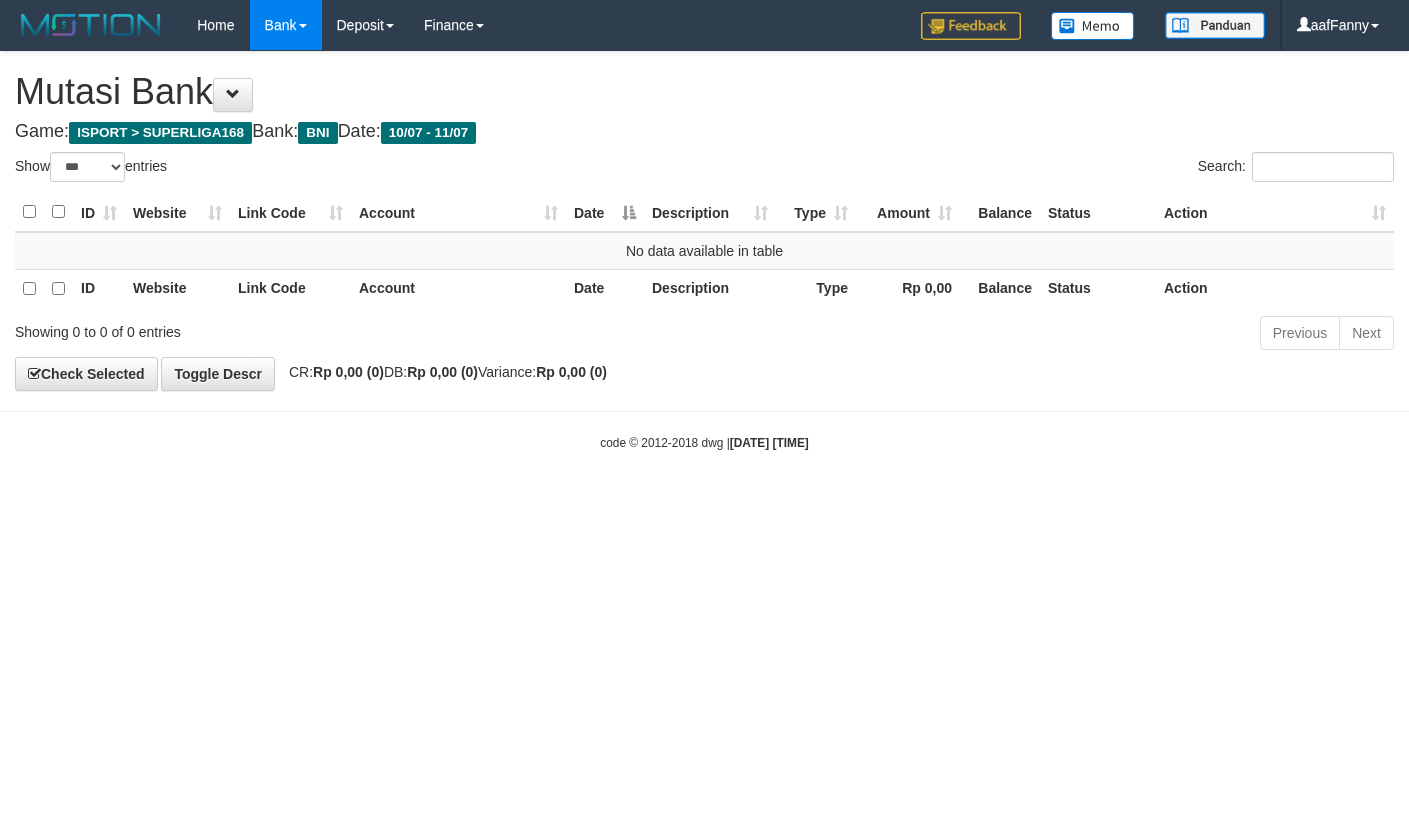 select on "***" 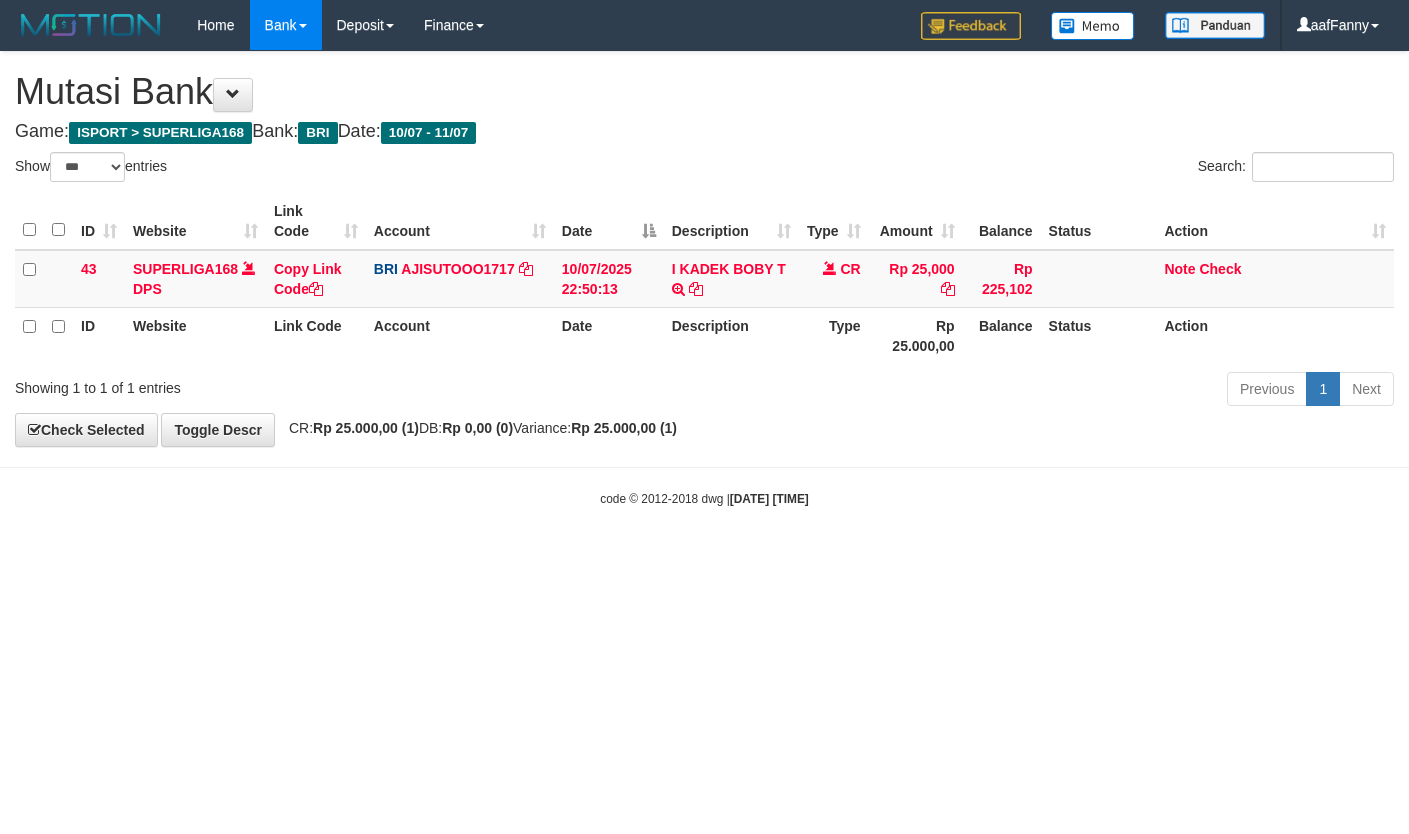 select on "***" 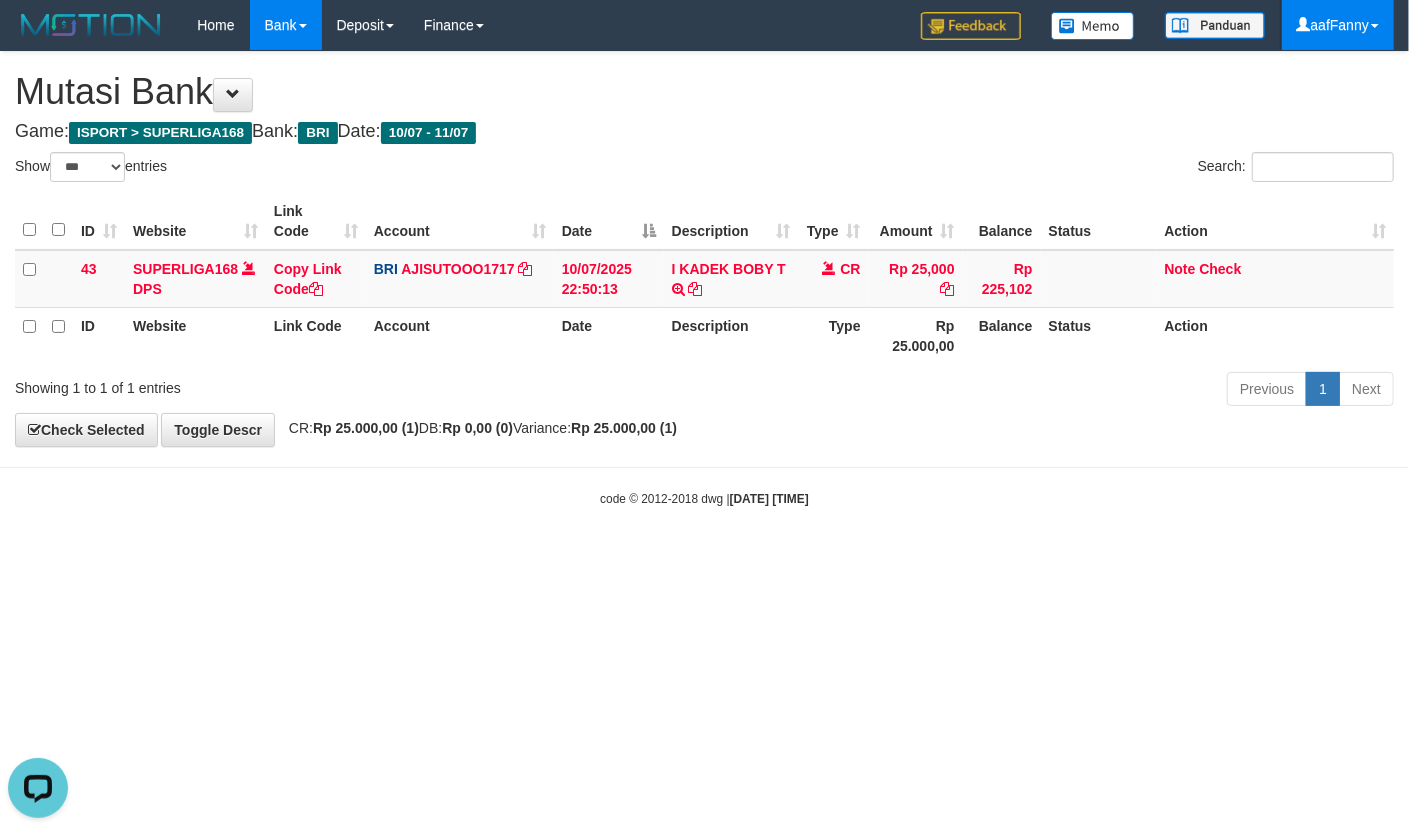 scroll, scrollTop: 0, scrollLeft: 0, axis: both 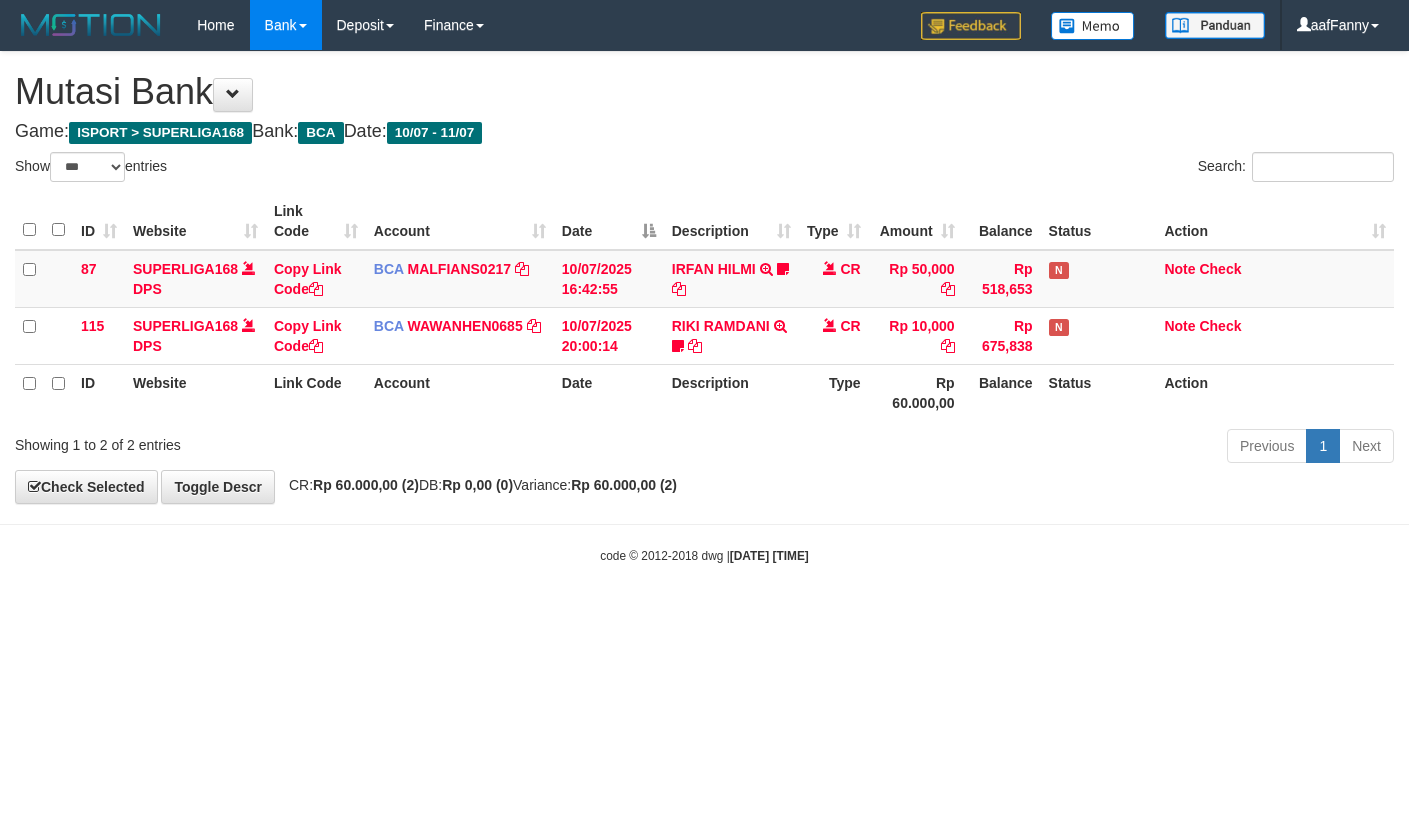 select on "***" 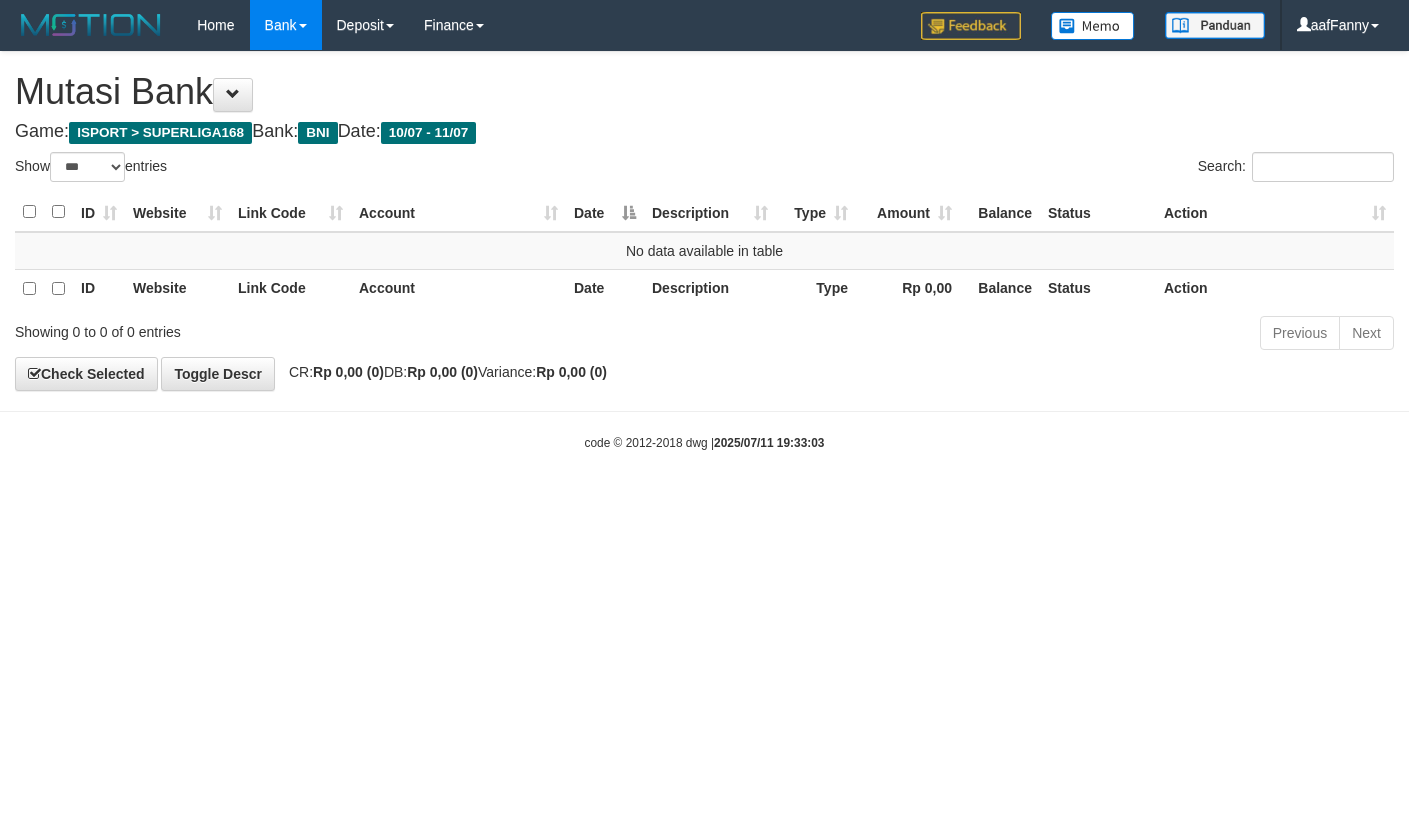 select on "***" 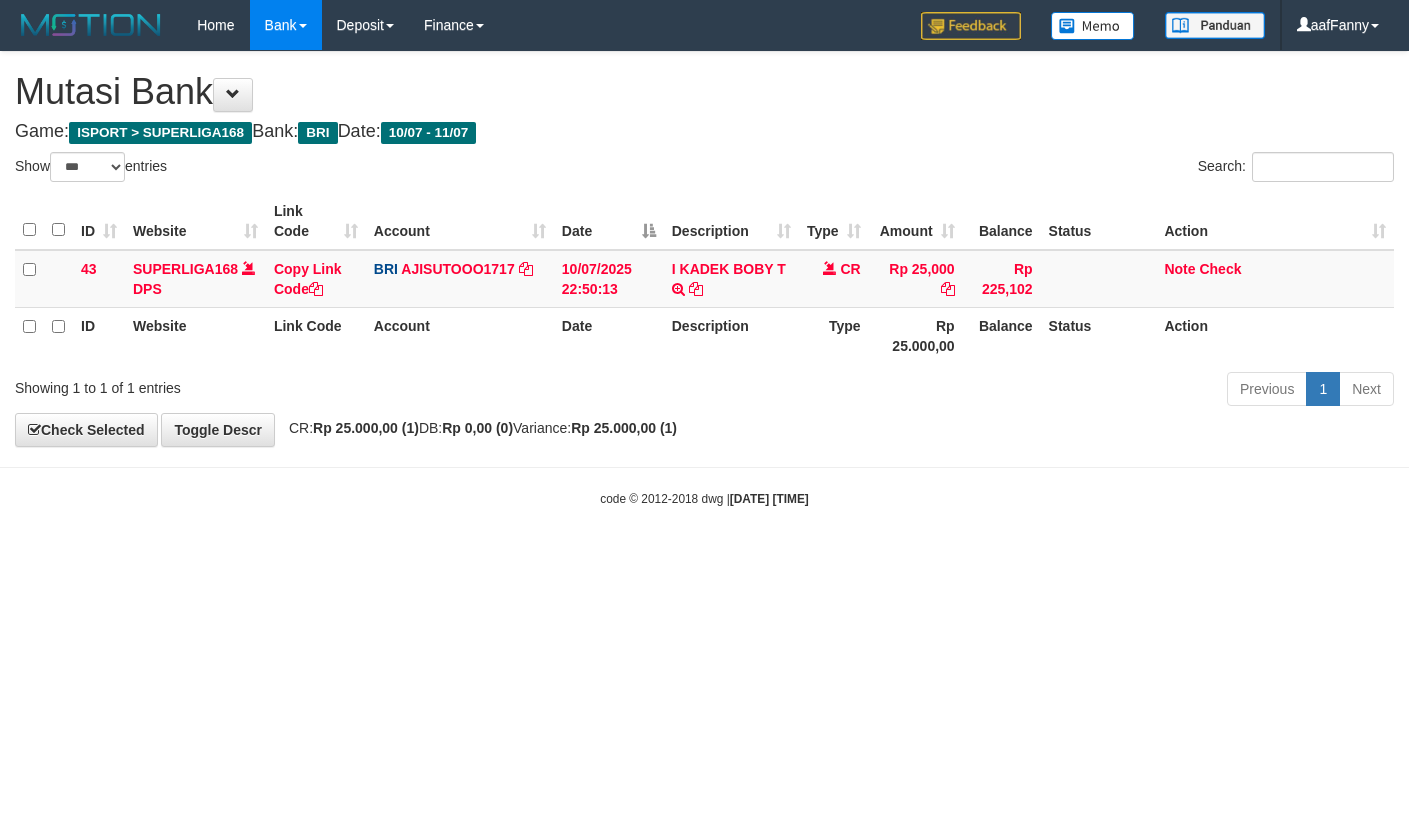 select on "***" 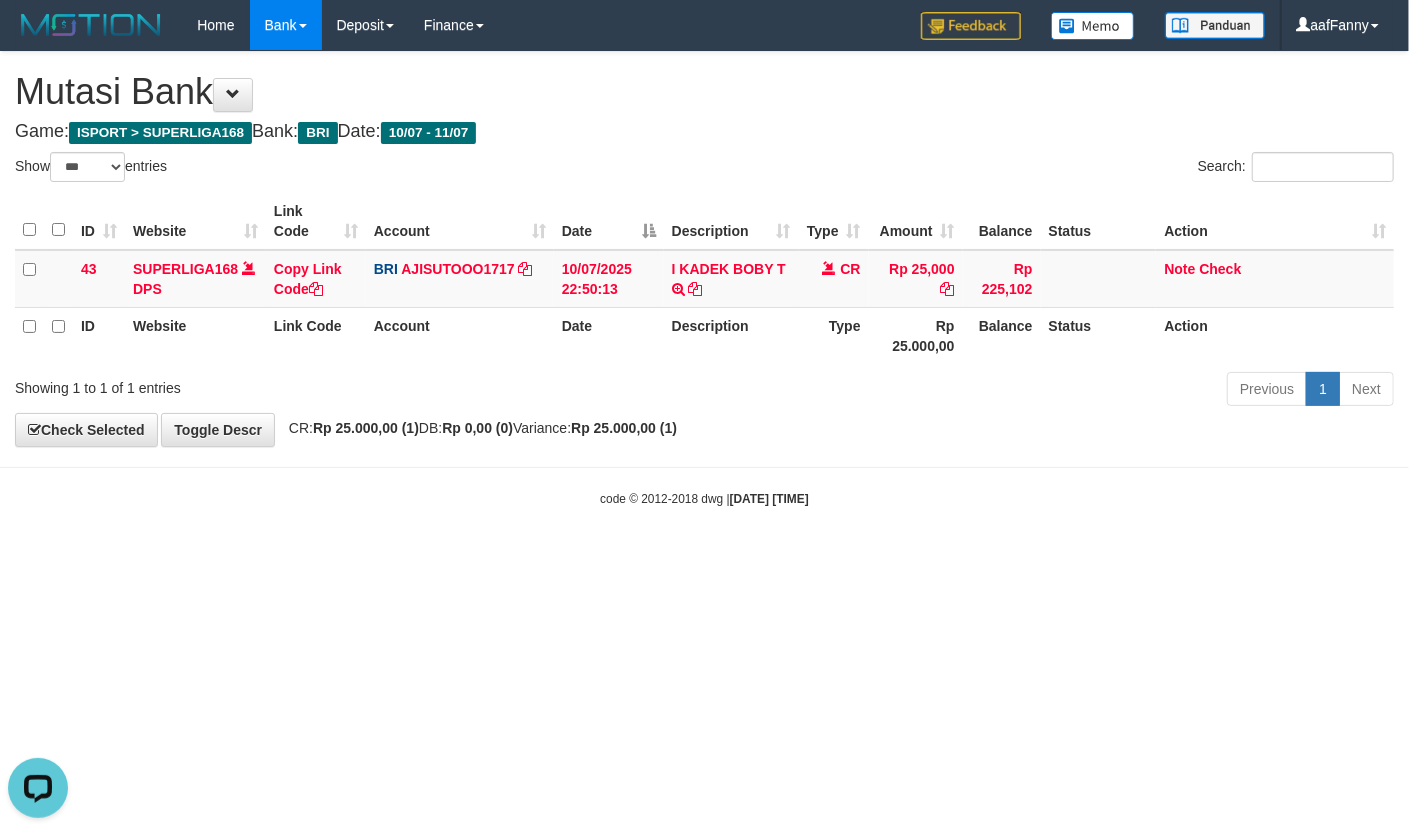 scroll, scrollTop: 0, scrollLeft: 0, axis: both 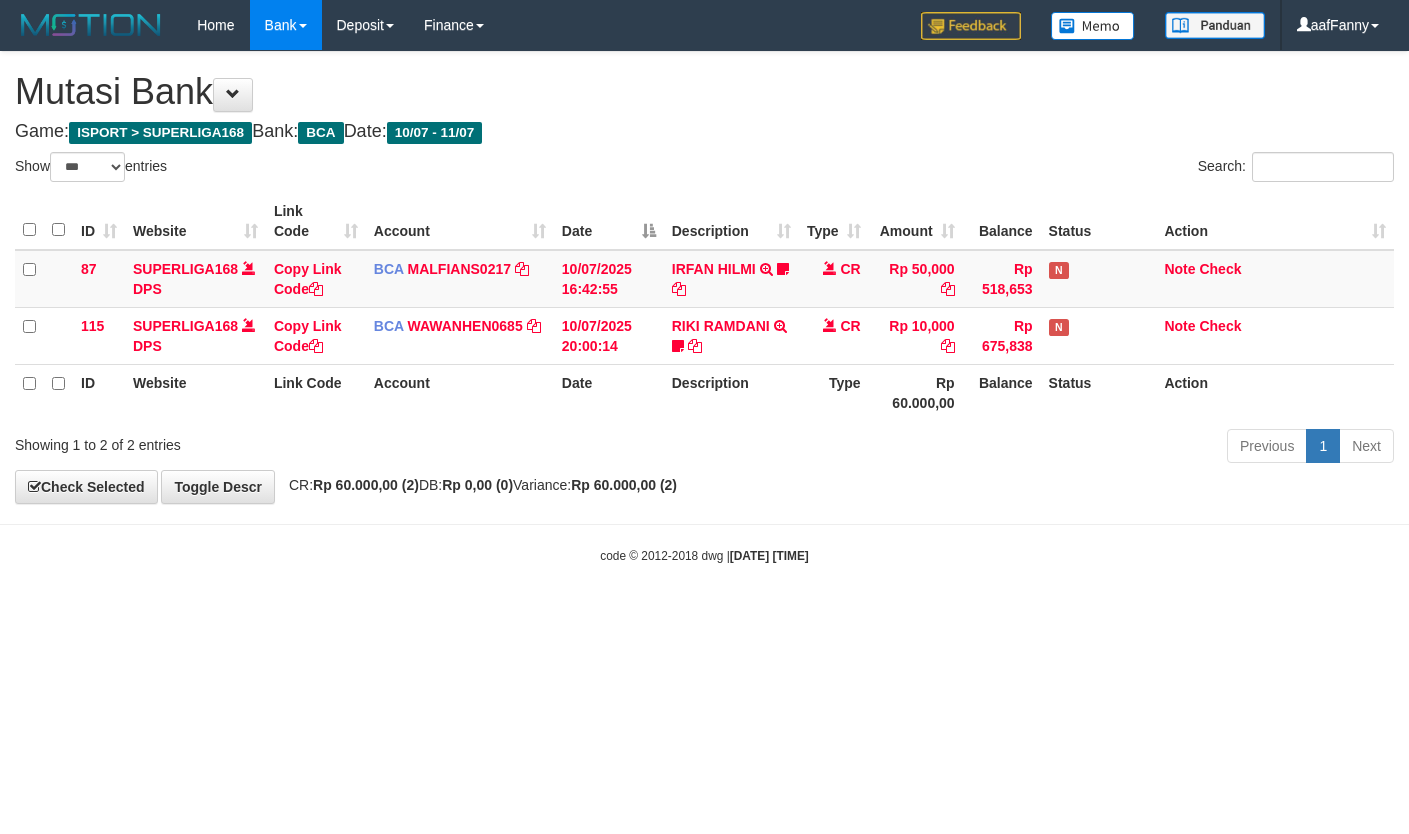 select on "***" 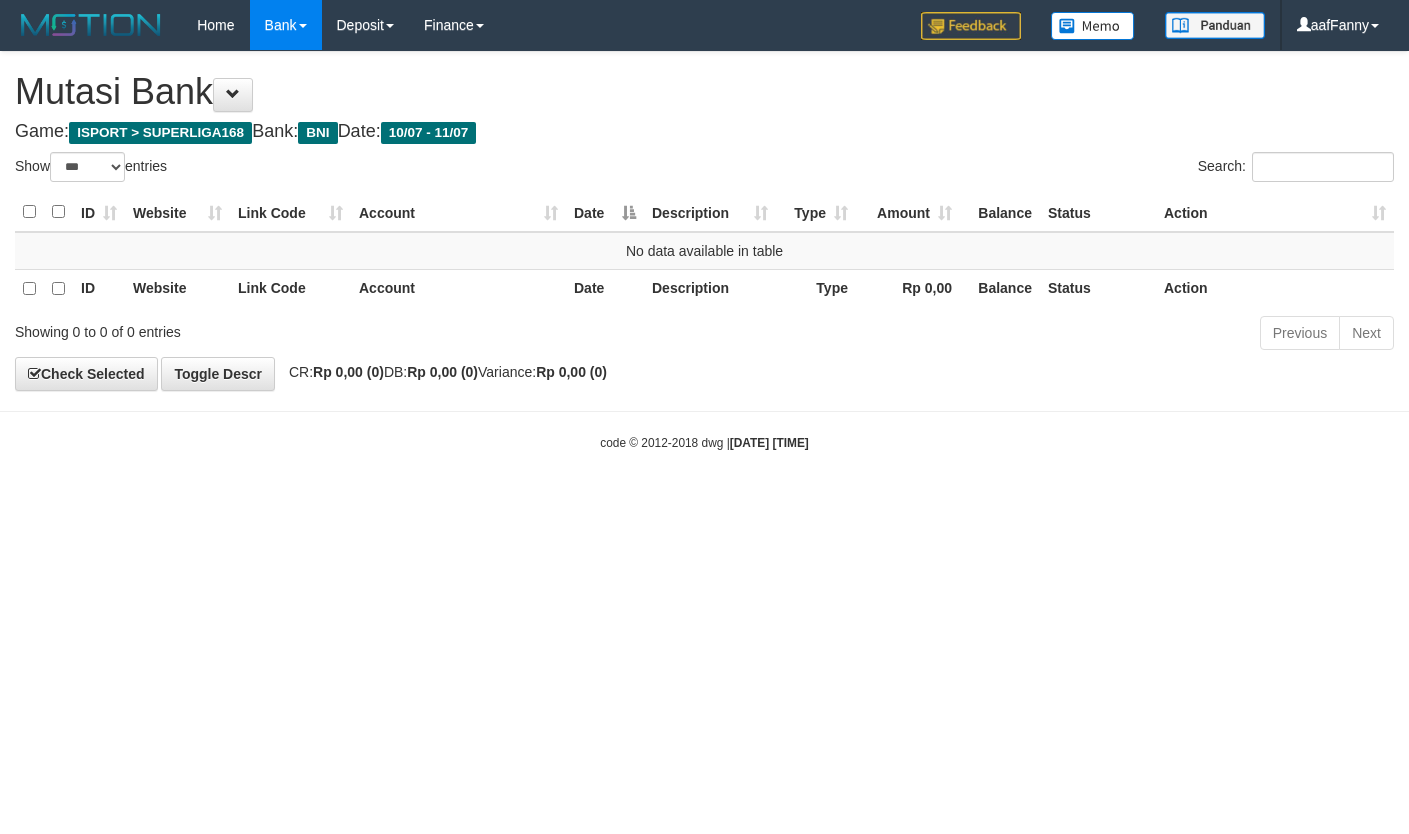 select on "***" 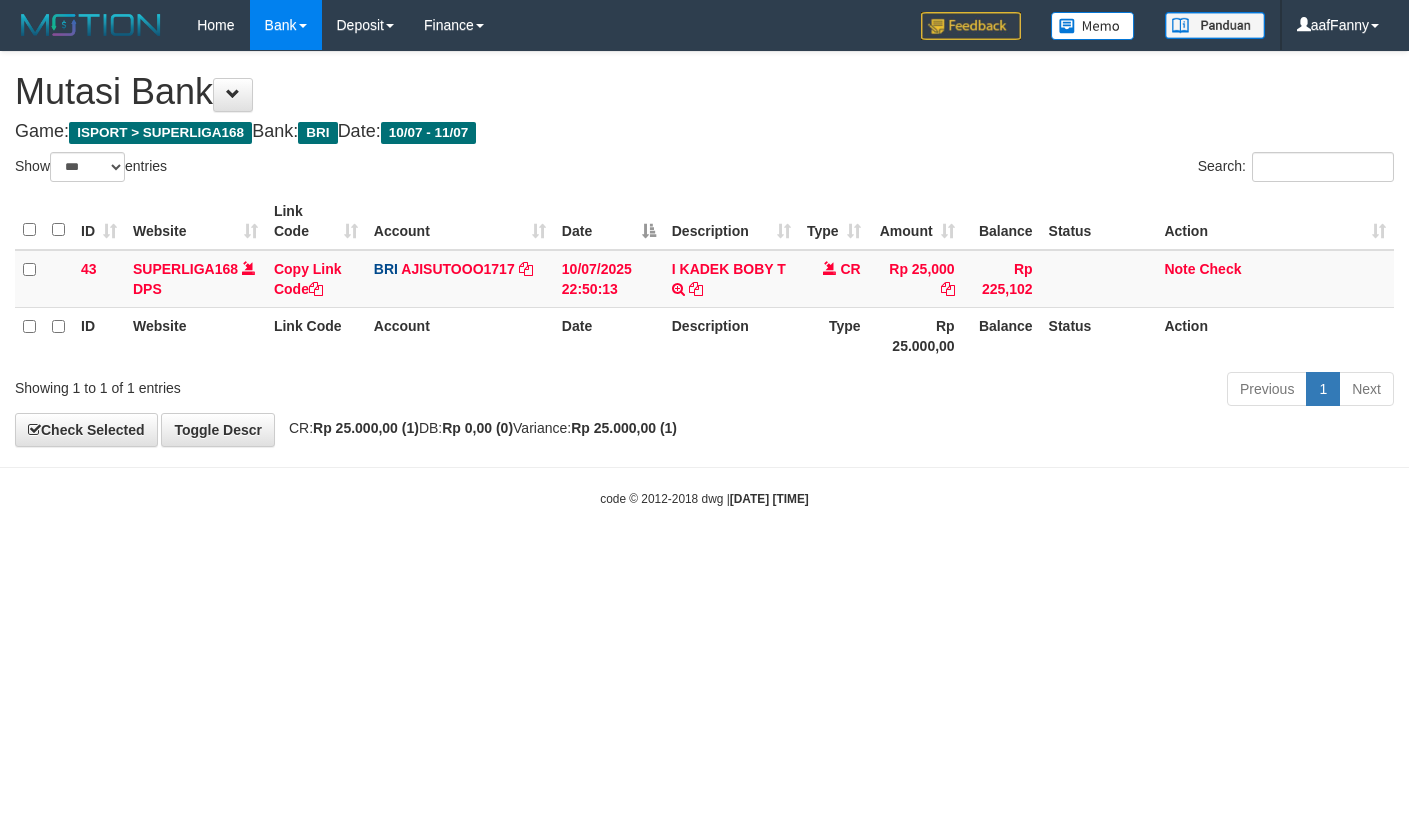 select on "***" 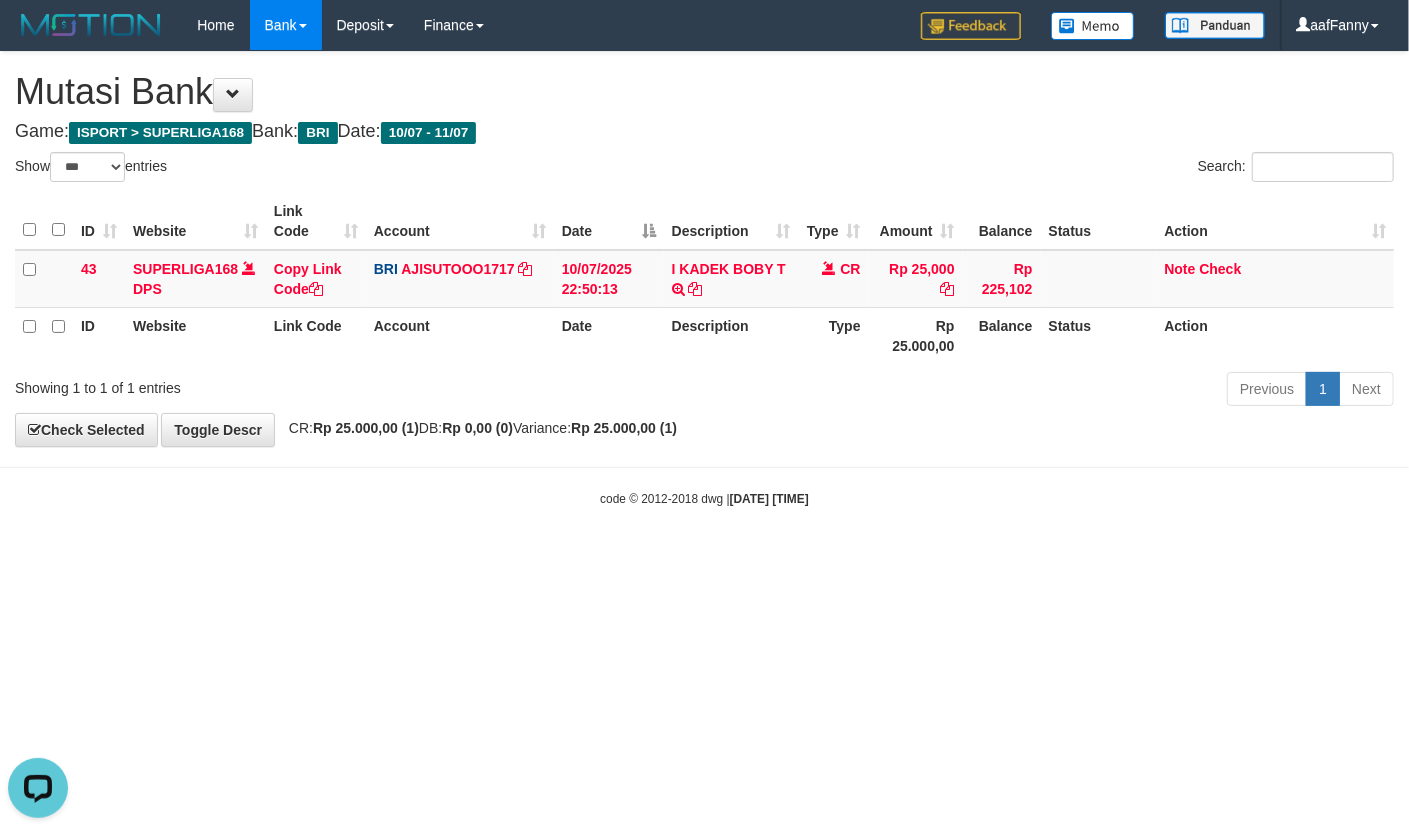 scroll, scrollTop: 0, scrollLeft: 0, axis: both 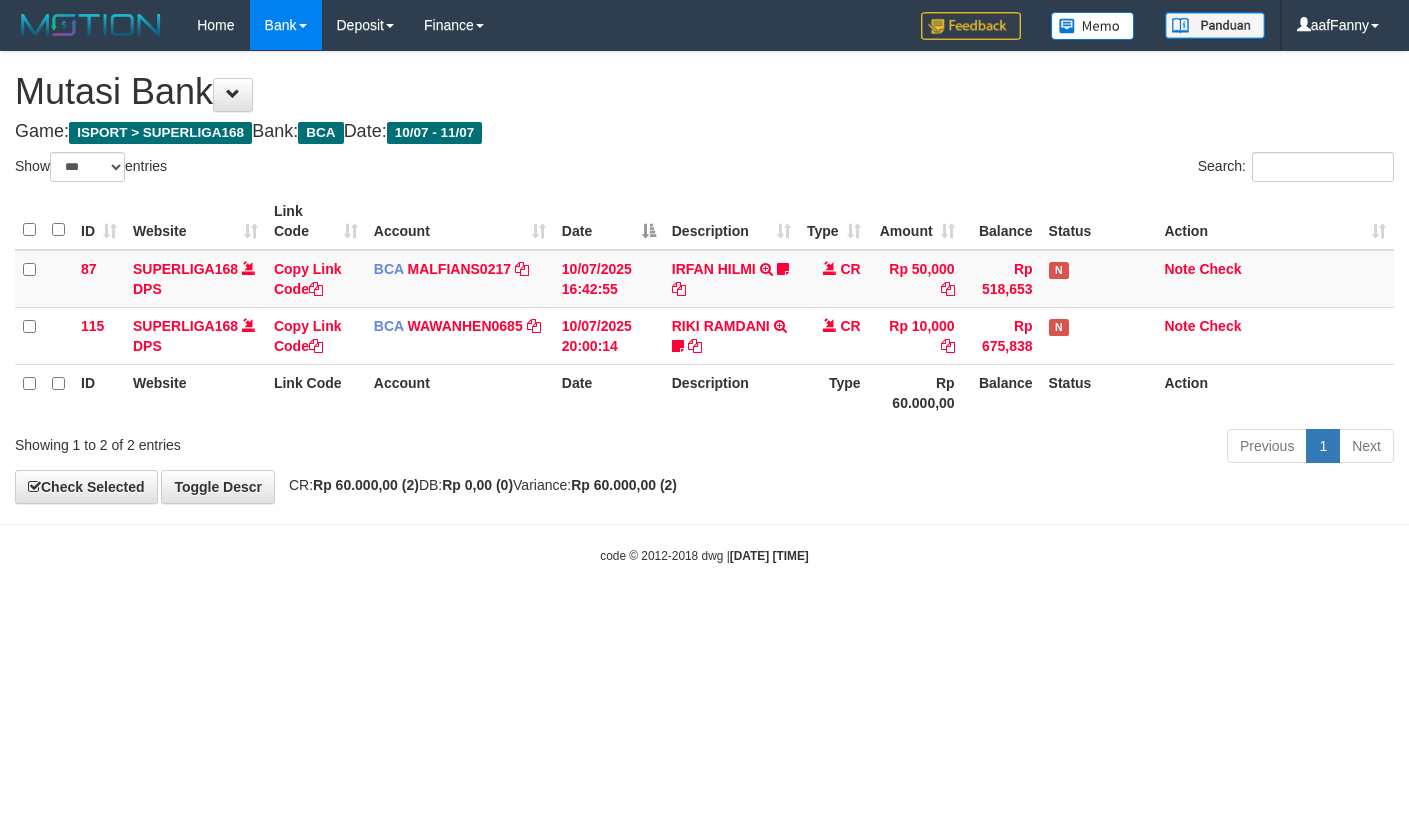 select on "***" 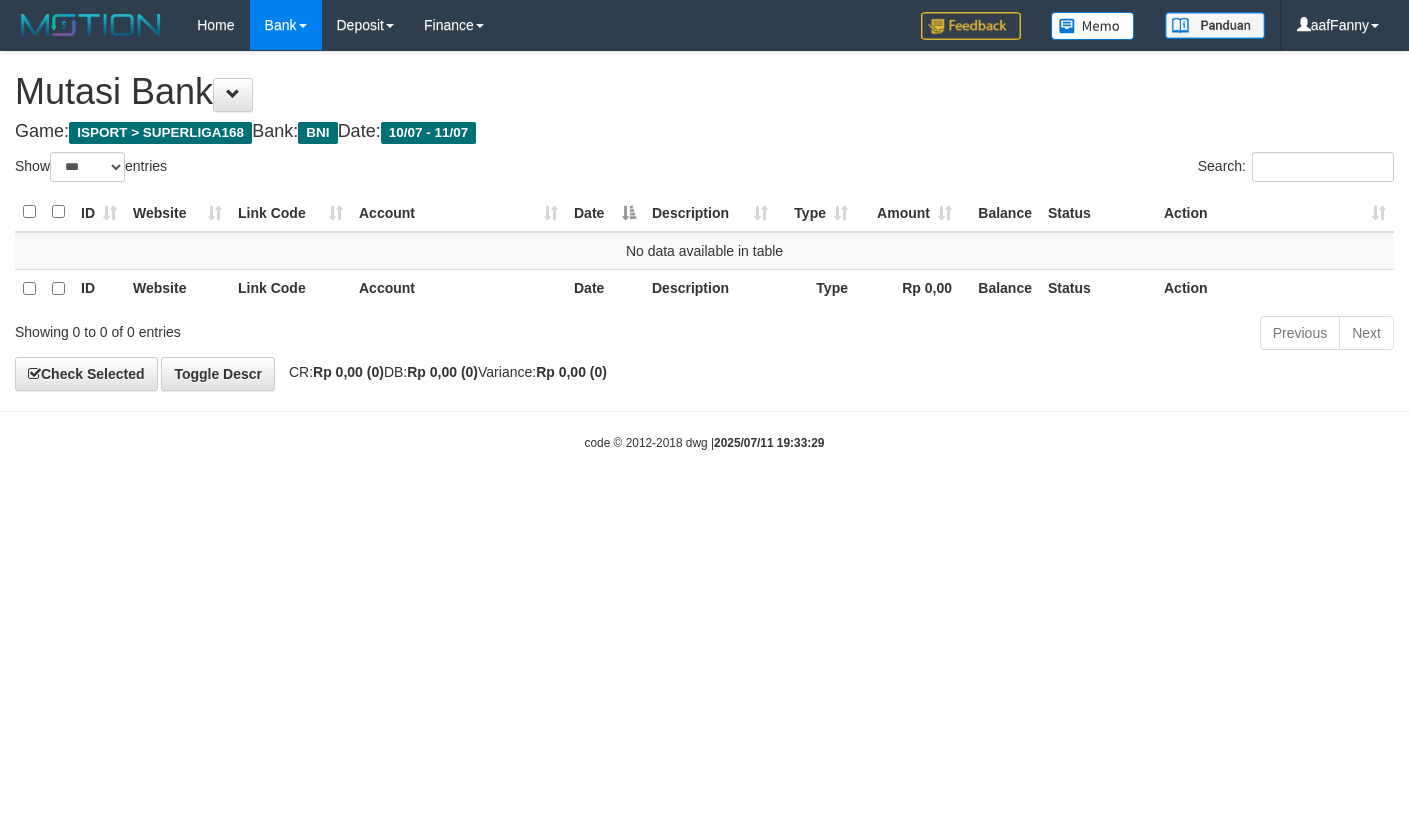select on "***" 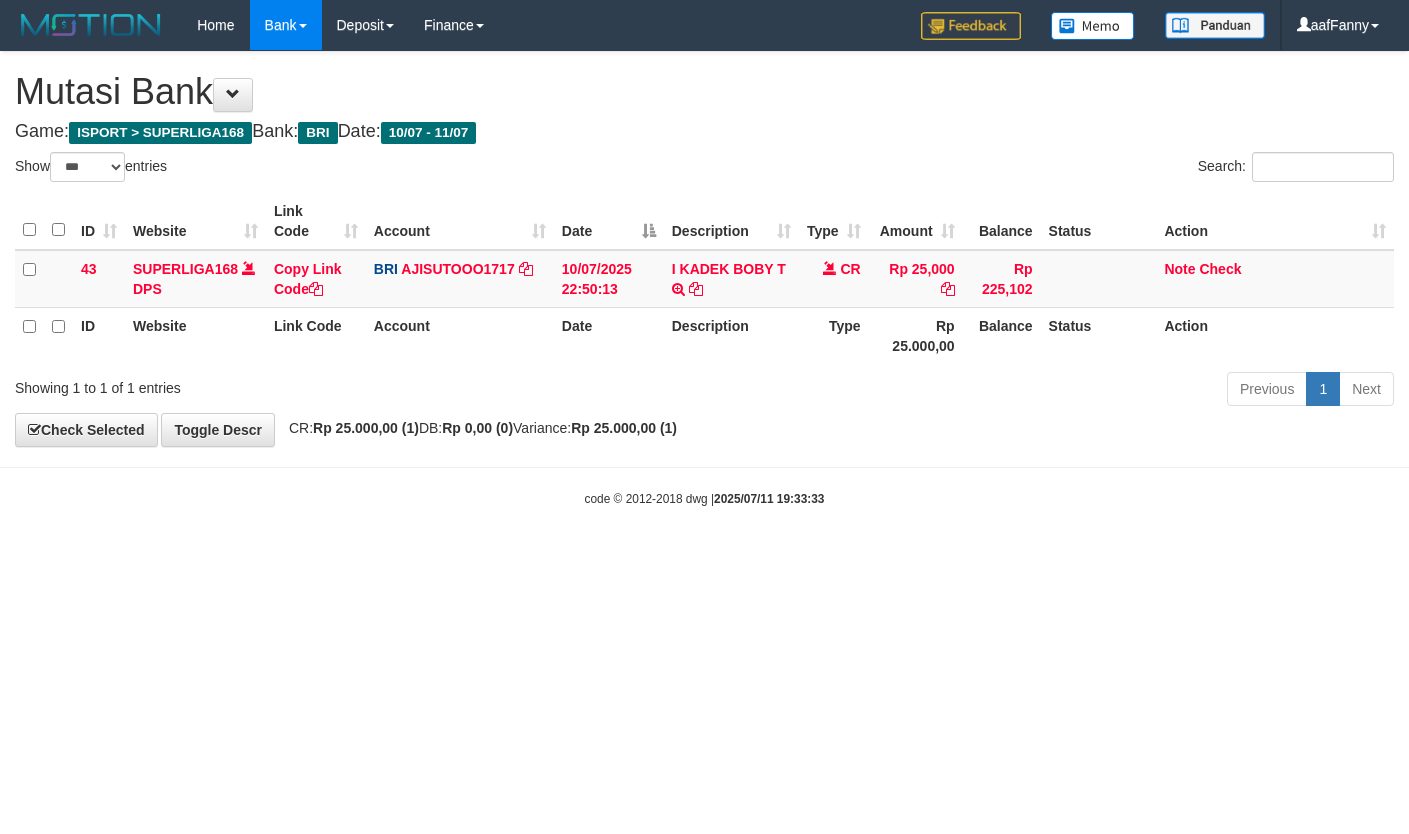 select on "***" 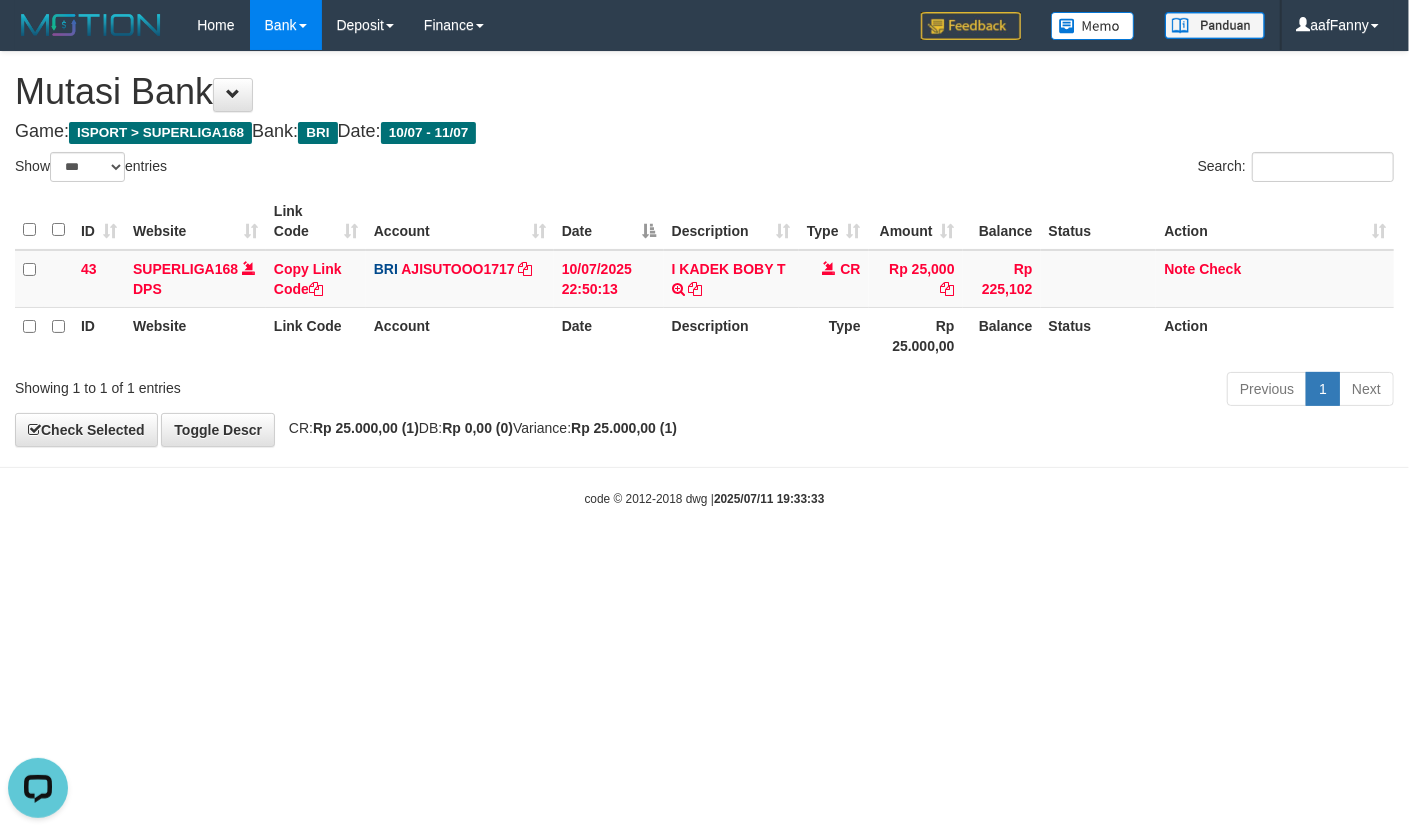 scroll, scrollTop: 0, scrollLeft: 0, axis: both 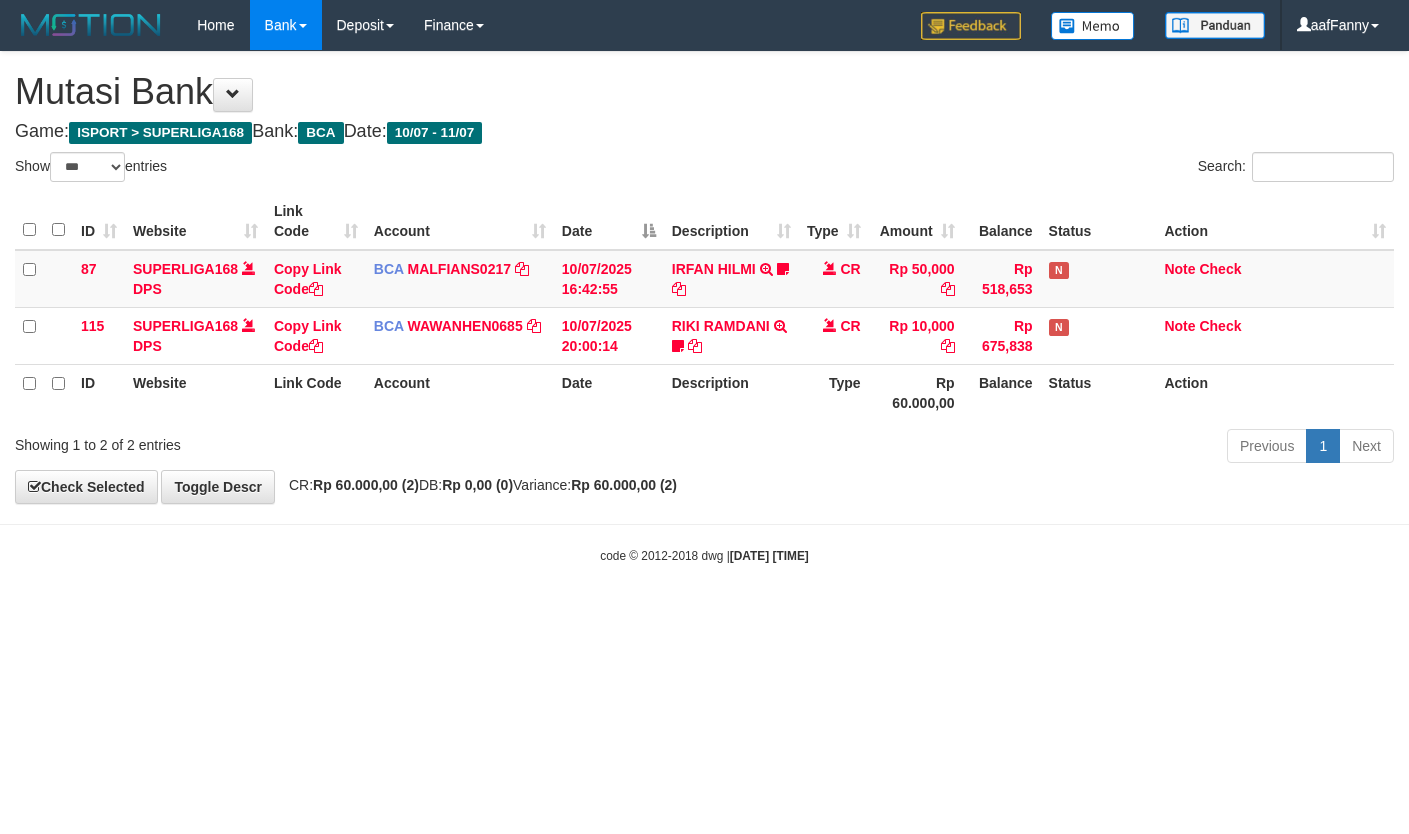 select on "***" 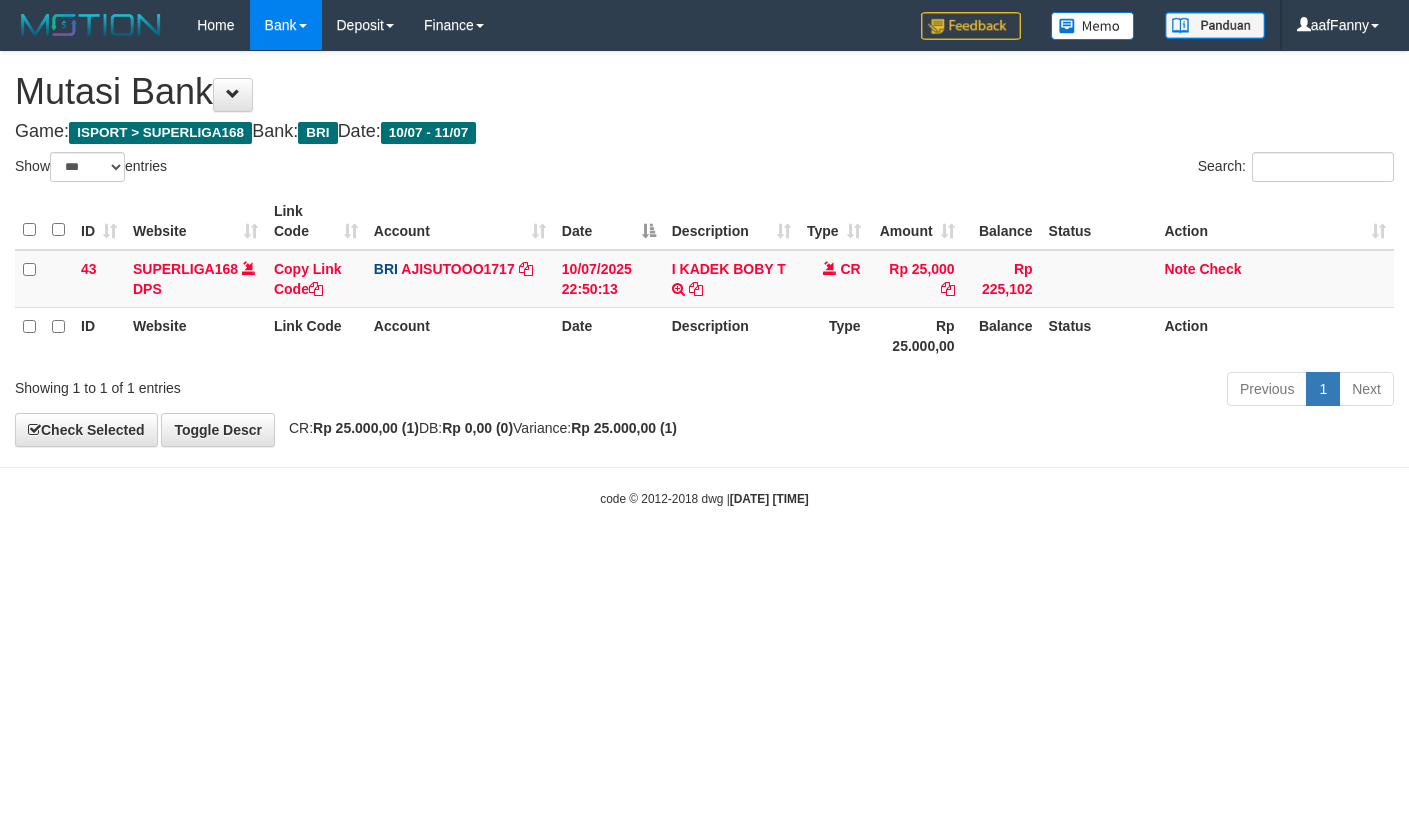select on "***" 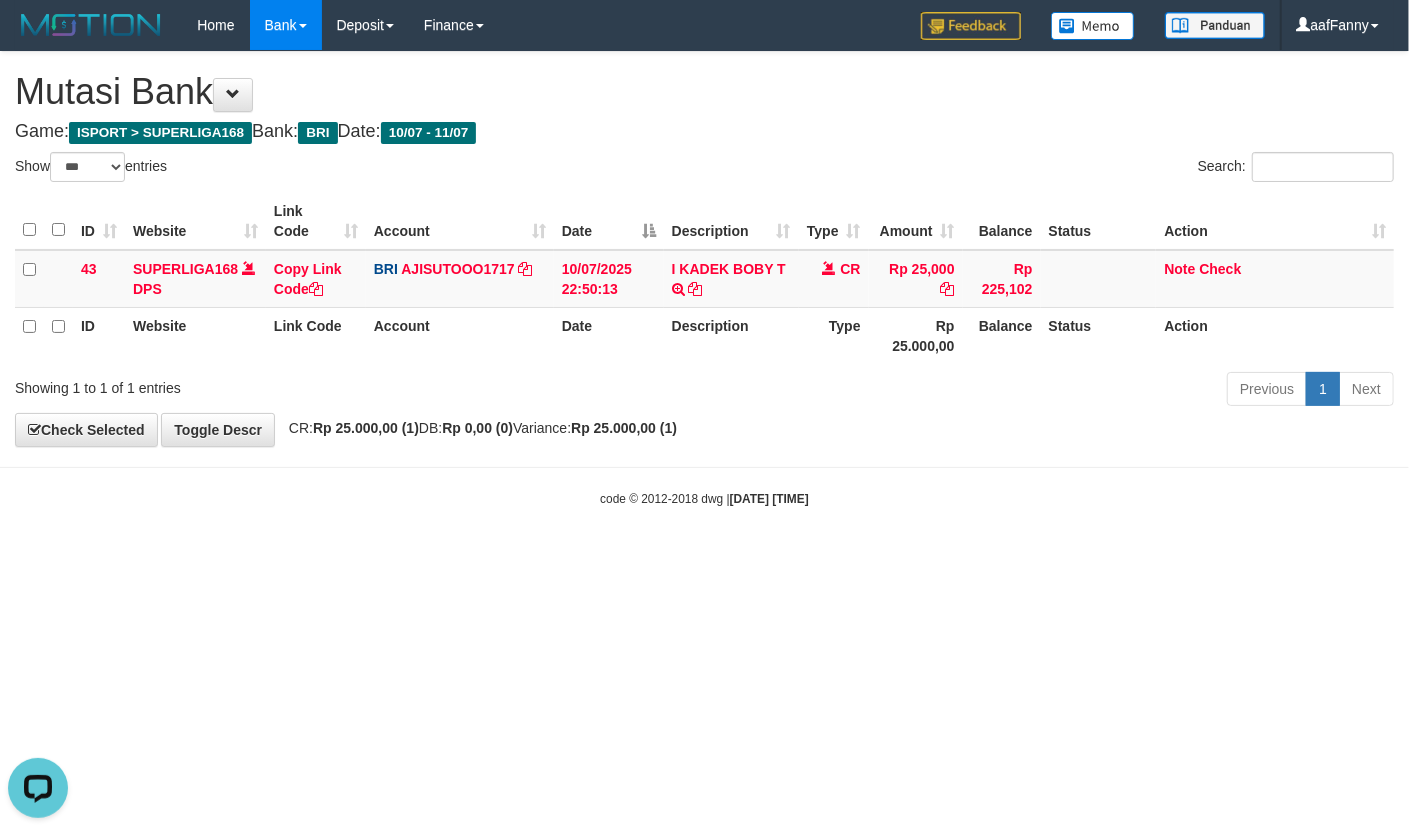 scroll, scrollTop: 0, scrollLeft: 0, axis: both 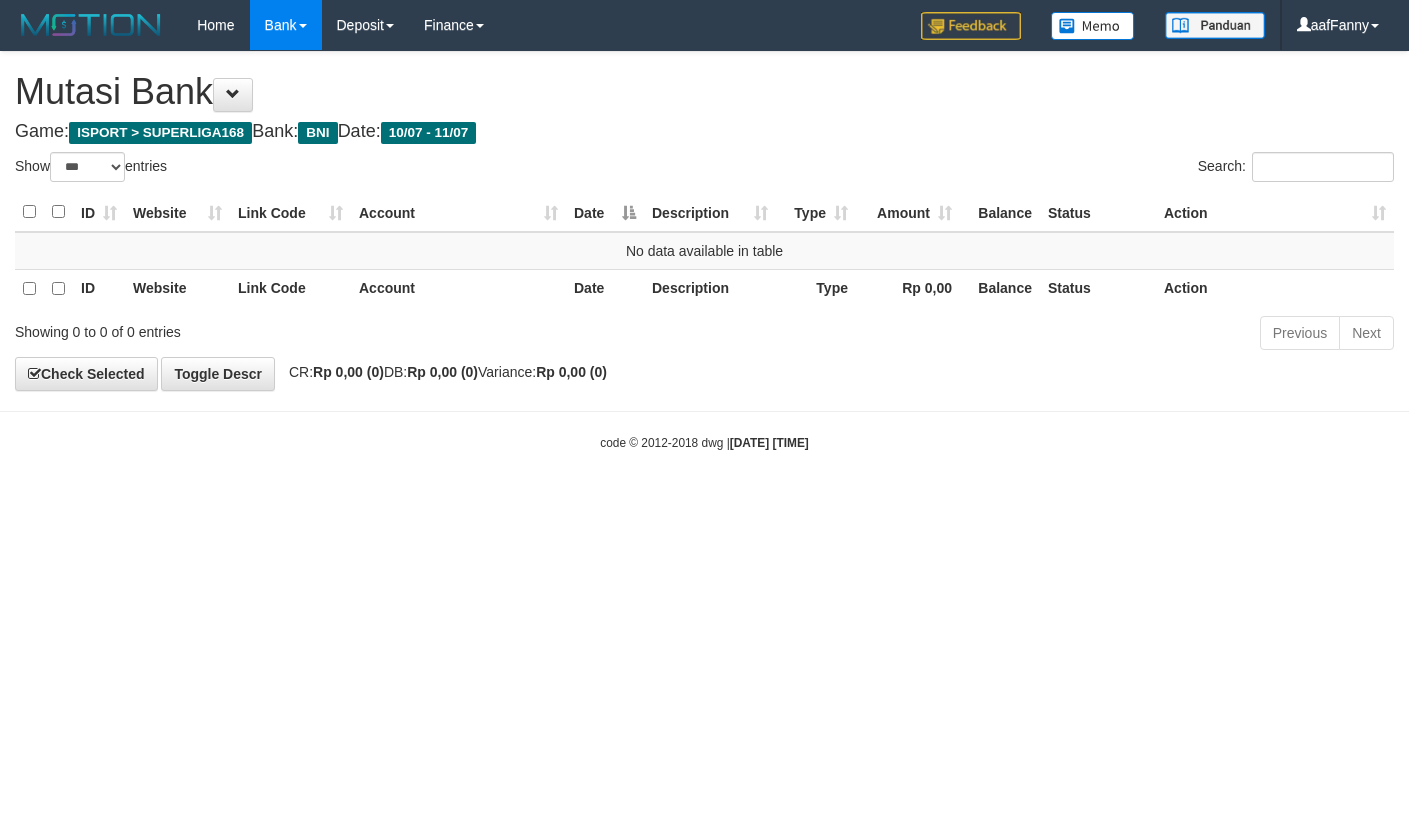 select on "***" 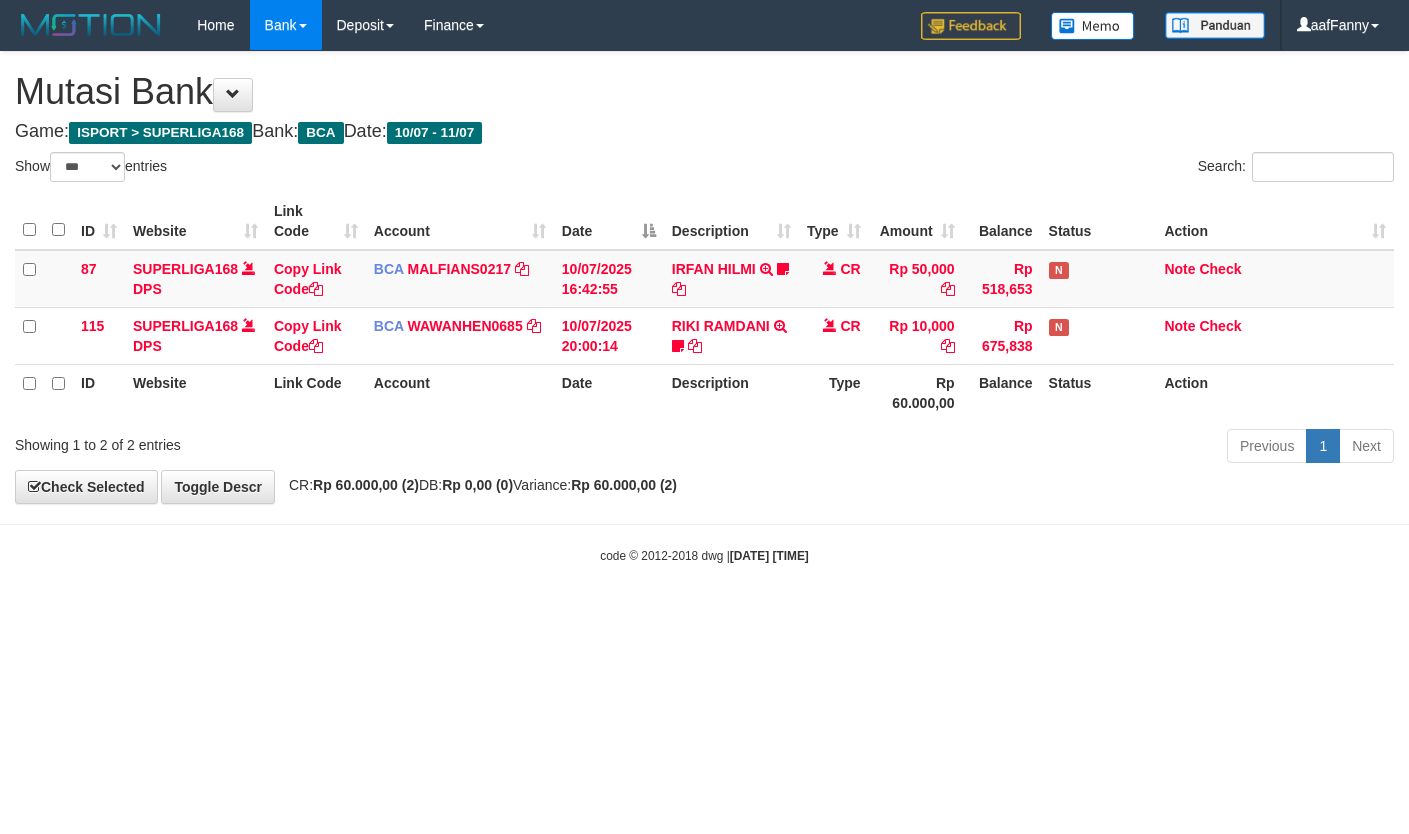 select on "***" 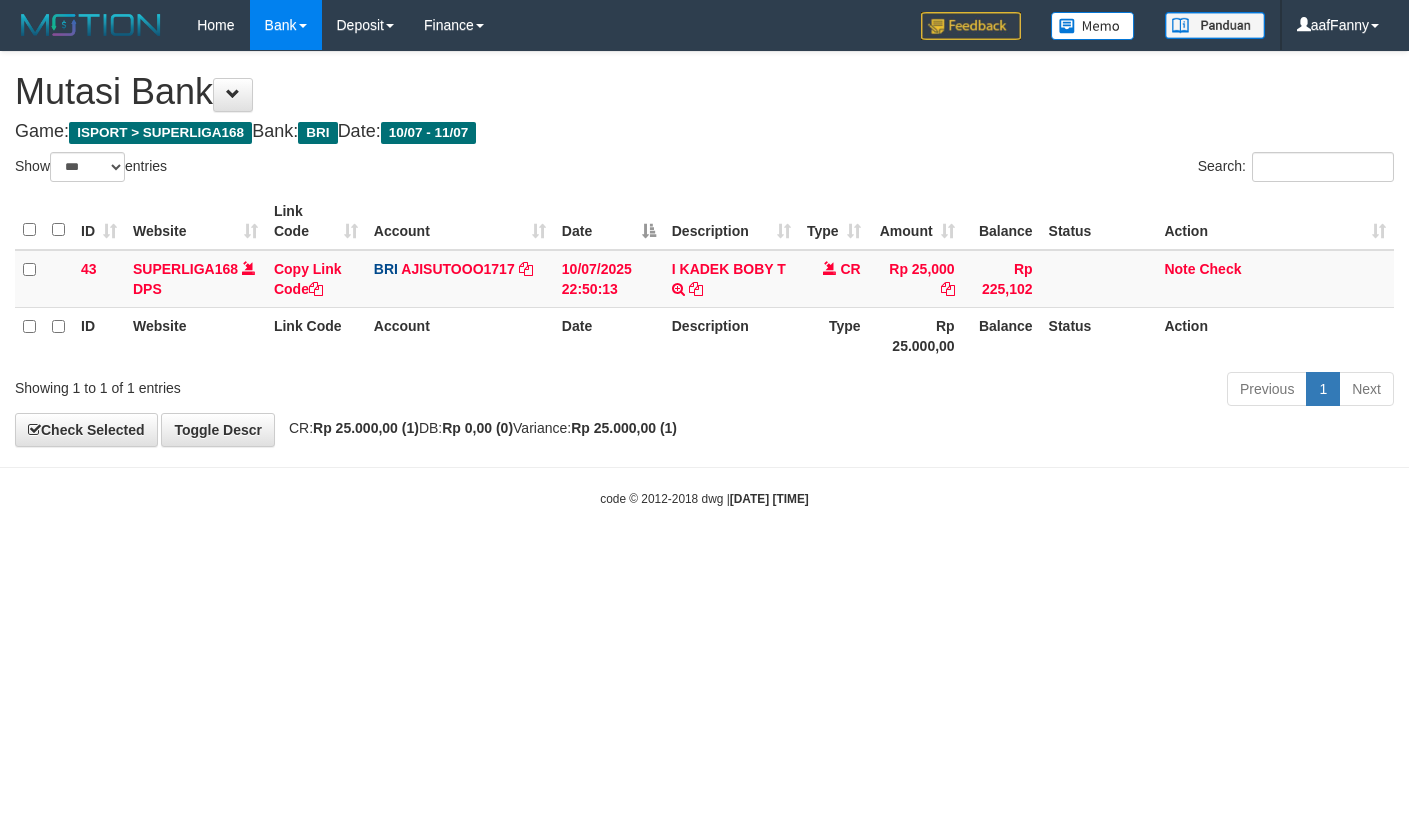 select on "***" 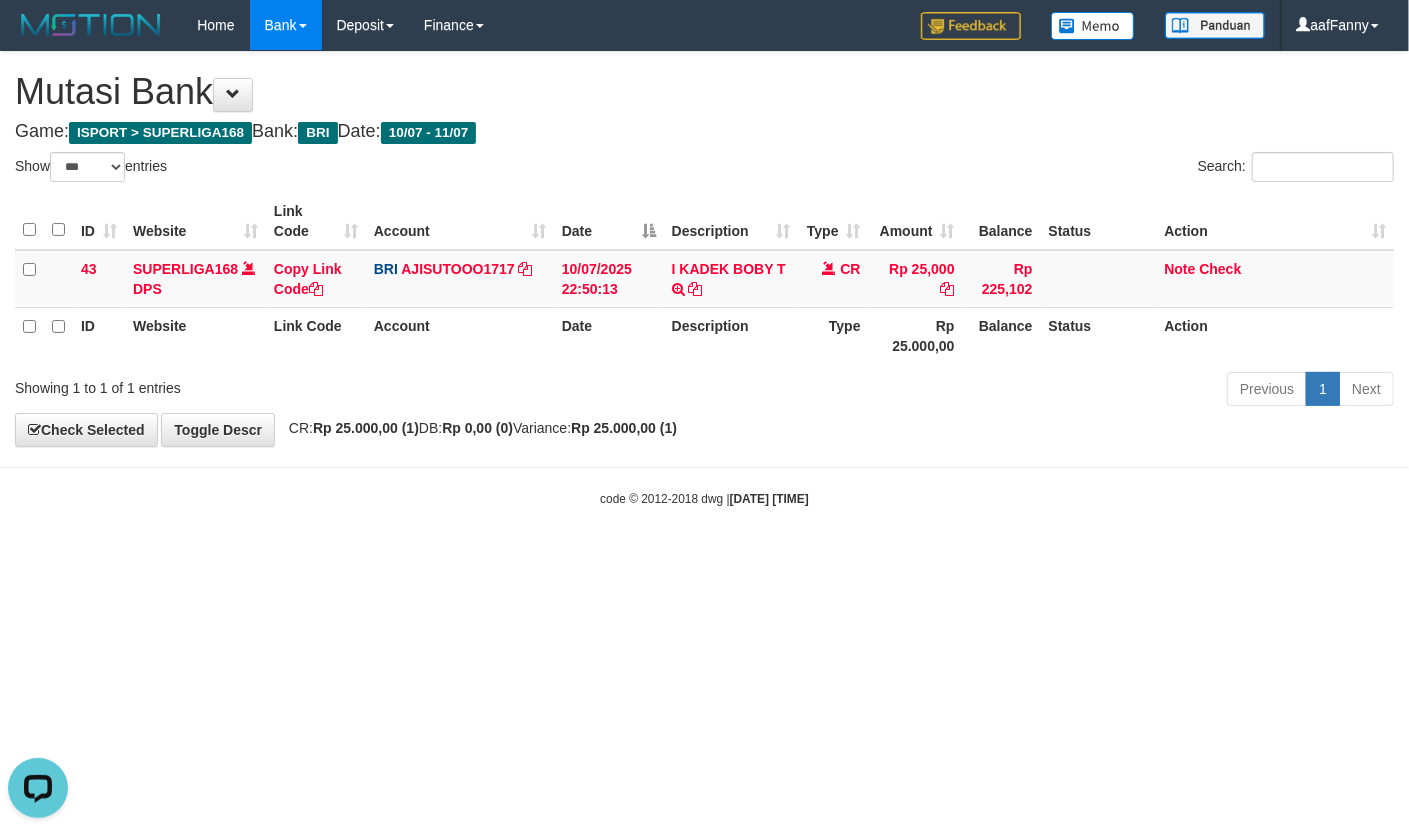 scroll, scrollTop: 0, scrollLeft: 0, axis: both 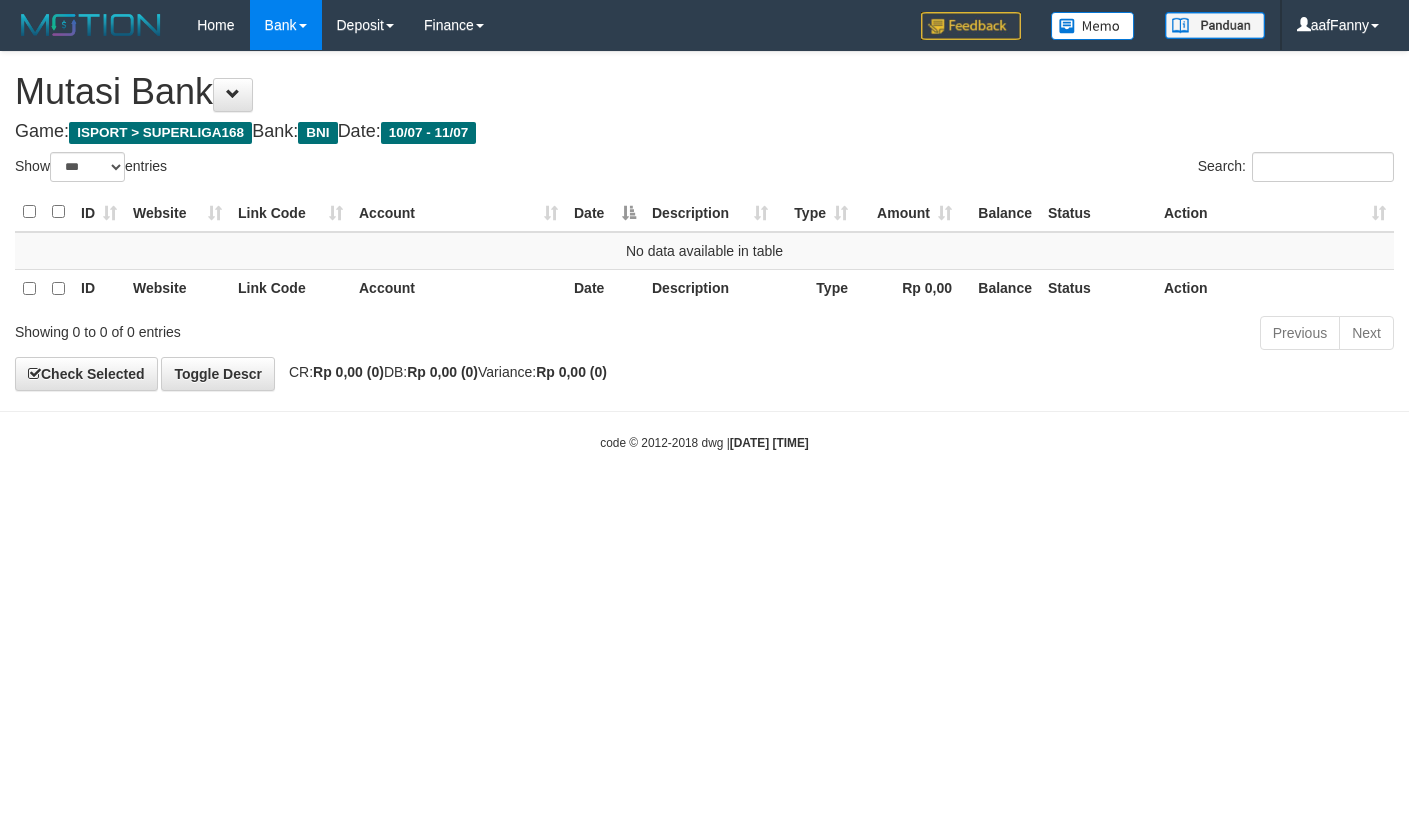 select on "***" 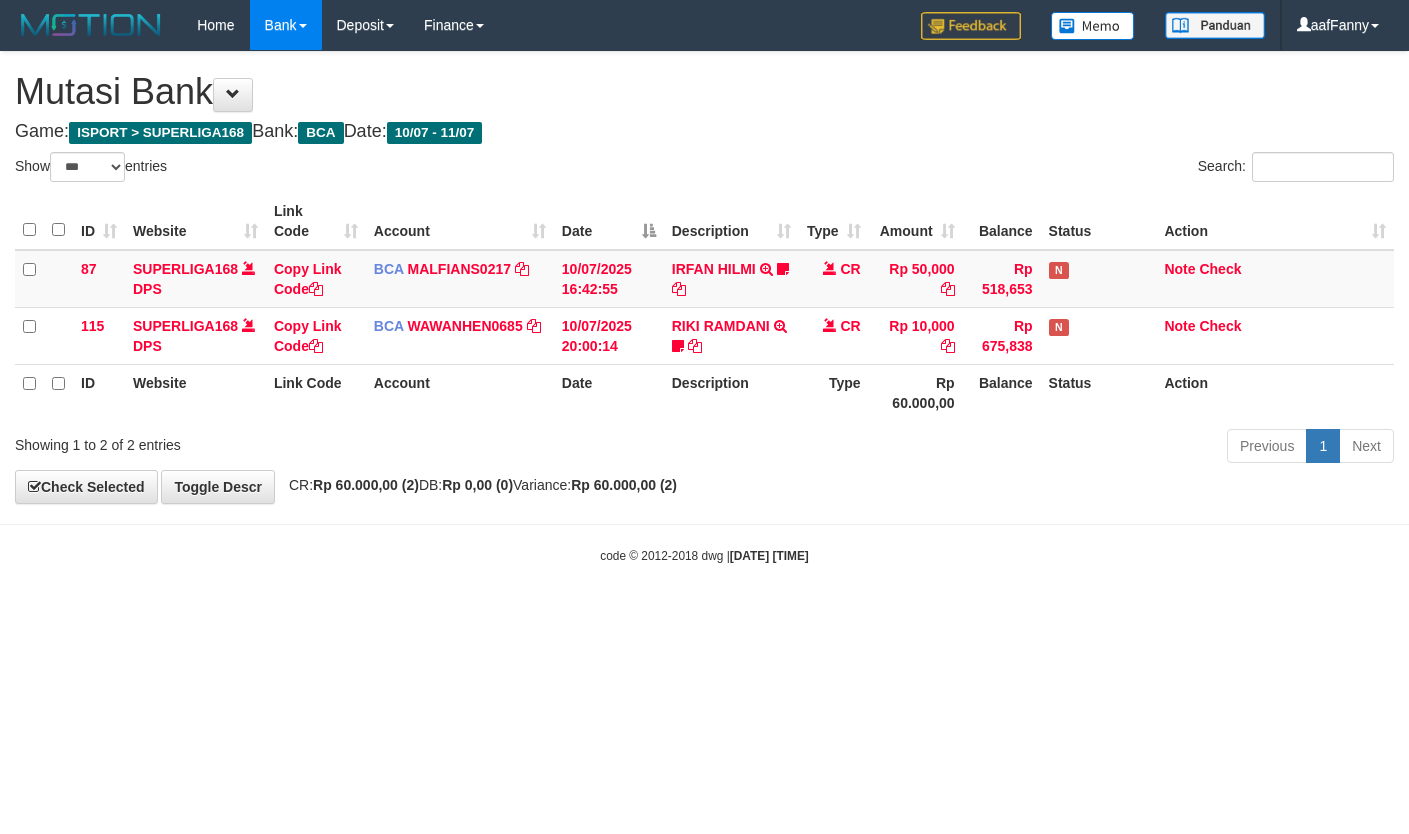 select on "***" 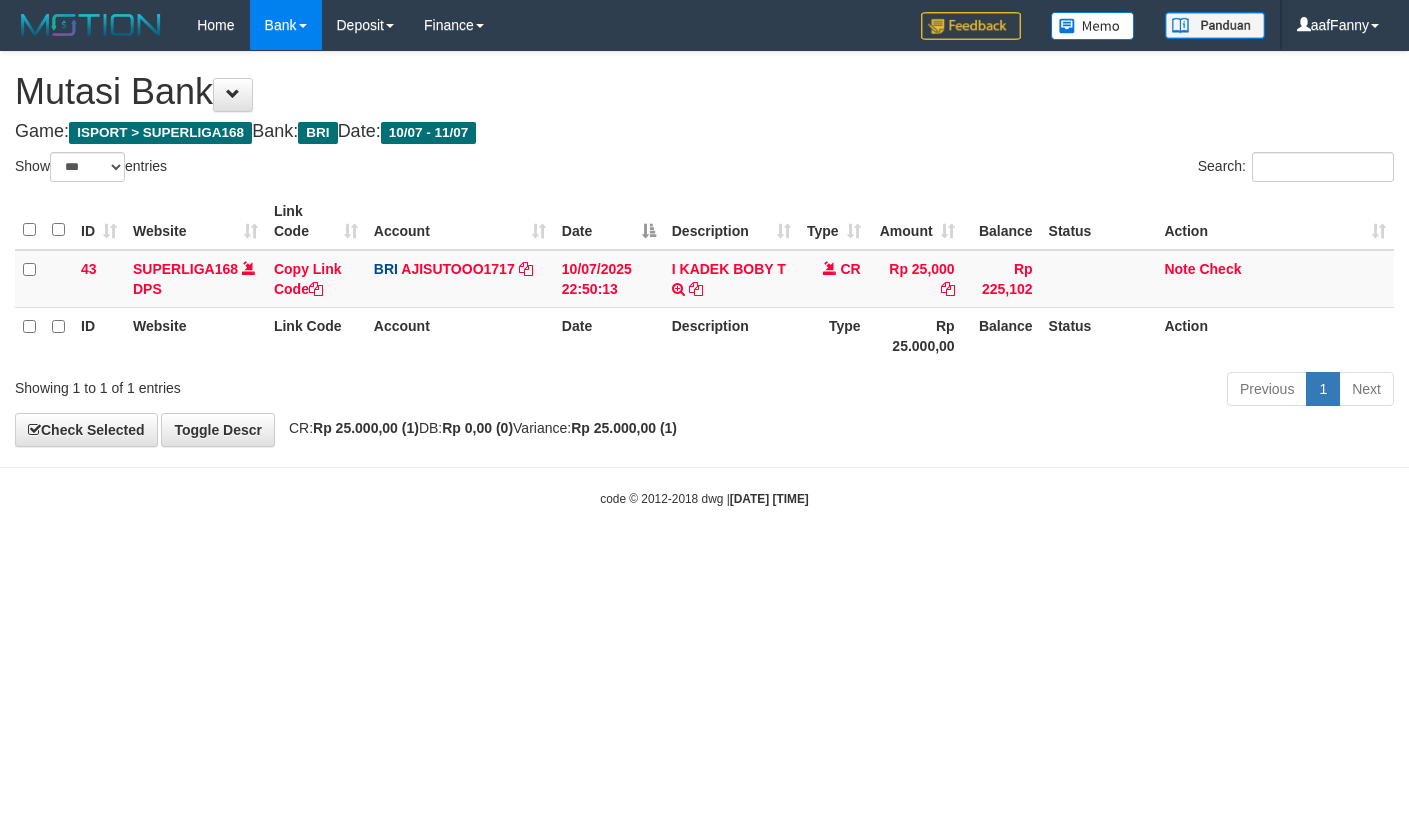 select on "***" 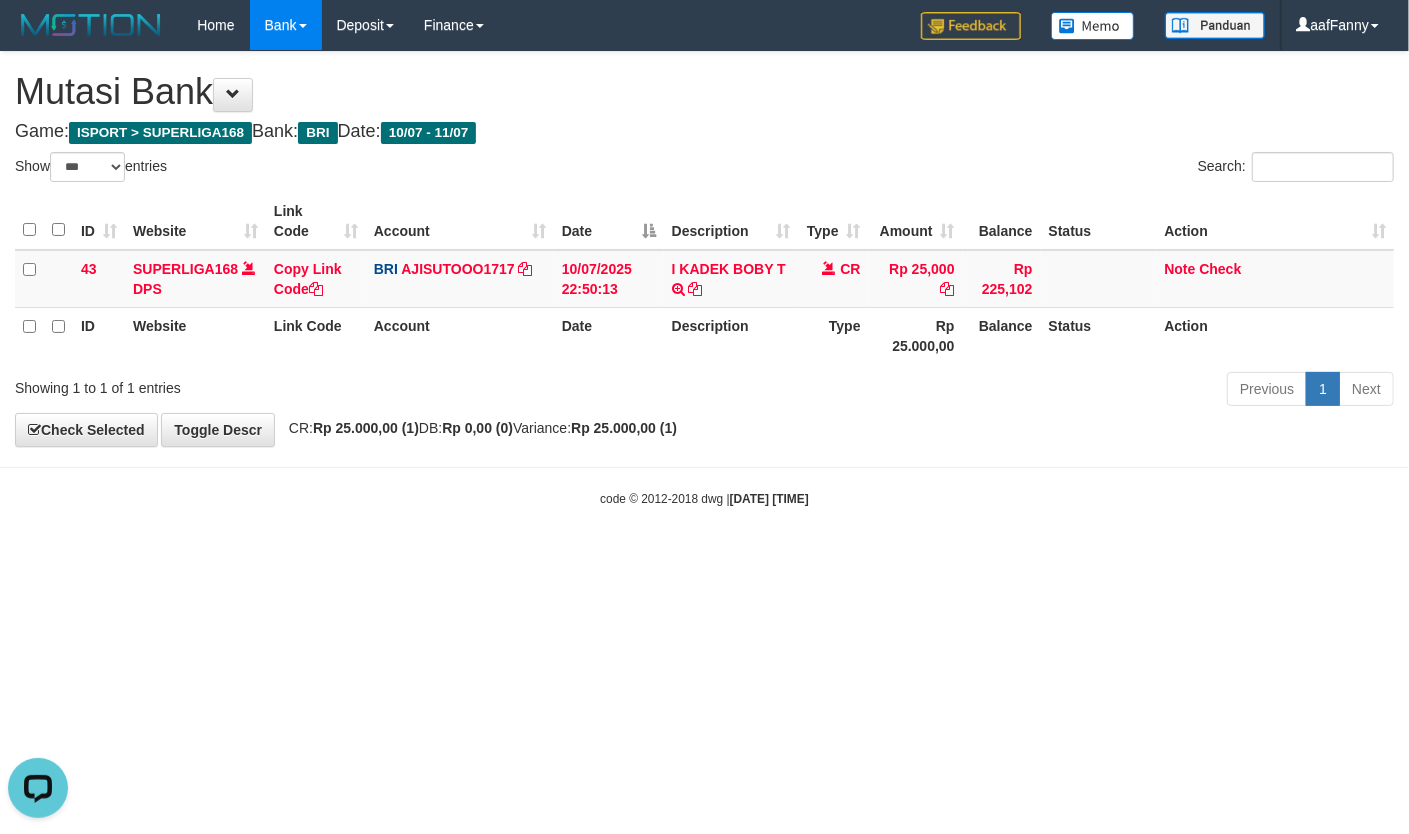 scroll, scrollTop: 0, scrollLeft: 0, axis: both 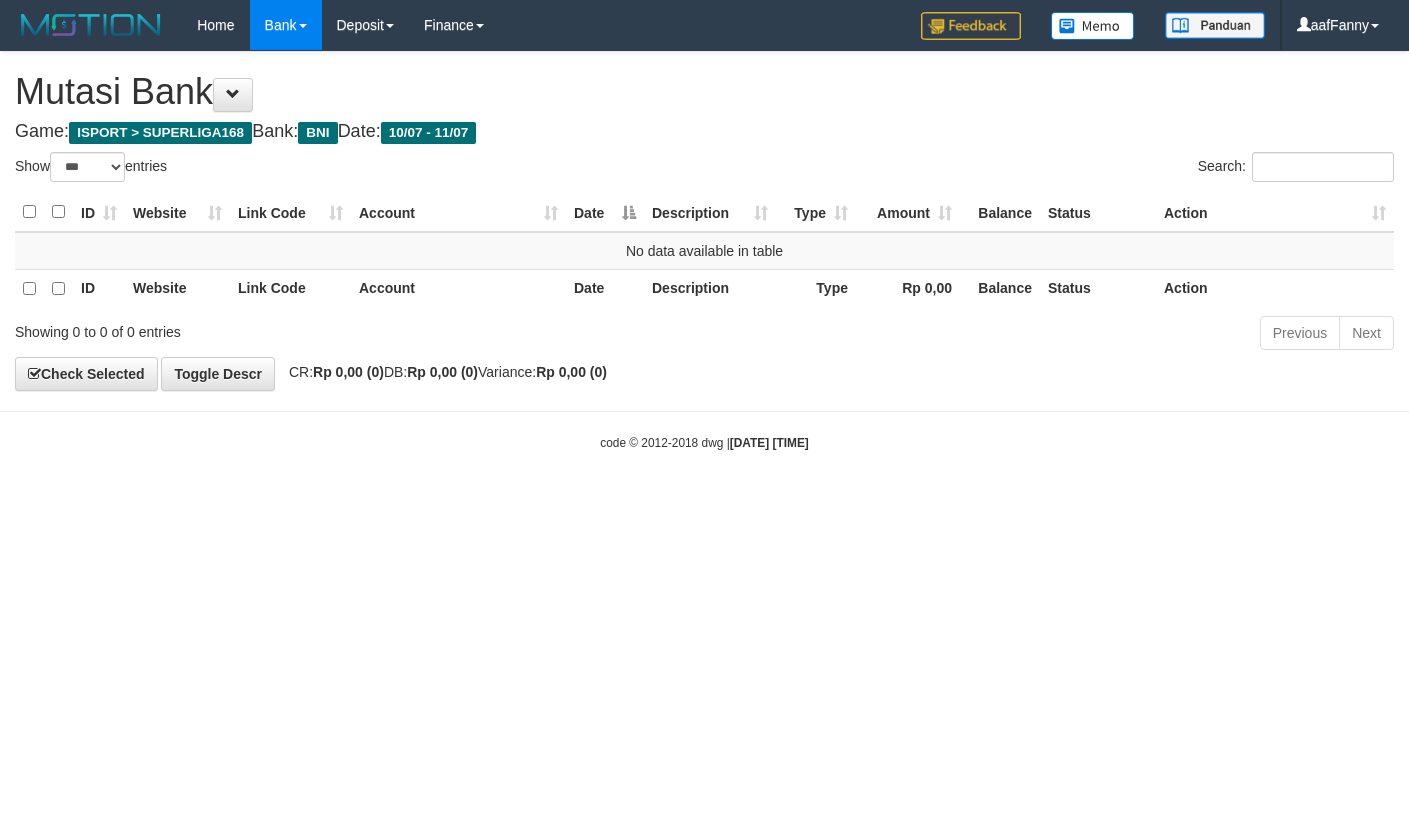 select on "***" 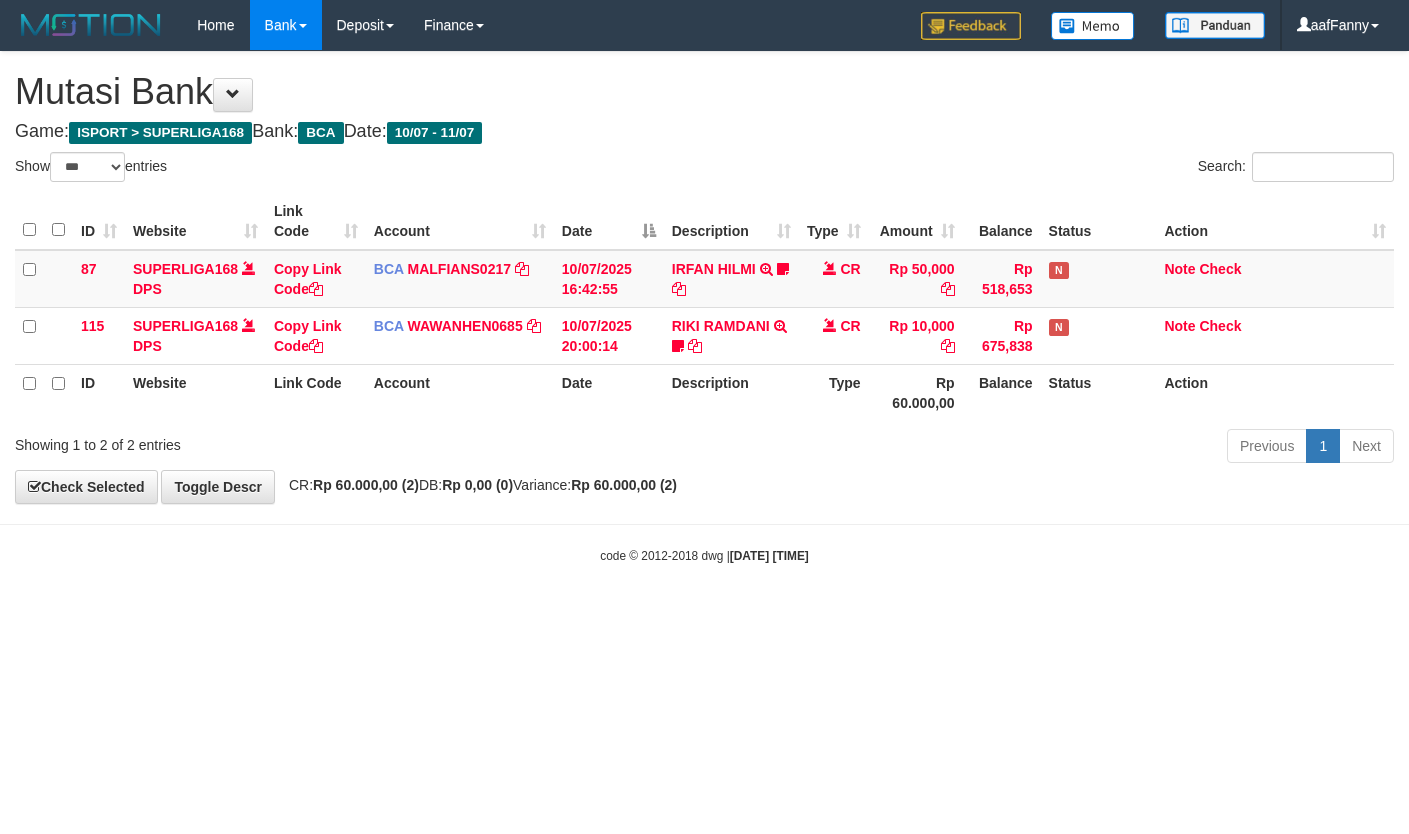 select on "***" 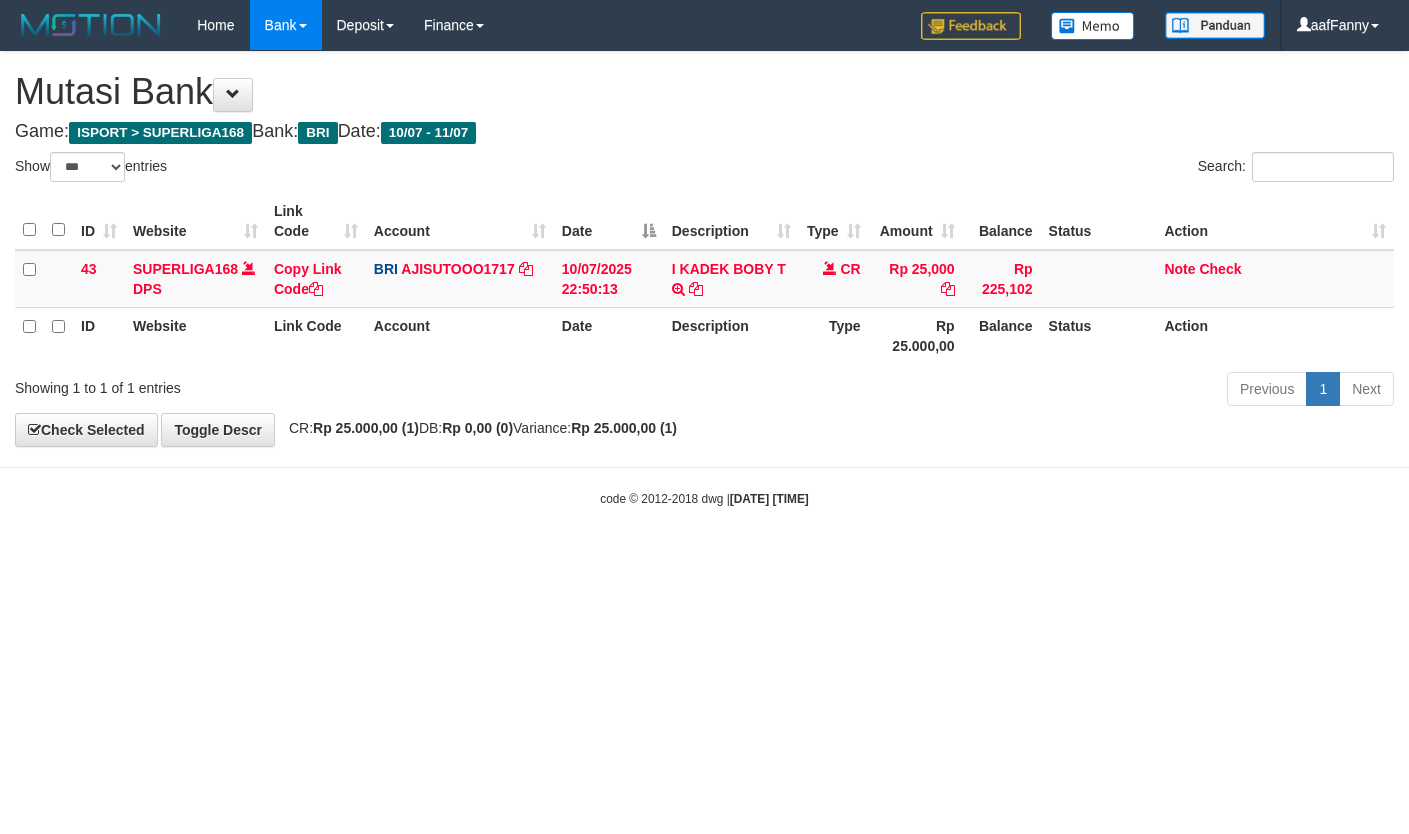 select on "***" 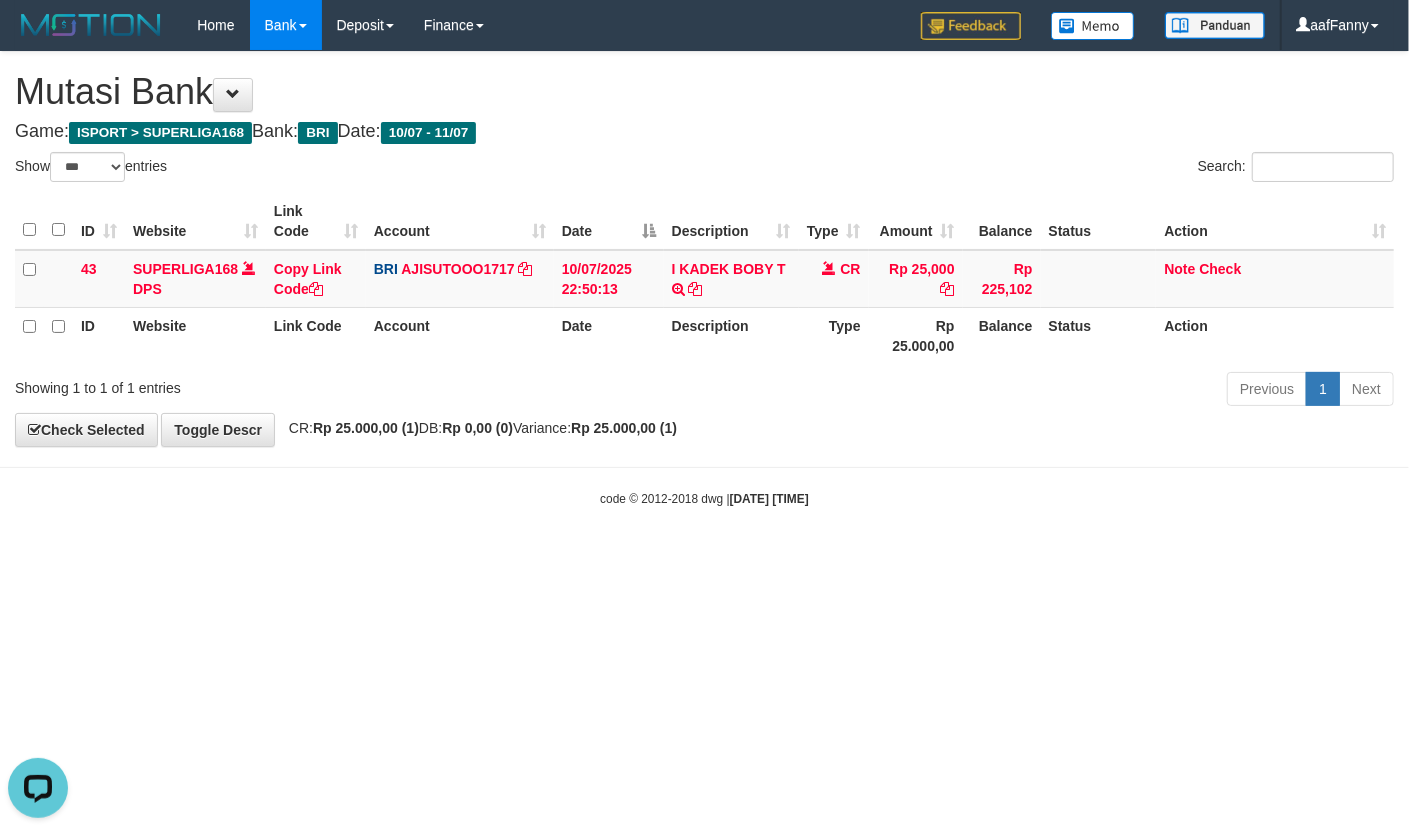 scroll, scrollTop: 0, scrollLeft: 0, axis: both 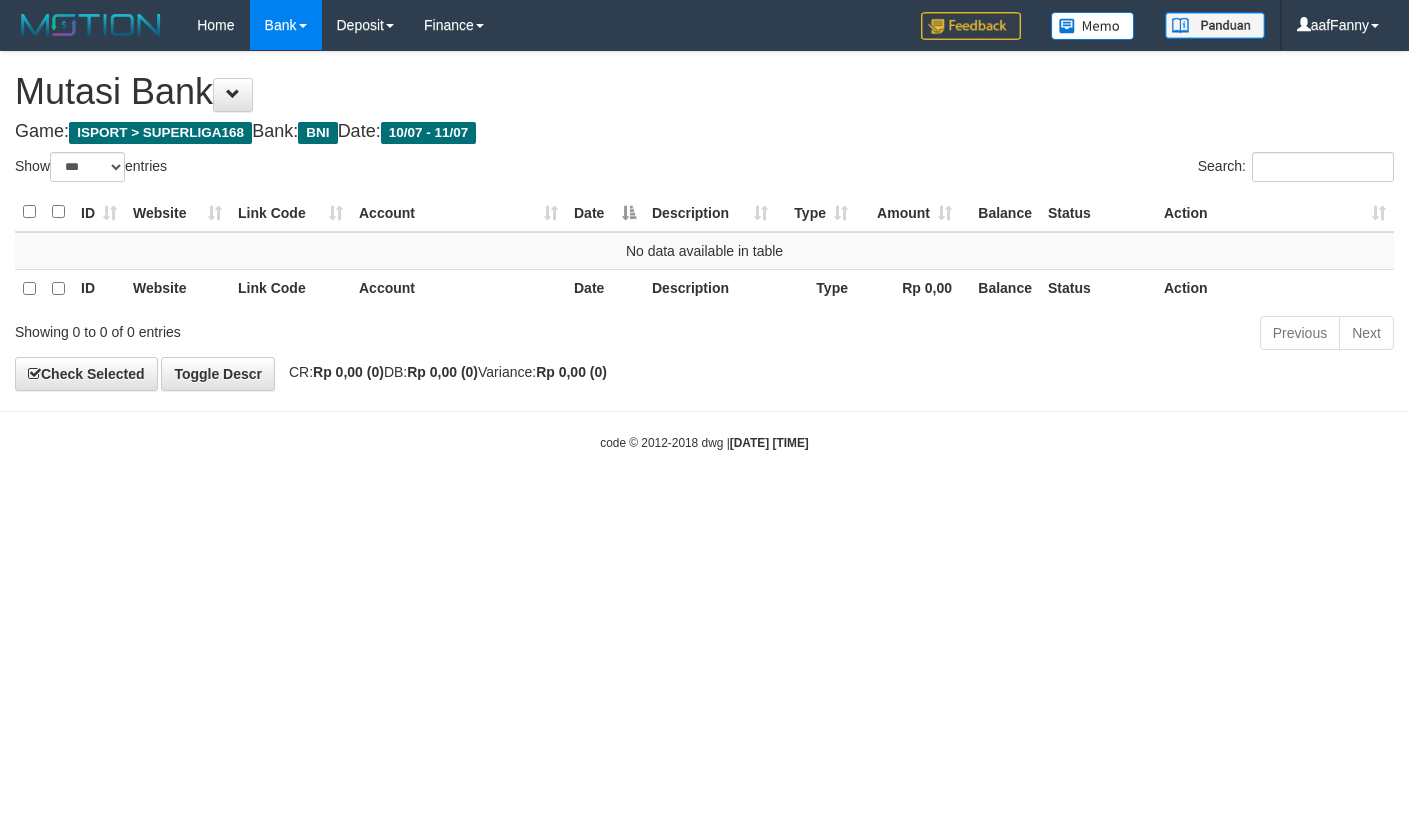 select on "***" 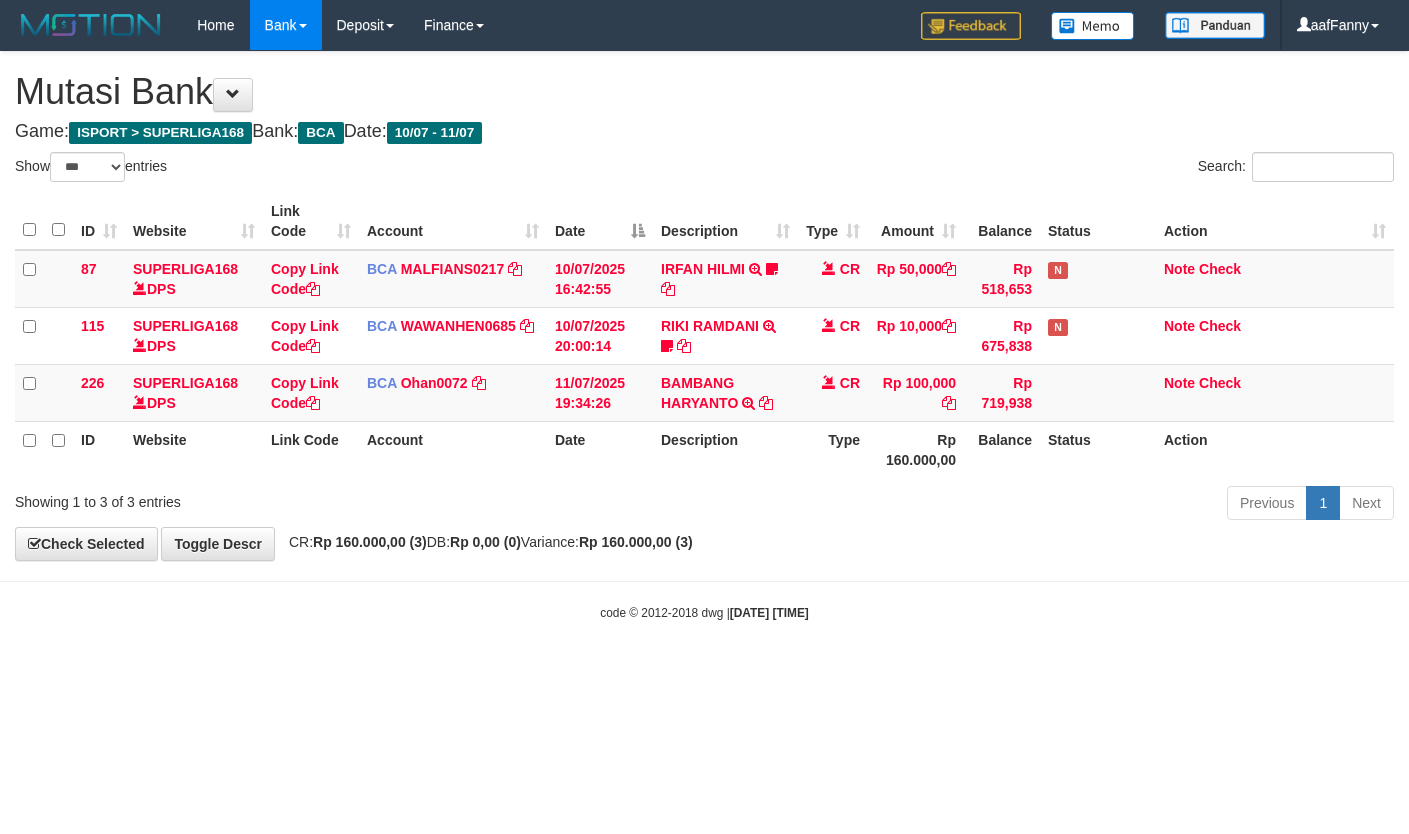 select on "***" 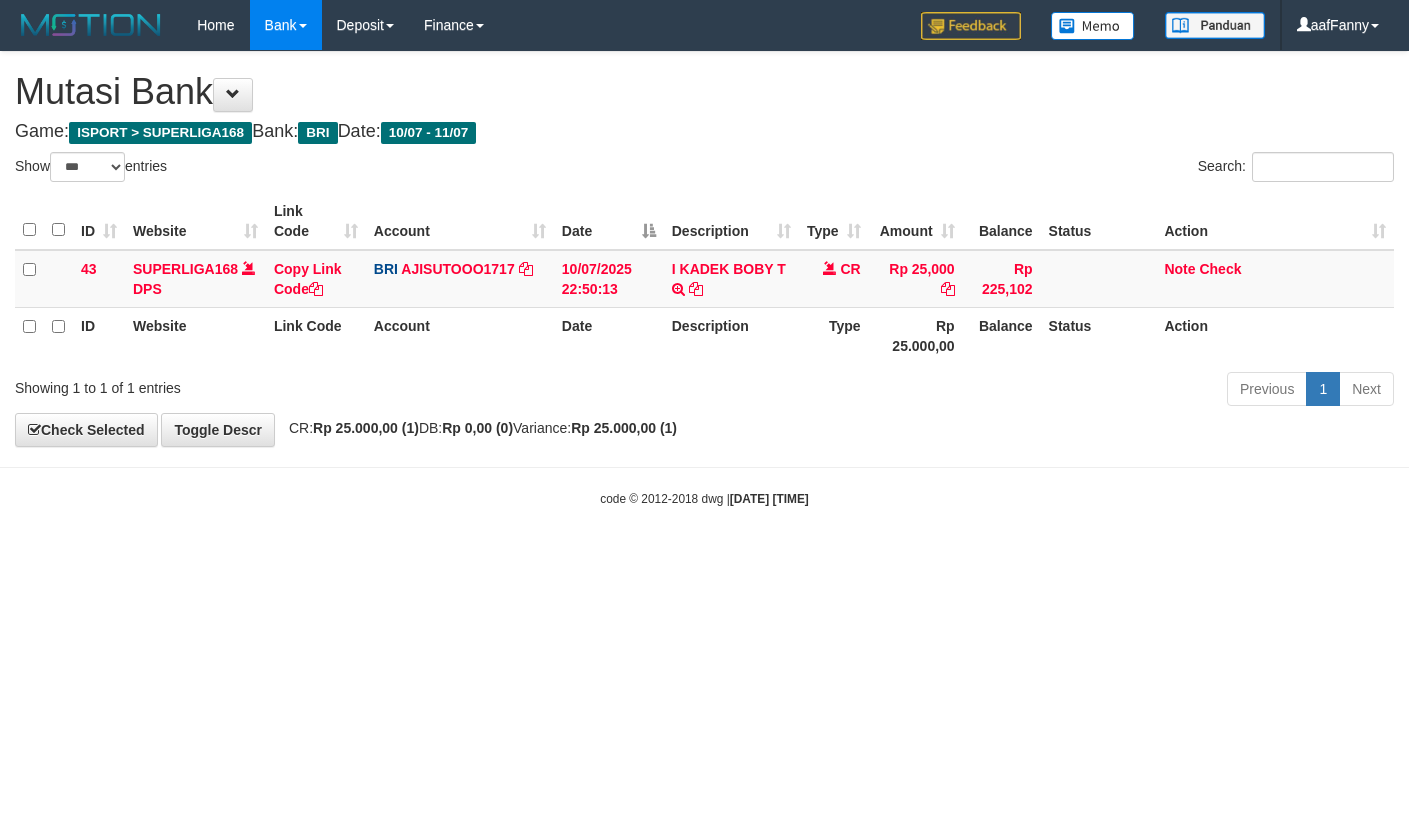 select on "***" 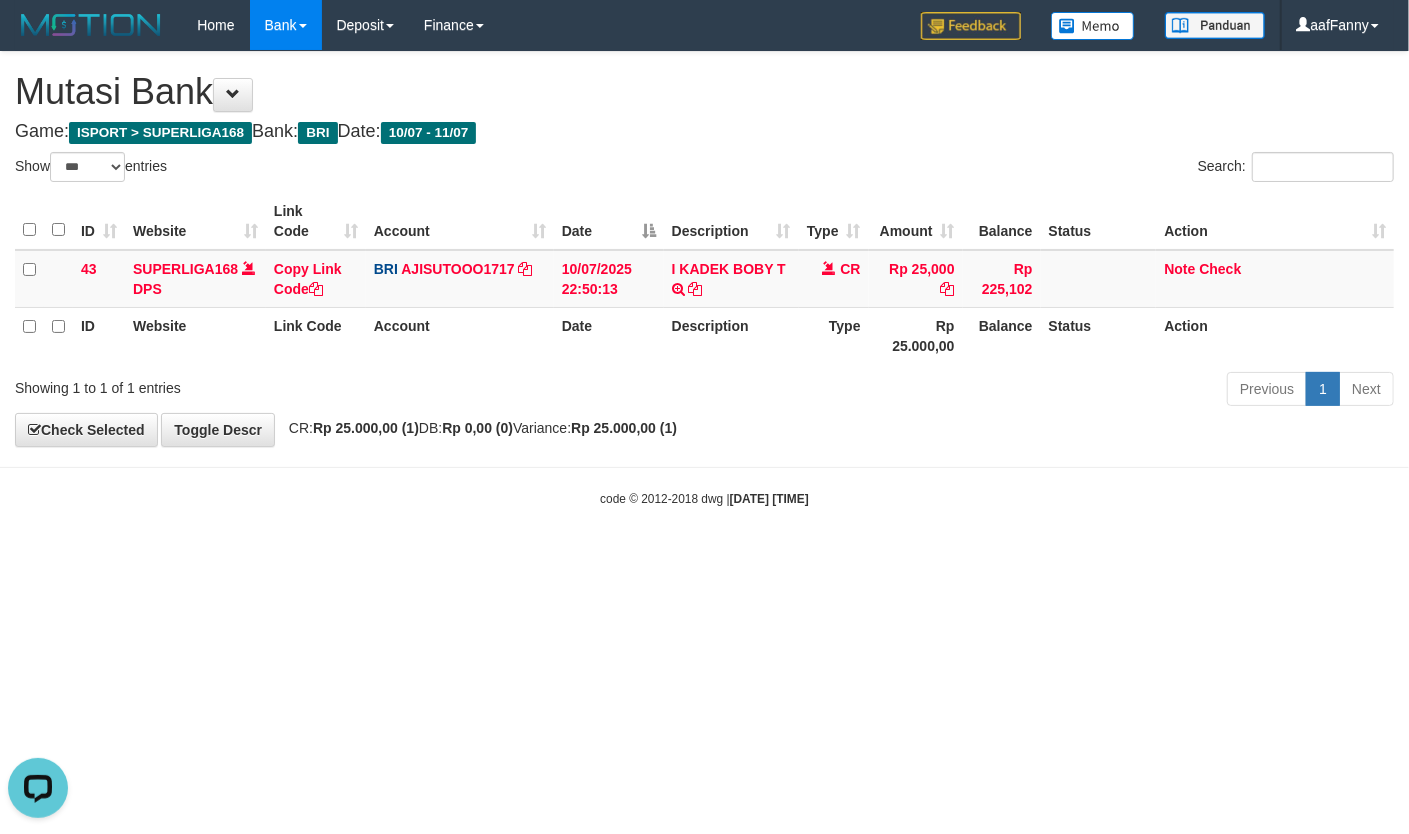 scroll, scrollTop: 0, scrollLeft: 0, axis: both 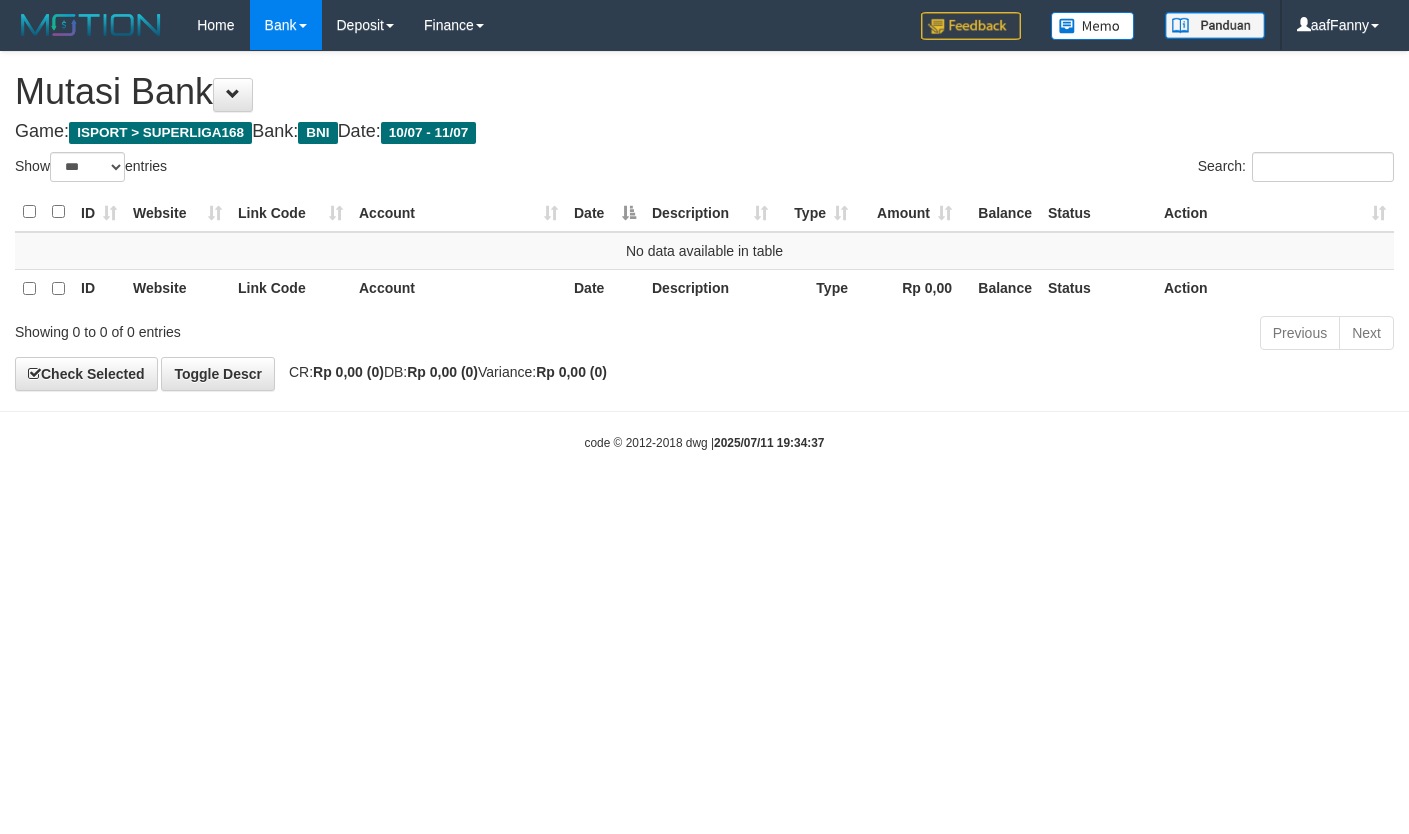 select on "***" 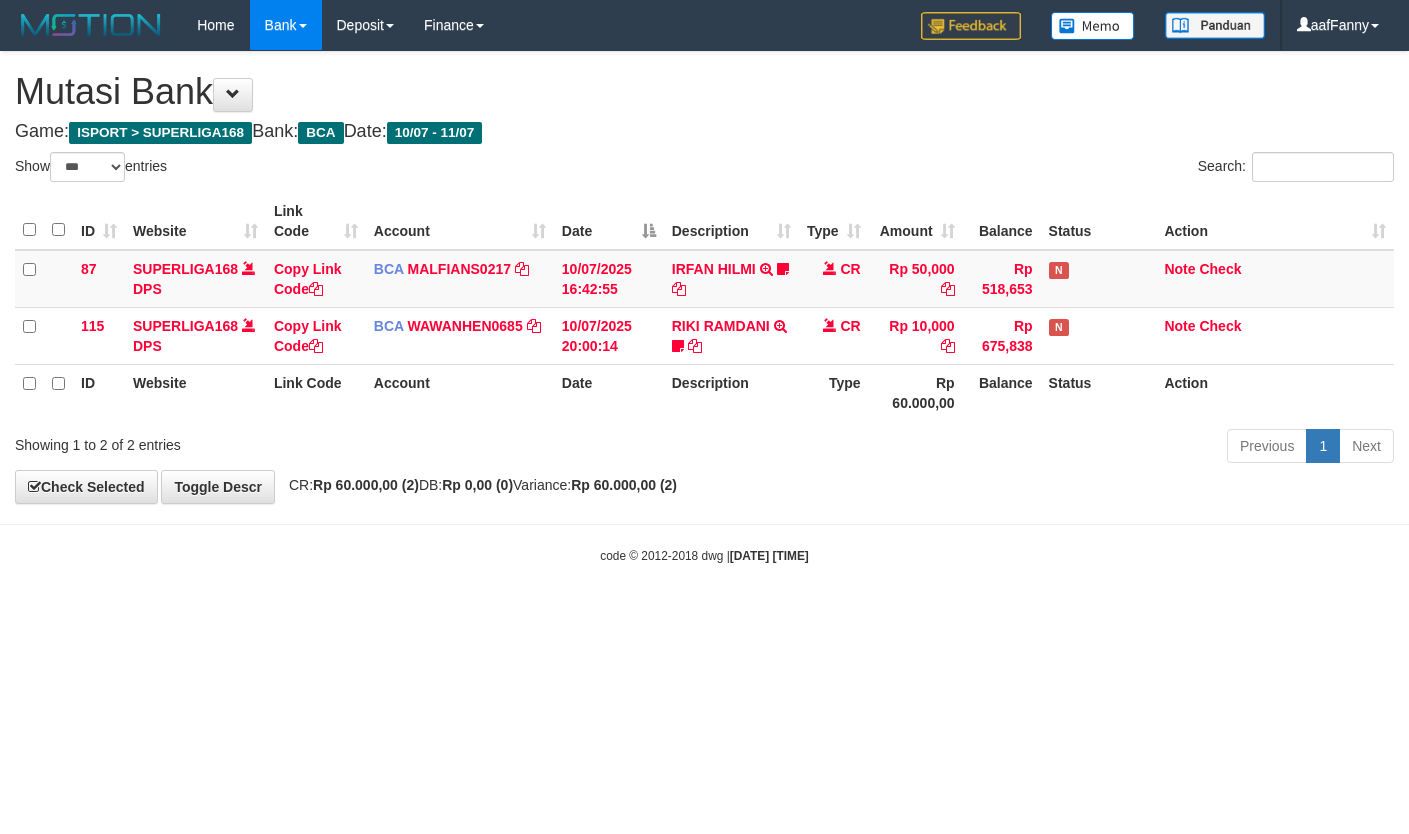 select on "***" 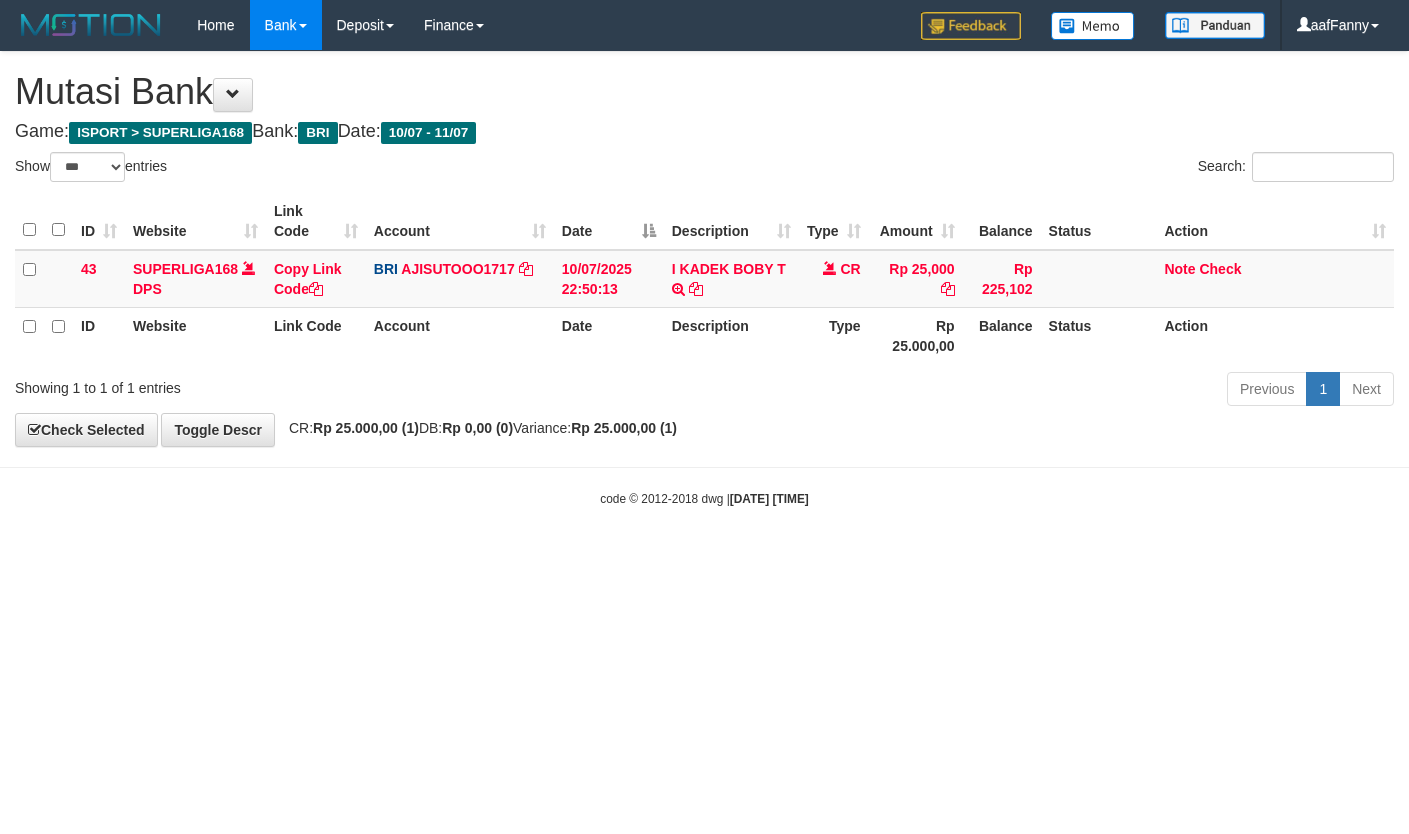 select on "***" 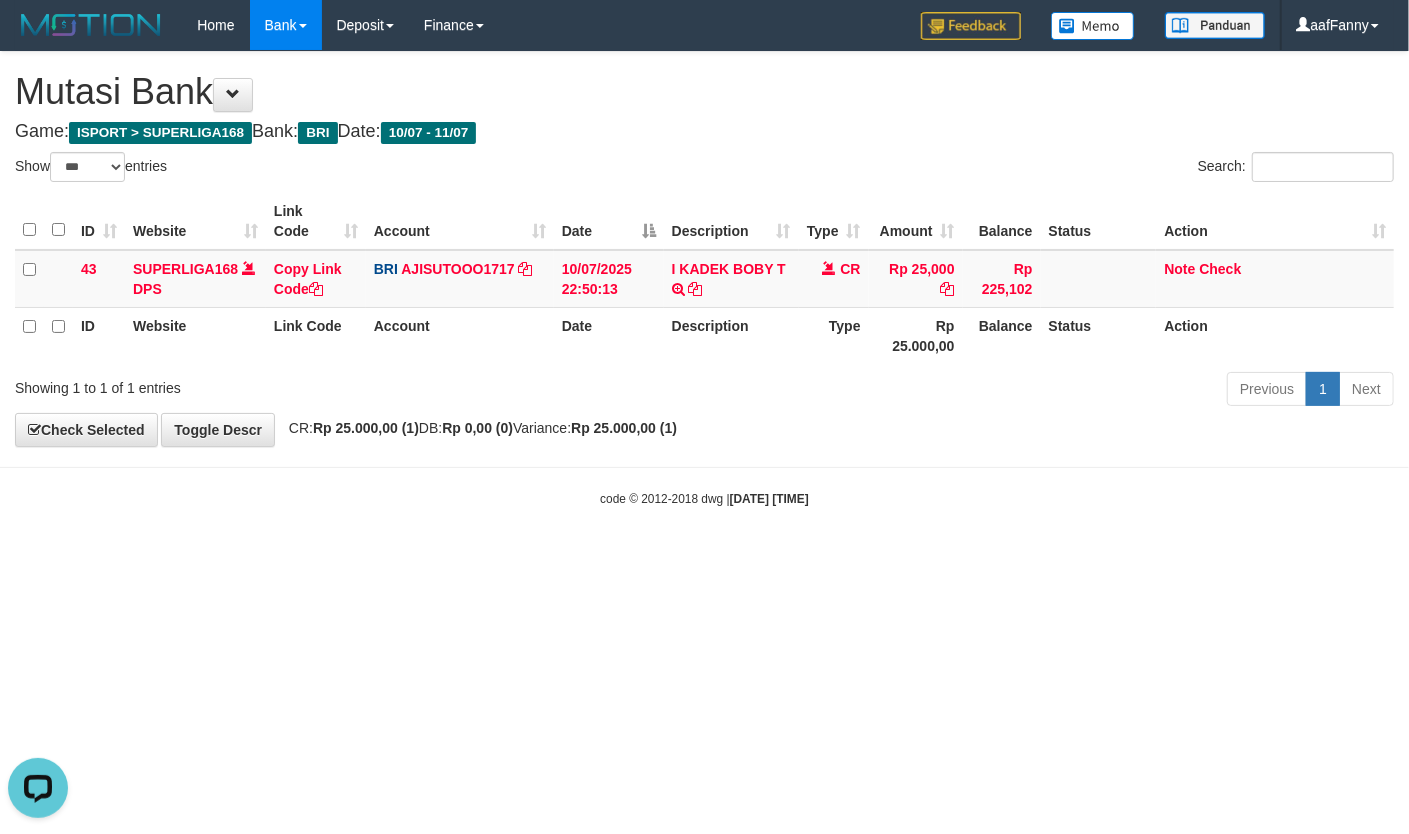 scroll, scrollTop: 0, scrollLeft: 0, axis: both 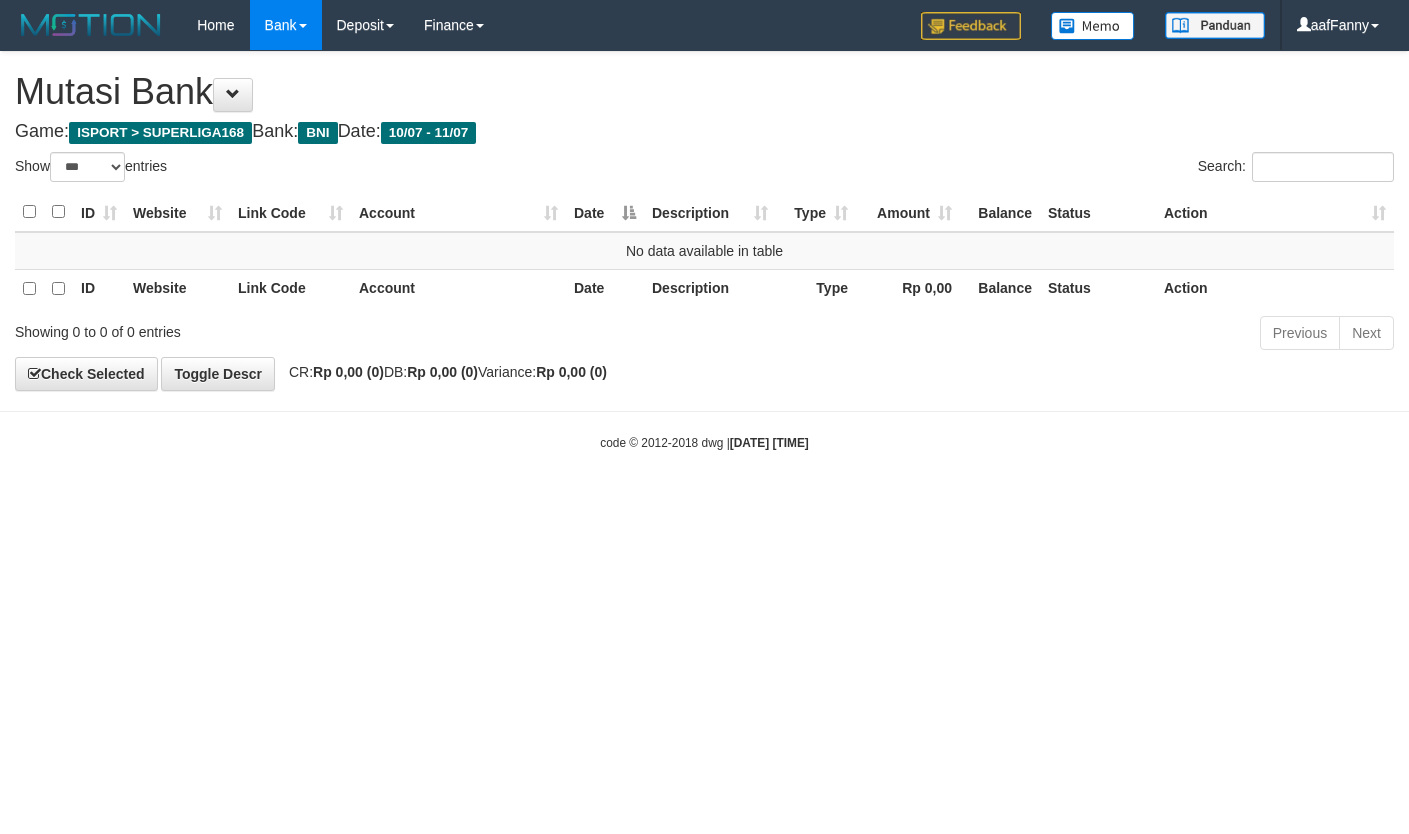 select on "***" 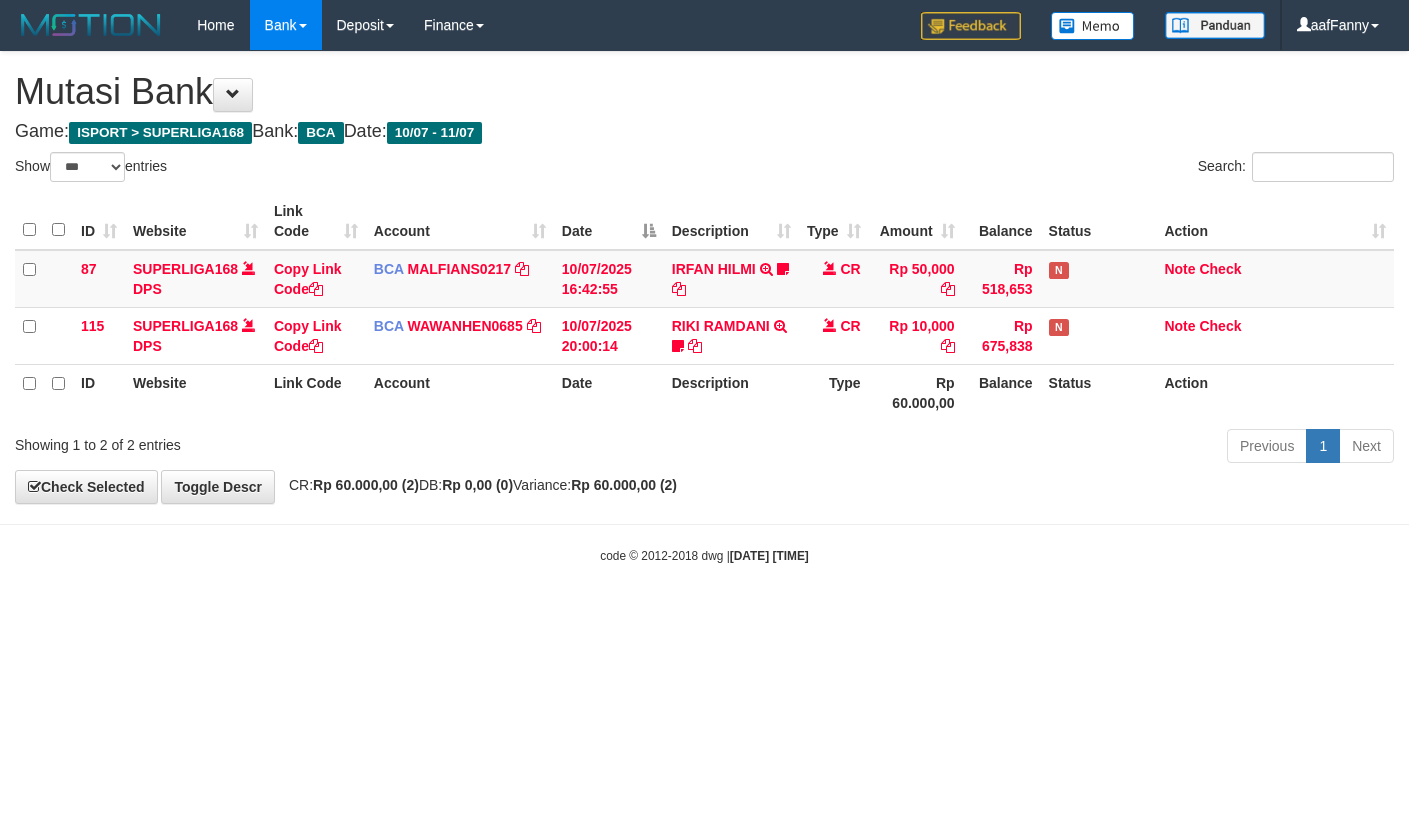 select on "***" 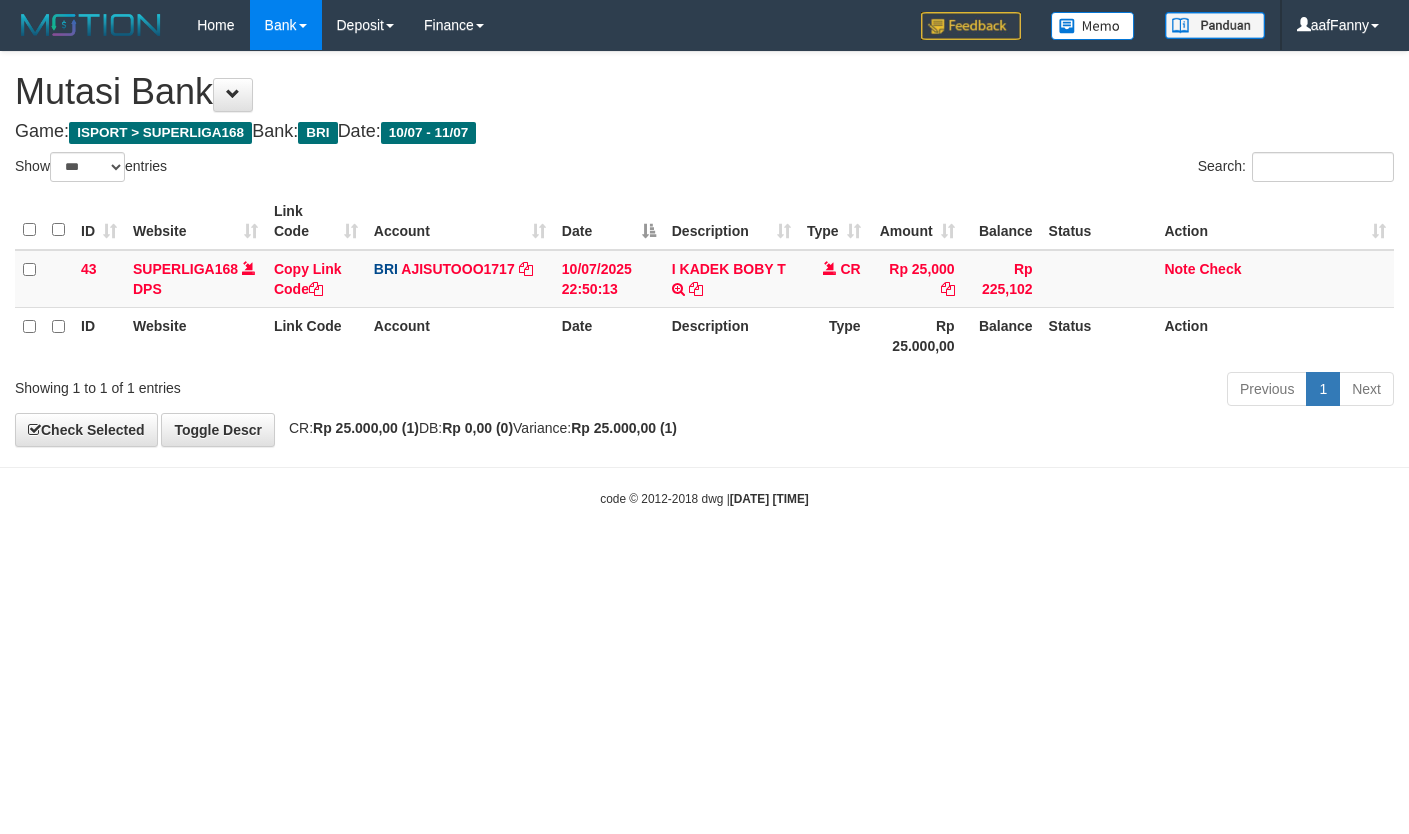select on "***" 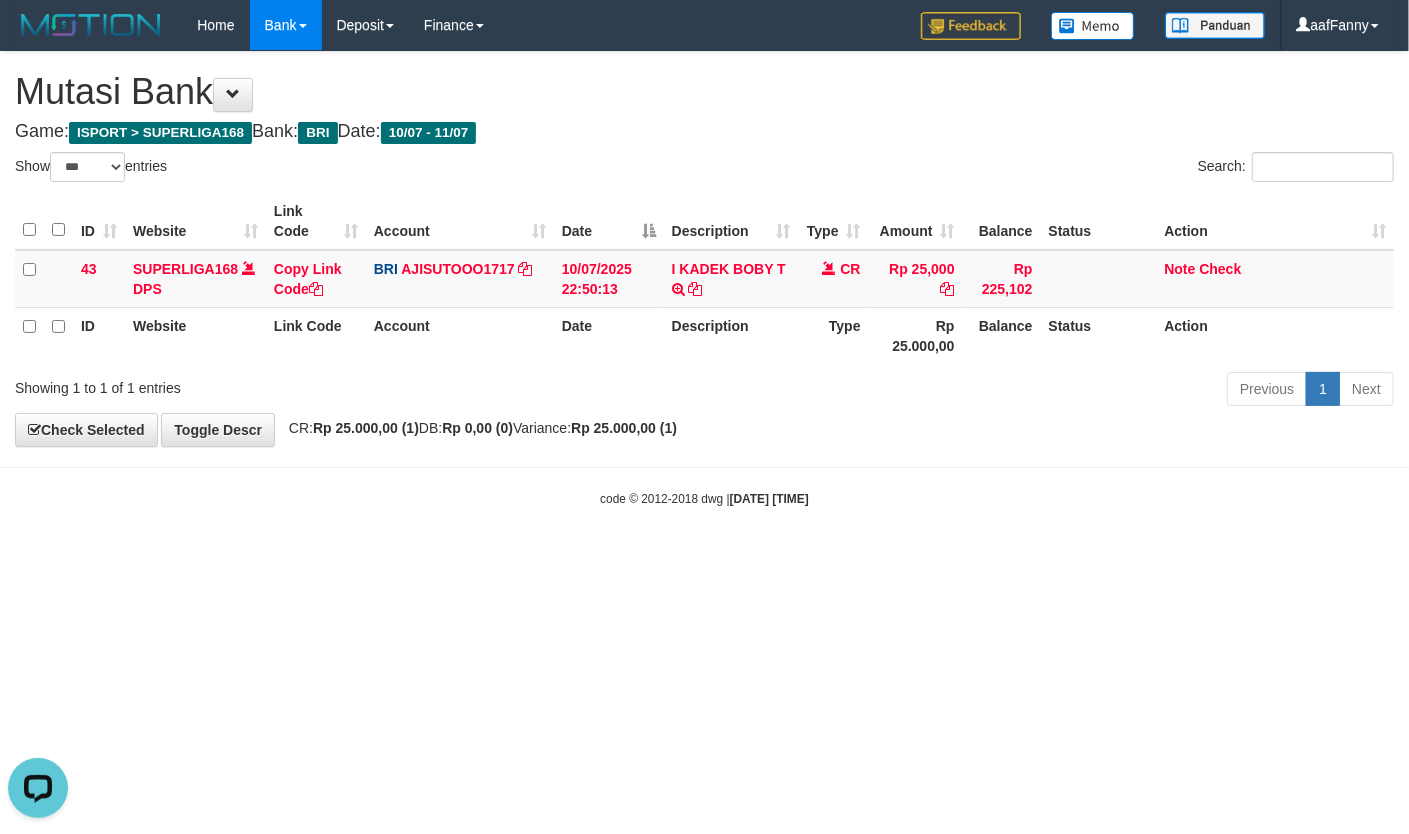 scroll, scrollTop: 0, scrollLeft: 0, axis: both 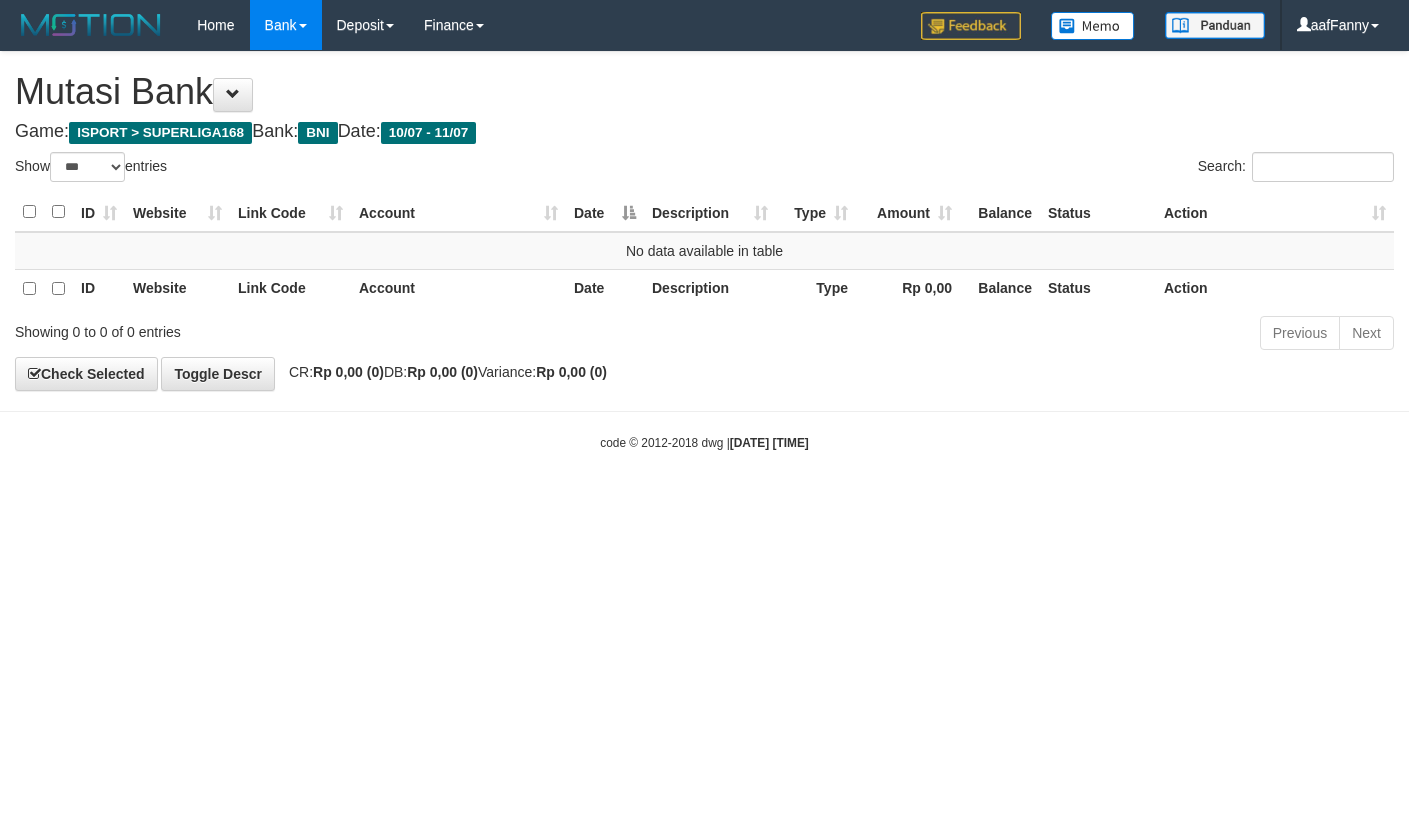 select on "***" 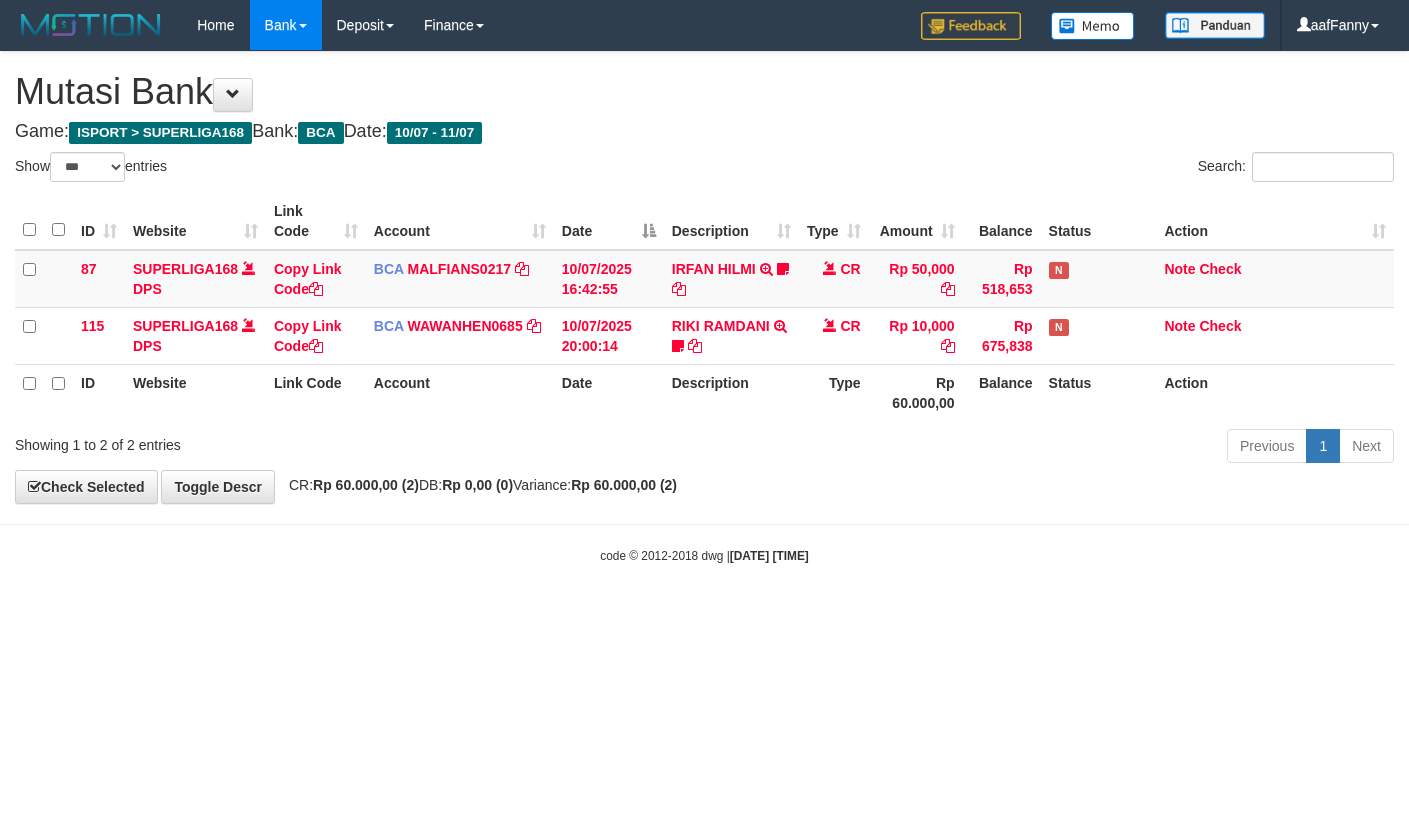 select on "***" 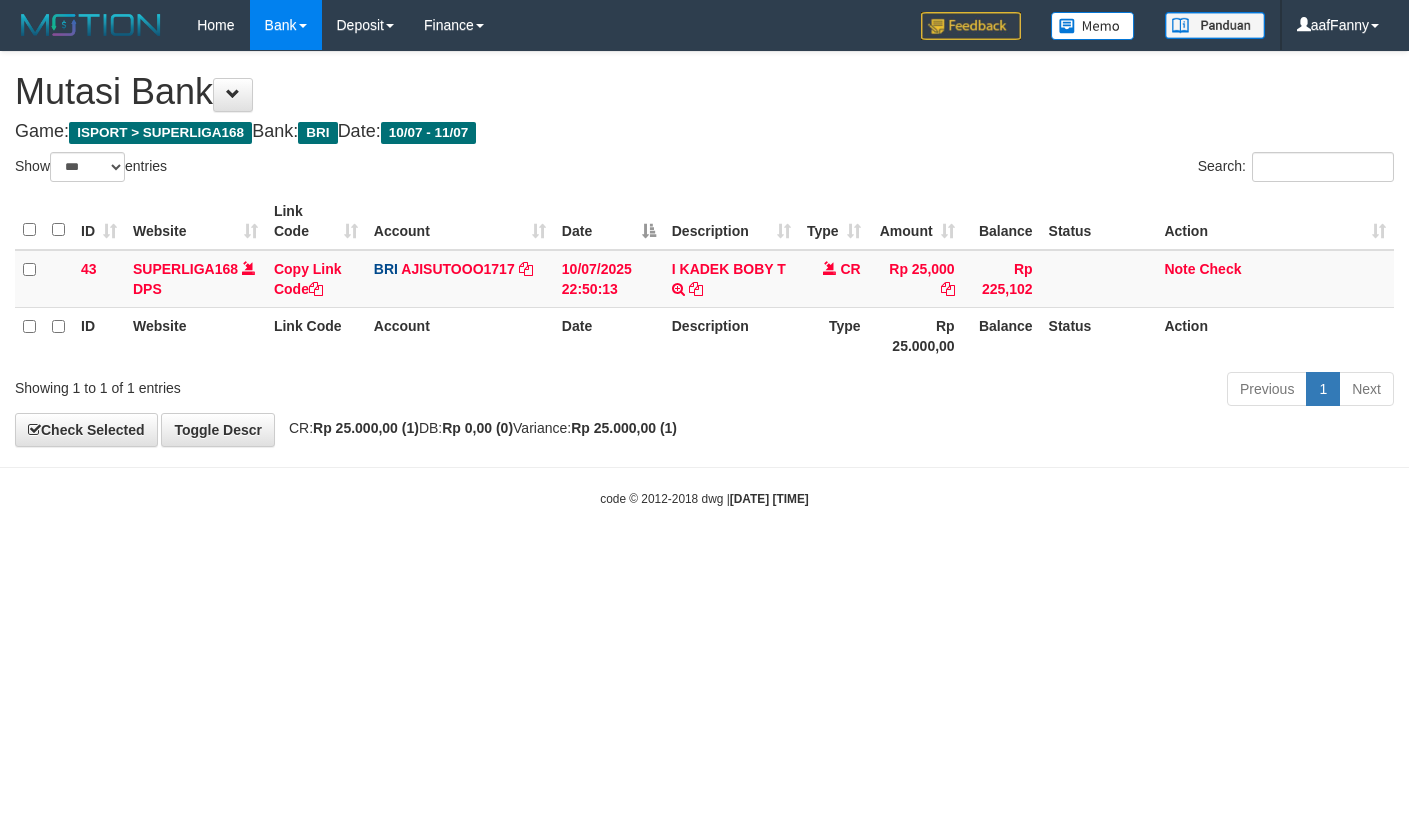 select on "***" 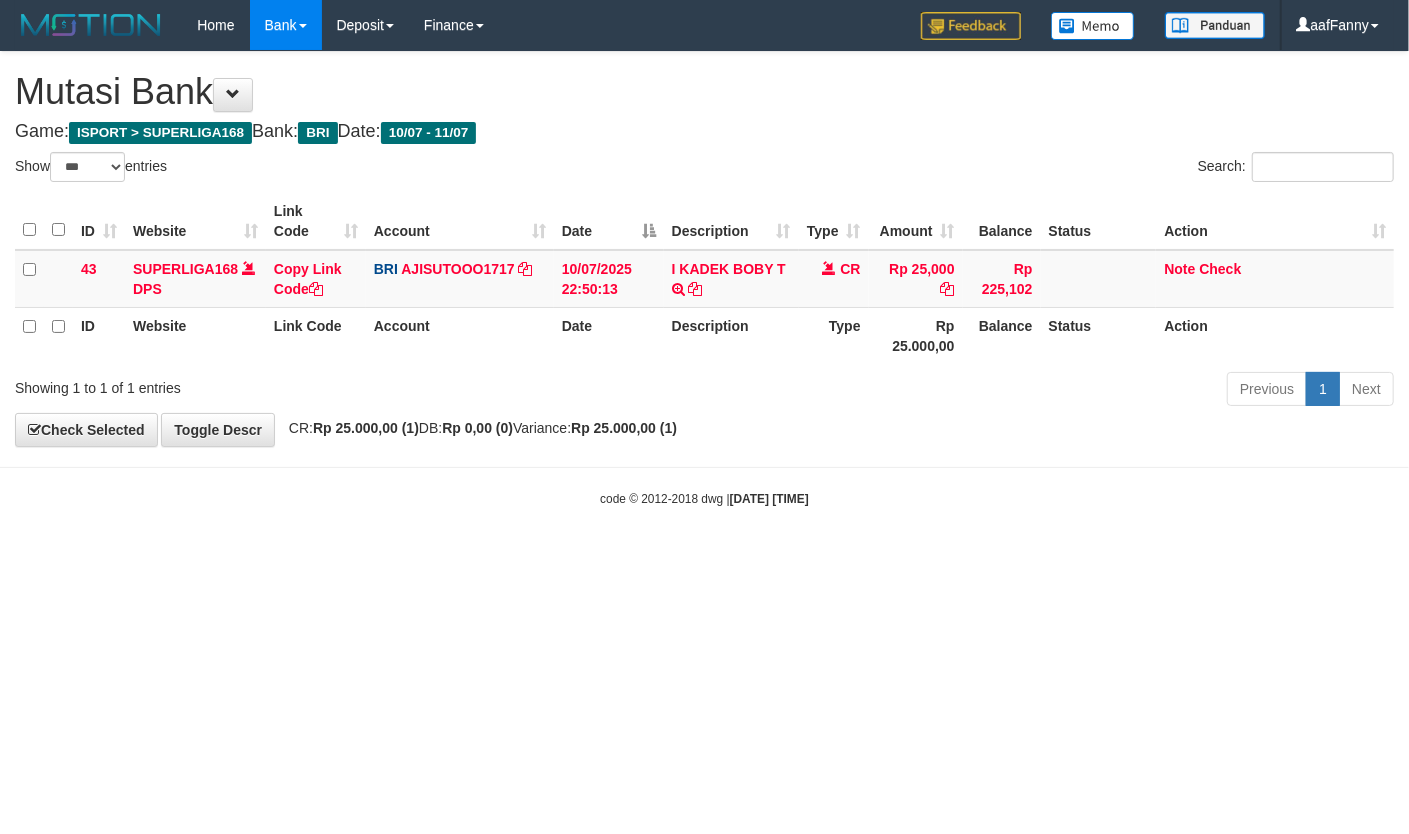 click on "Toggle navigation
Home
Bank
Account List
Load
By Website
Group
[ISPORT]													SUPERLIGA168
By Load Group (DPS)" at bounding box center (704, 279) 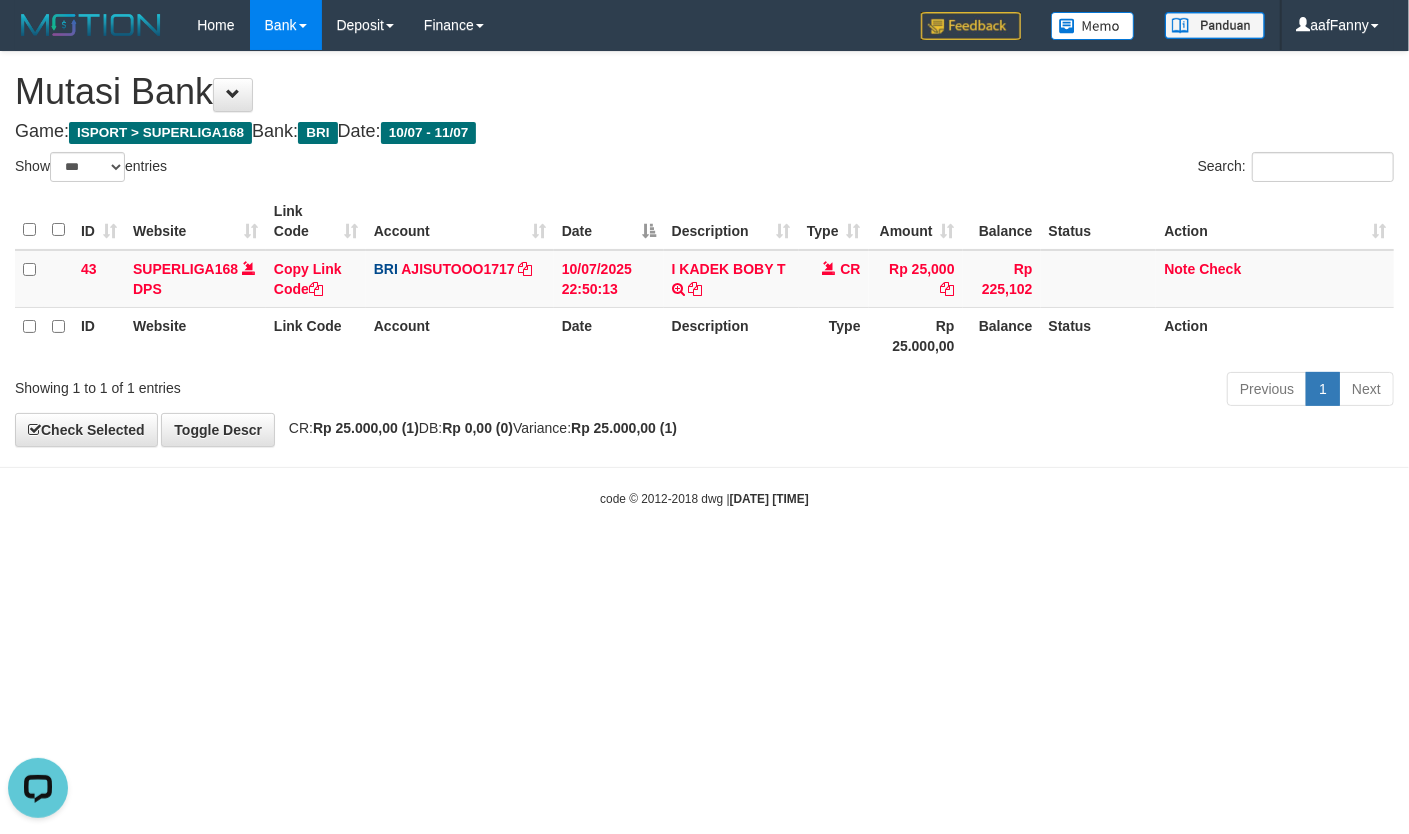 scroll, scrollTop: 0, scrollLeft: 0, axis: both 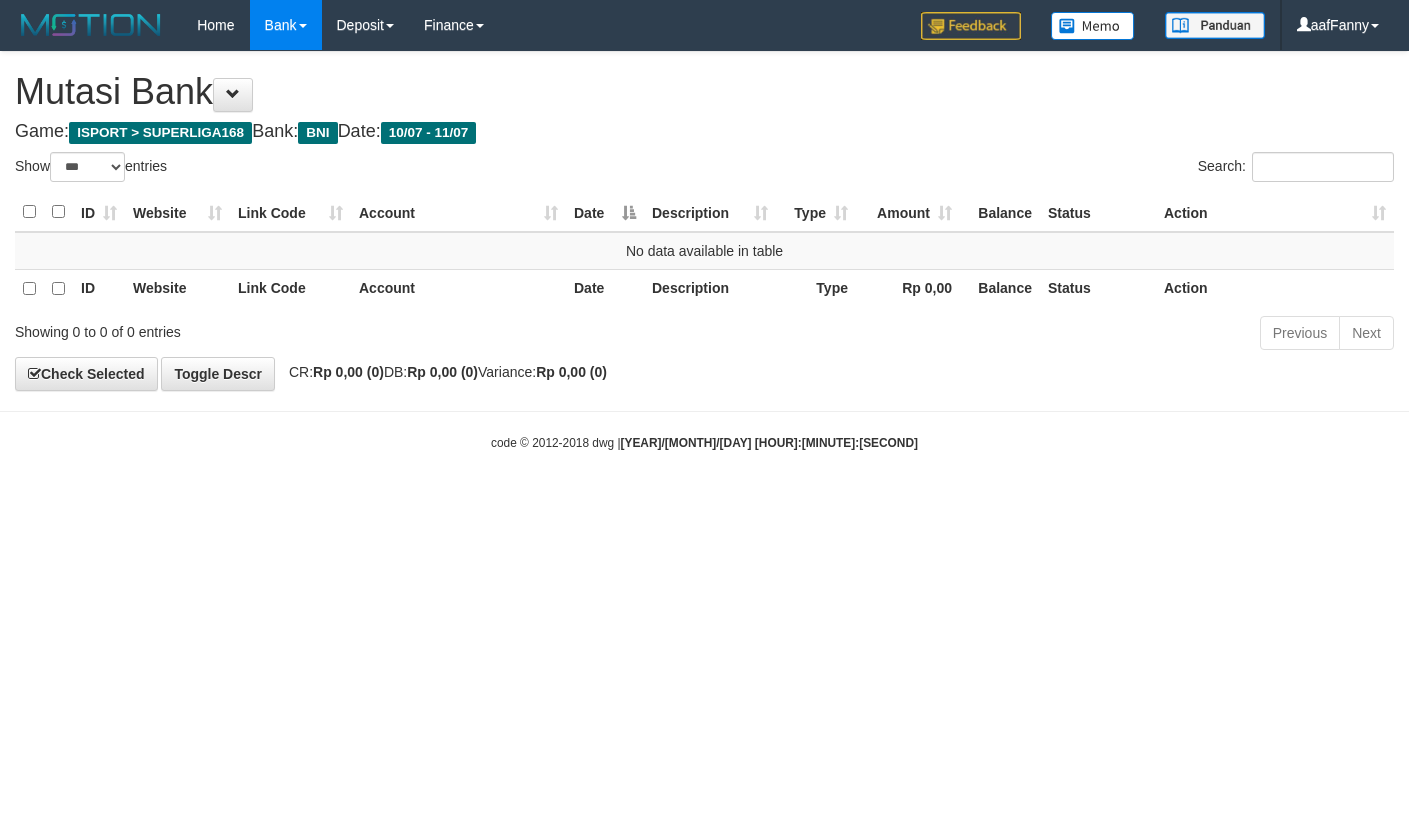 select on "***" 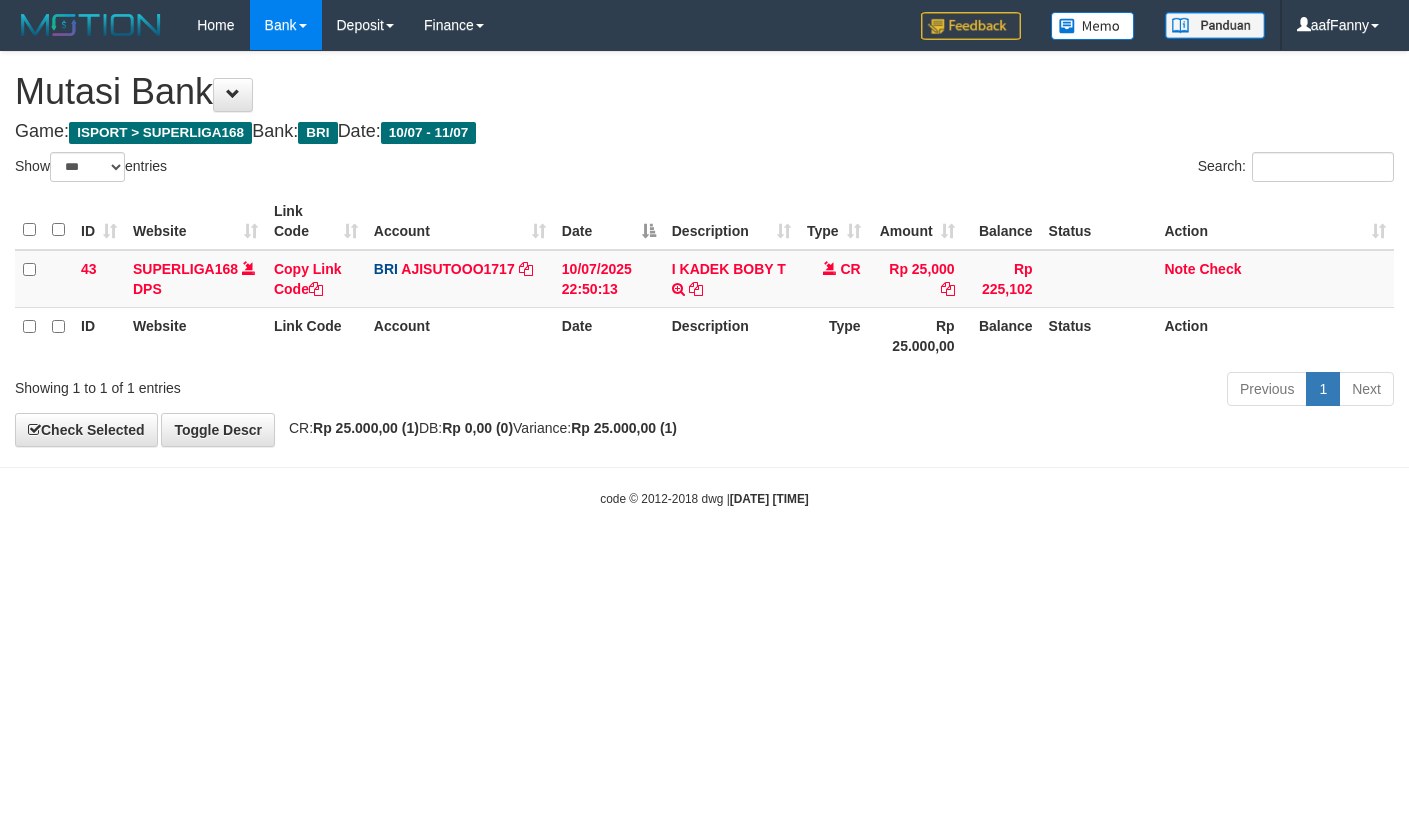 select on "***" 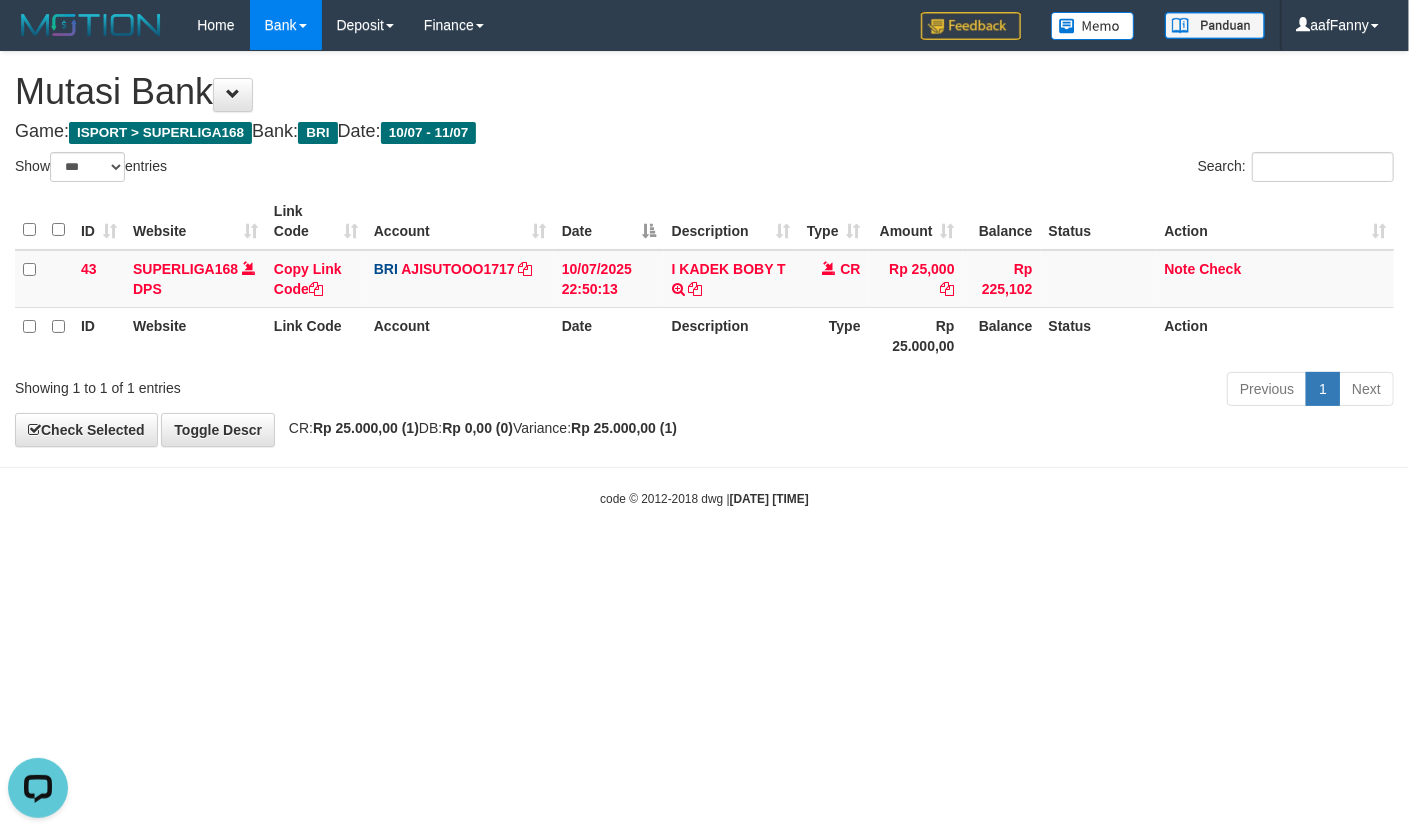 scroll, scrollTop: 0, scrollLeft: 0, axis: both 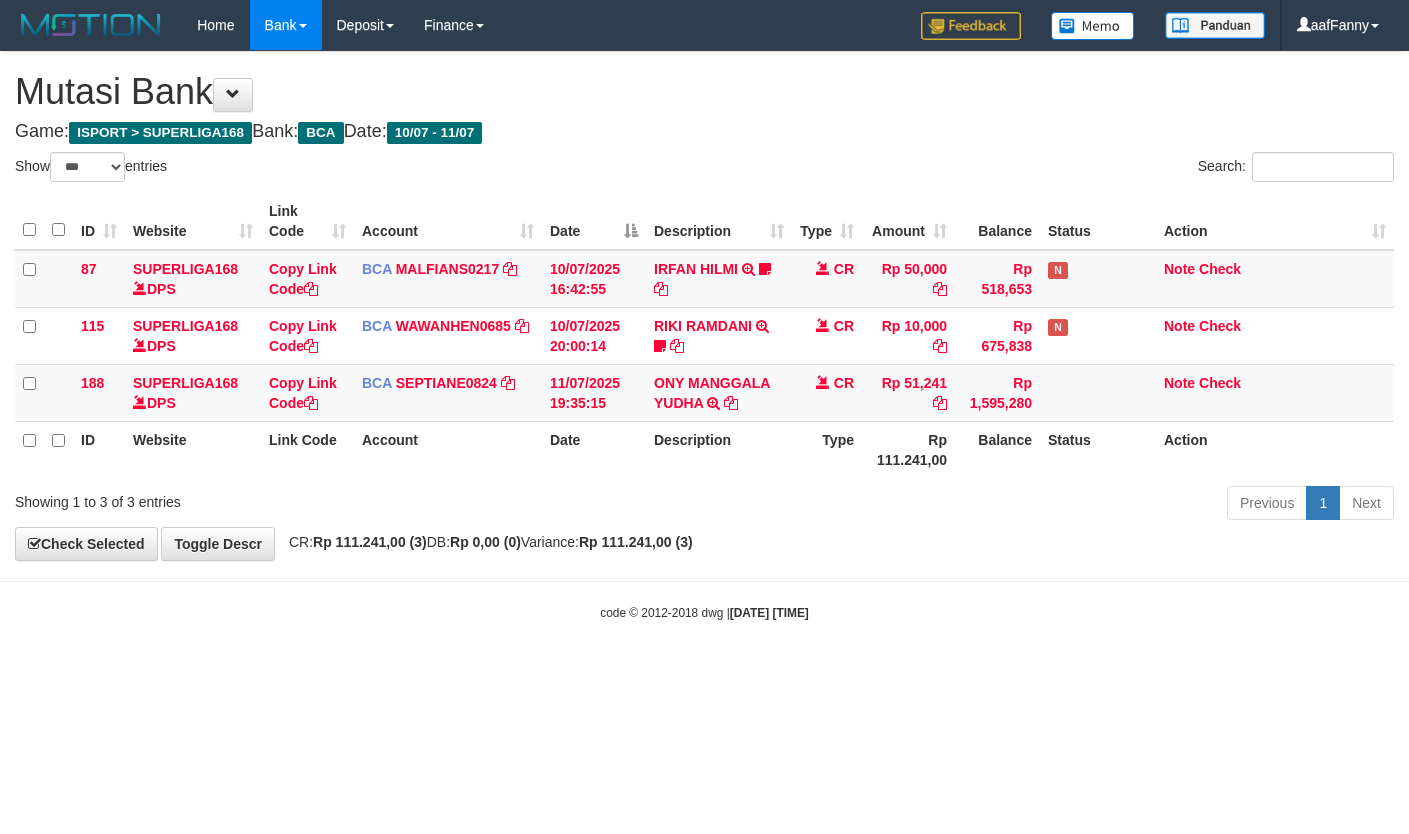 select on "***" 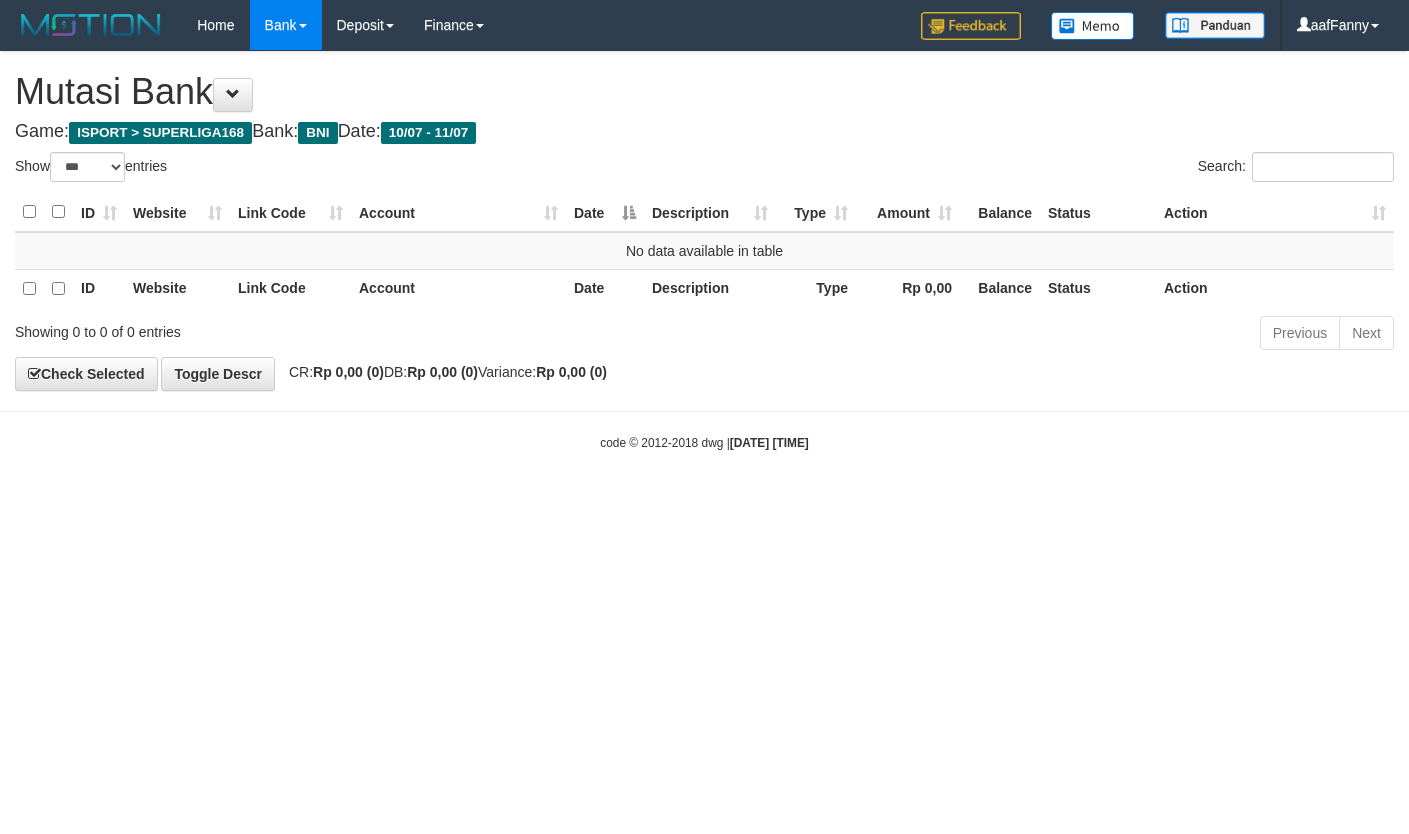 select on "***" 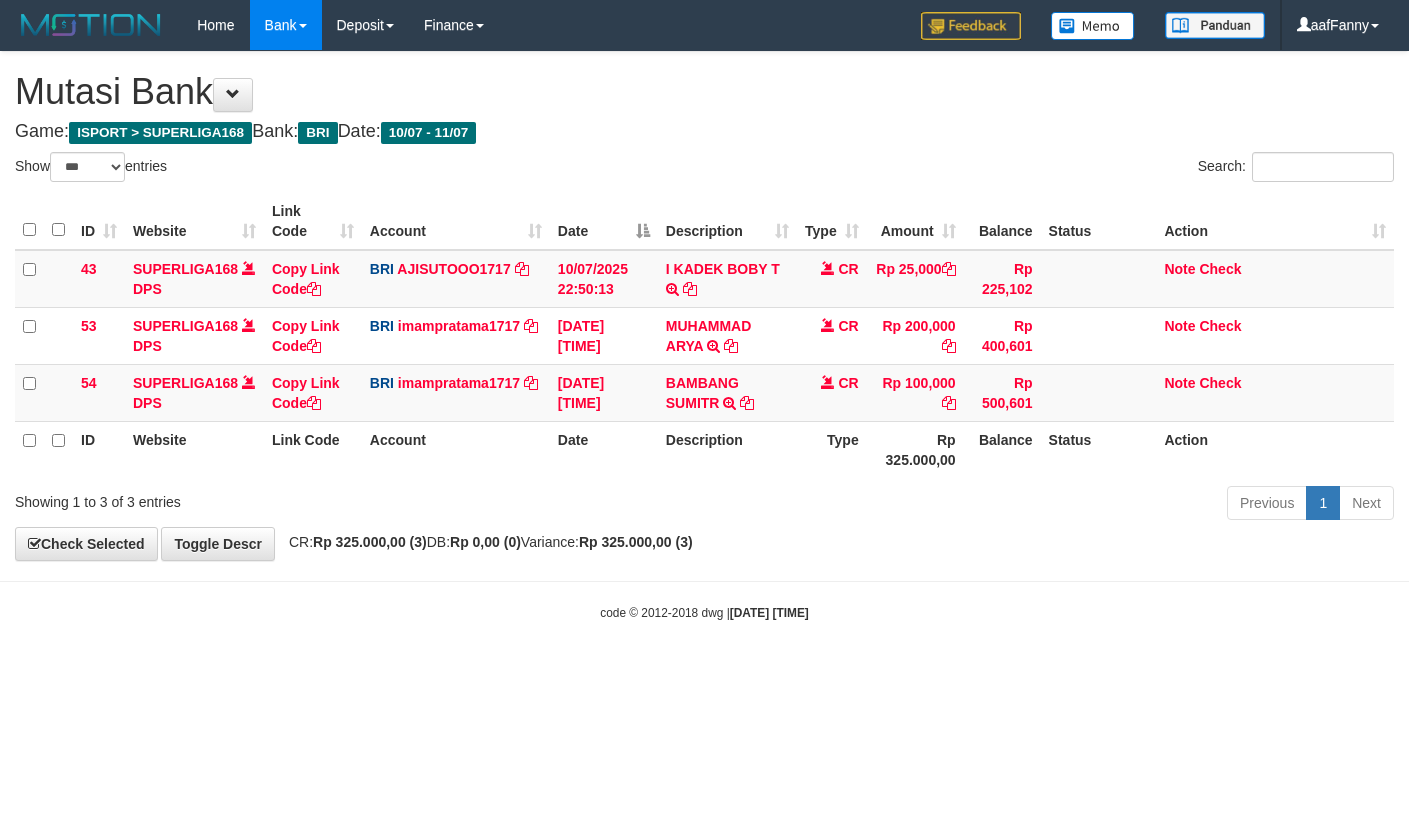 select on "***" 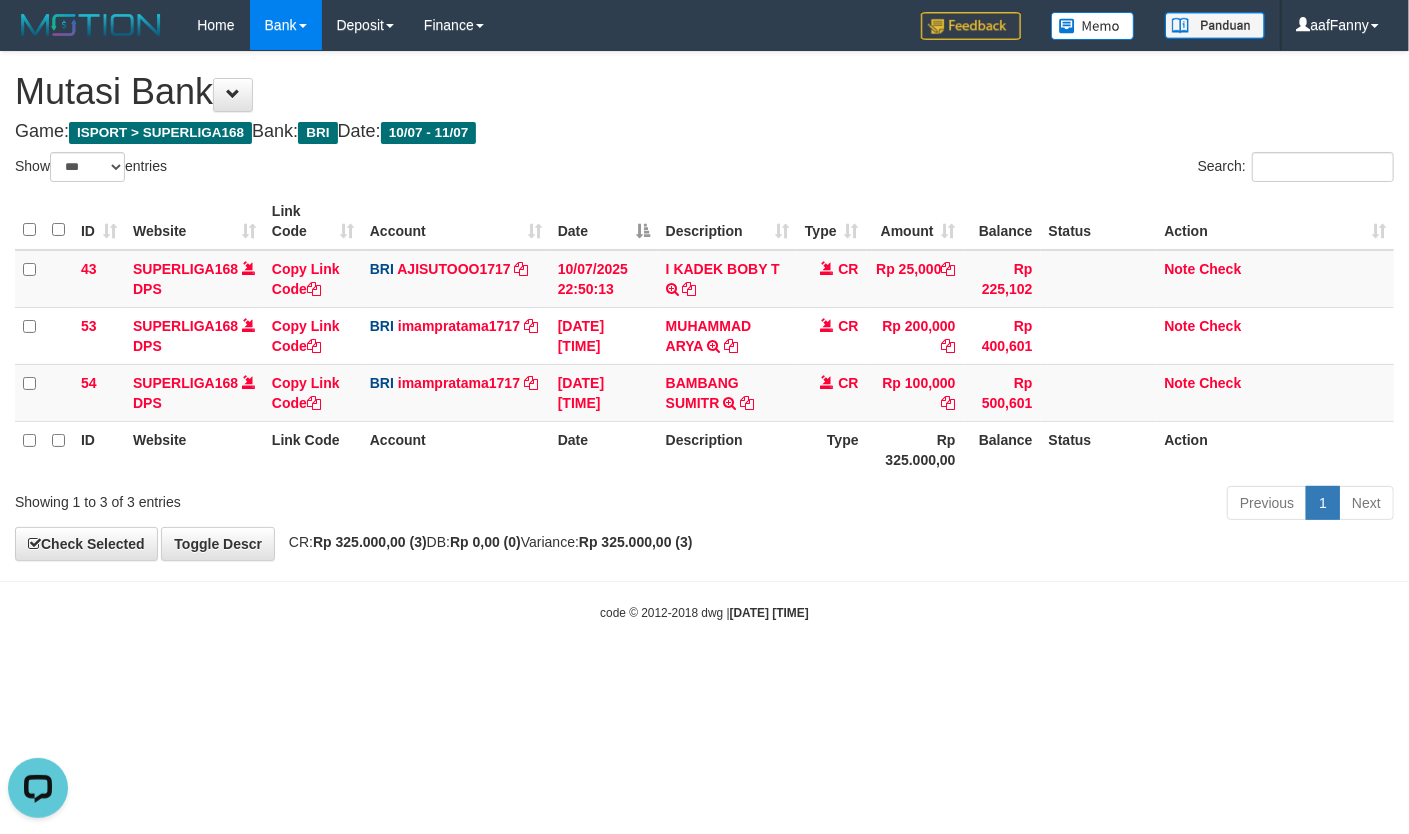 scroll, scrollTop: 0, scrollLeft: 0, axis: both 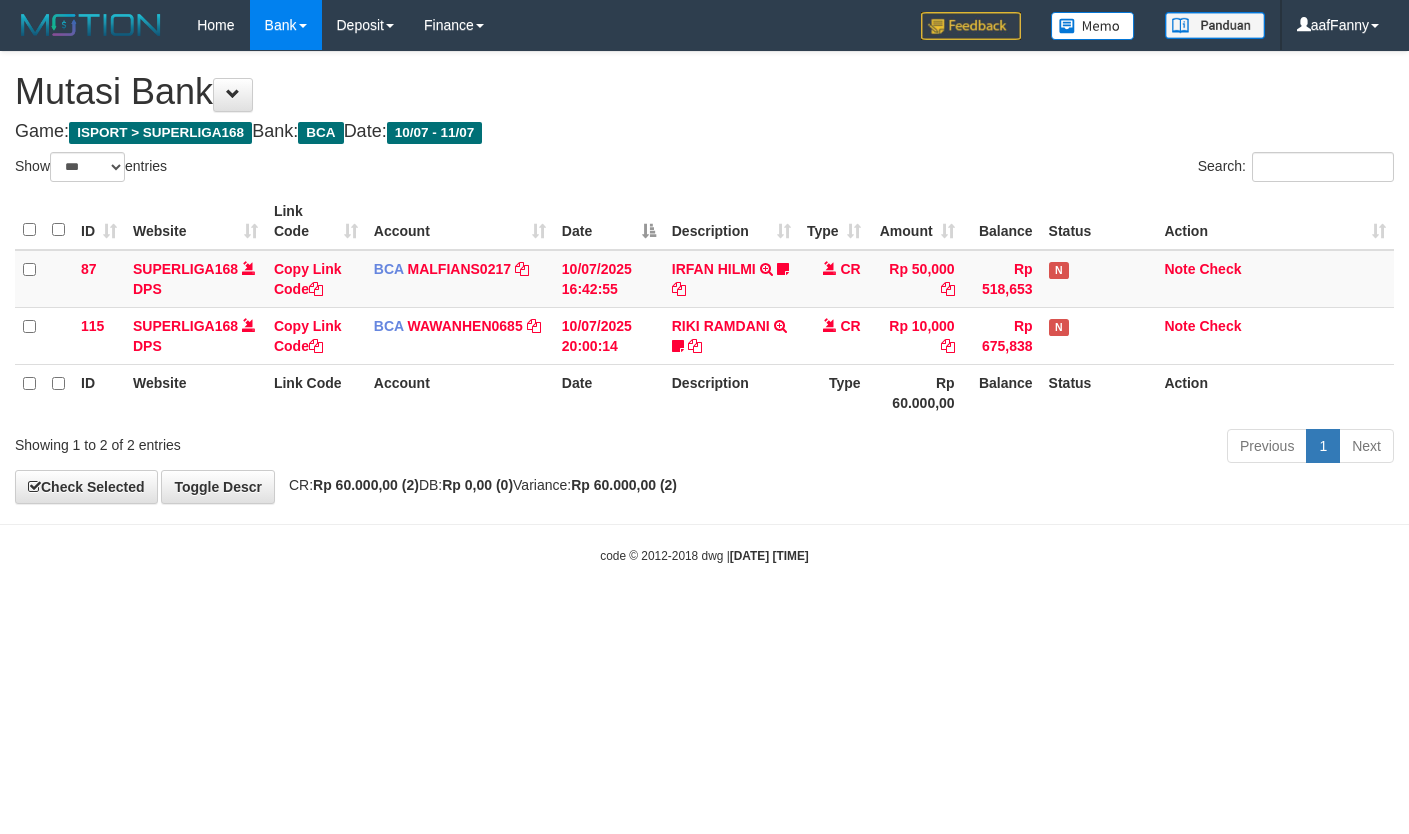 select on "***" 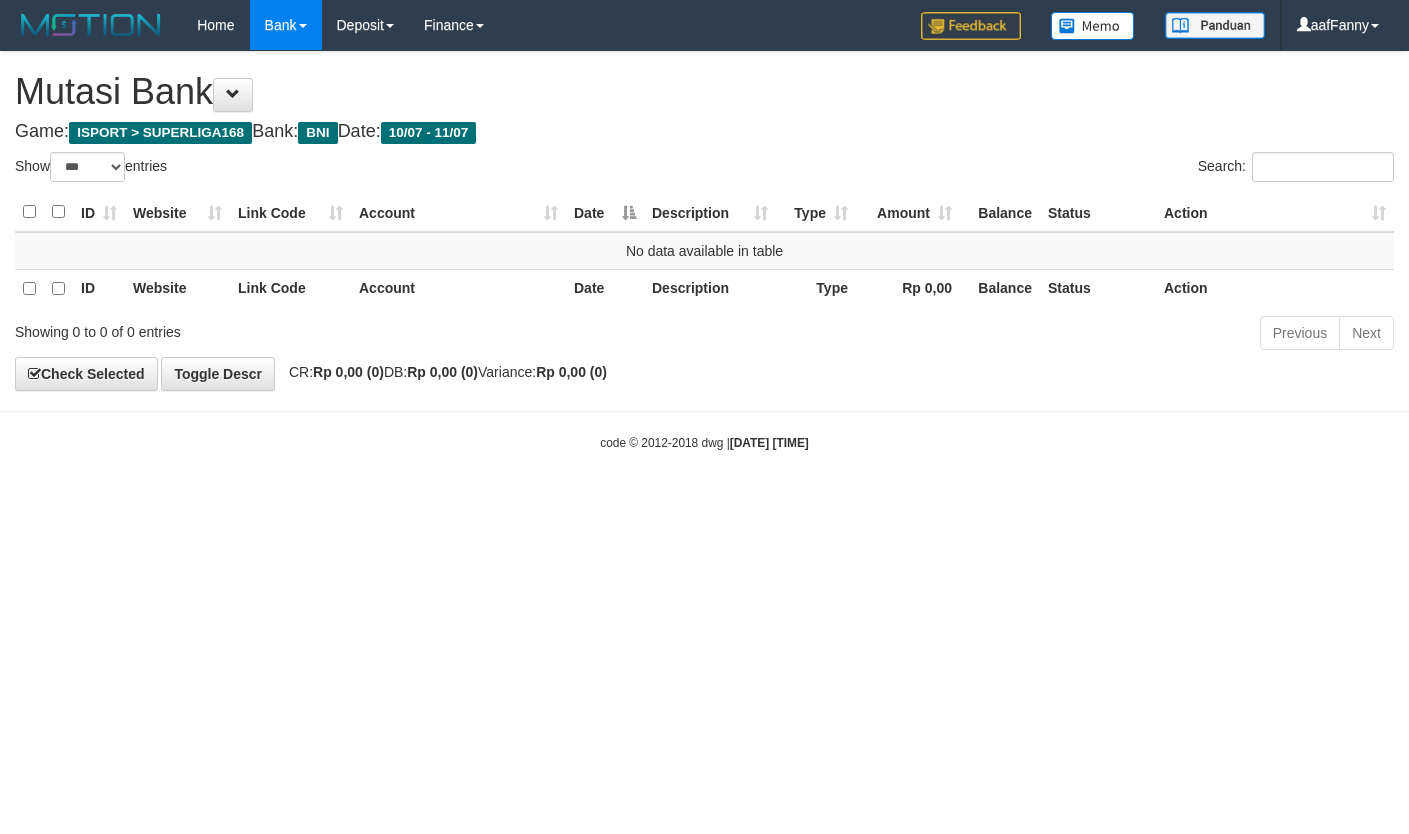 select on "***" 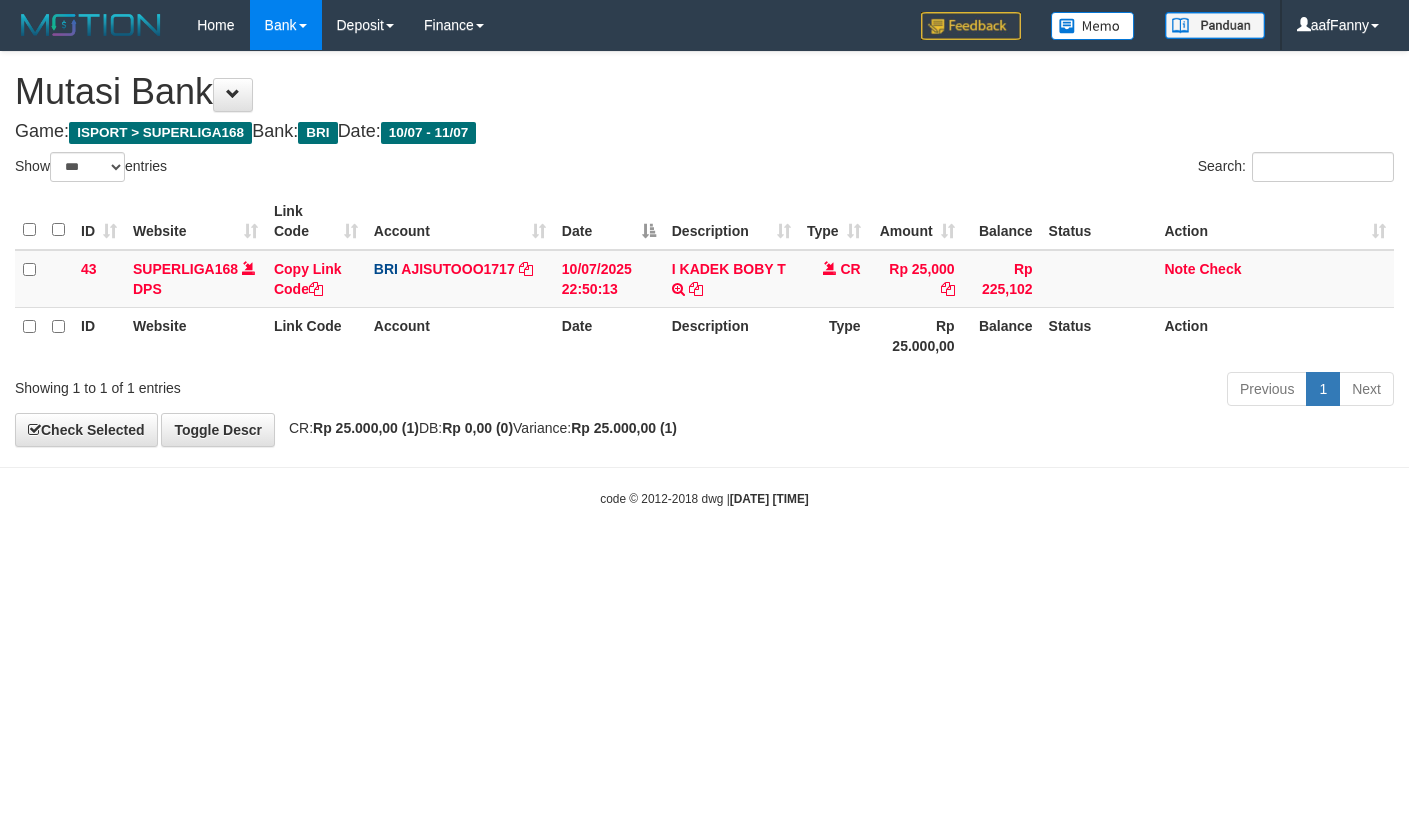 select on "***" 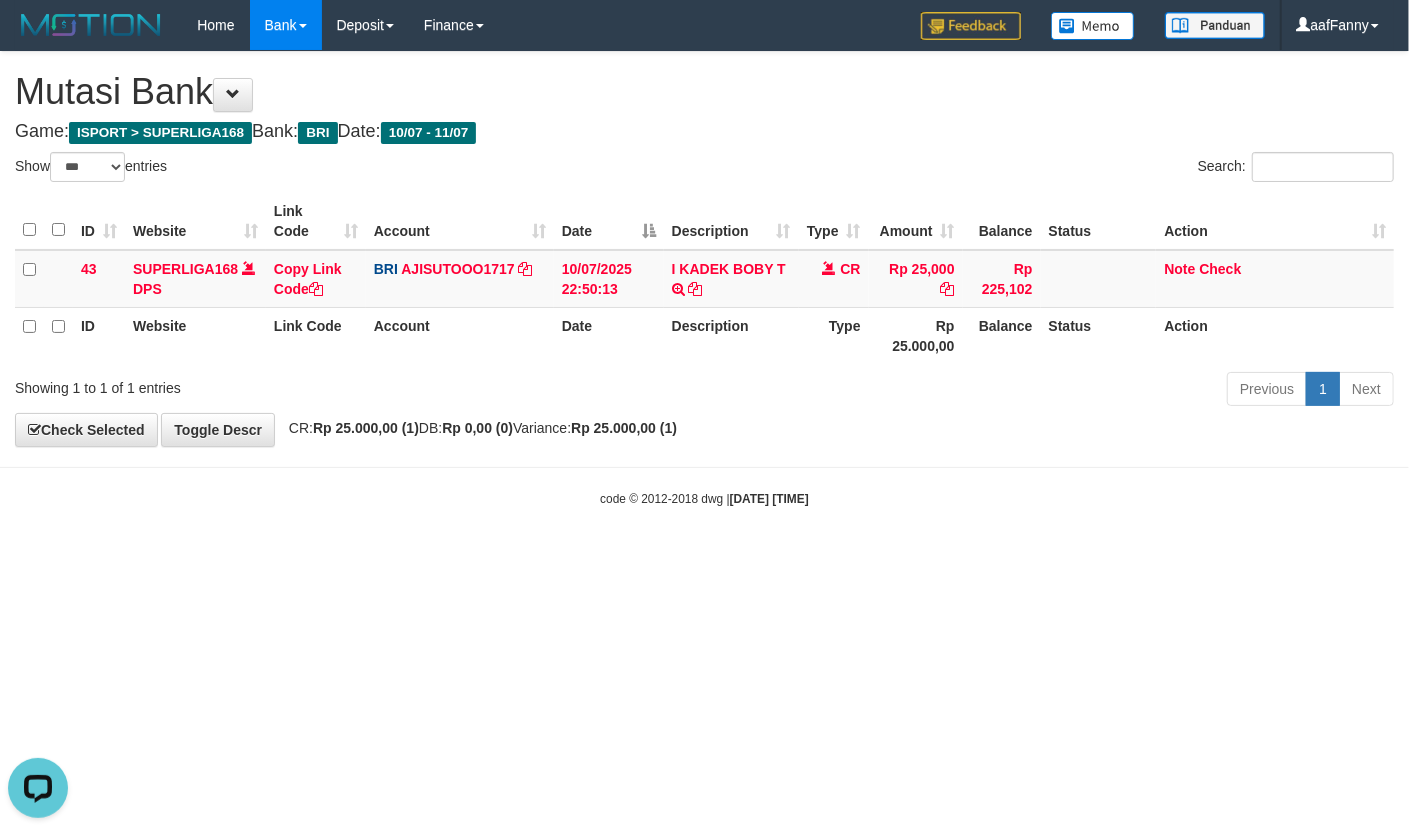 scroll, scrollTop: 0, scrollLeft: 0, axis: both 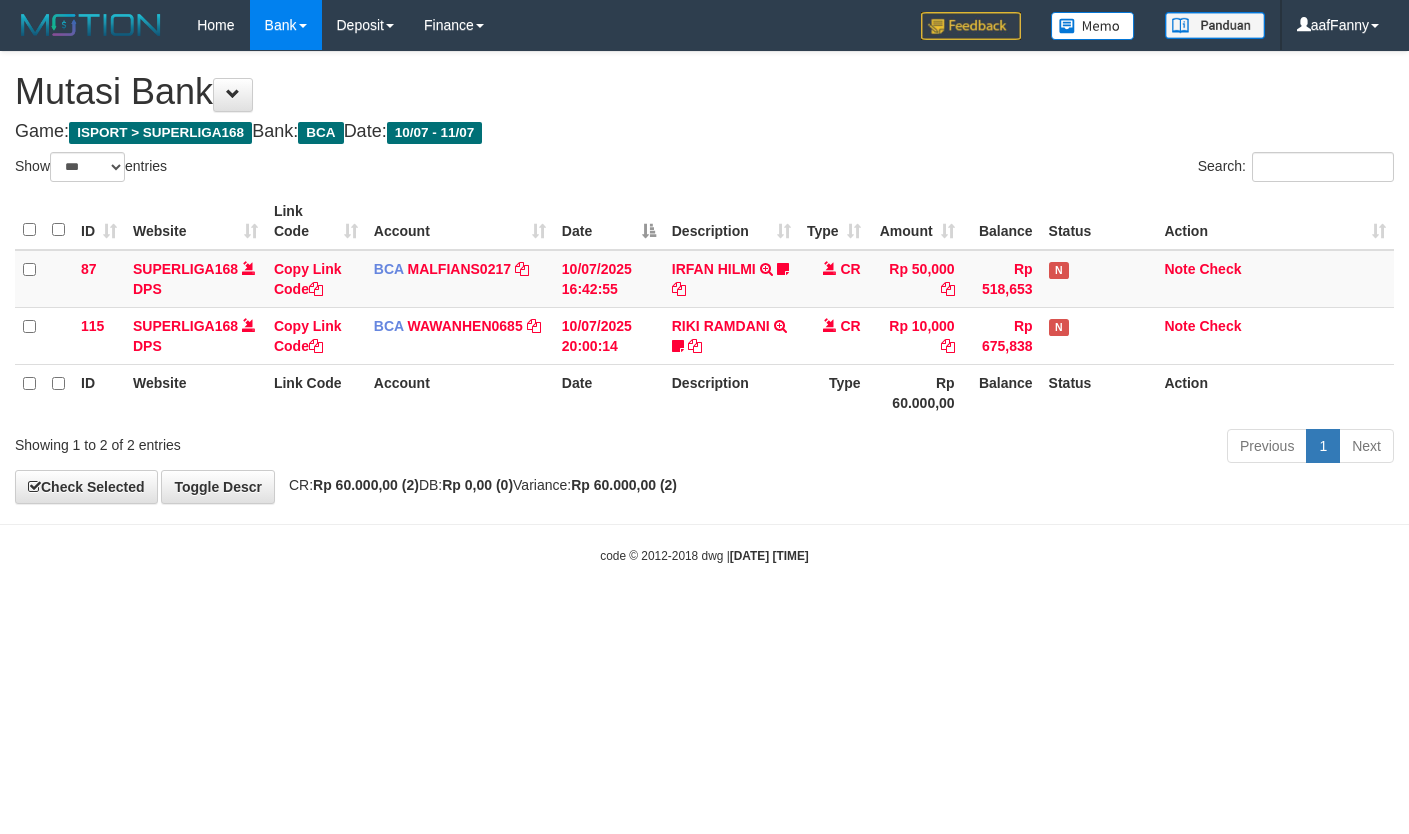 select on "***" 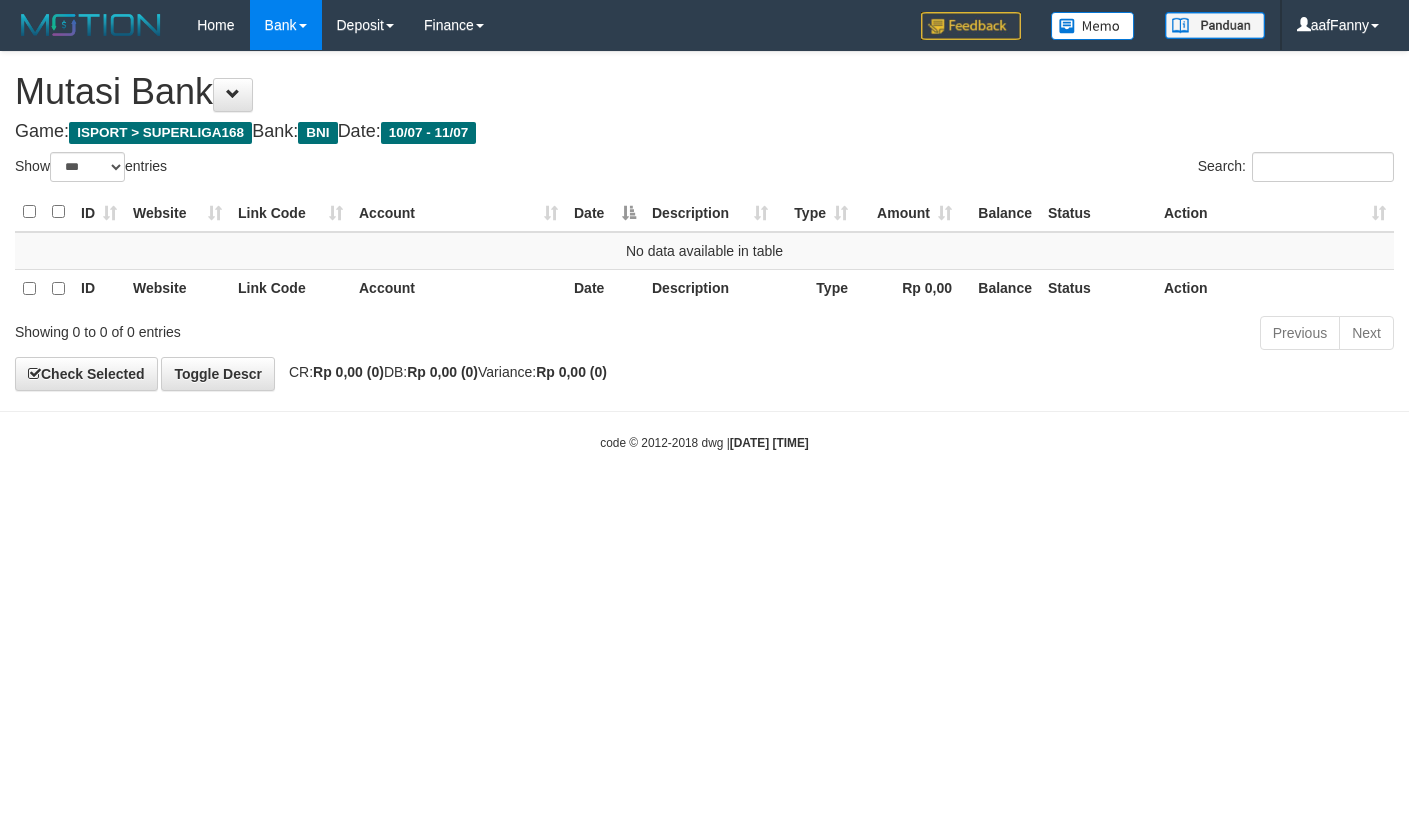 select on "***" 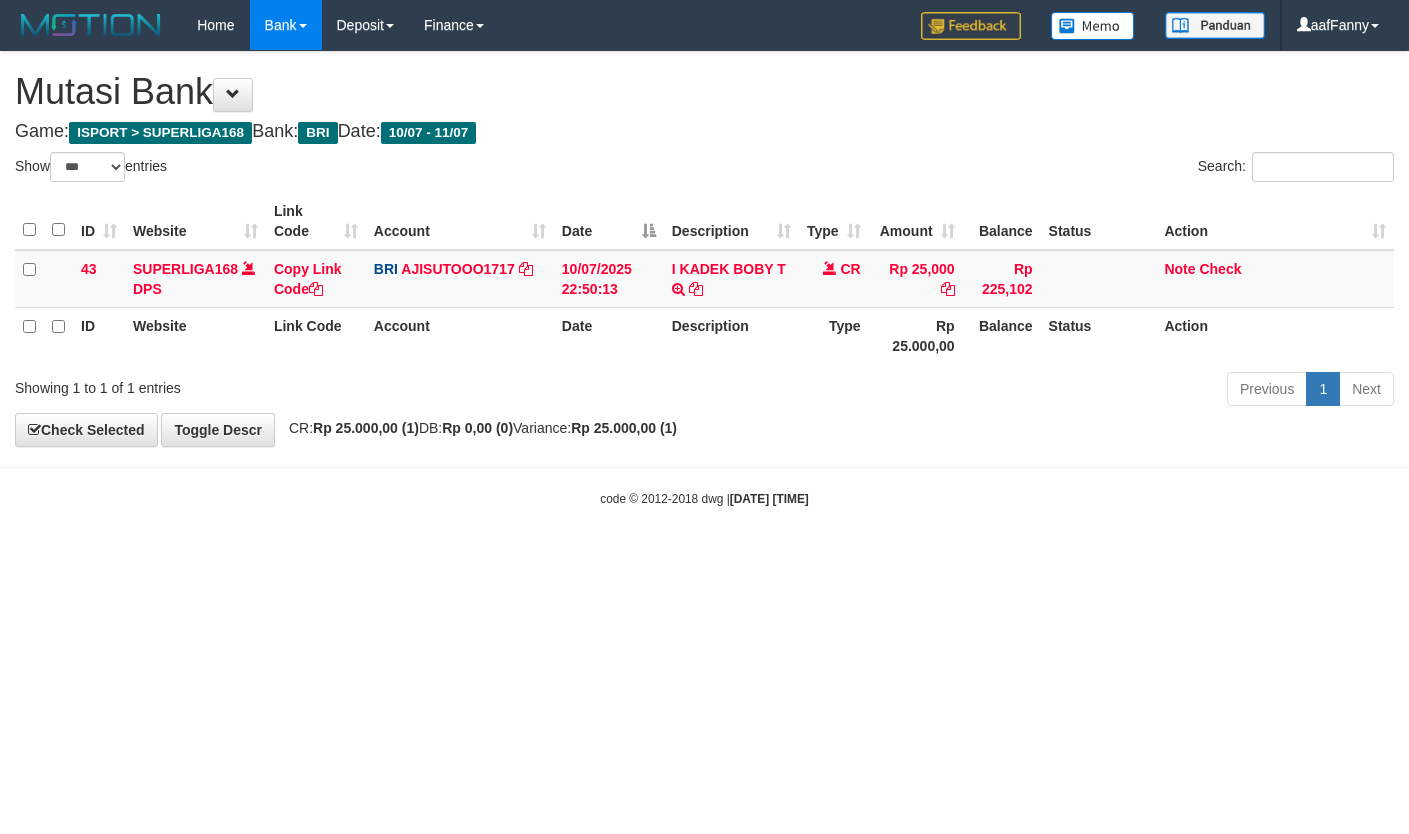 select on "***" 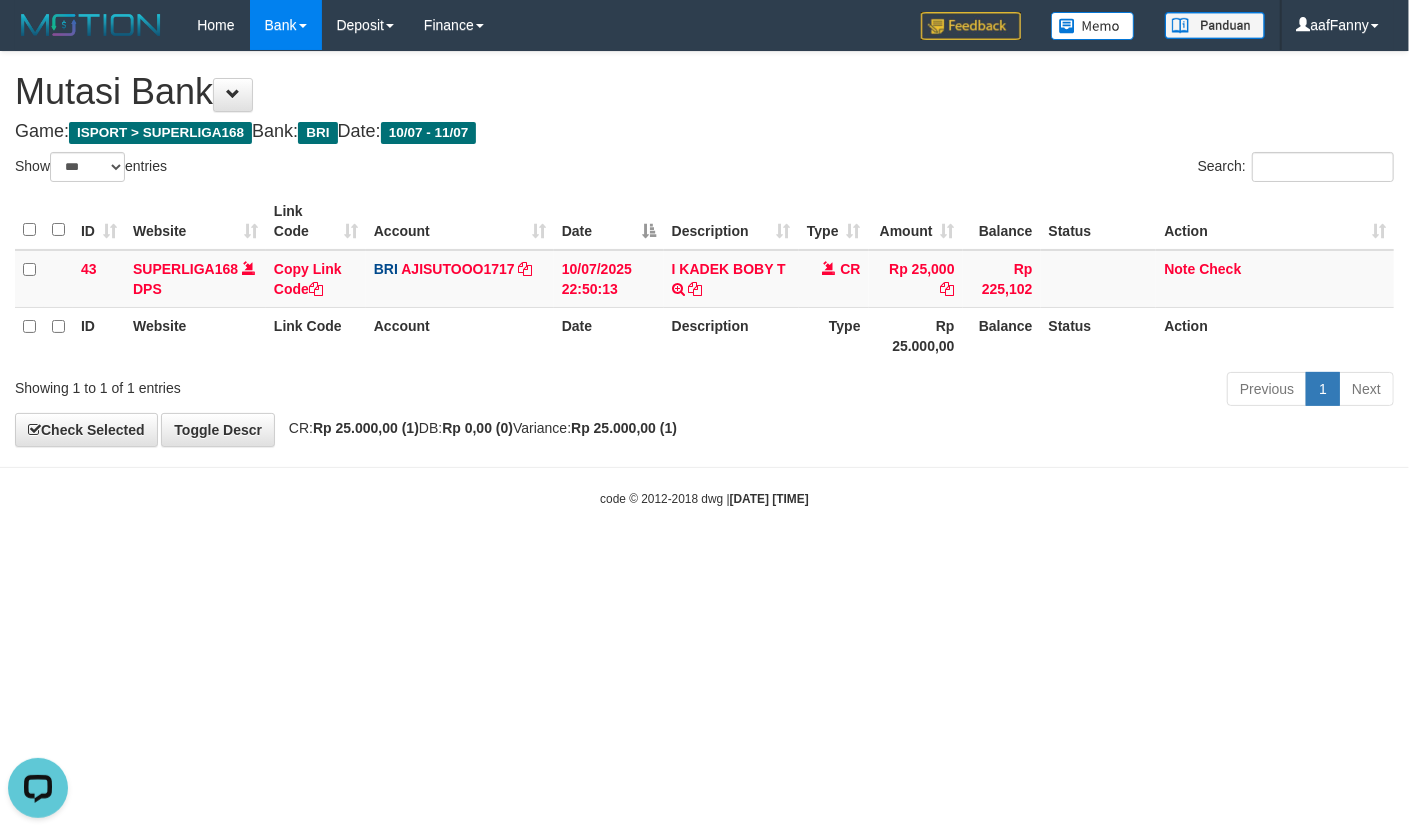 scroll, scrollTop: 0, scrollLeft: 0, axis: both 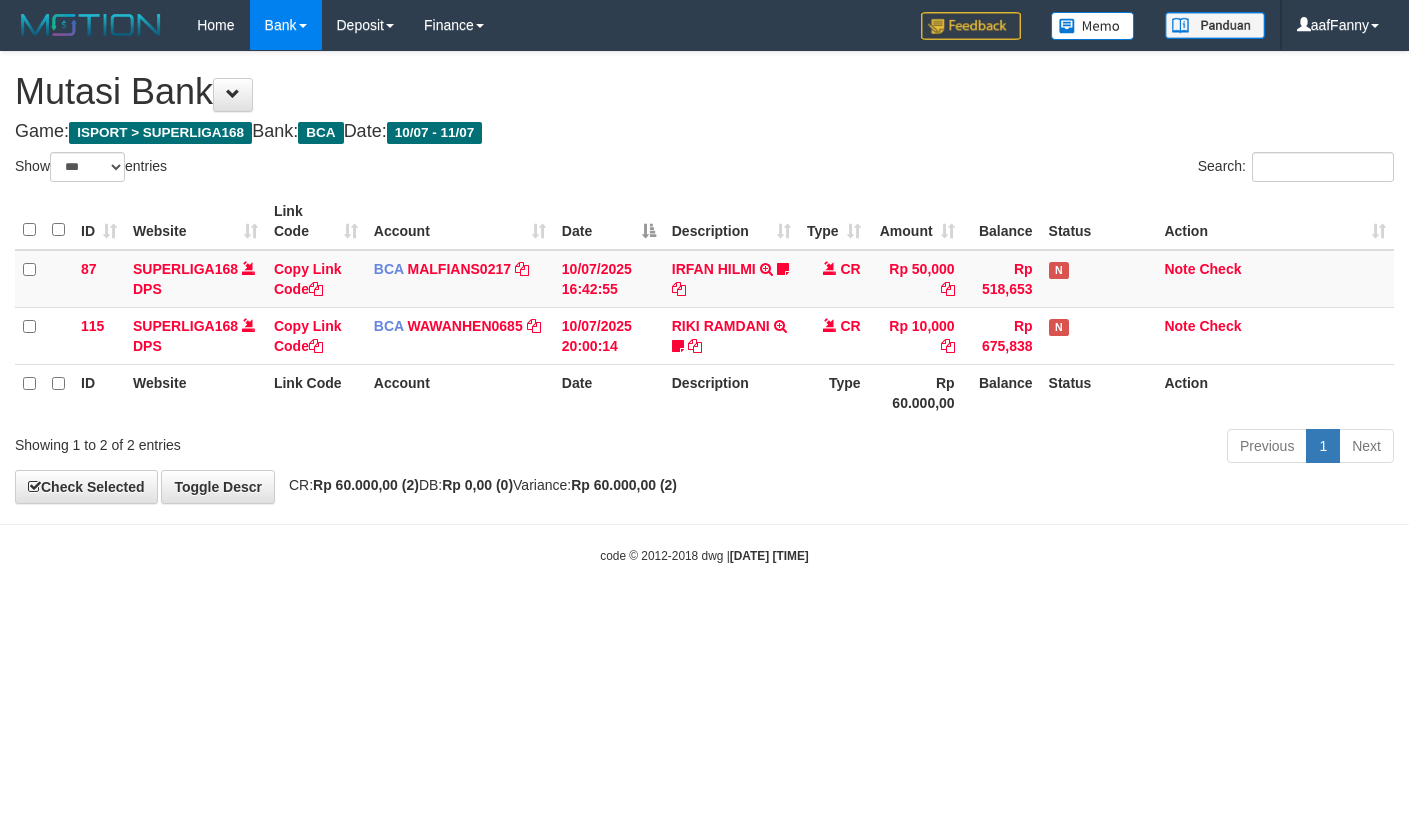 select on "***" 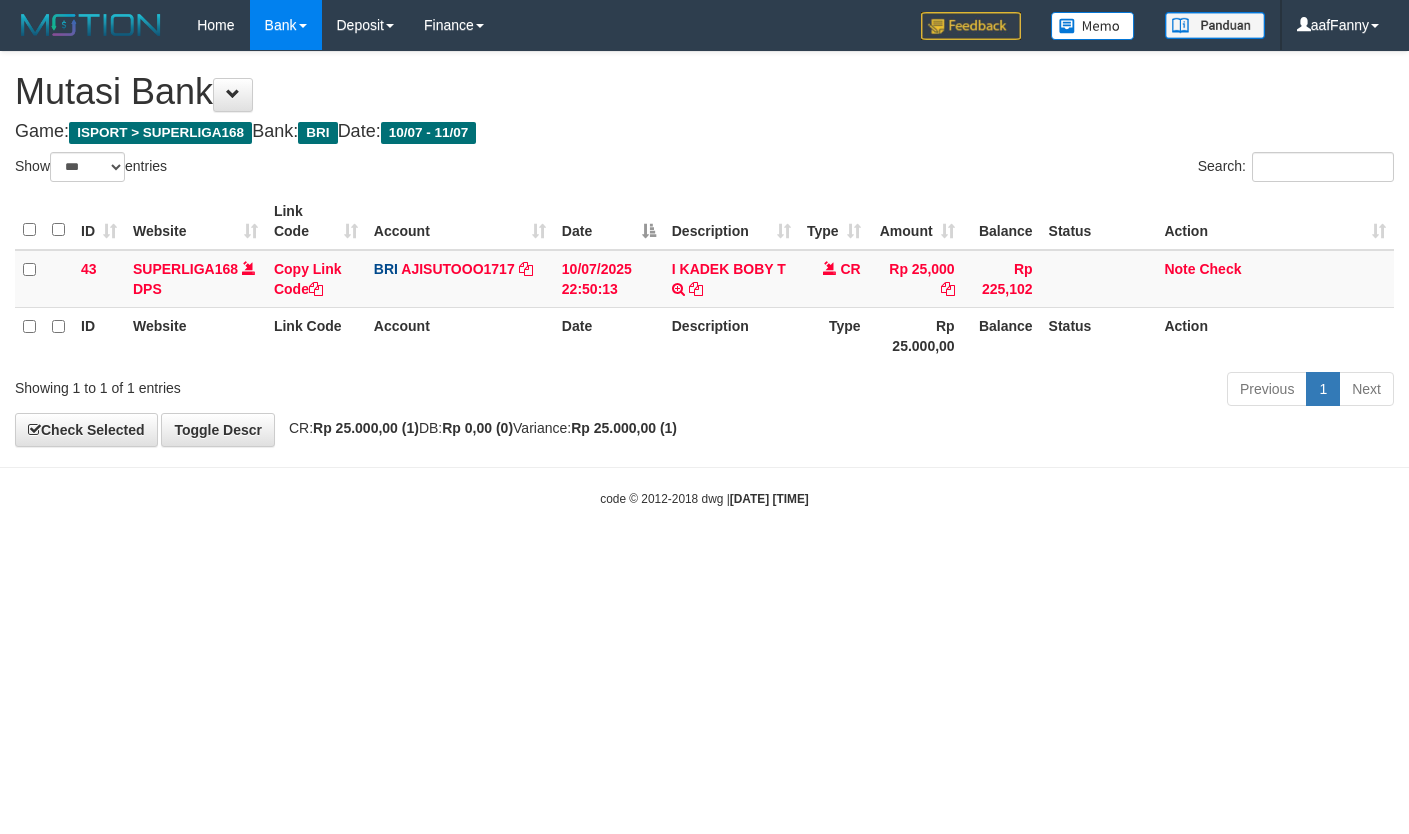select on "***" 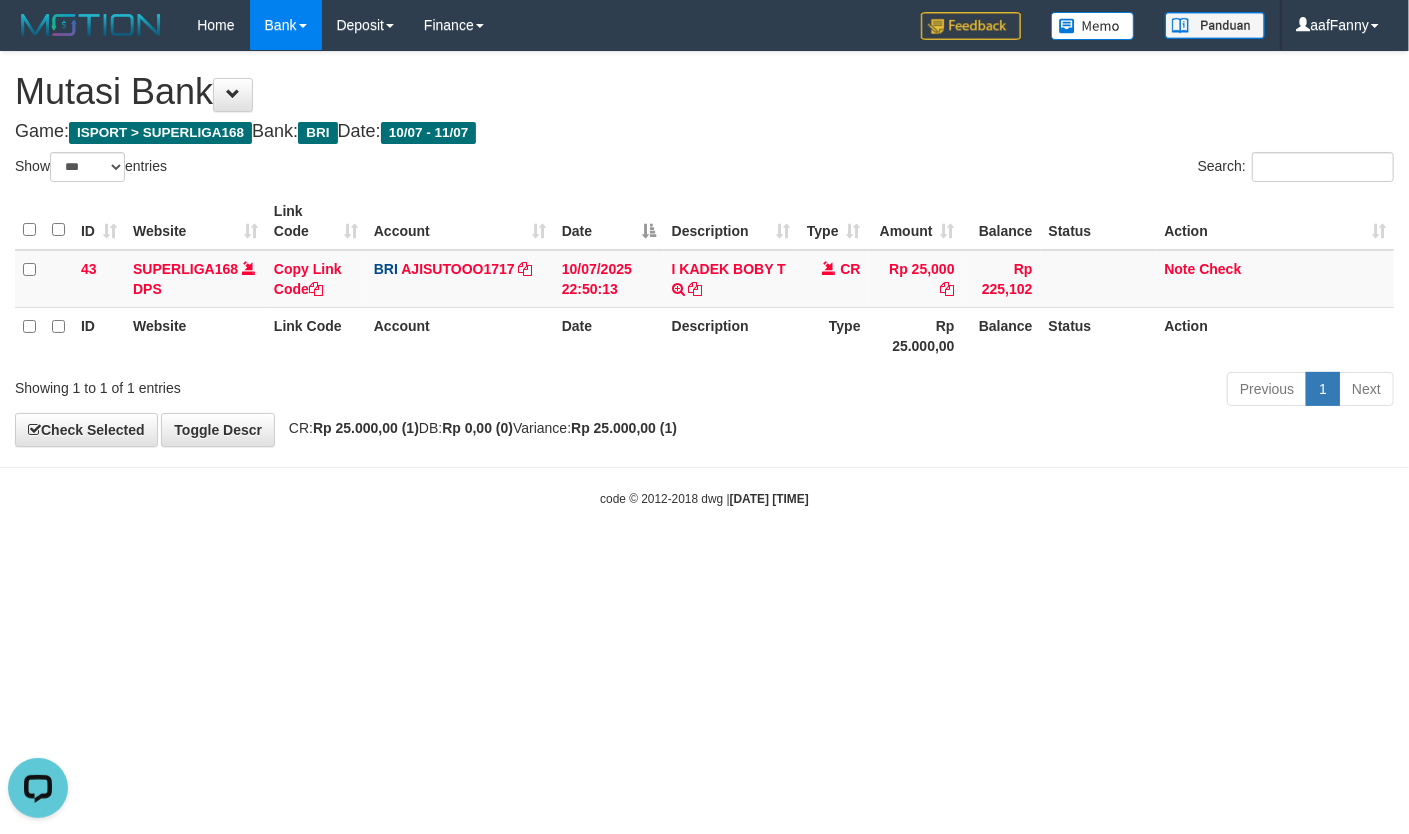scroll, scrollTop: 0, scrollLeft: 0, axis: both 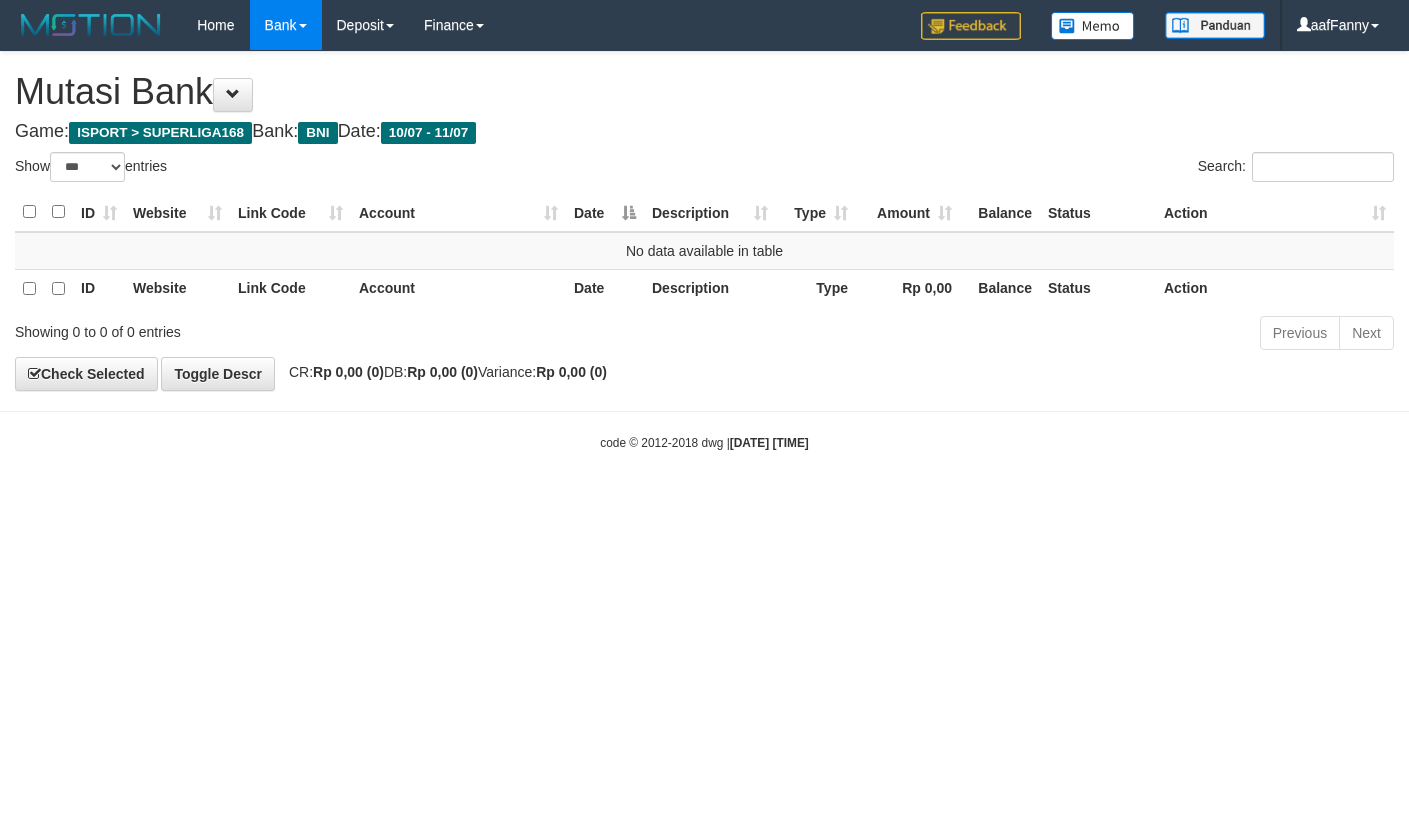 select on "***" 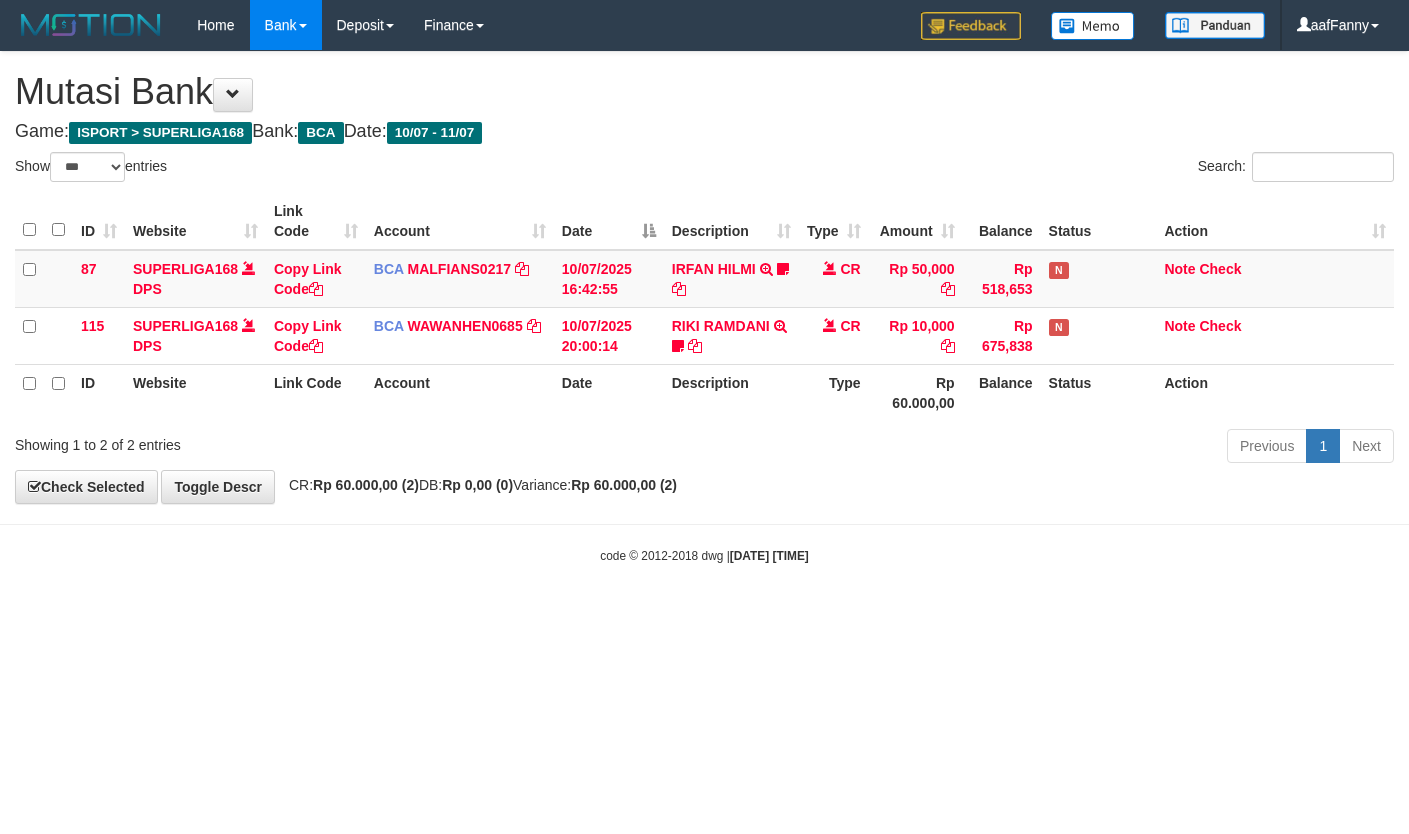 select on "***" 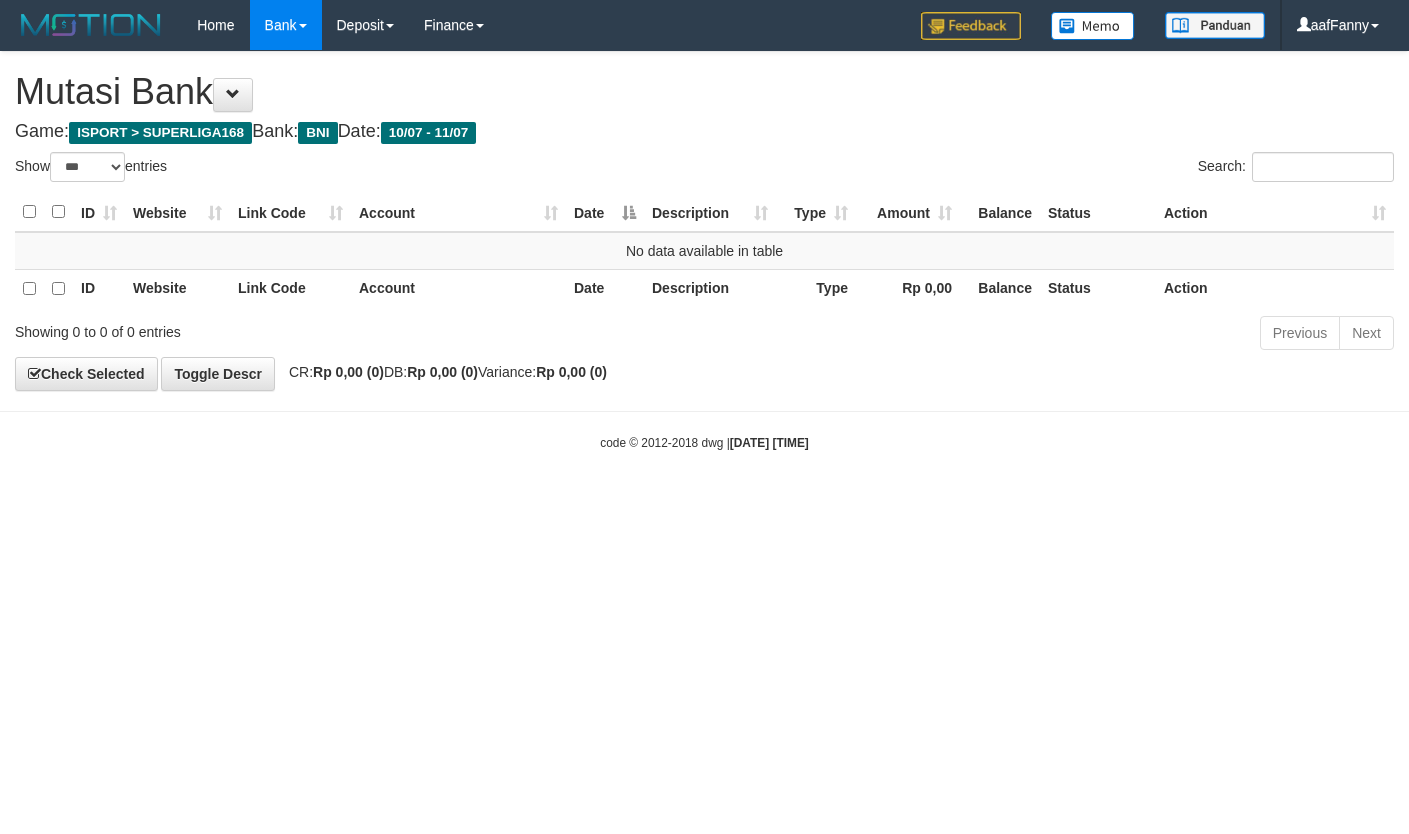select on "***" 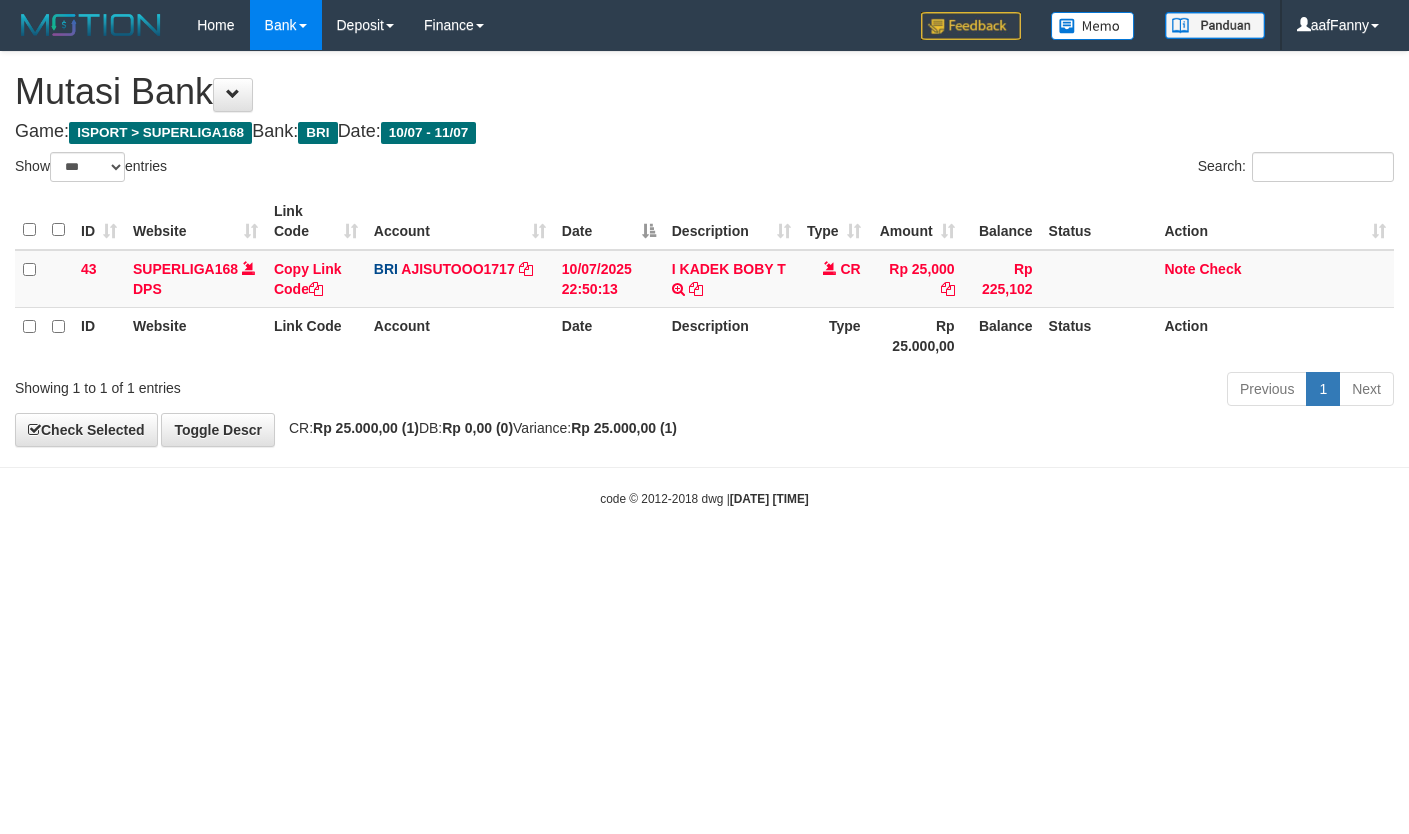 select on "***" 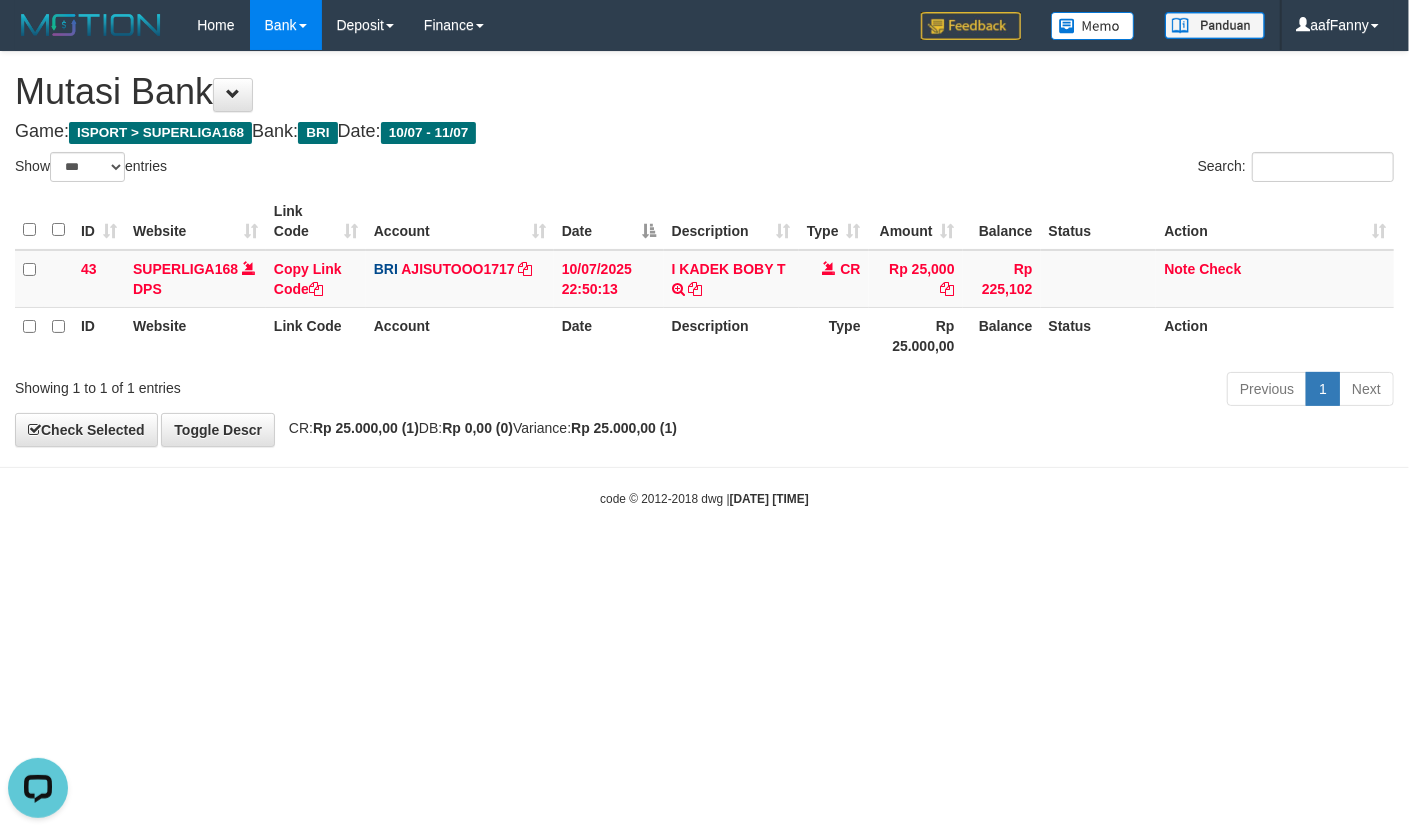 scroll, scrollTop: 0, scrollLeft: 0, axis: both 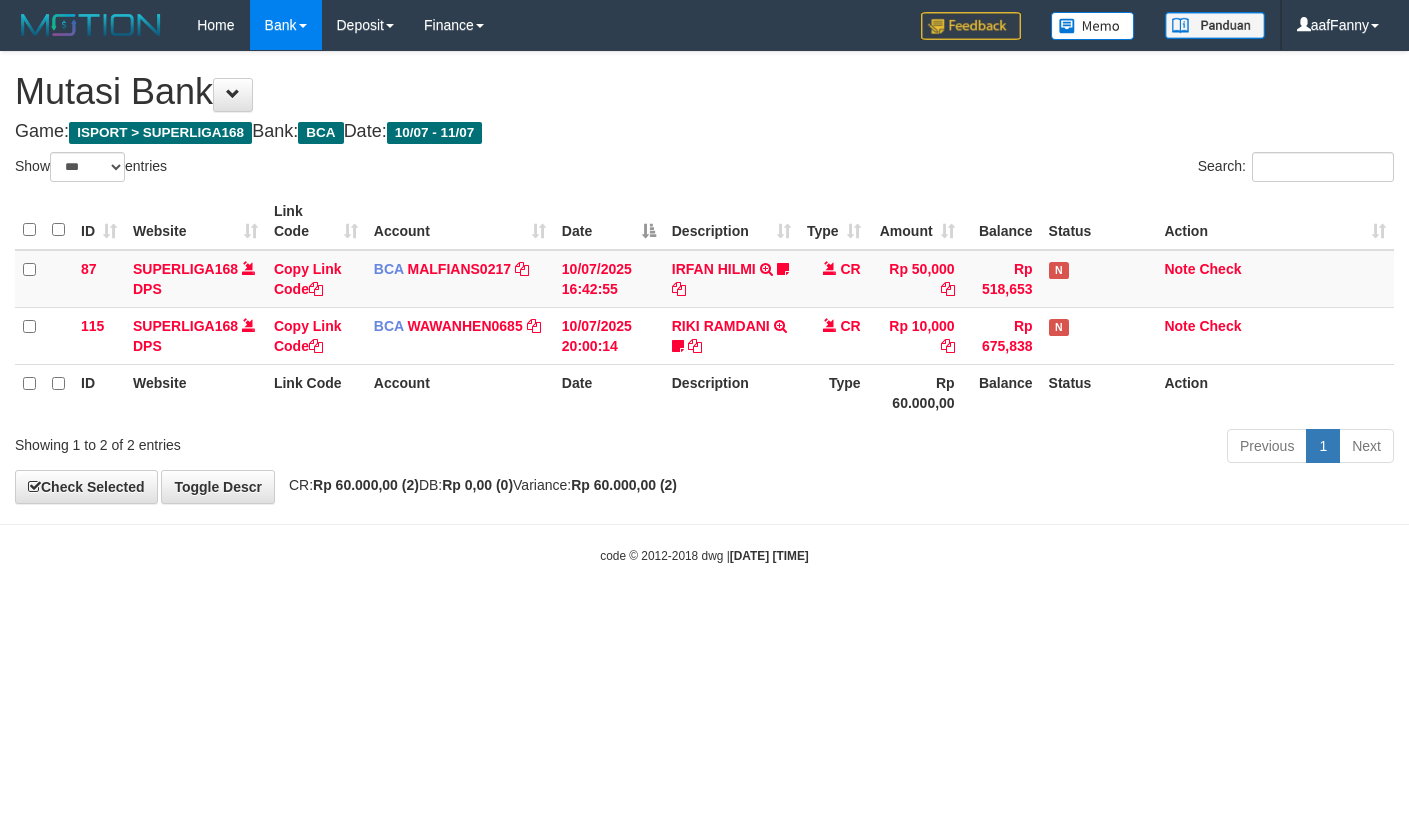 select on "***" 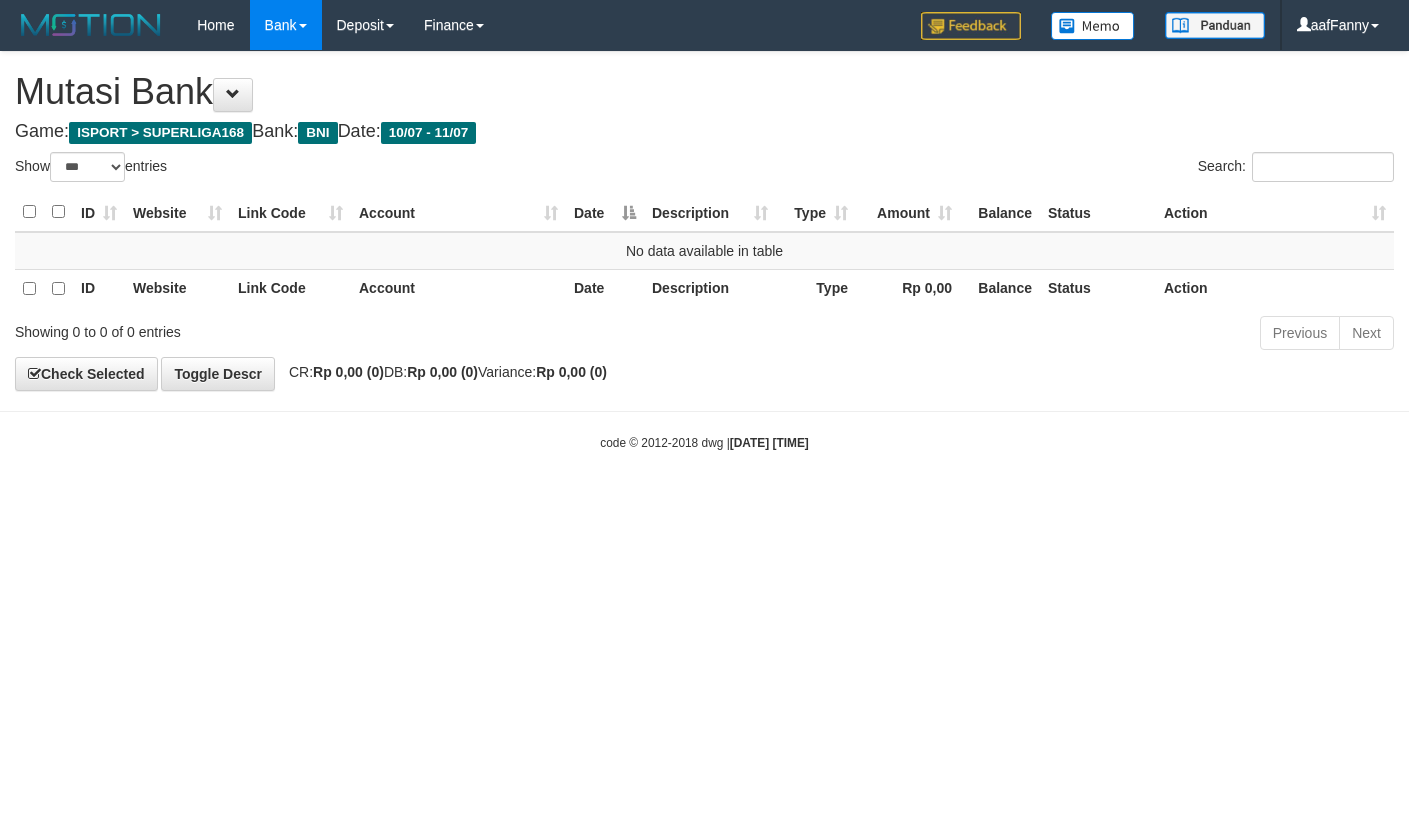 select on "***" 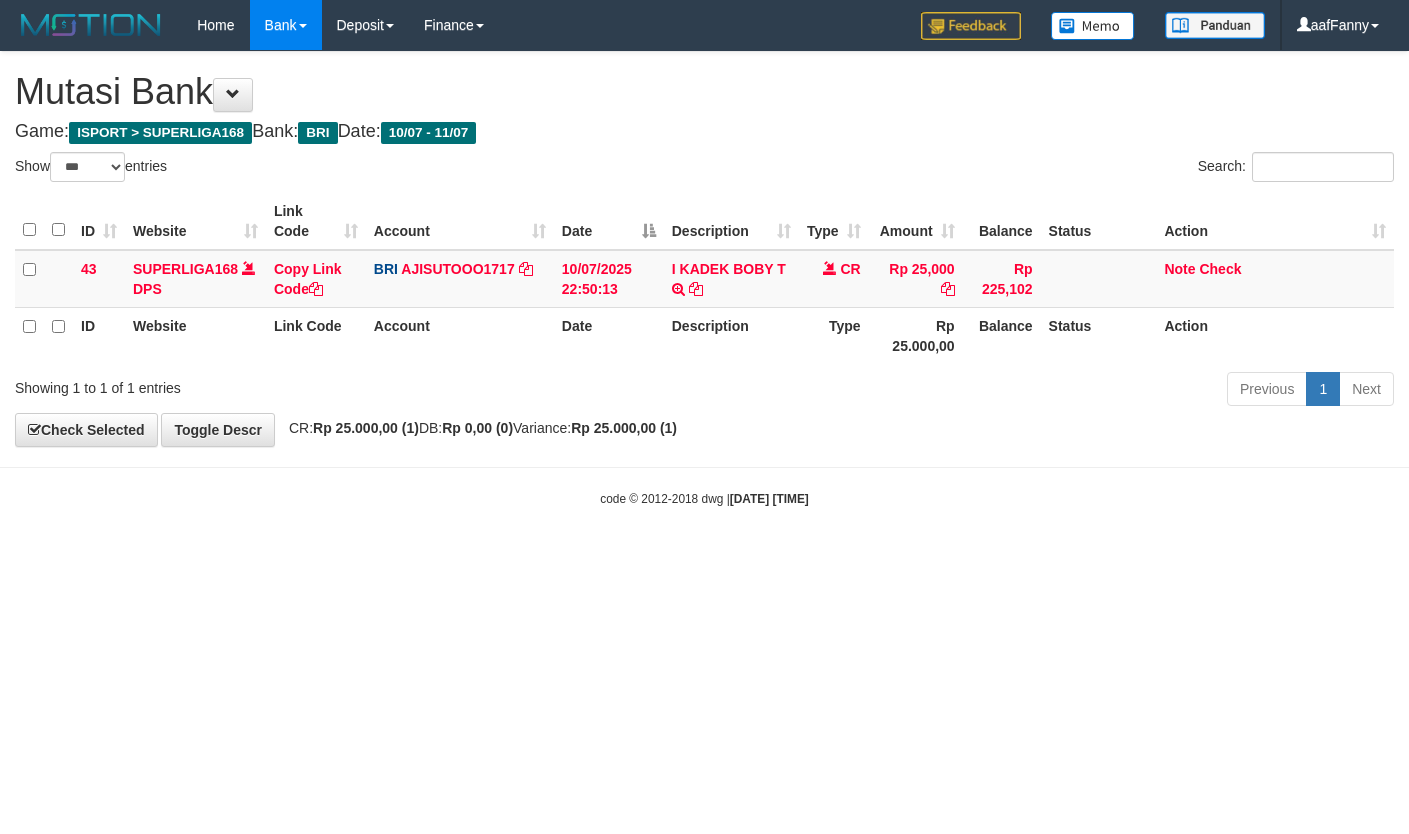 select on "***" 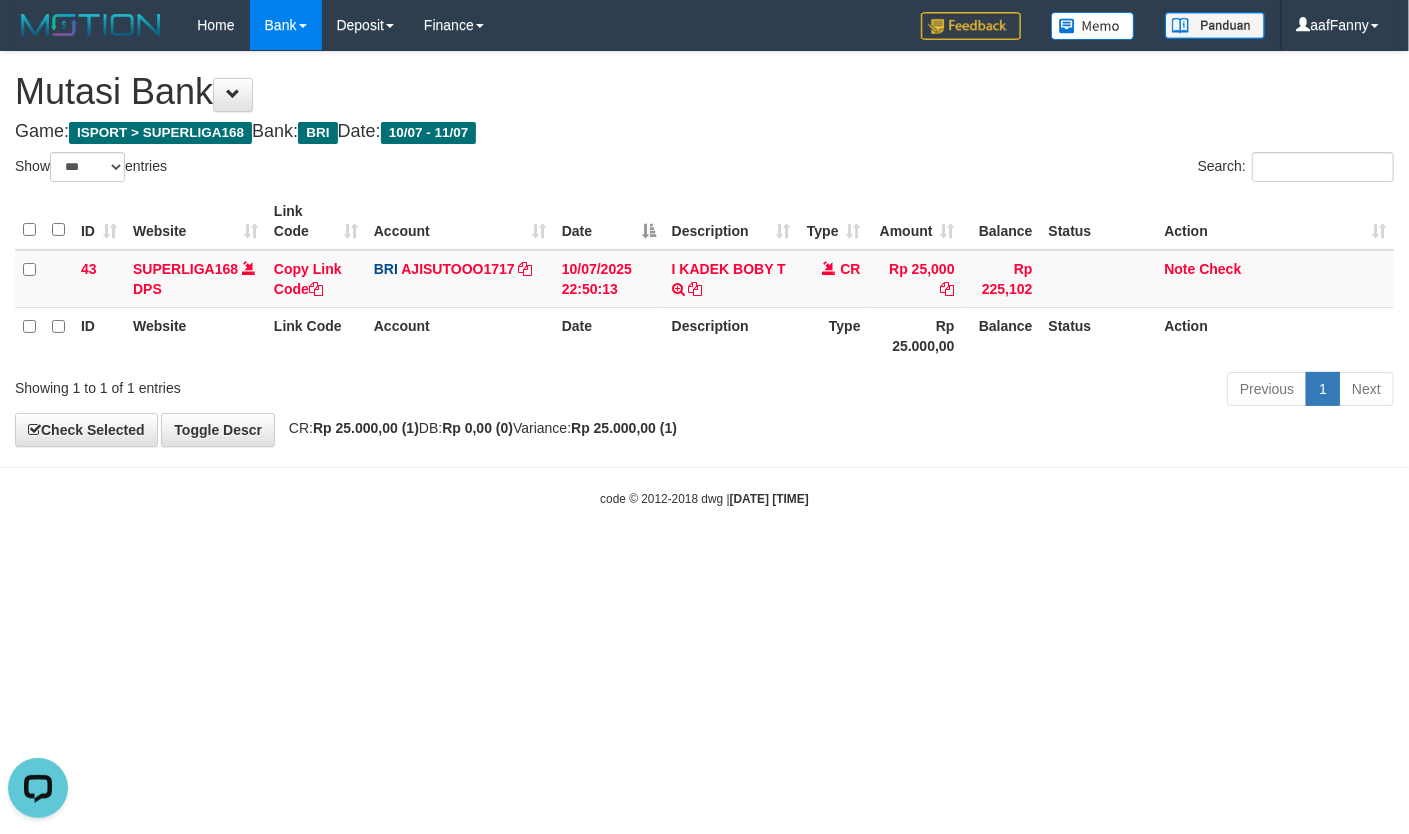 scroll, scrollTop: 0, scrollLeft: 0, axis: both 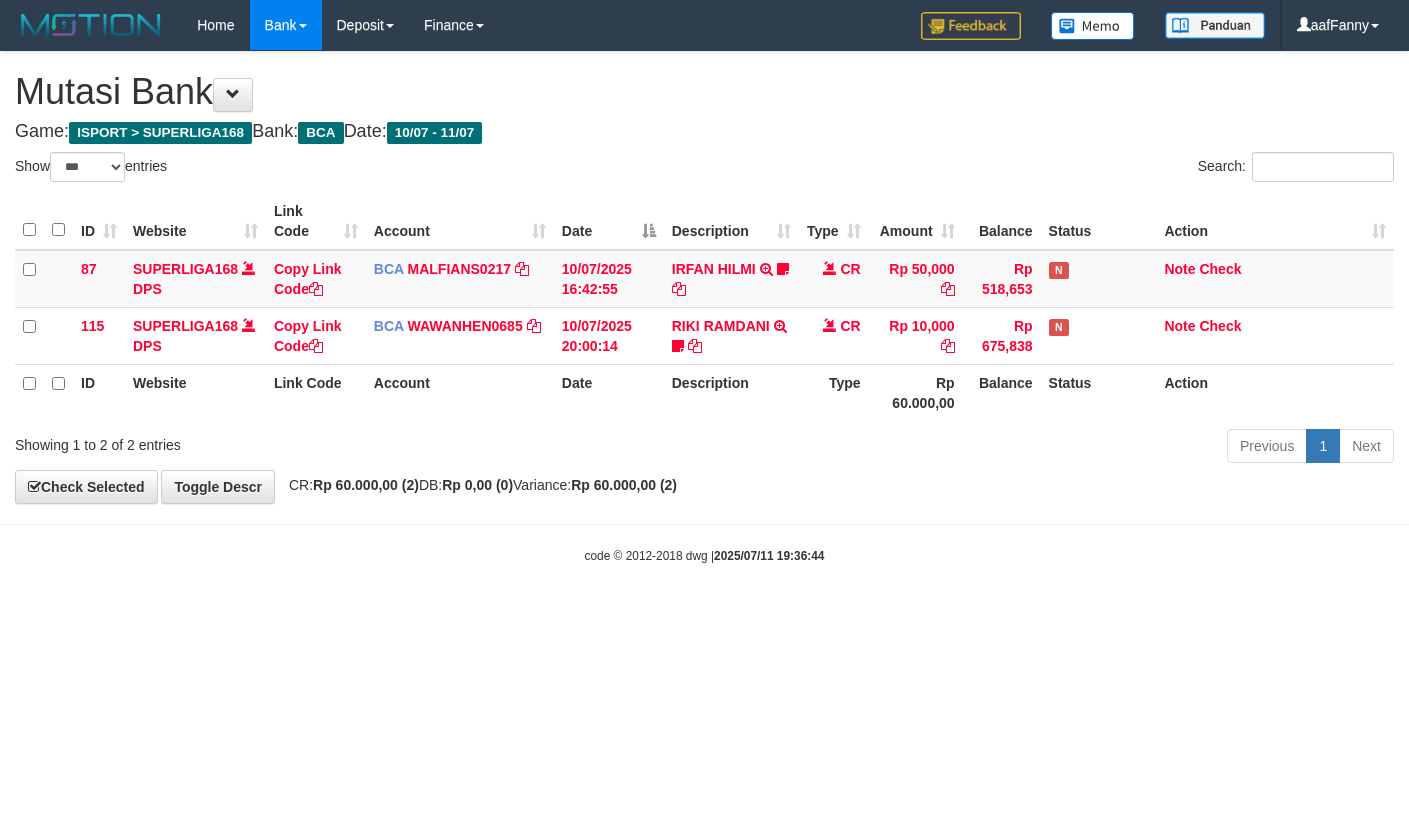 select on "***" 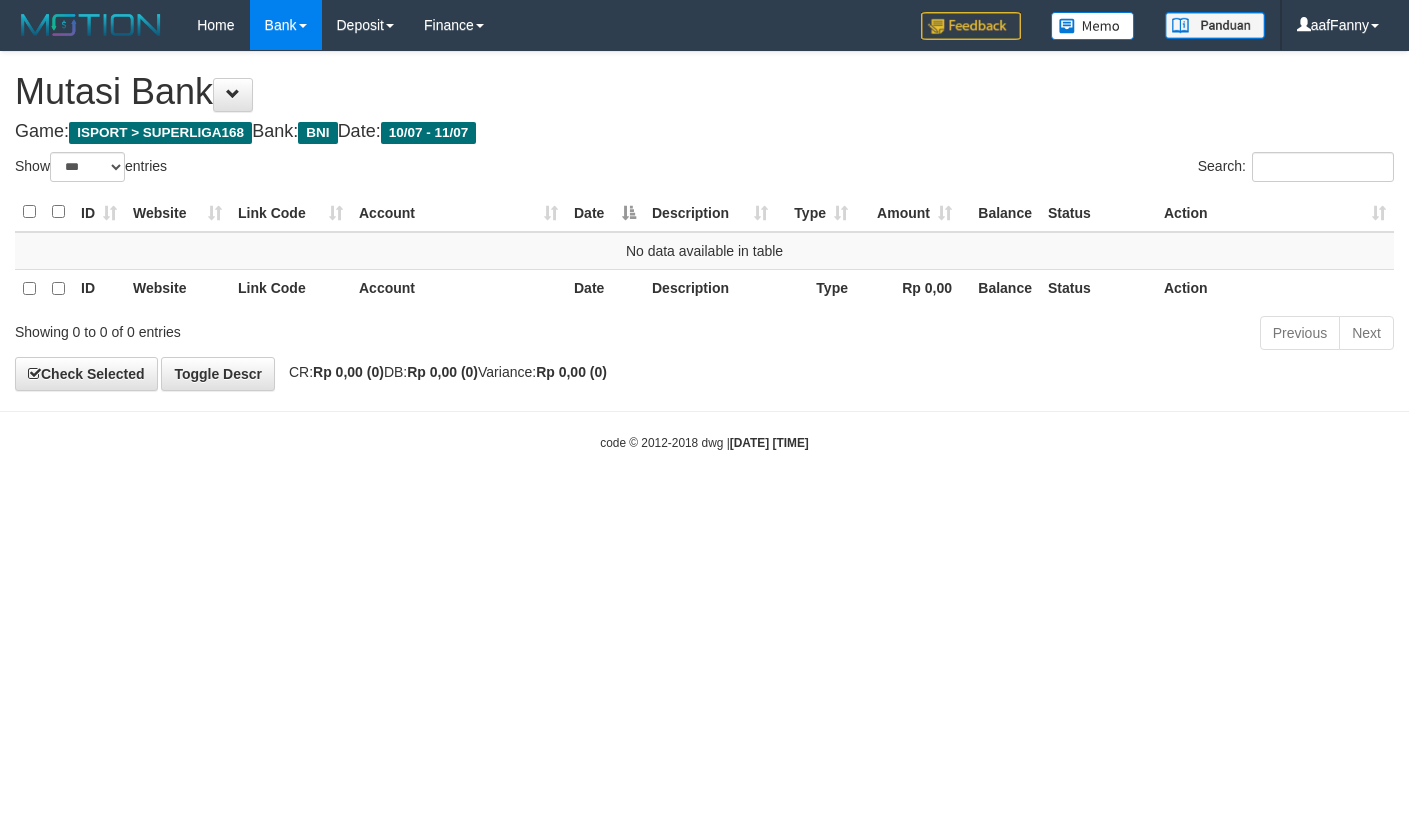 select on "***" 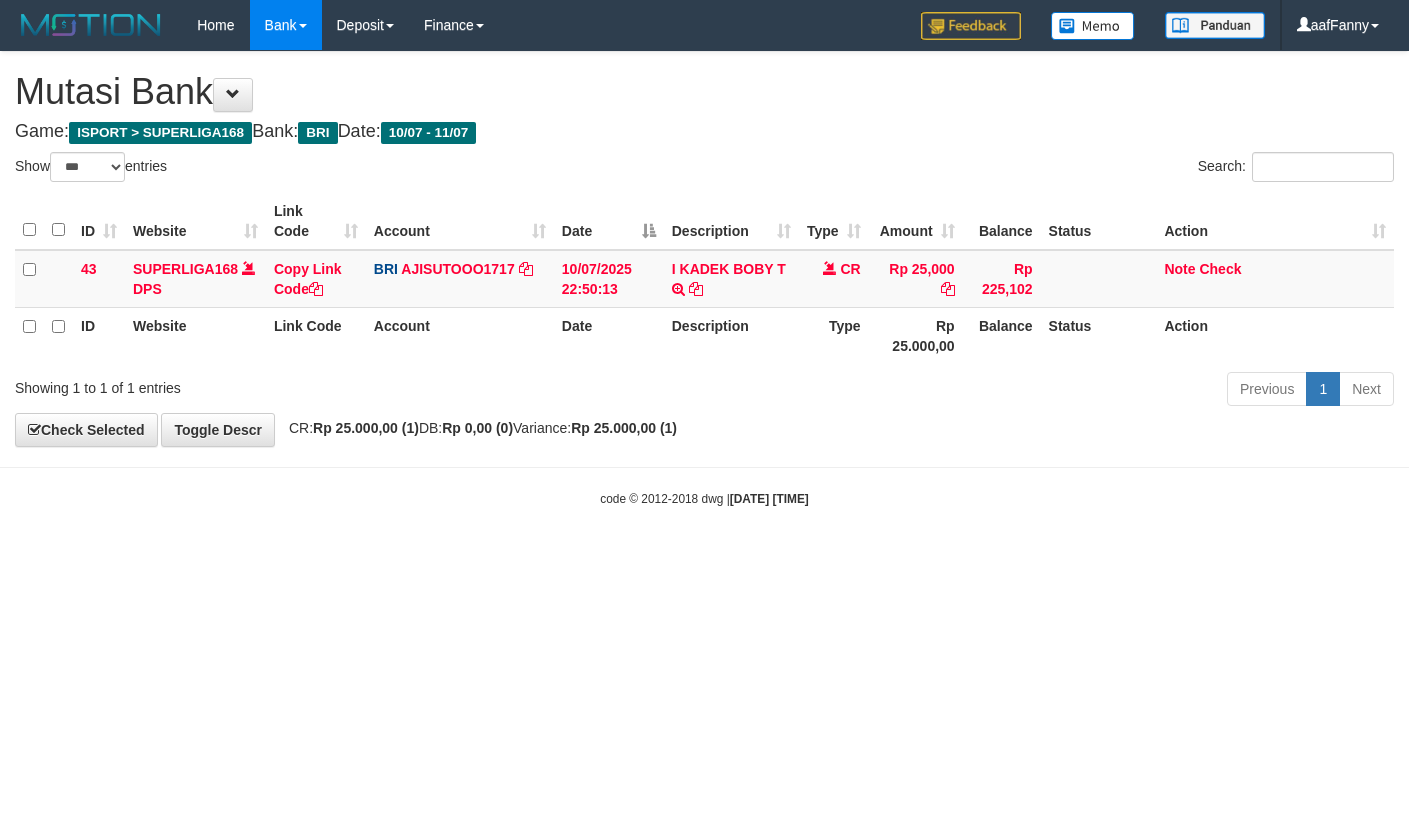 select on "***" 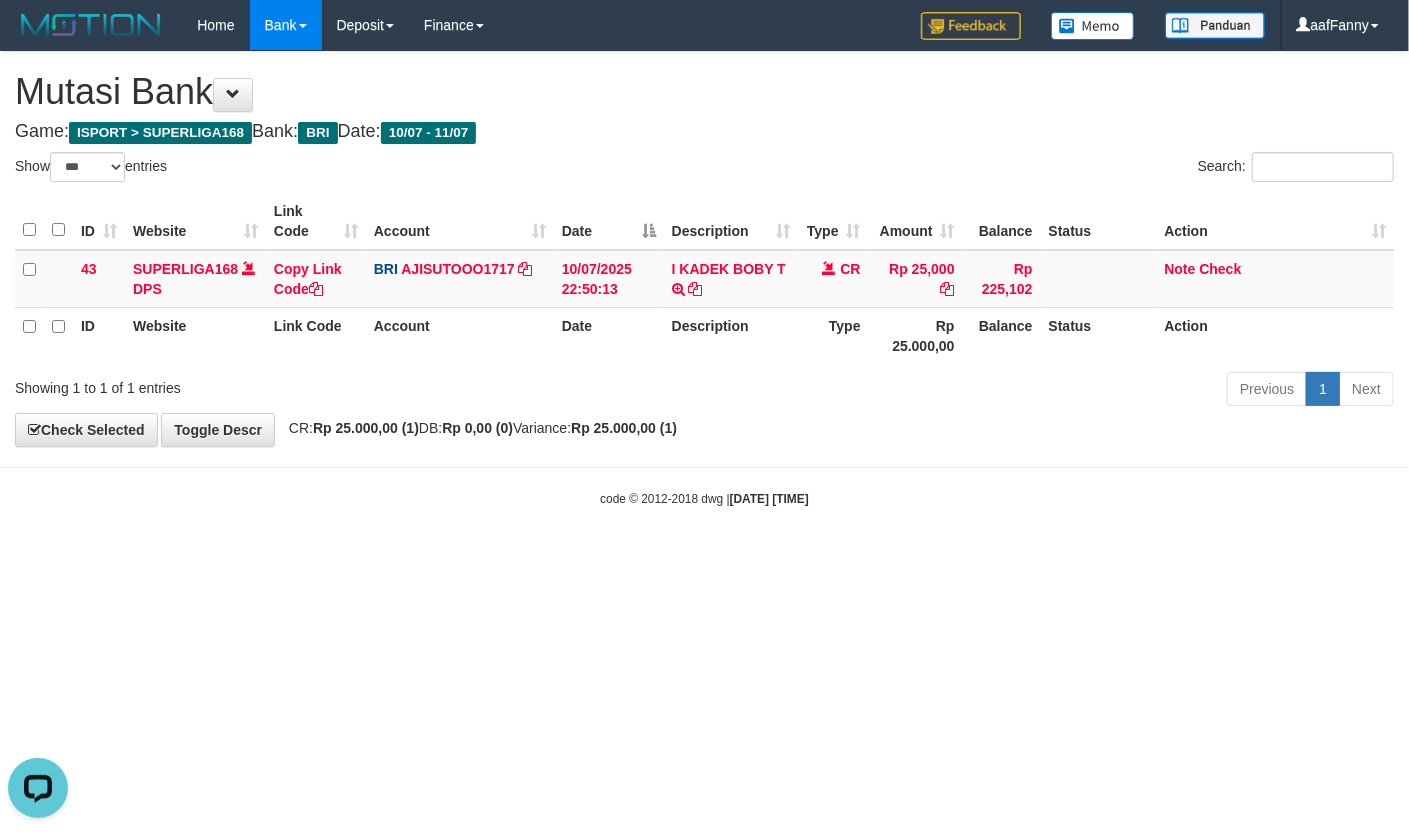 scroll, scrollTop: 0, scrollLeft: 0, axis: both 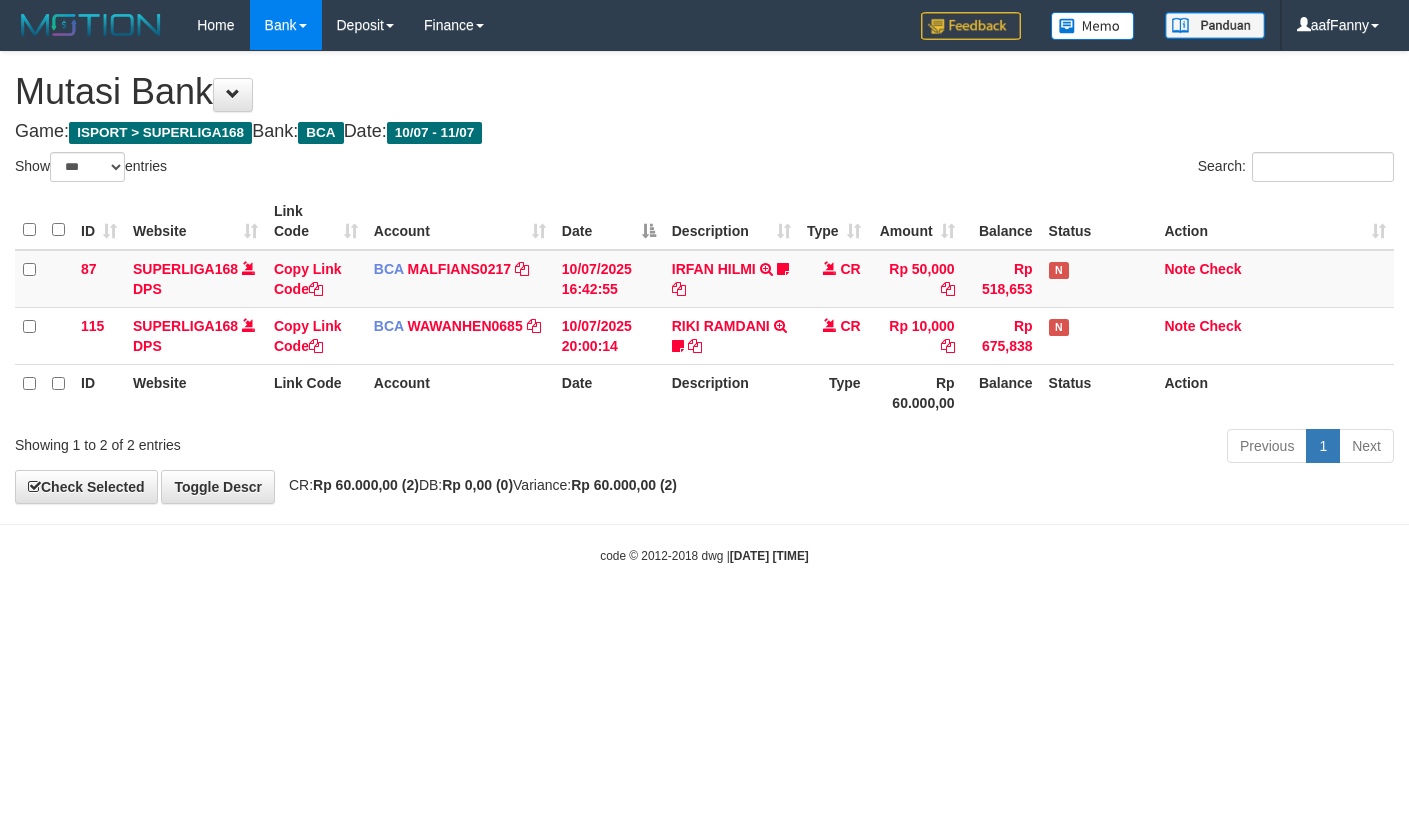 select on "***" 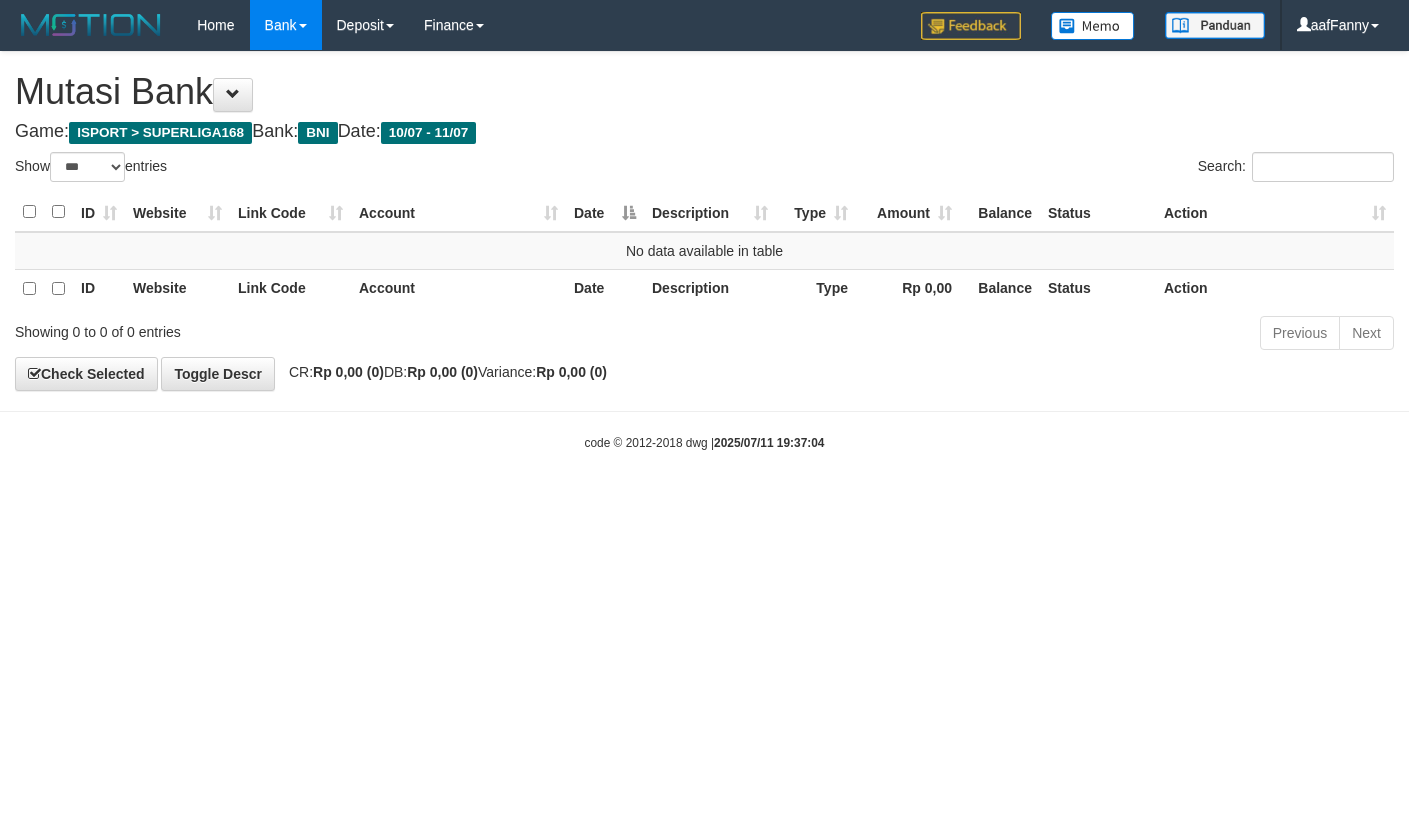 select on "***" 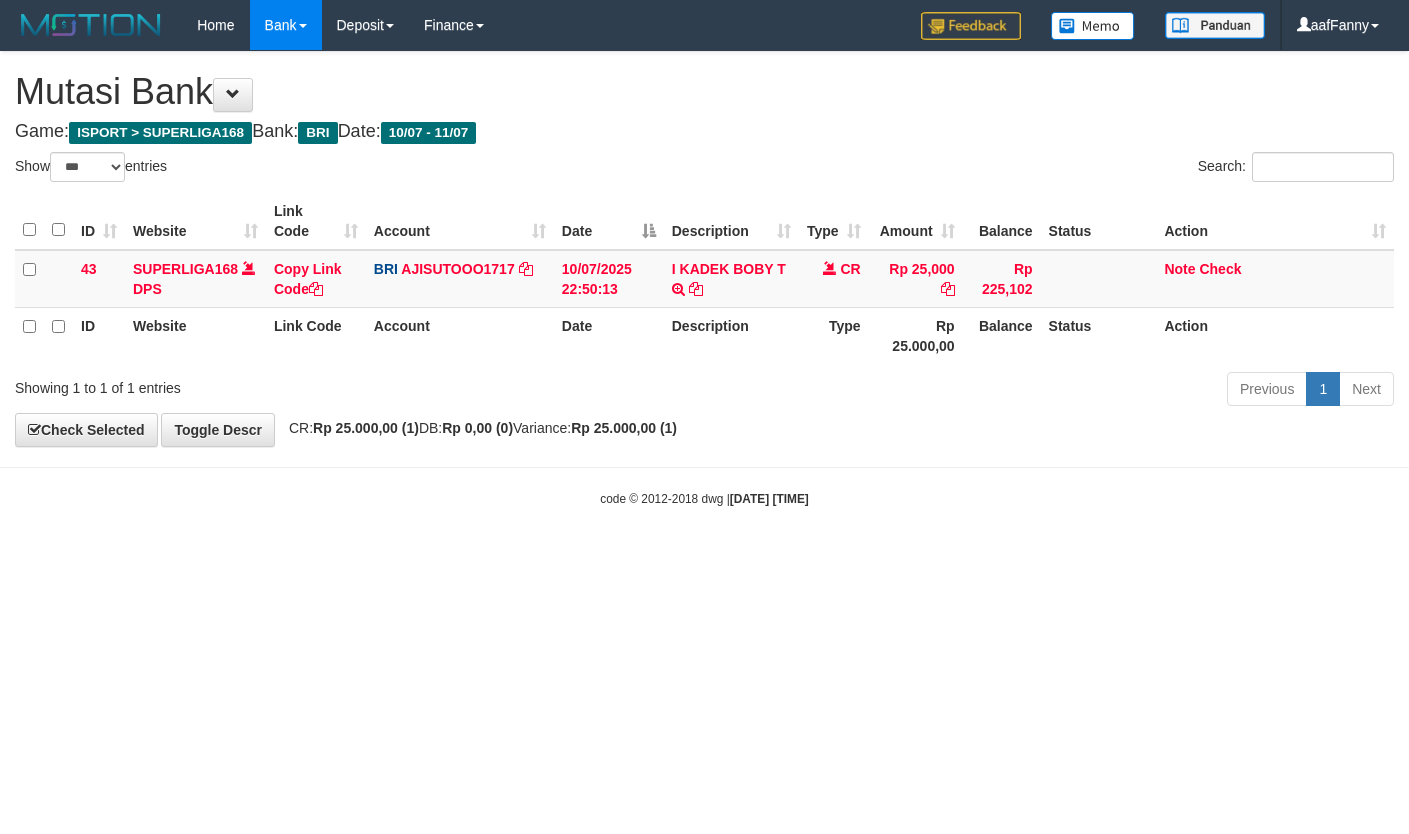 select on "***" 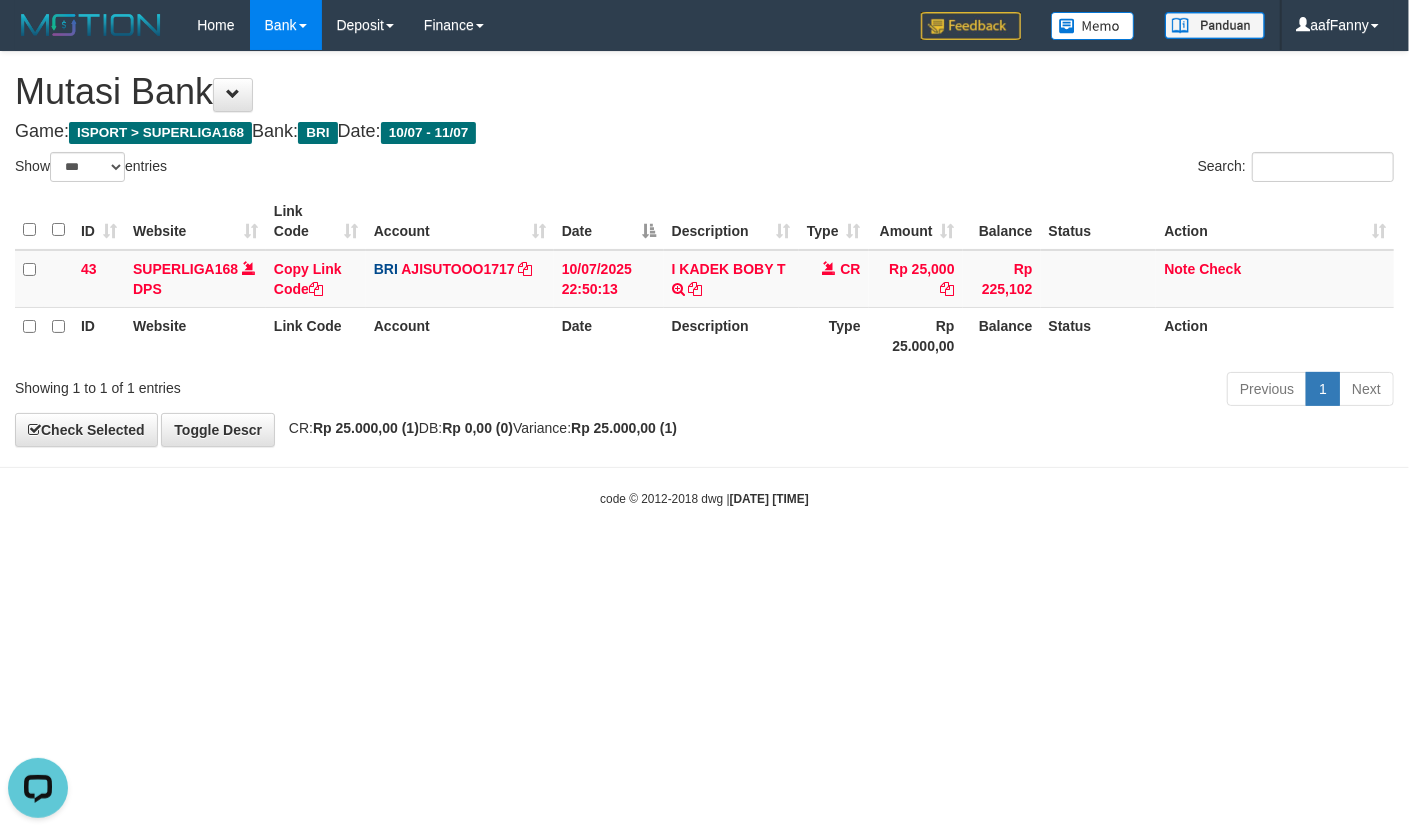 scroll, scrollTop: 0, scrollLeft: 0, axis: both 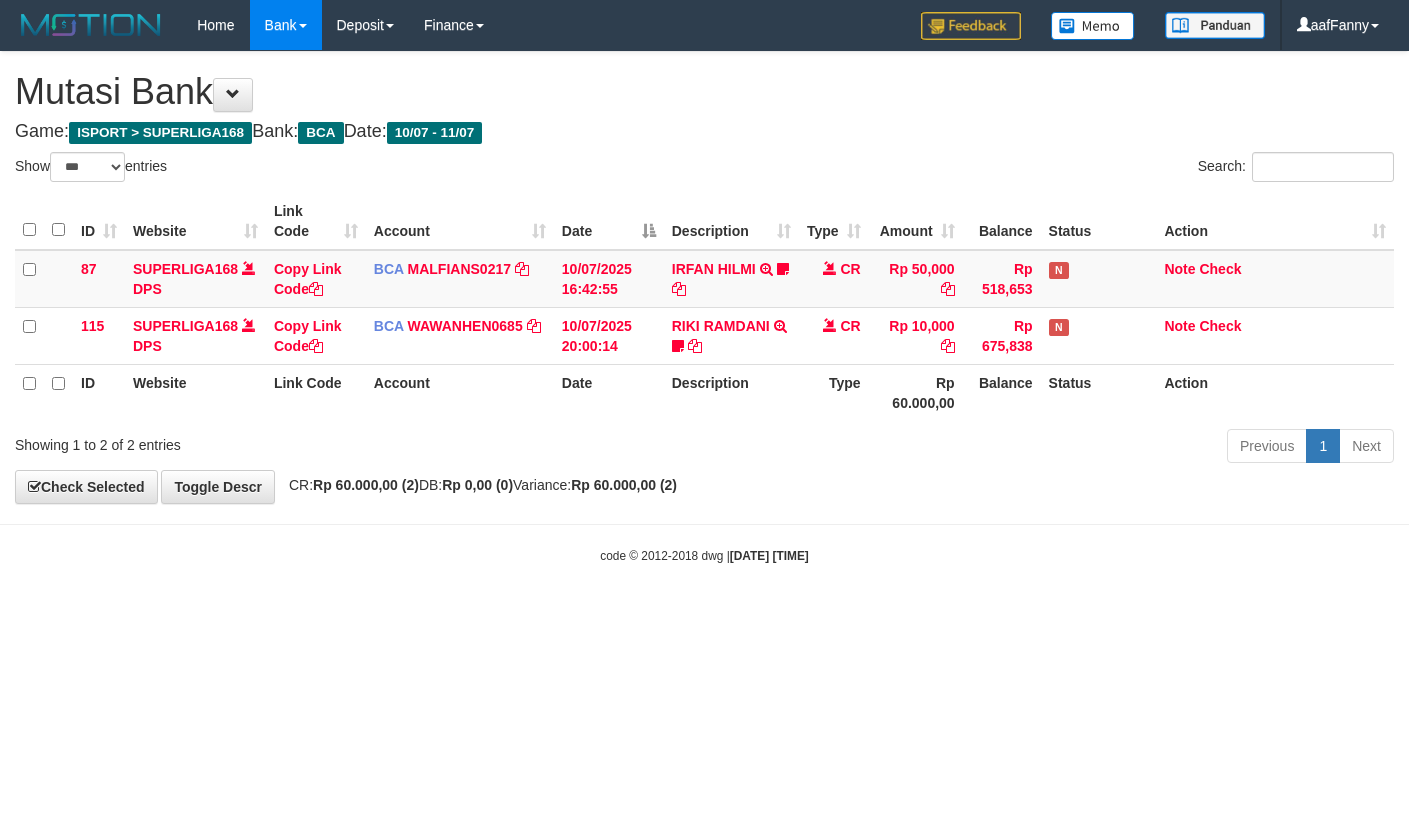 select on "***" 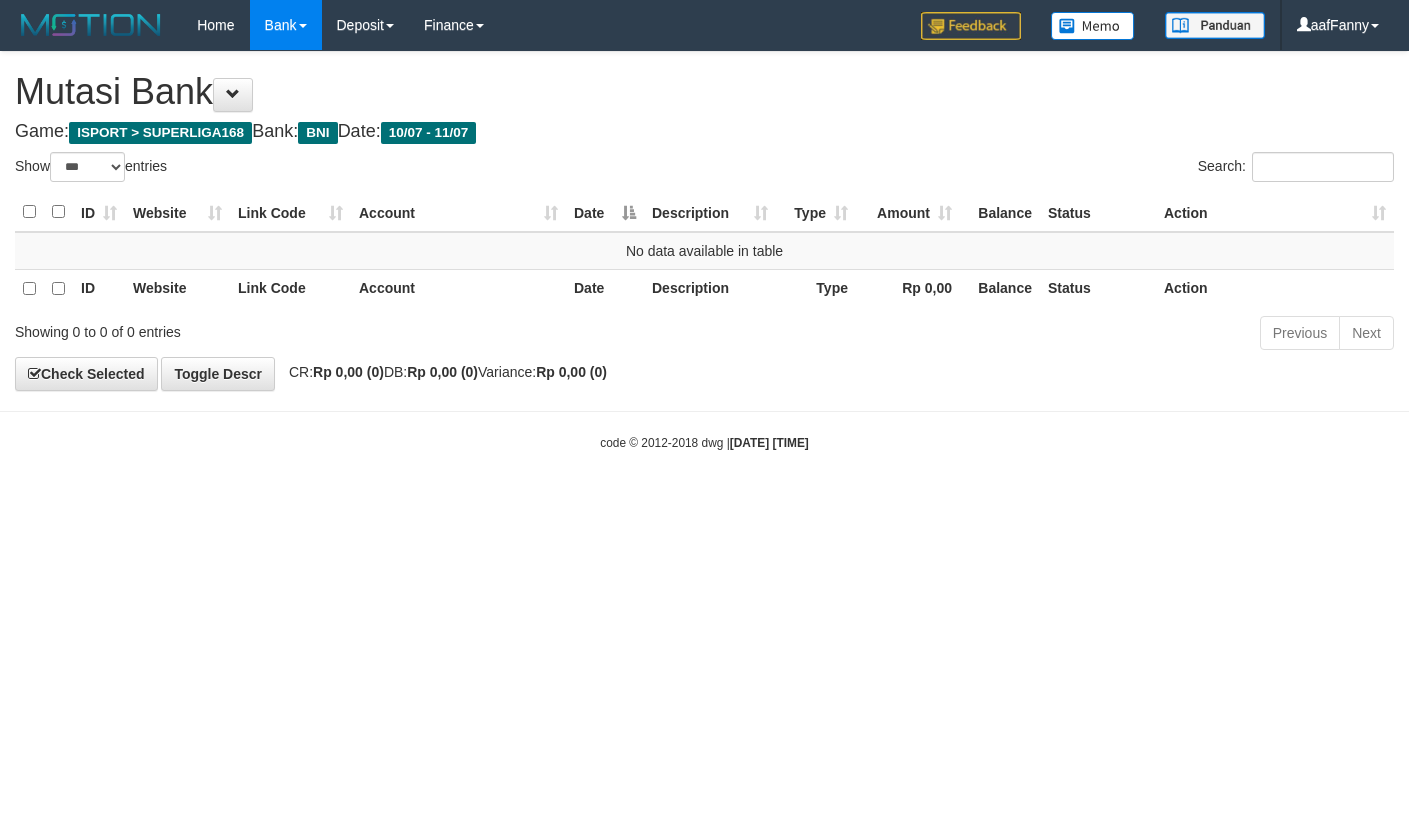 select on "***" 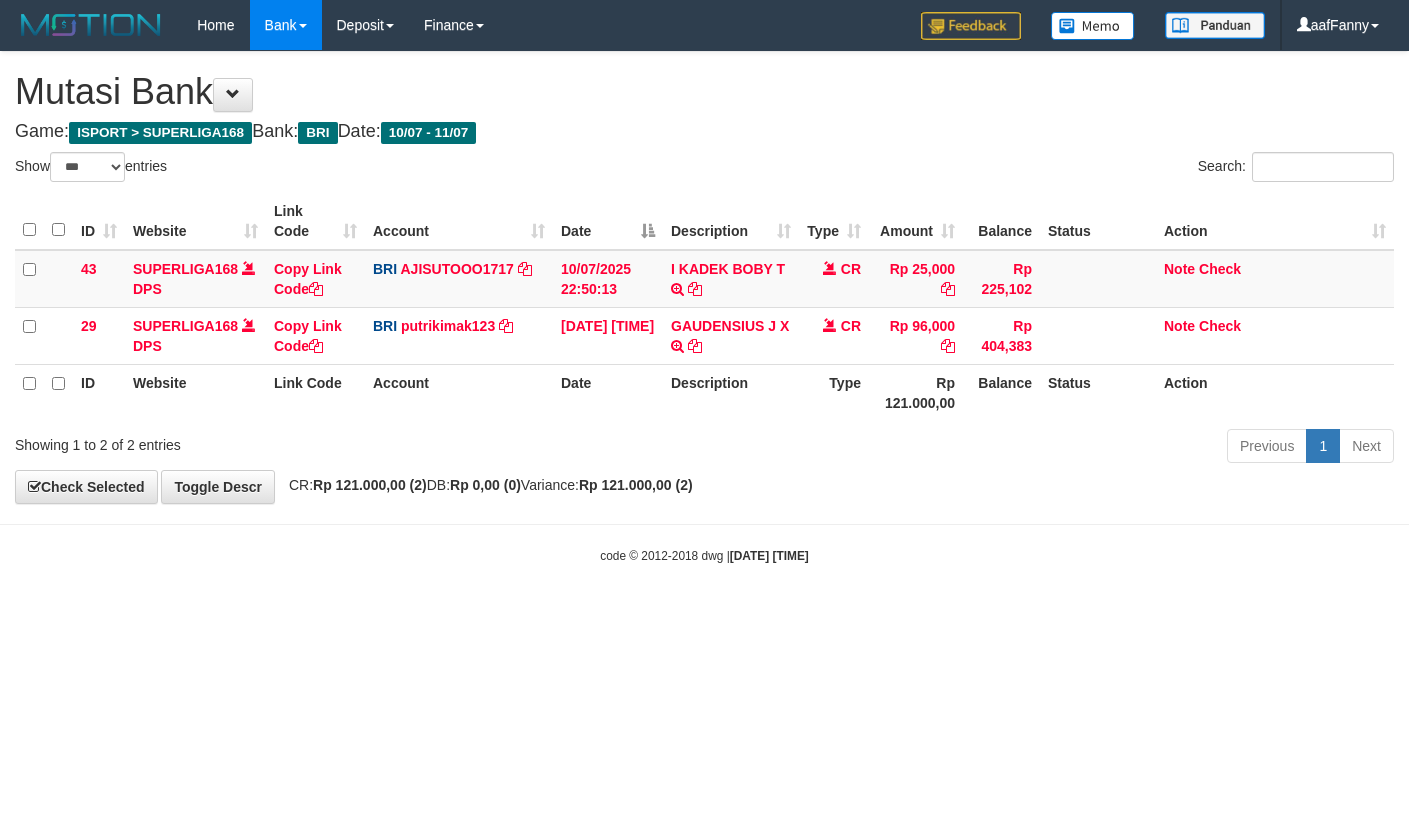 select on "***" 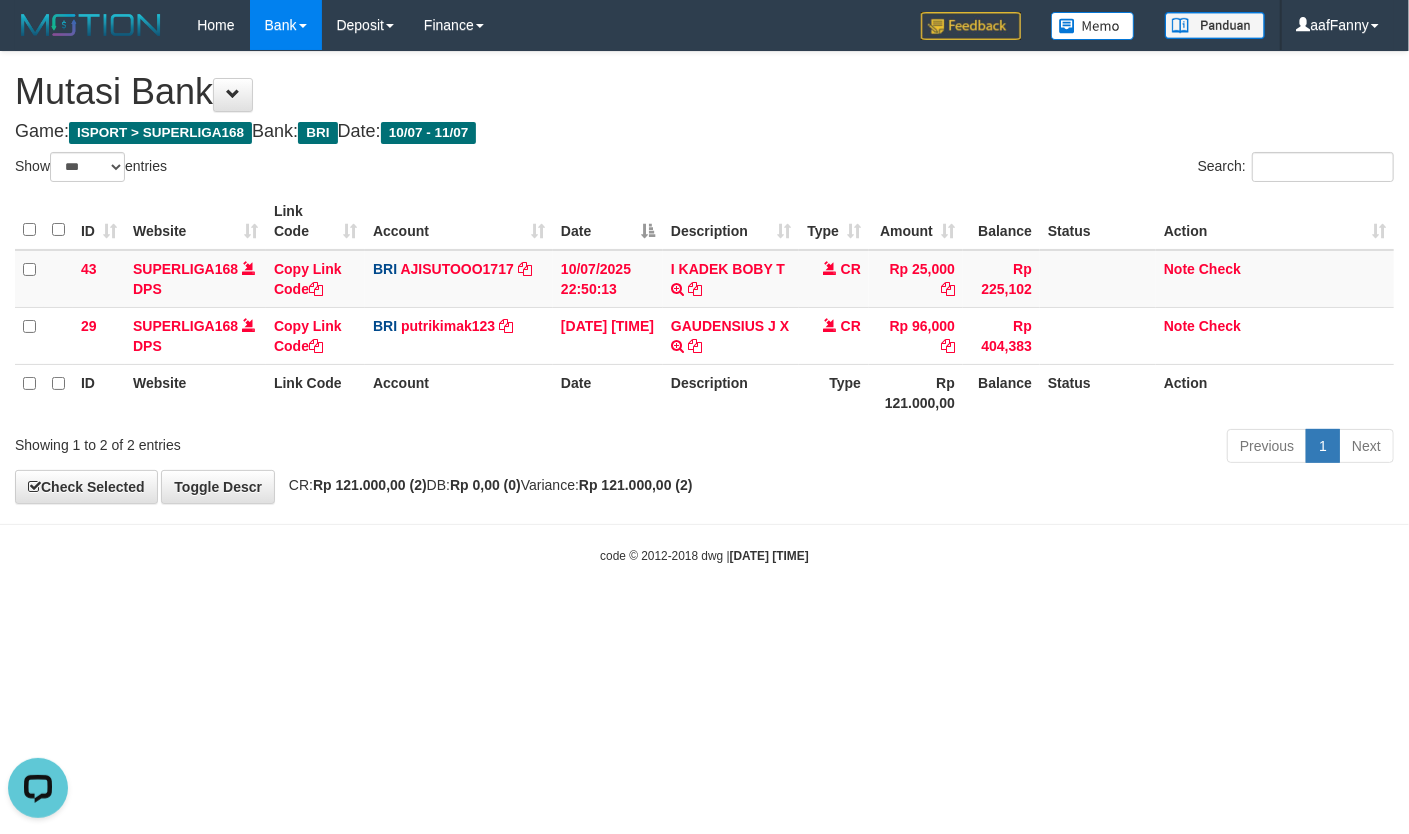 scroll, scrollTop: 0, scrollLeft: 0, axis: both 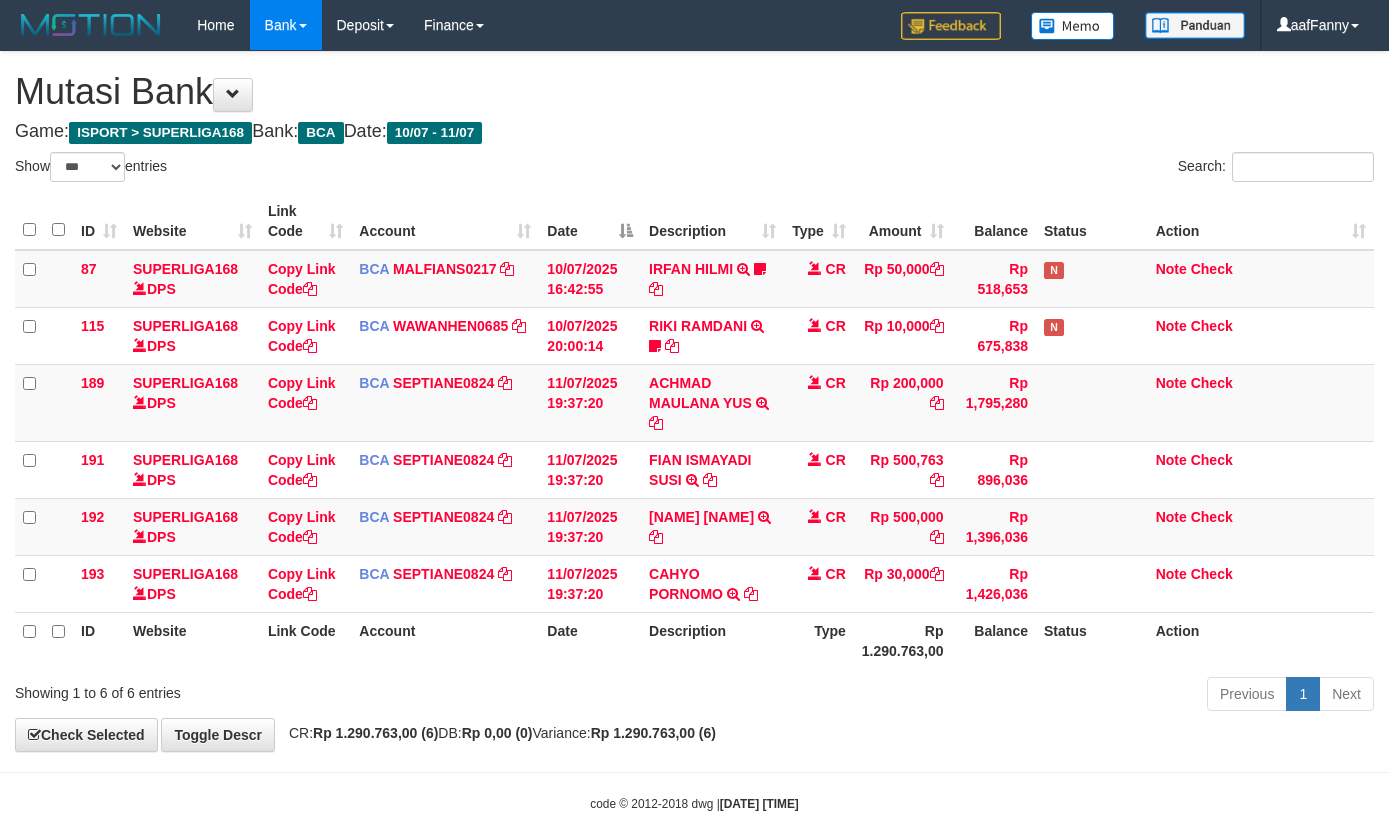 select on "***" 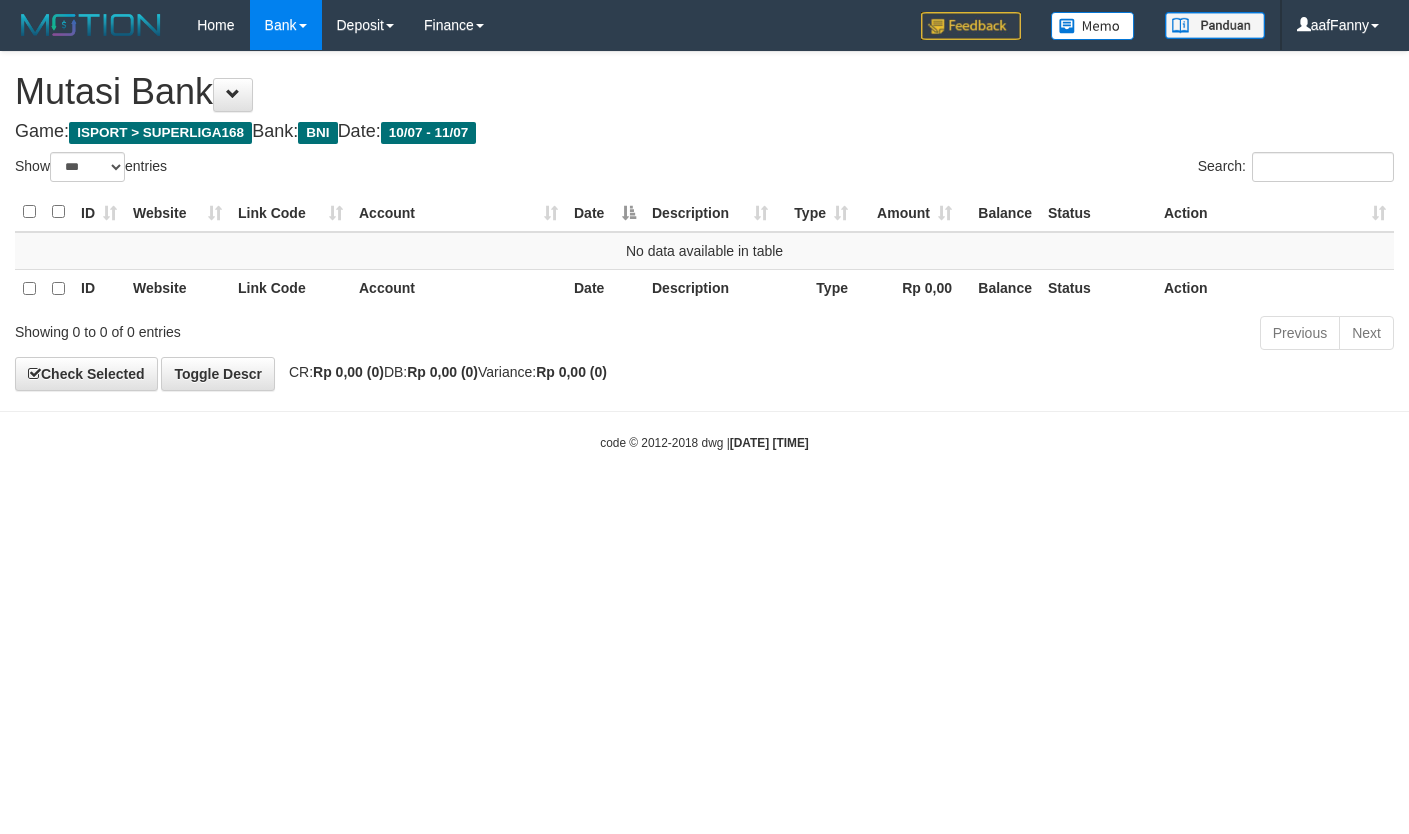 select on "***" 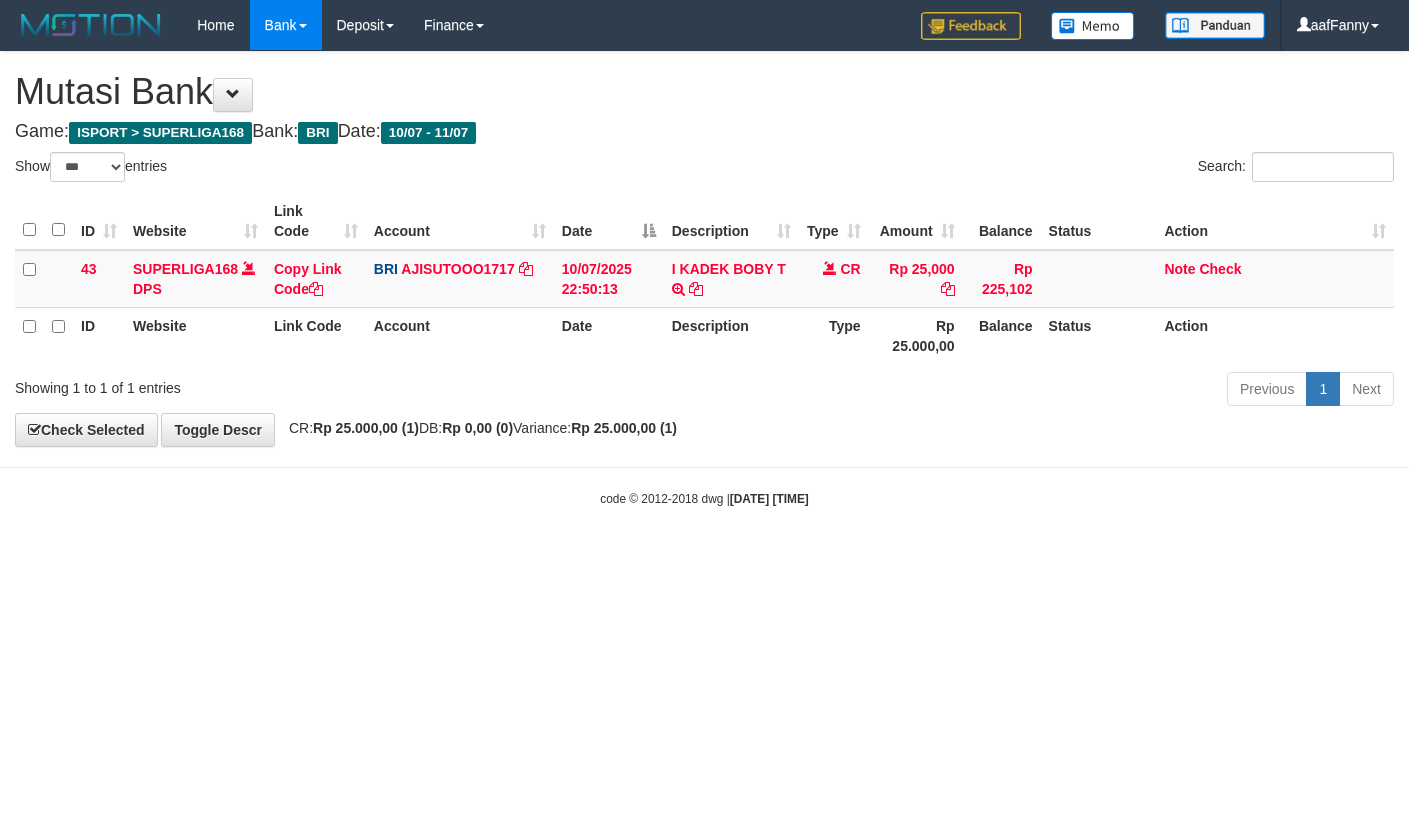 select on "***" 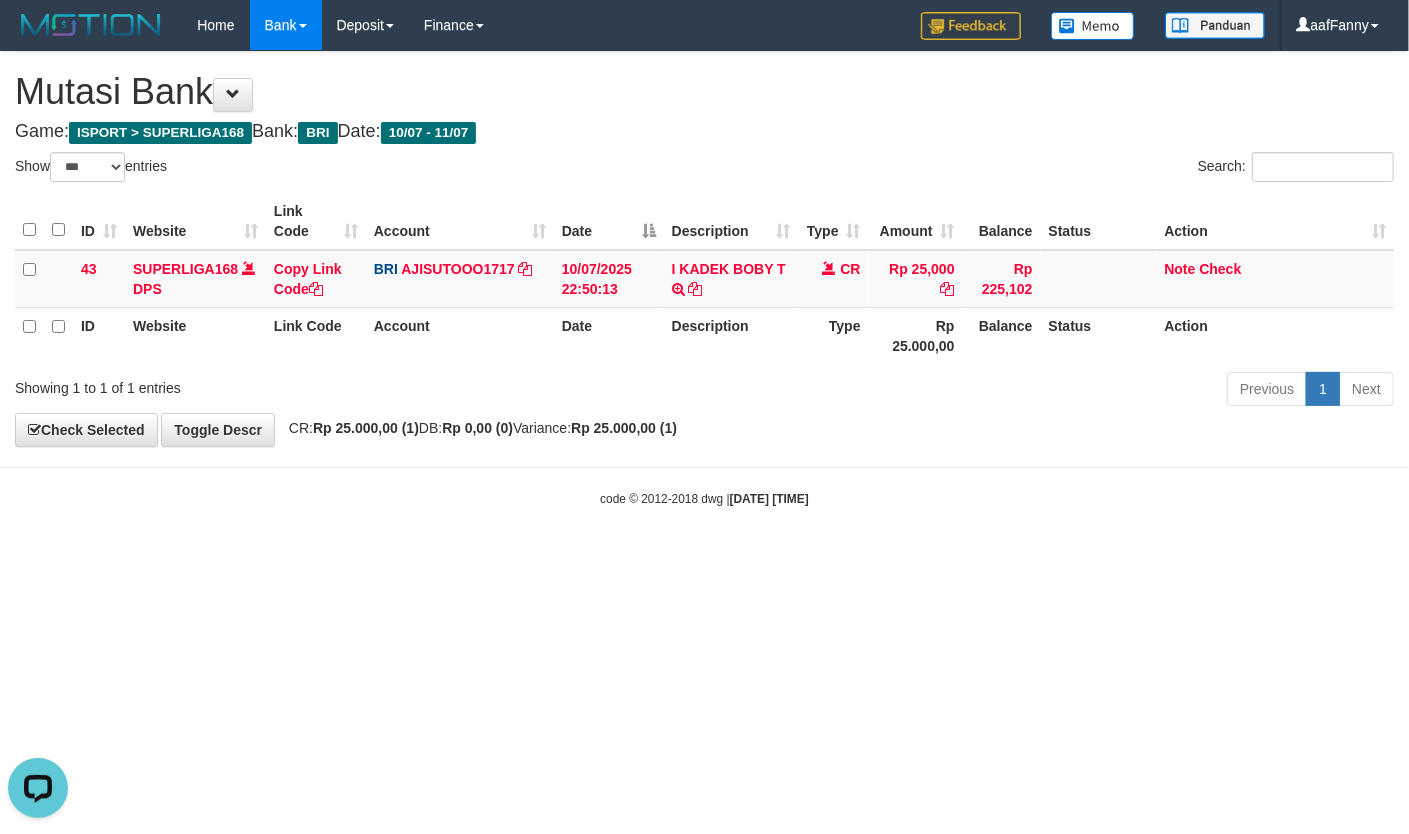 scroll, scrollTop: 0, scrollLeft: 0, axis: both 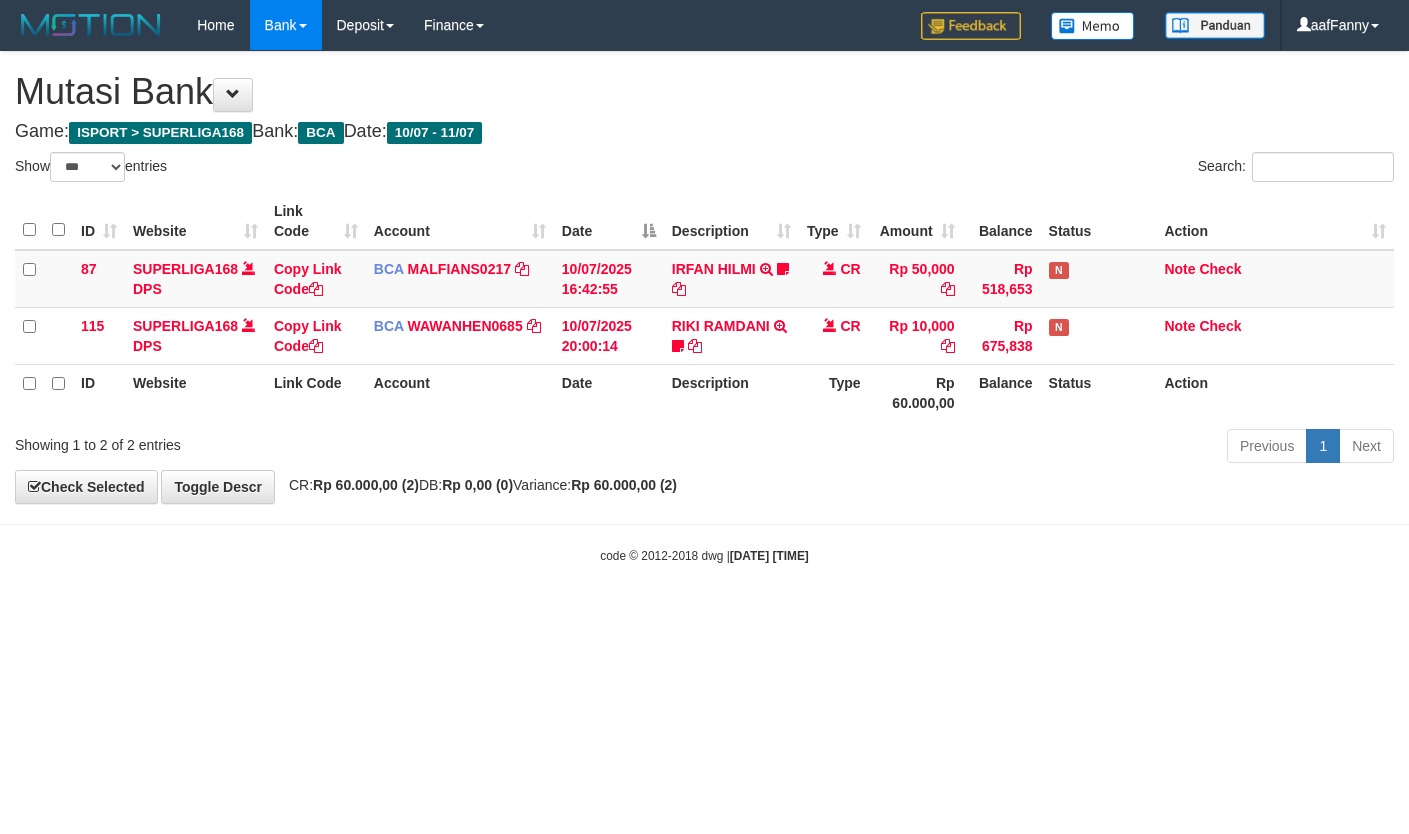 select on "***" 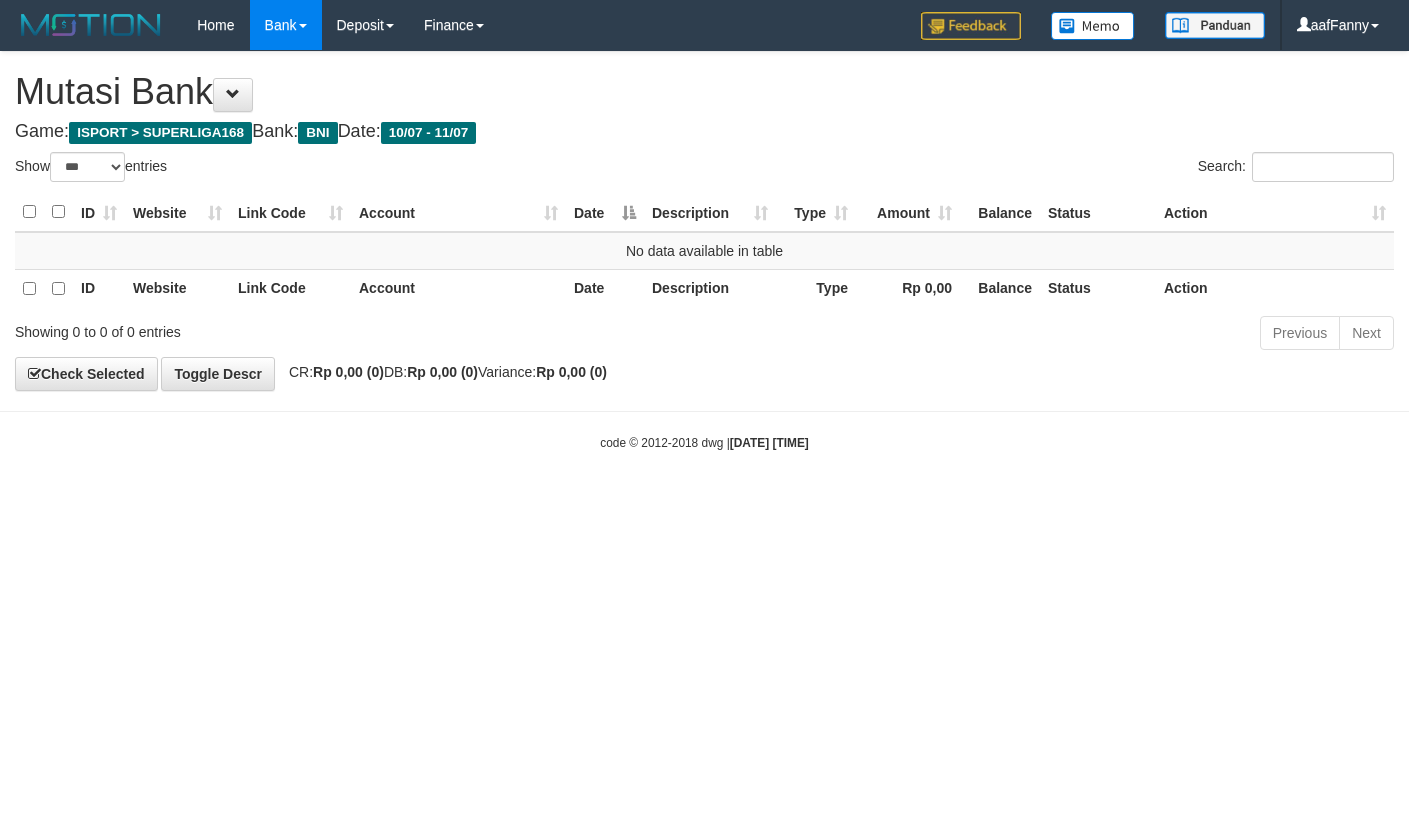 select on "***" 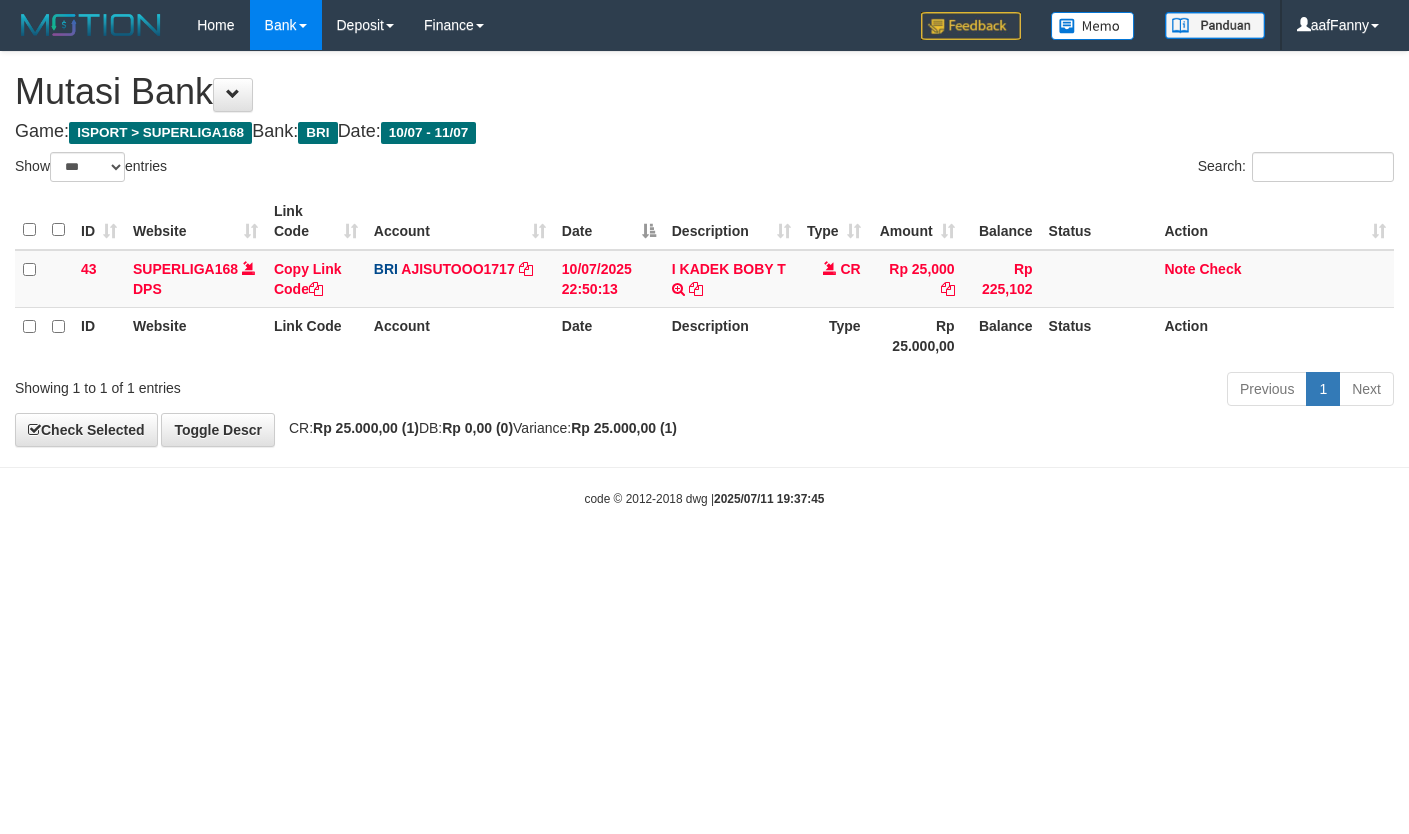 select on "***" 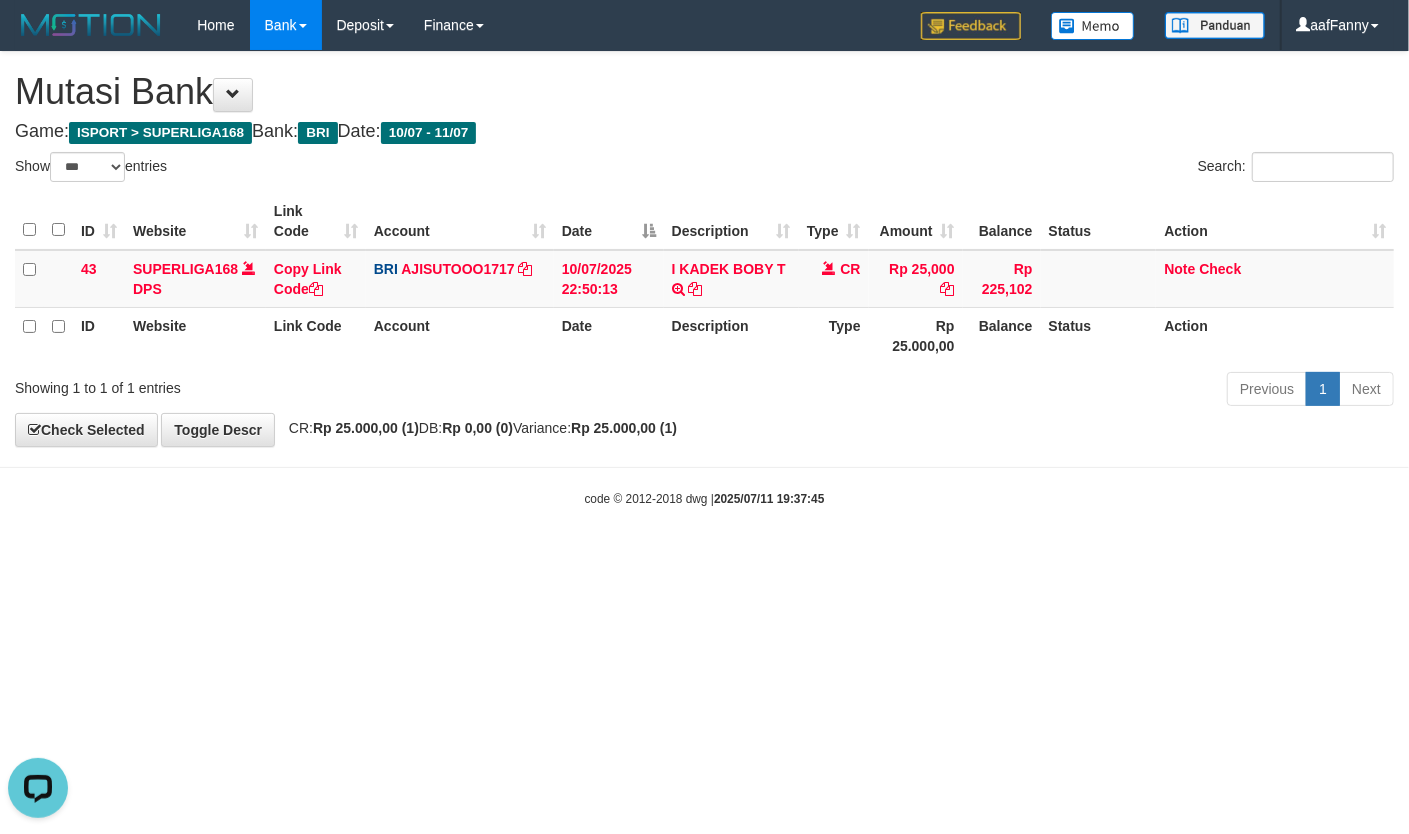 scroll, scrollTop: 0, scrollLeft: 0, axis: both 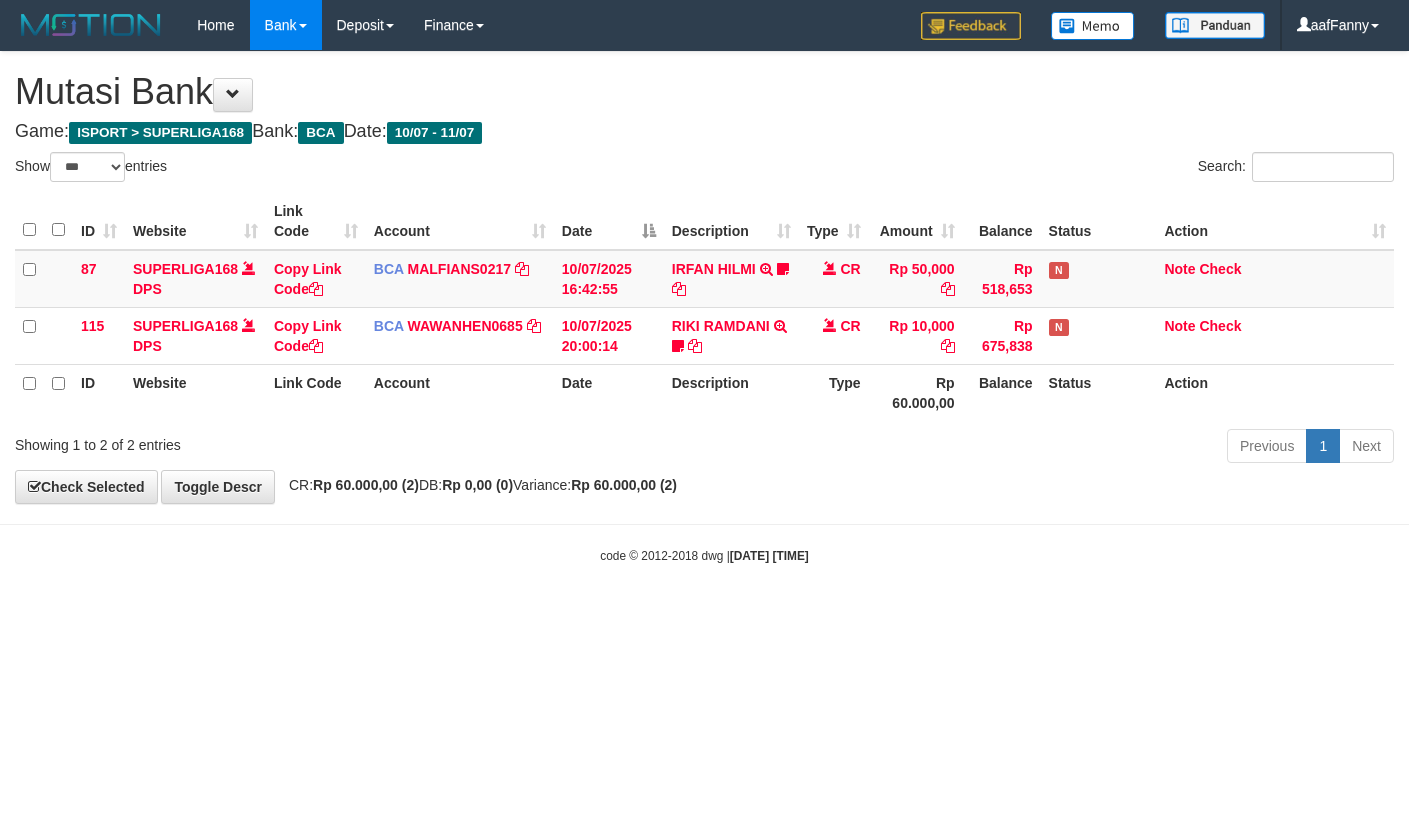 select on "***" 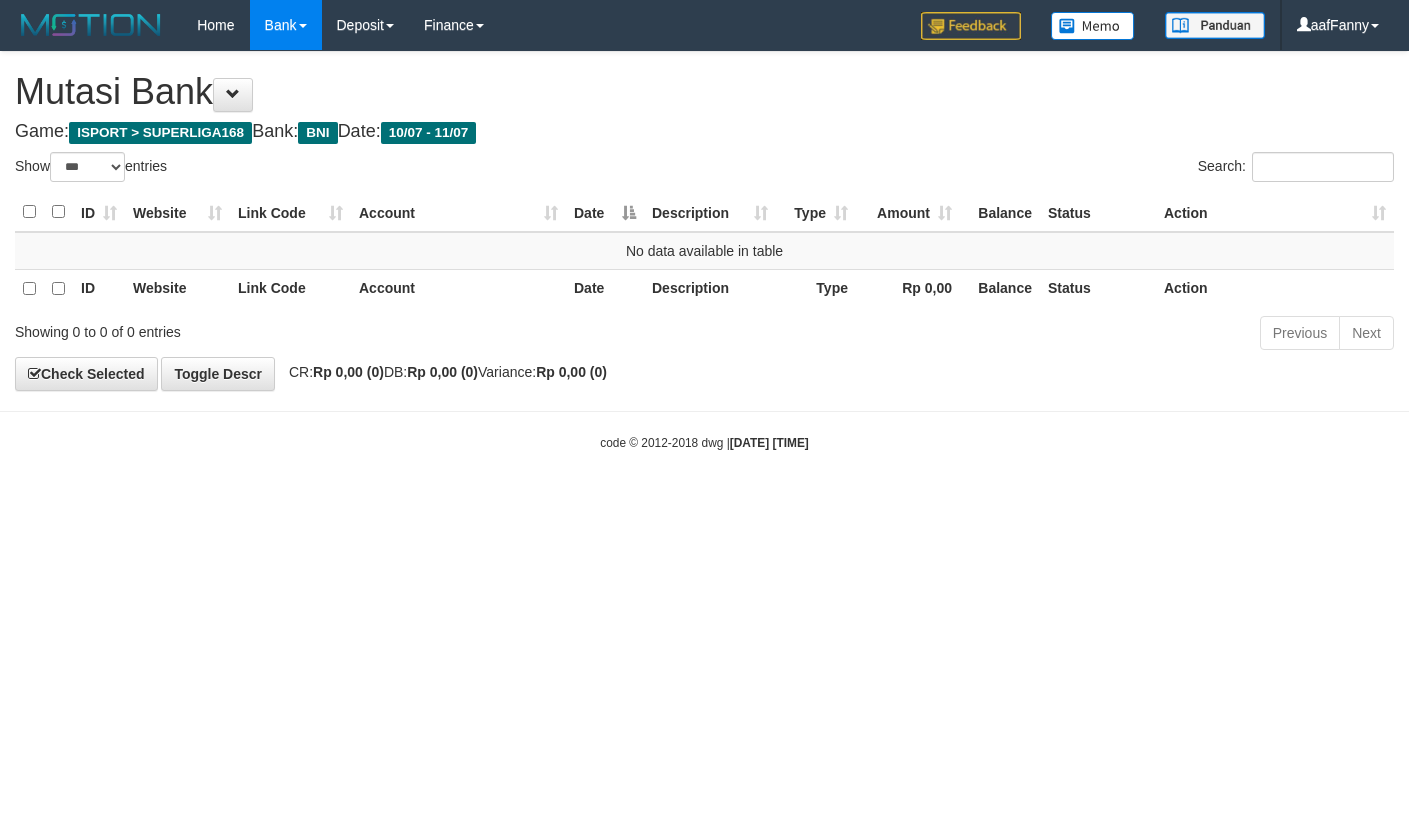 select on "***" 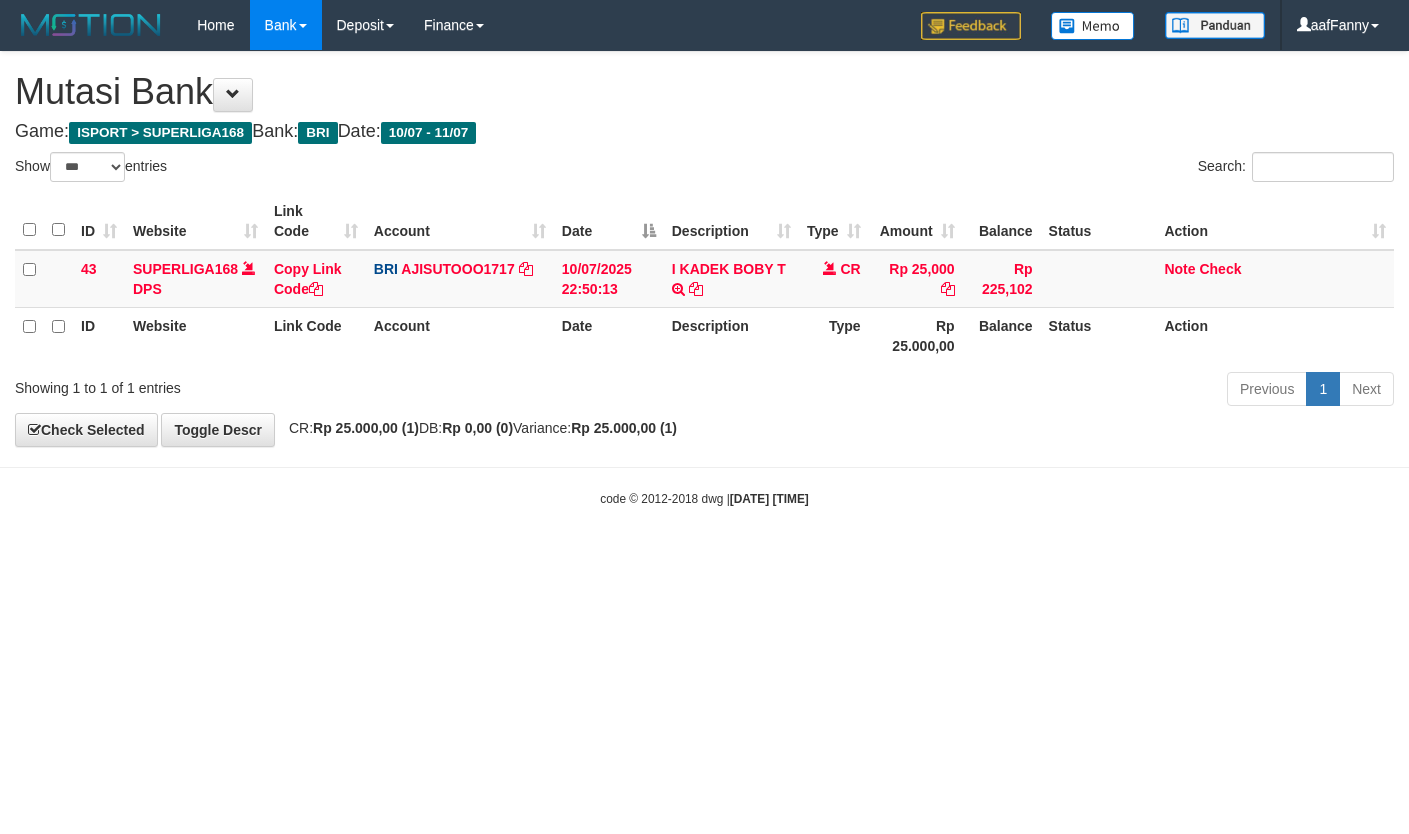 select on "***" 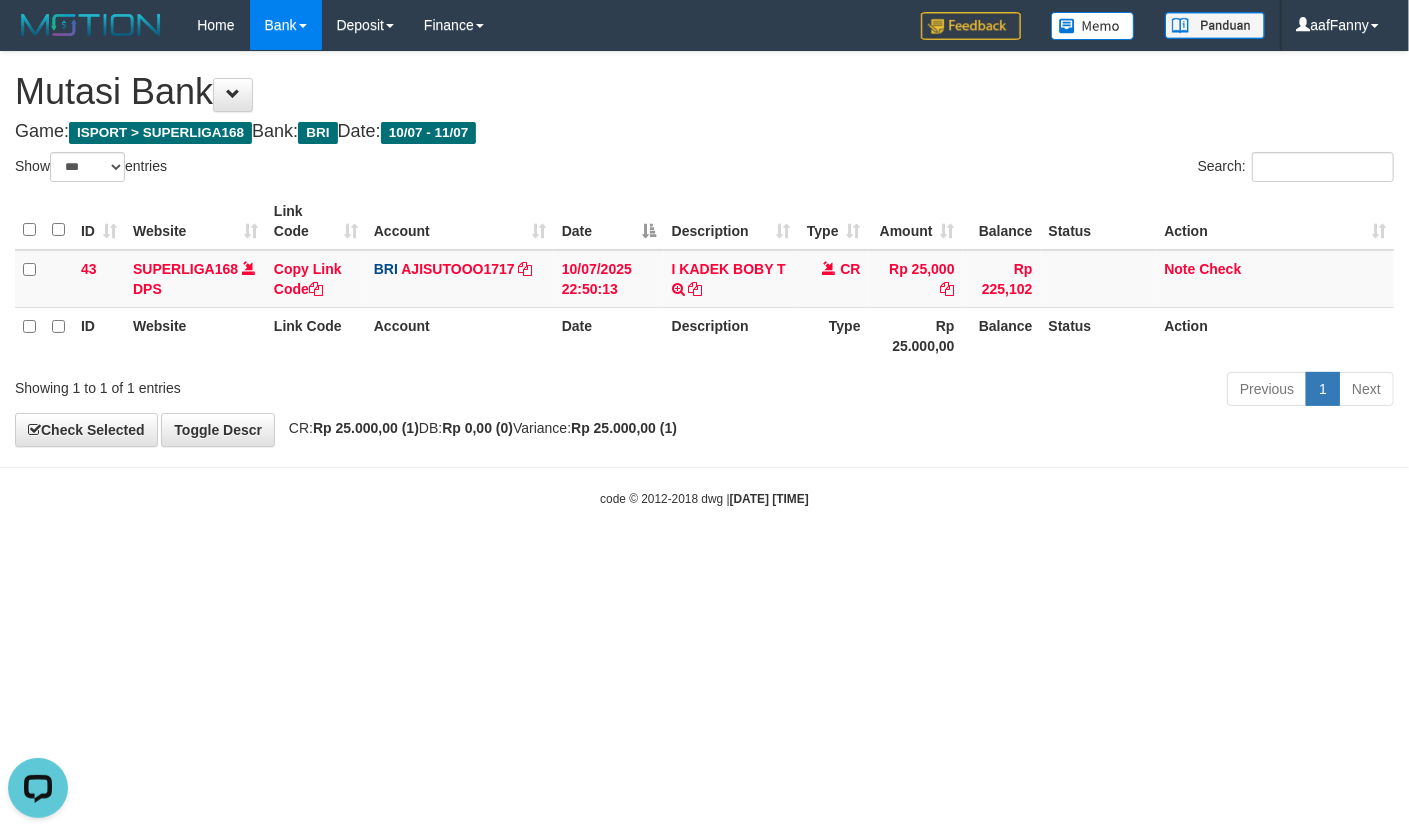 scroll, scrollTop: 0, scrollLeft: 0, axis: both 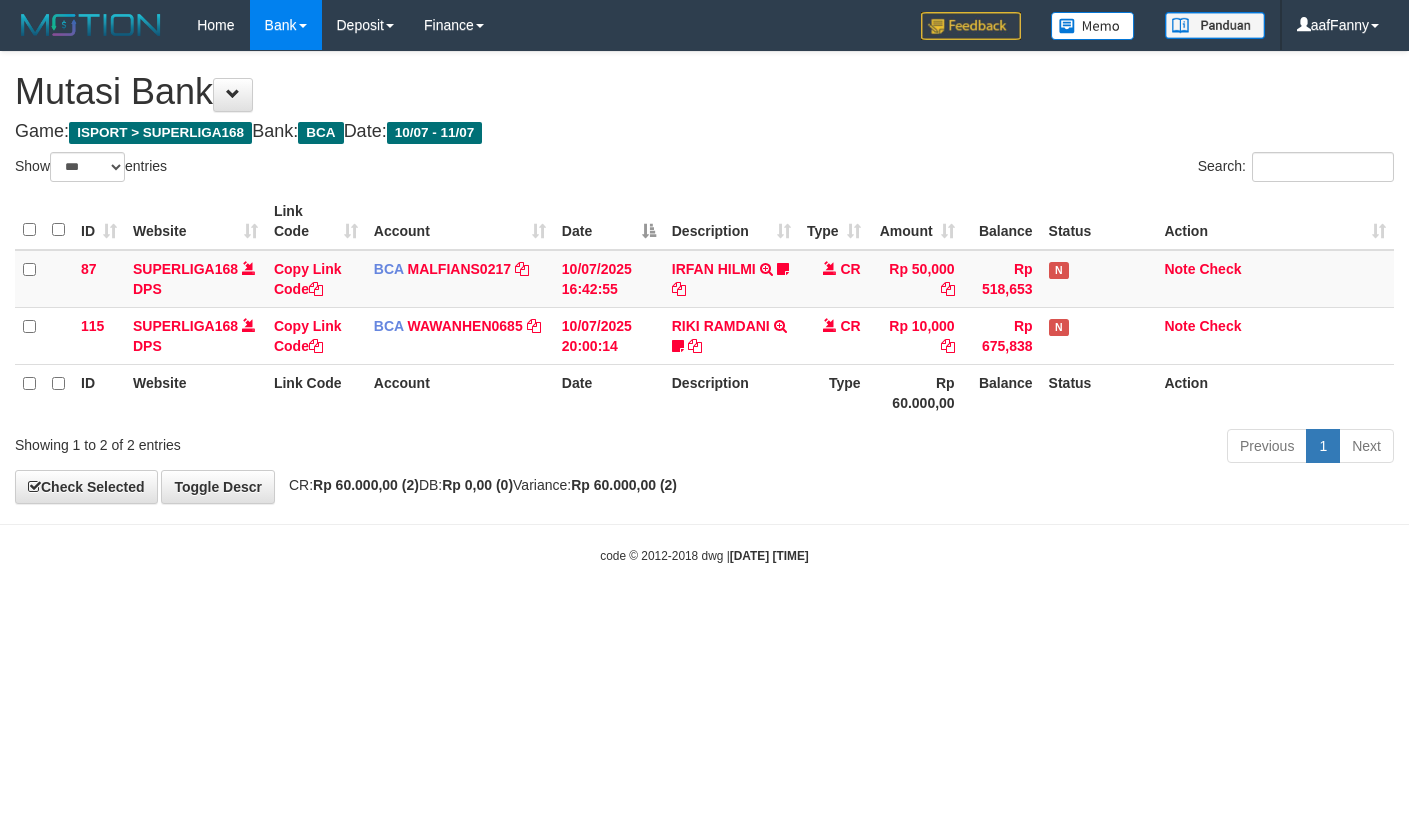select on "***" 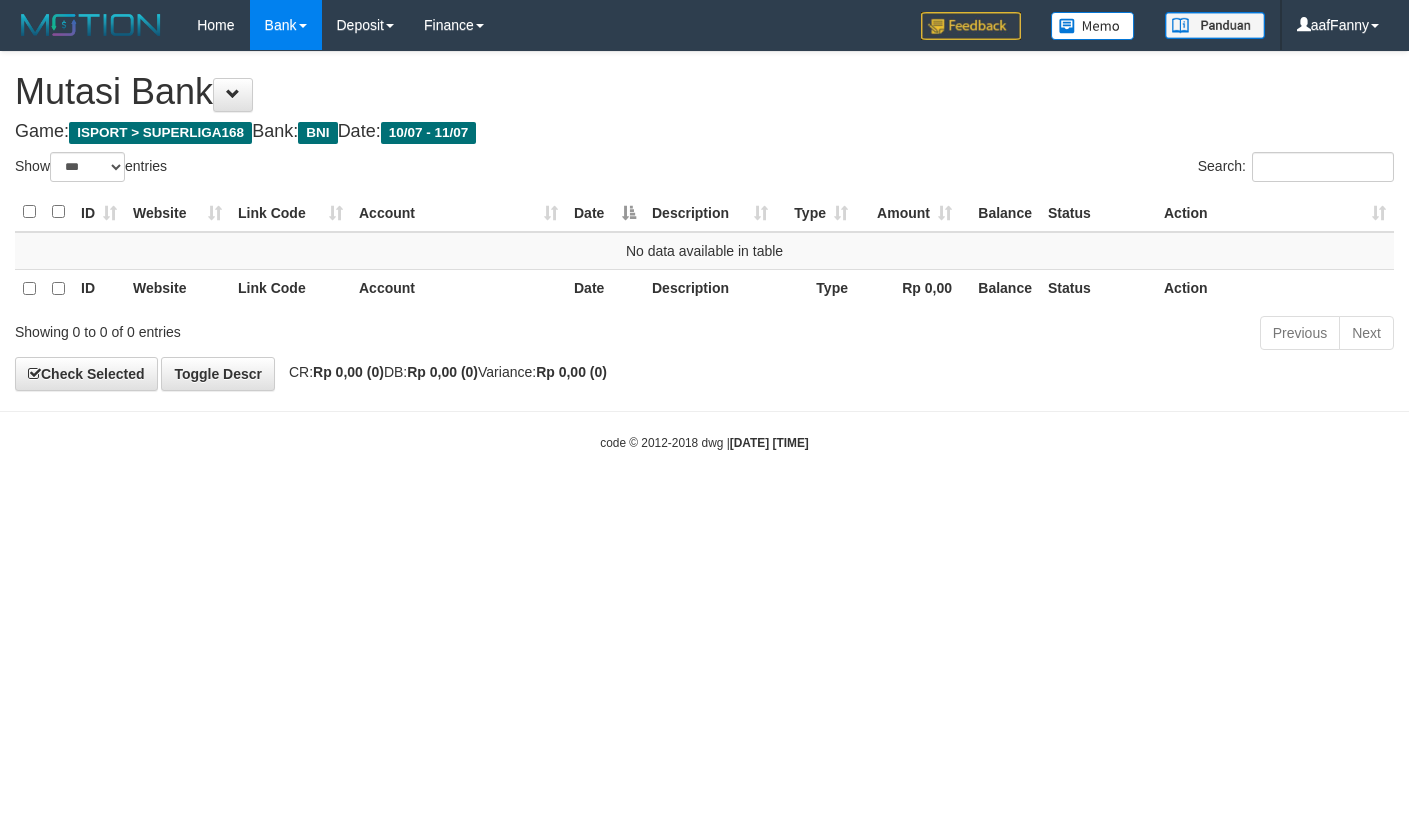 select on "***" 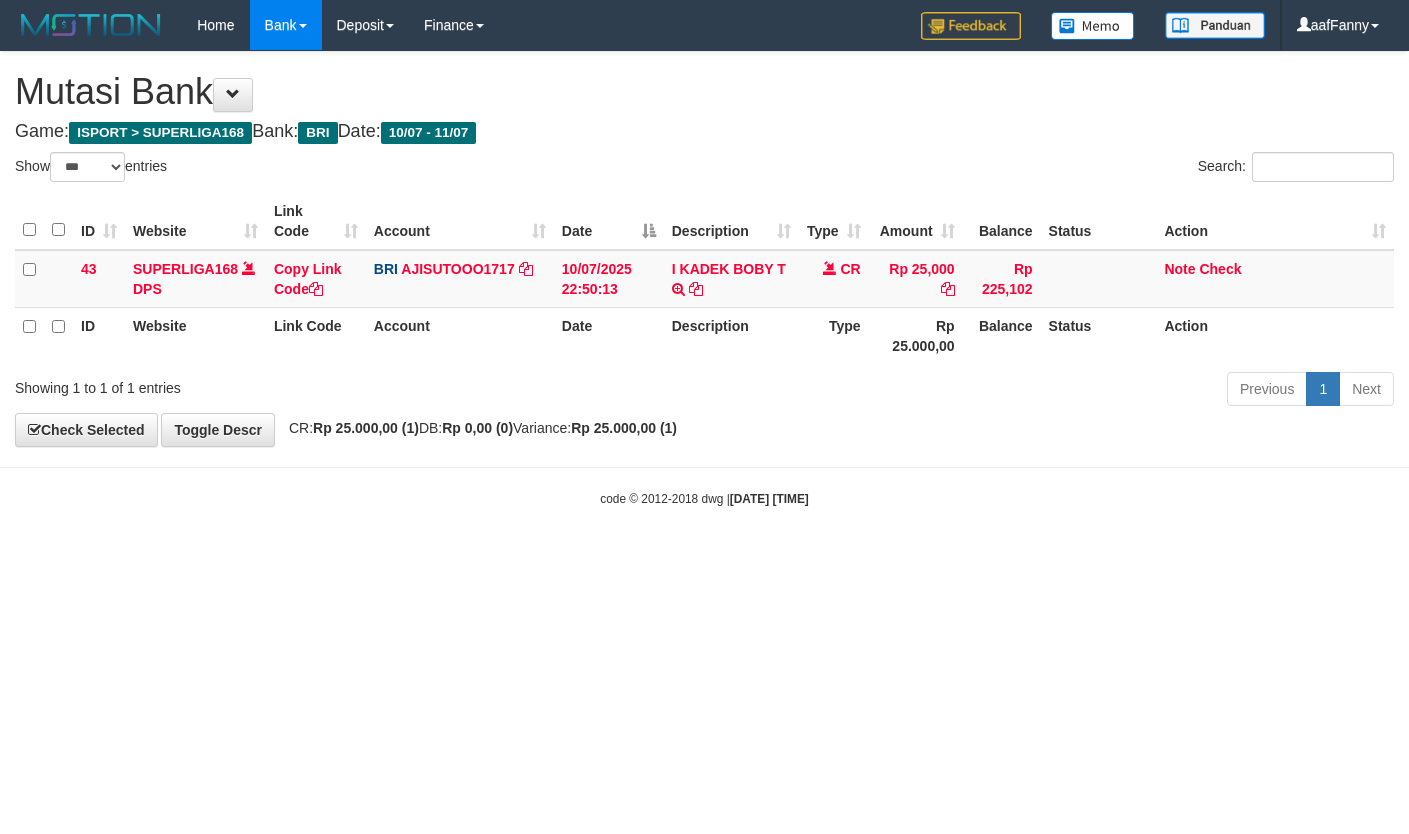 select on "***" 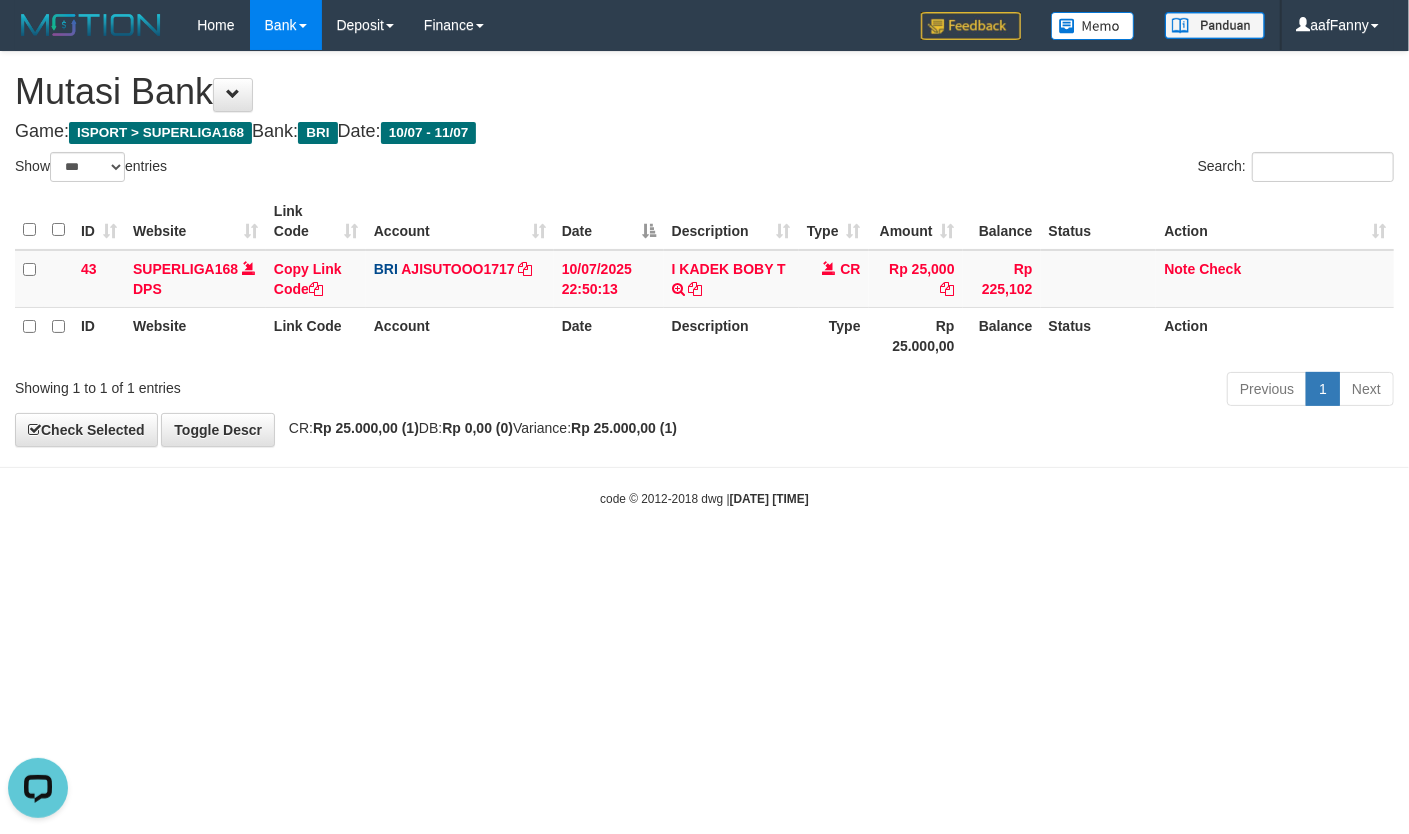 scroll, scrollTop: 0, scrollLeft: 0, axis: both 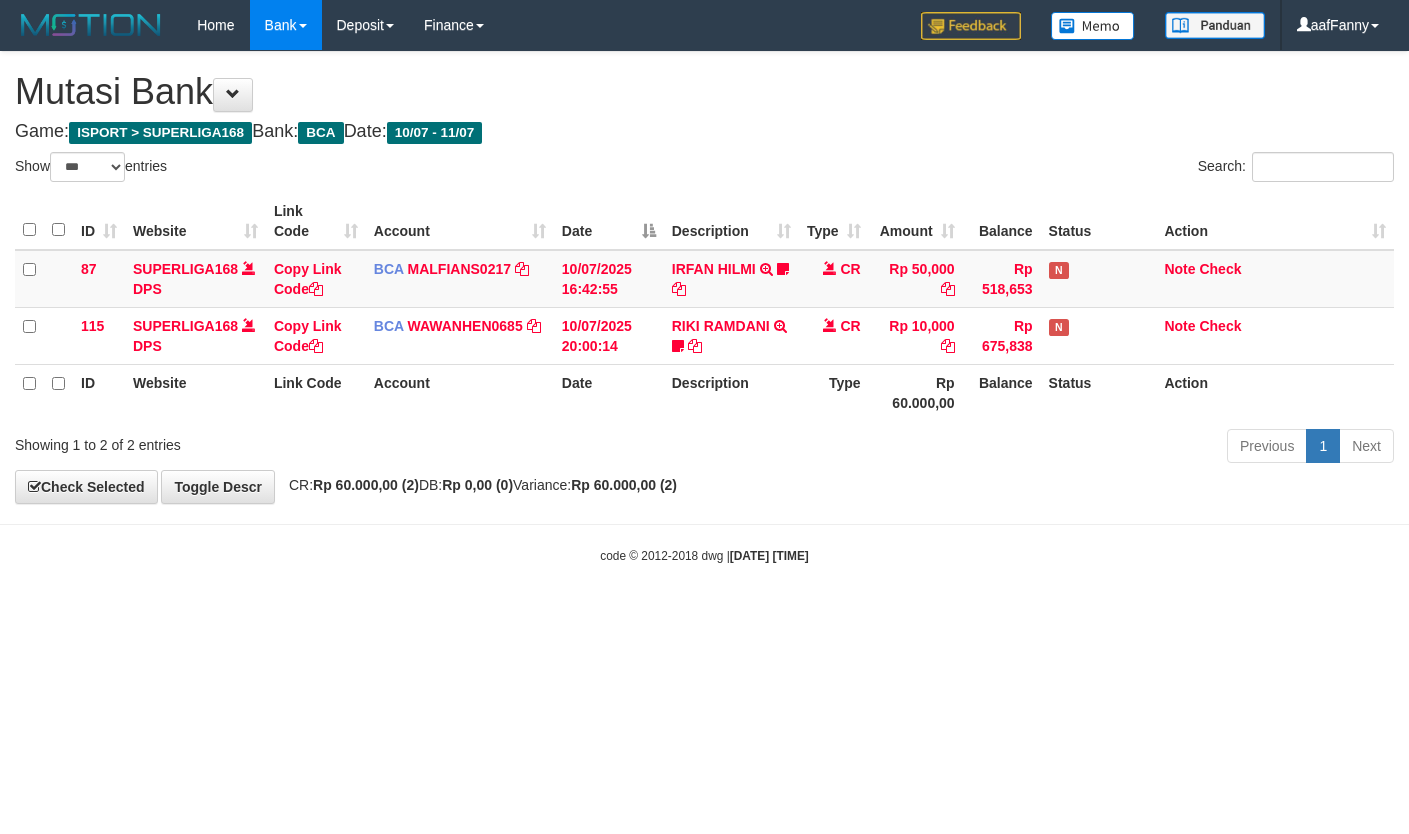 select on "***" 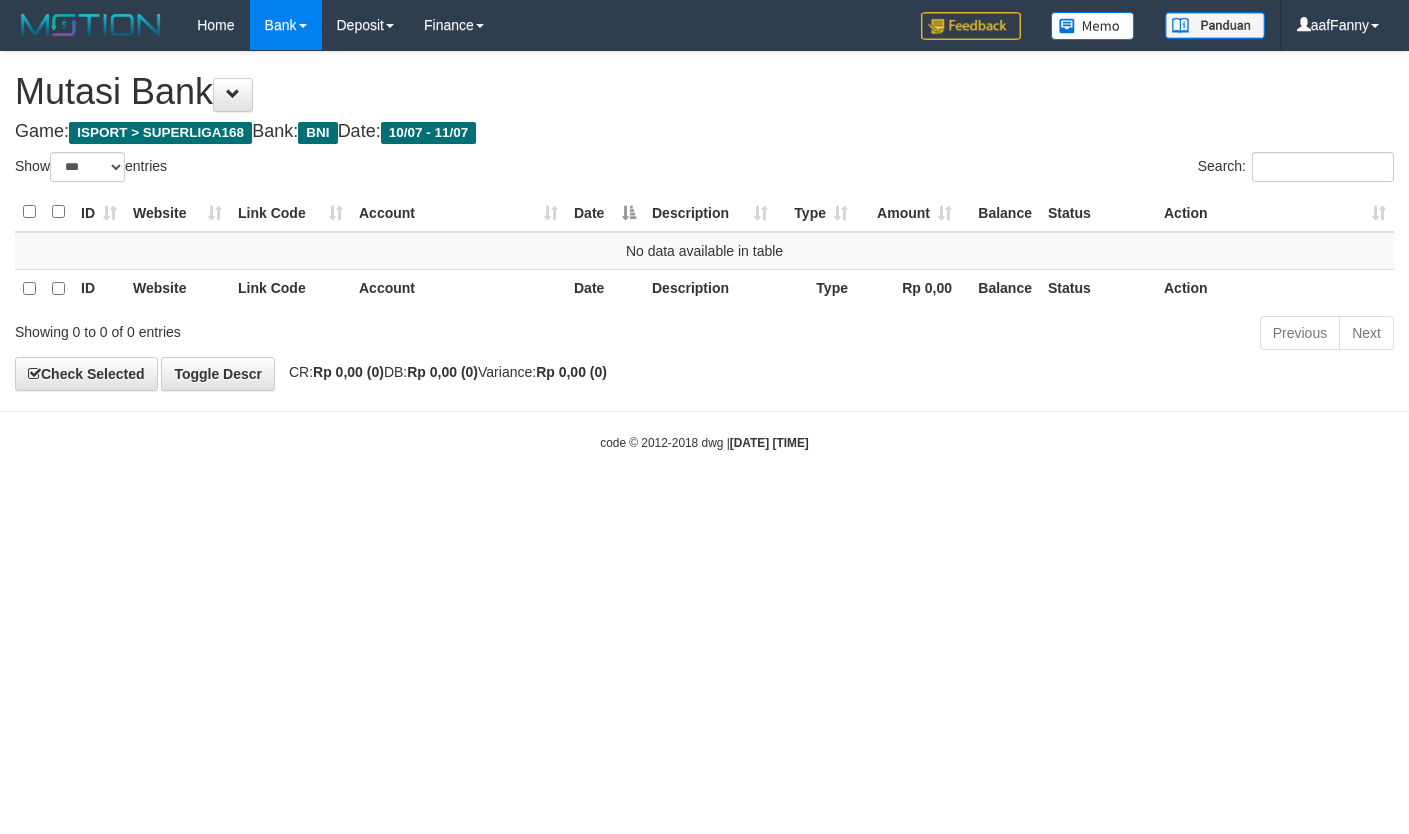 select on "***" 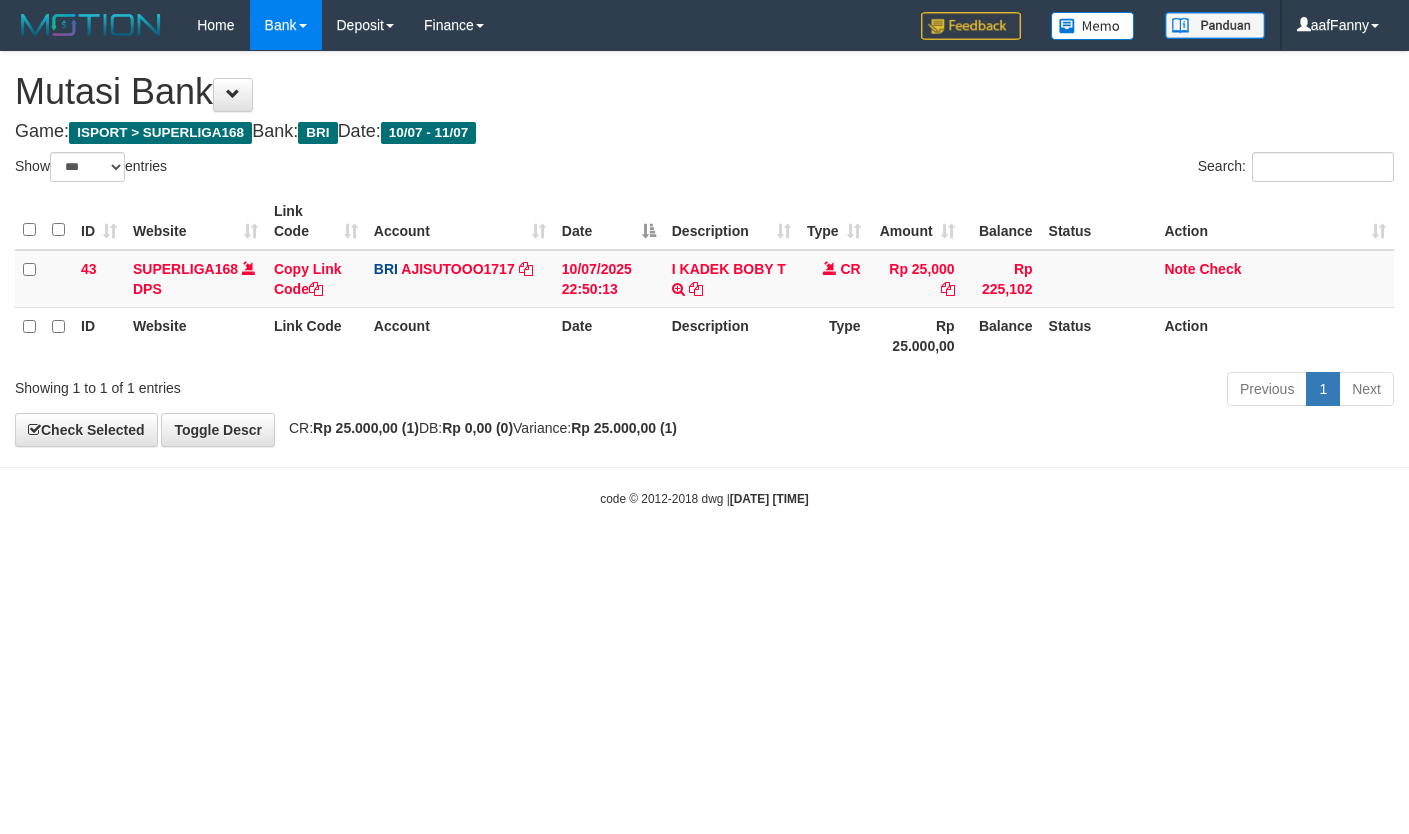 select on "***" 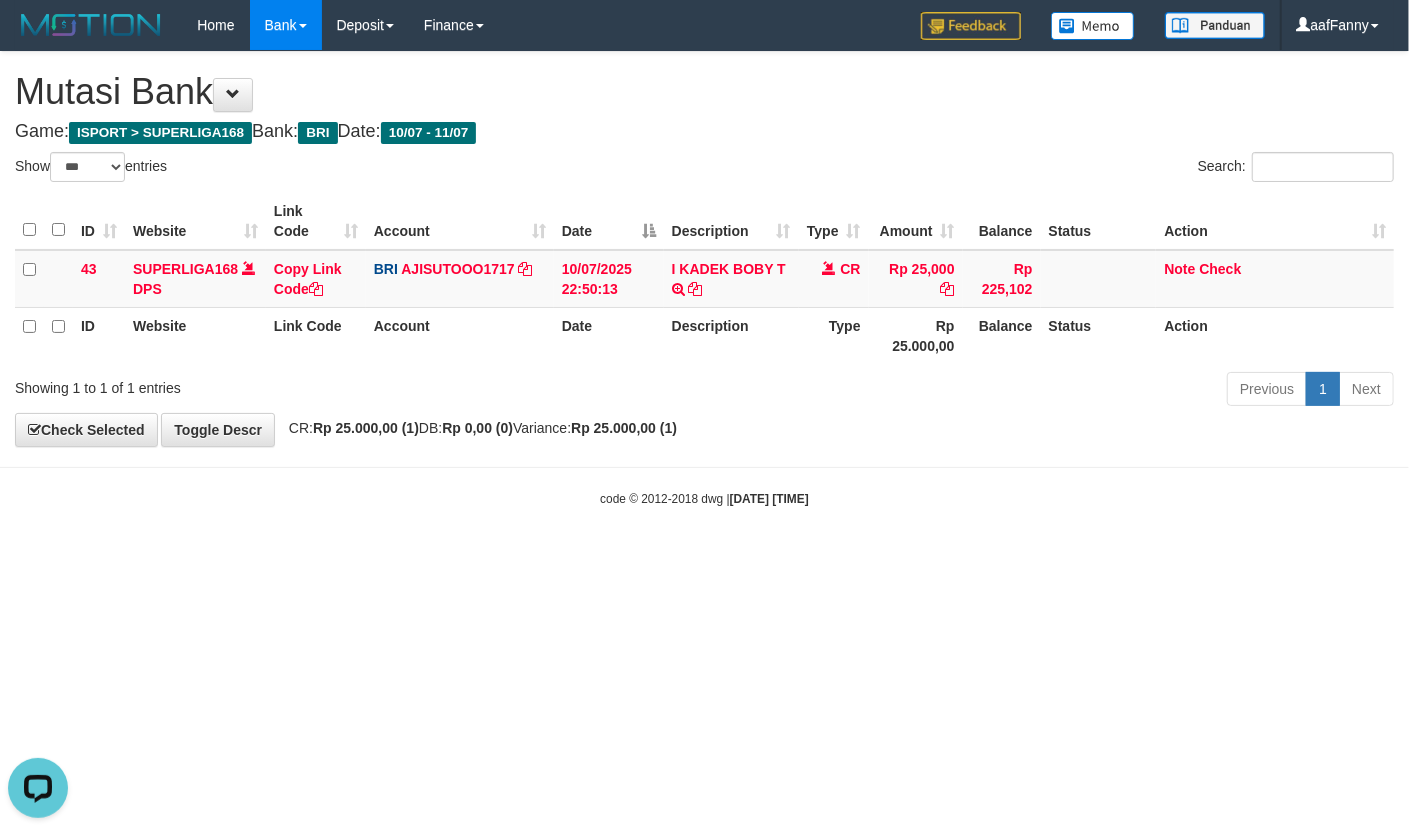 scroll, scrollTop: 0, scrollLeft: 0, axis: both 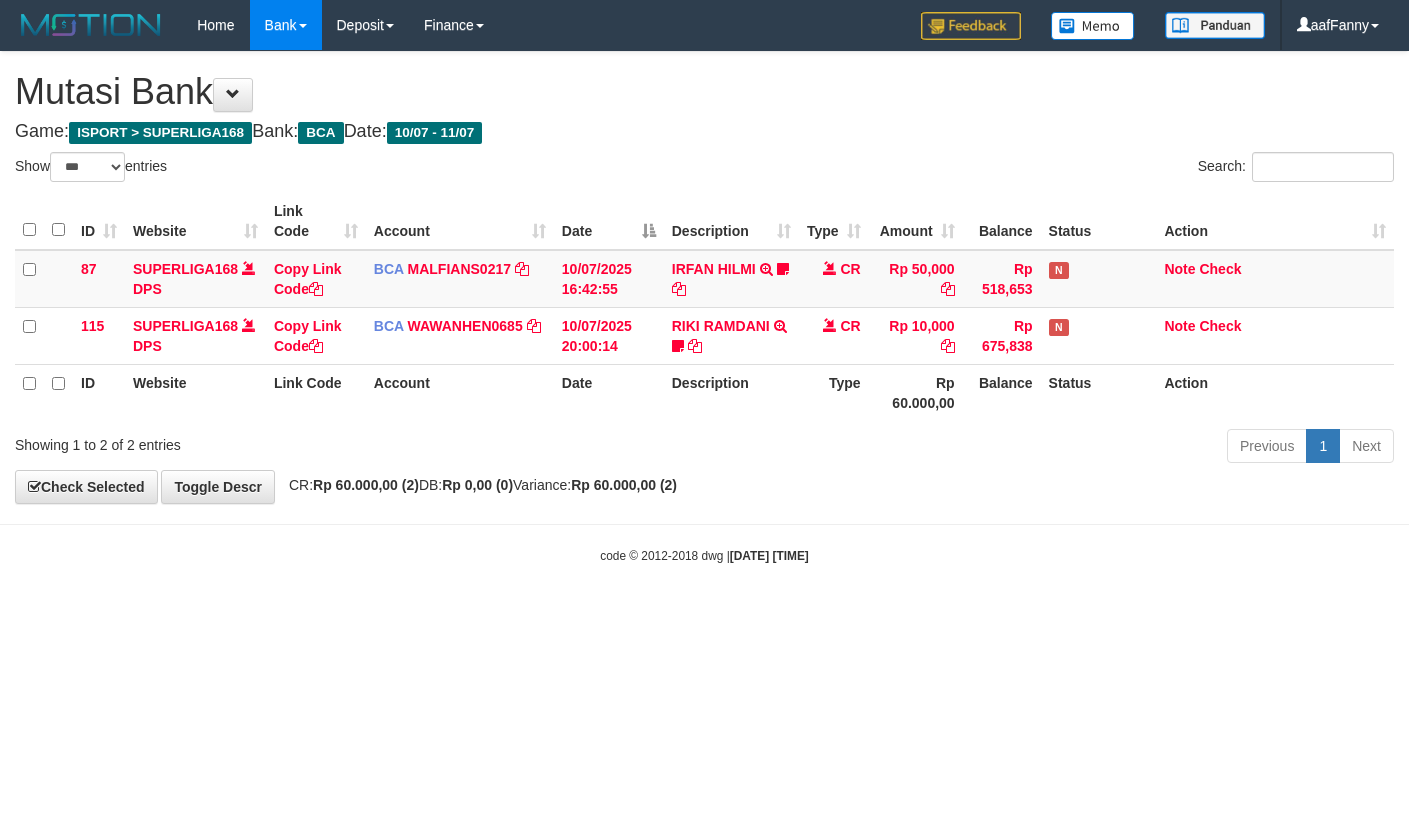 select on "***" 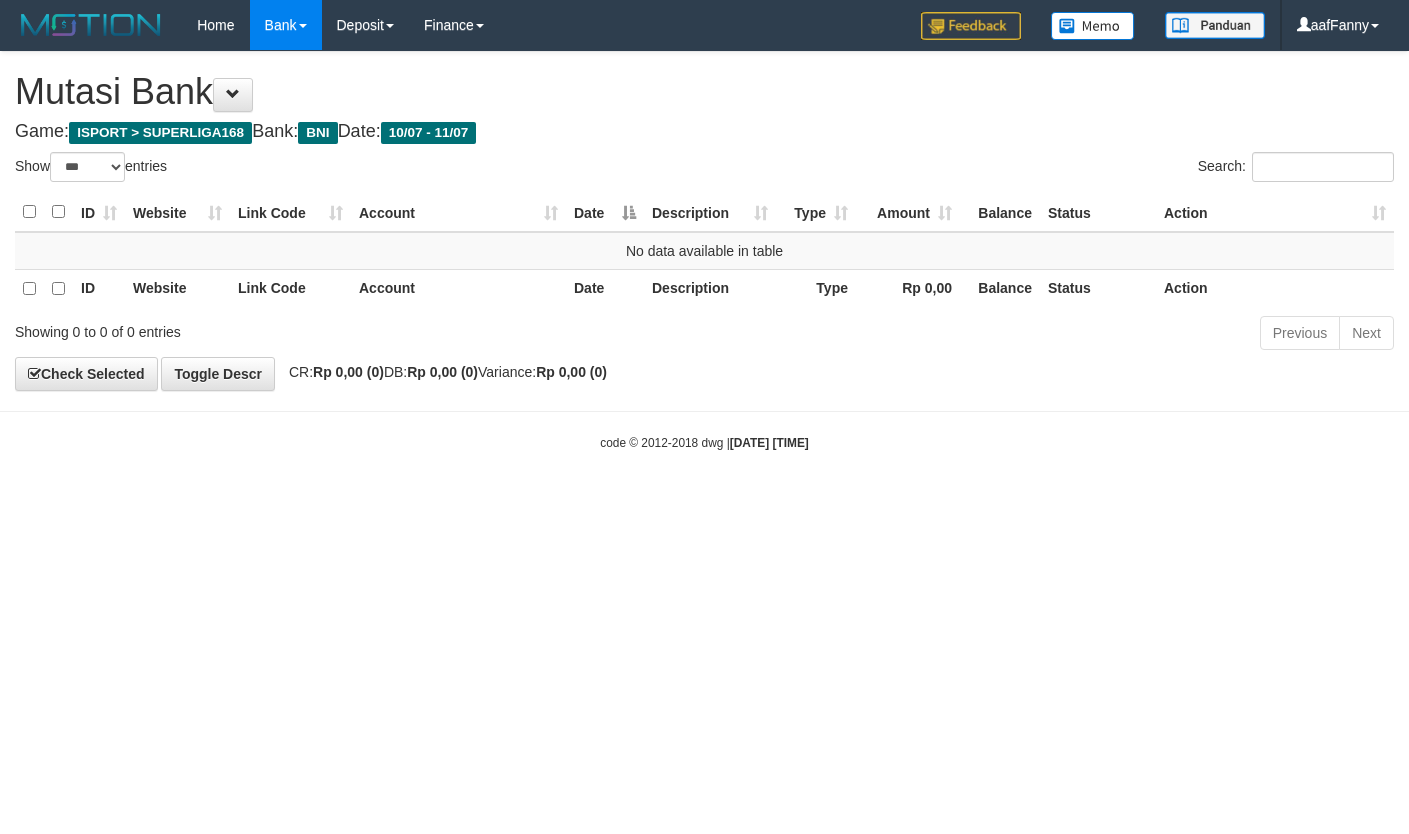 select on "***" 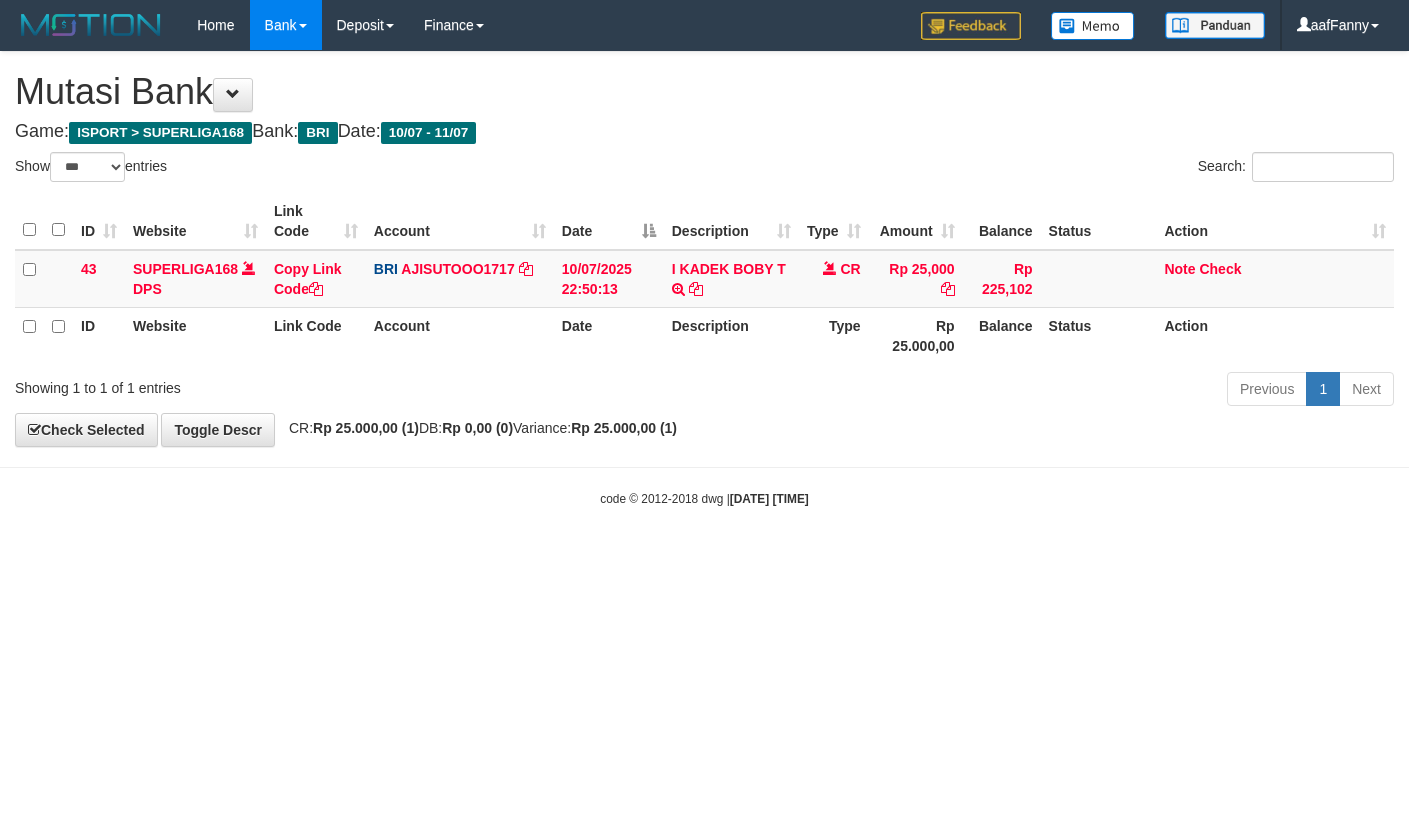 select on "***" 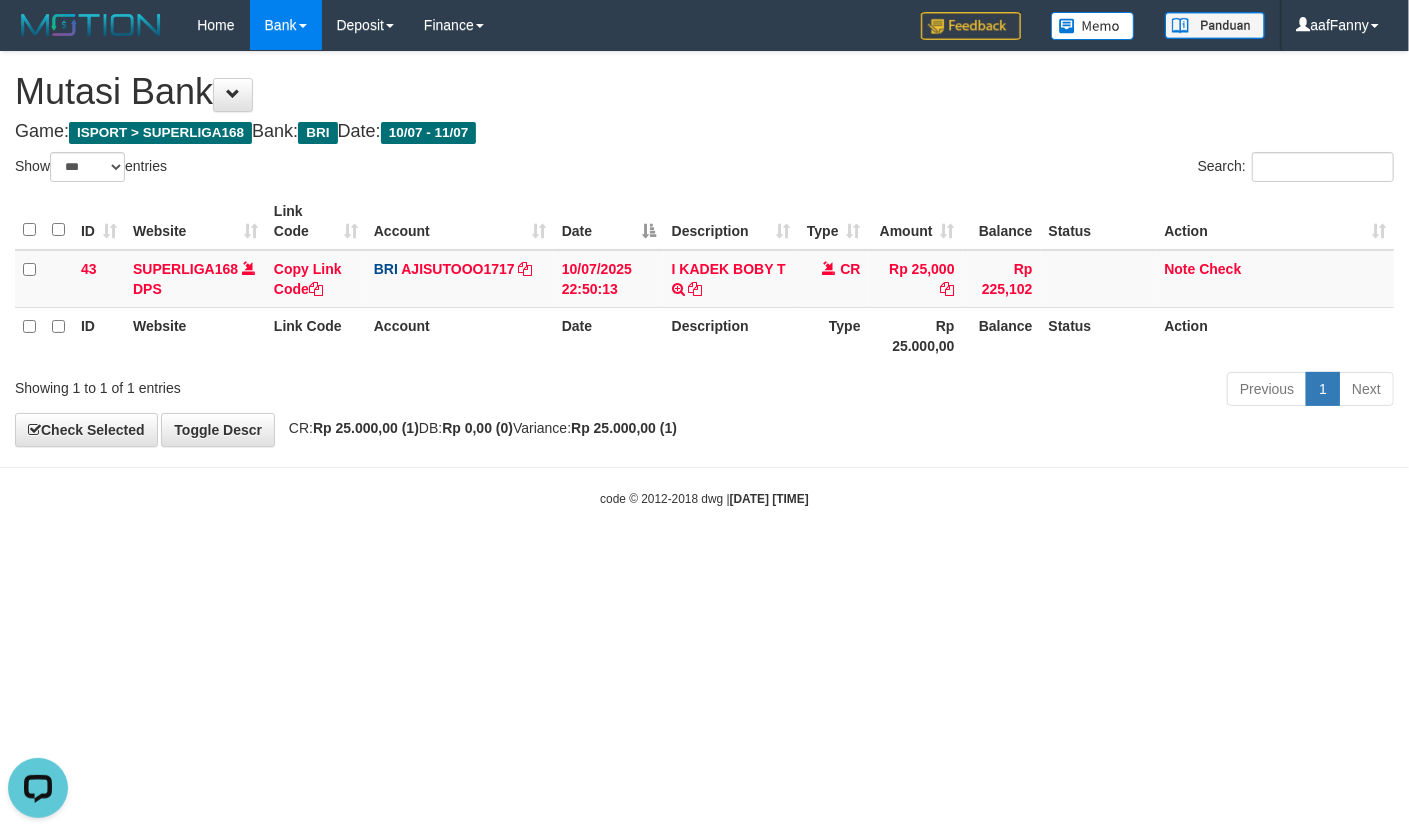 scroll, scrollTop: 0, scrollLeft: 0, axis: both 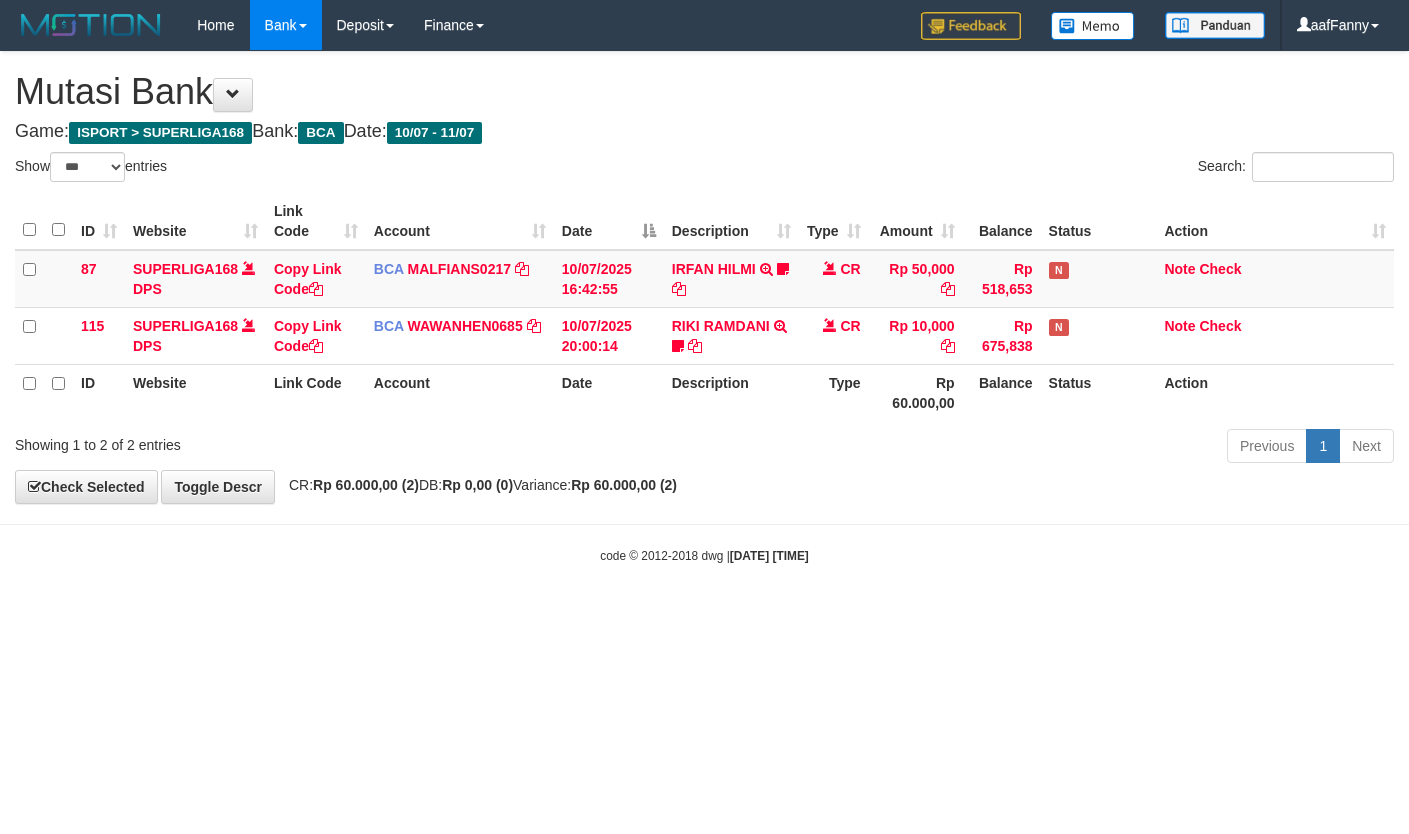 select on "***" 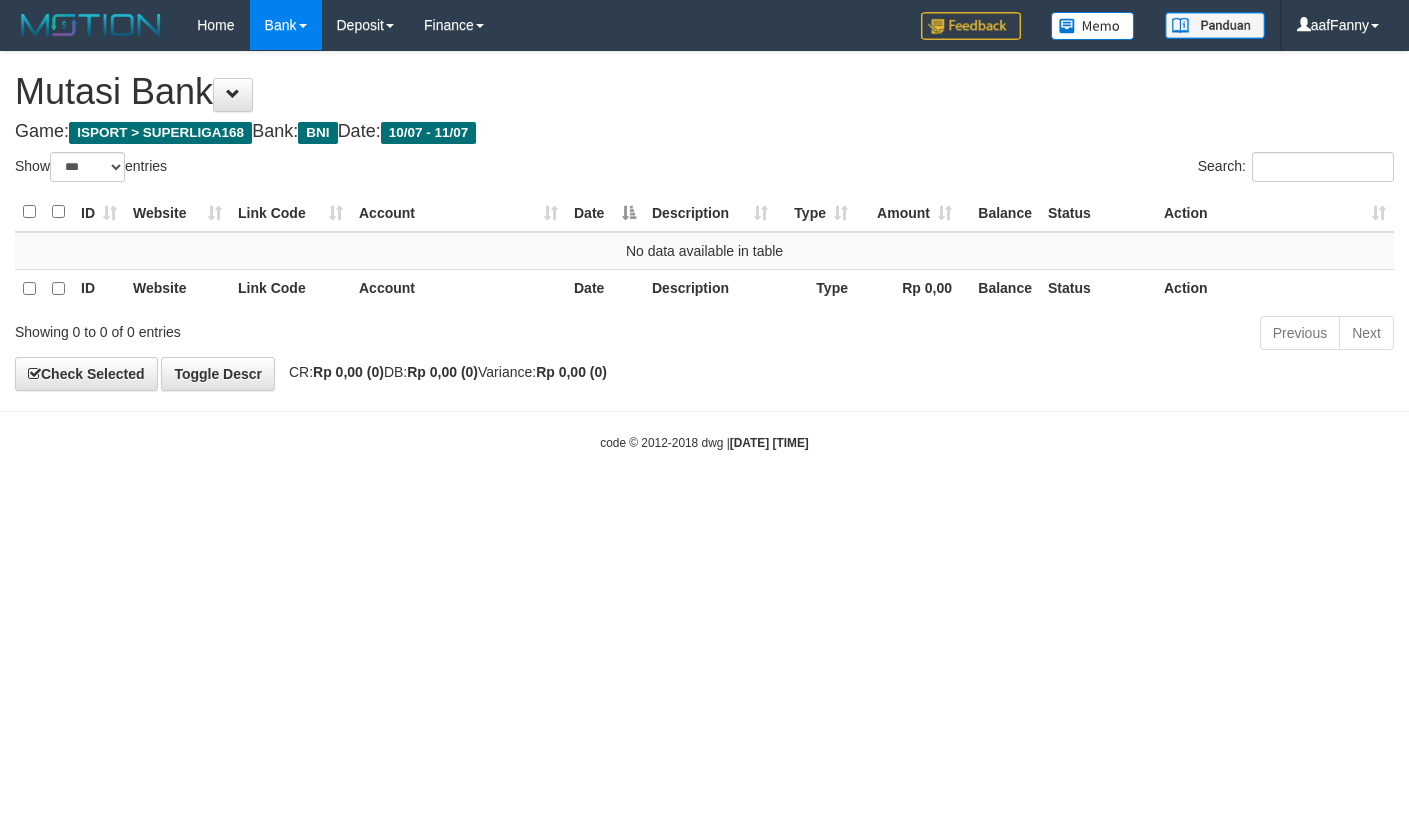 select on "***" 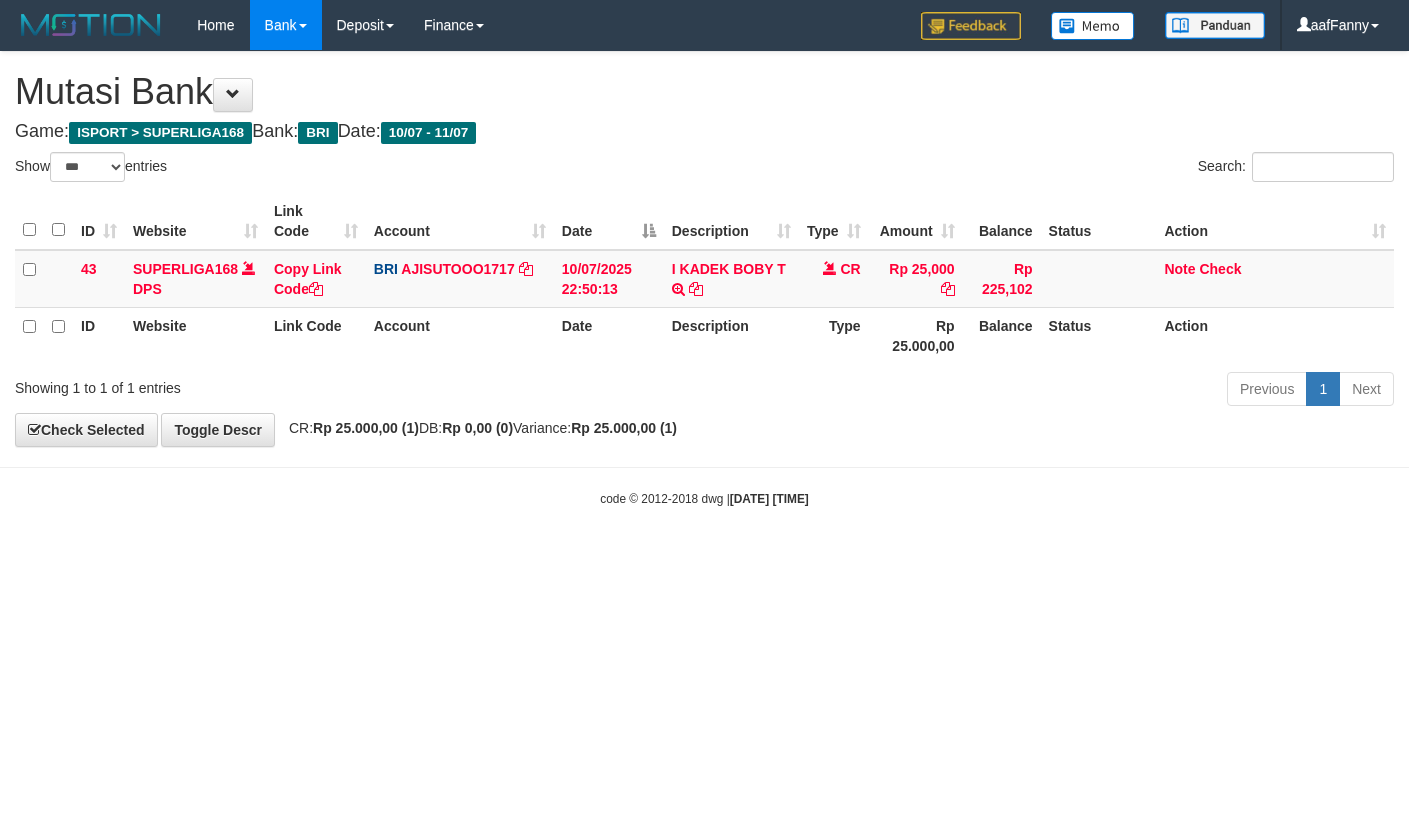 select on "***" 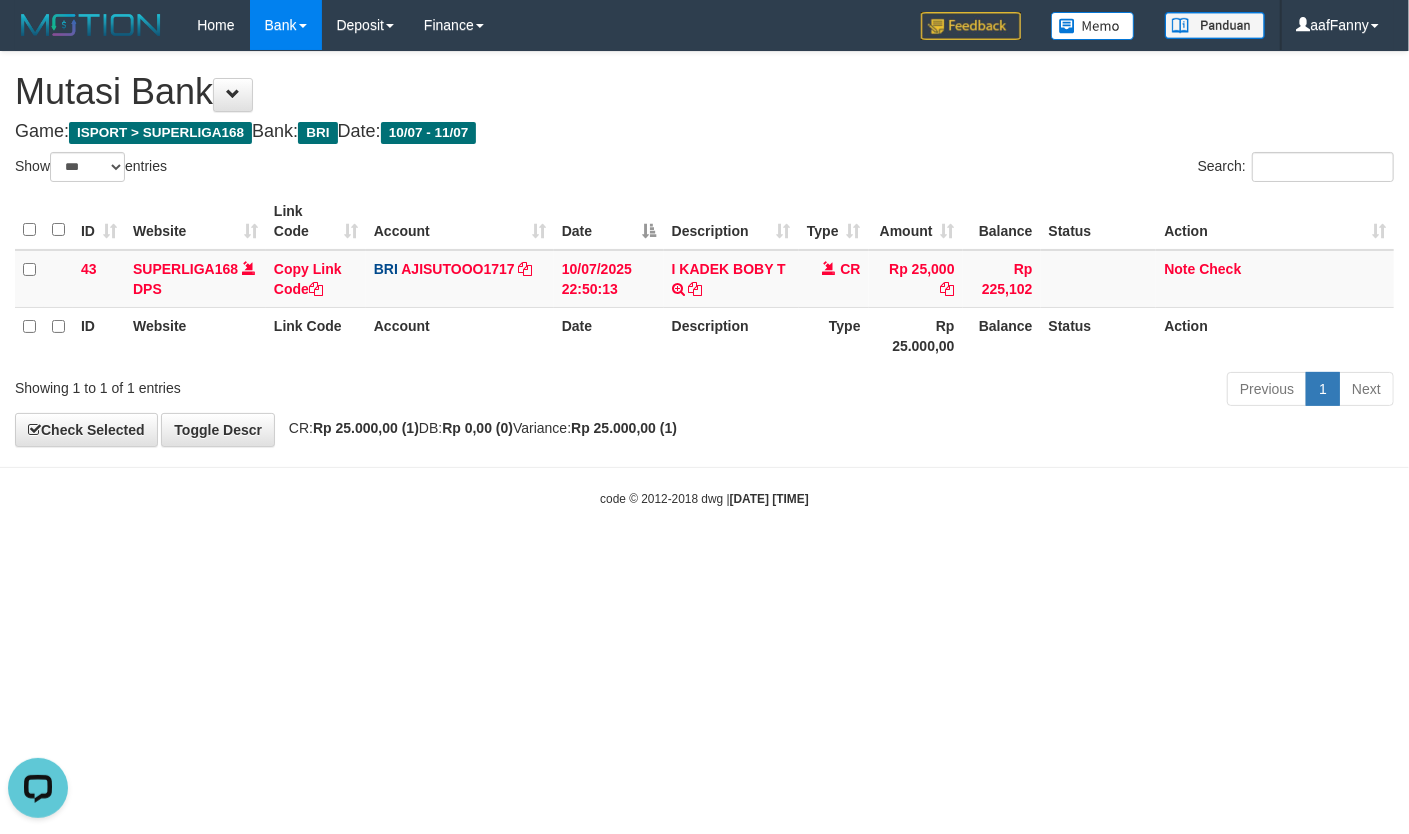 scroll, scrollTop: 0, scrollLeft: 0, axis: both 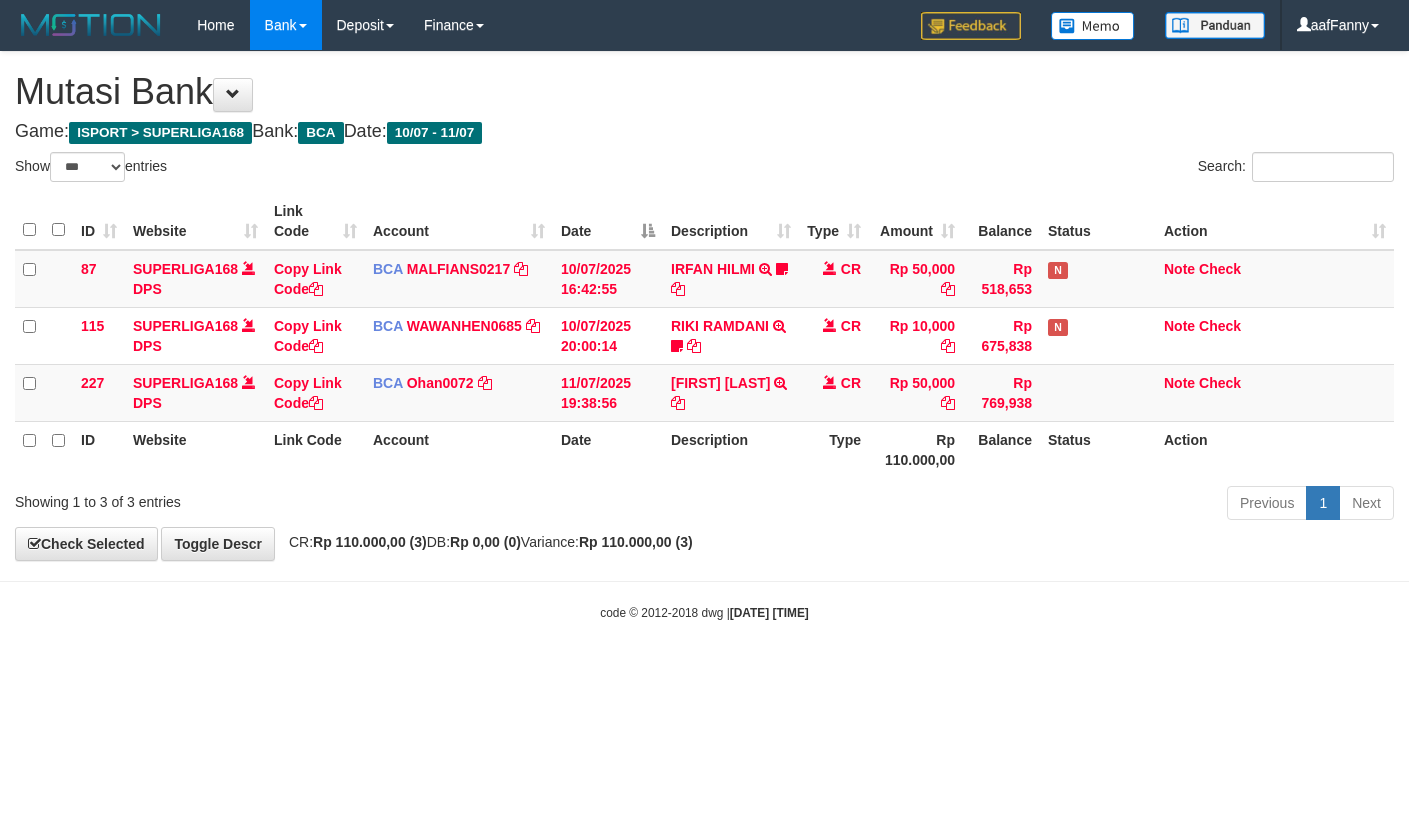 select on "***" 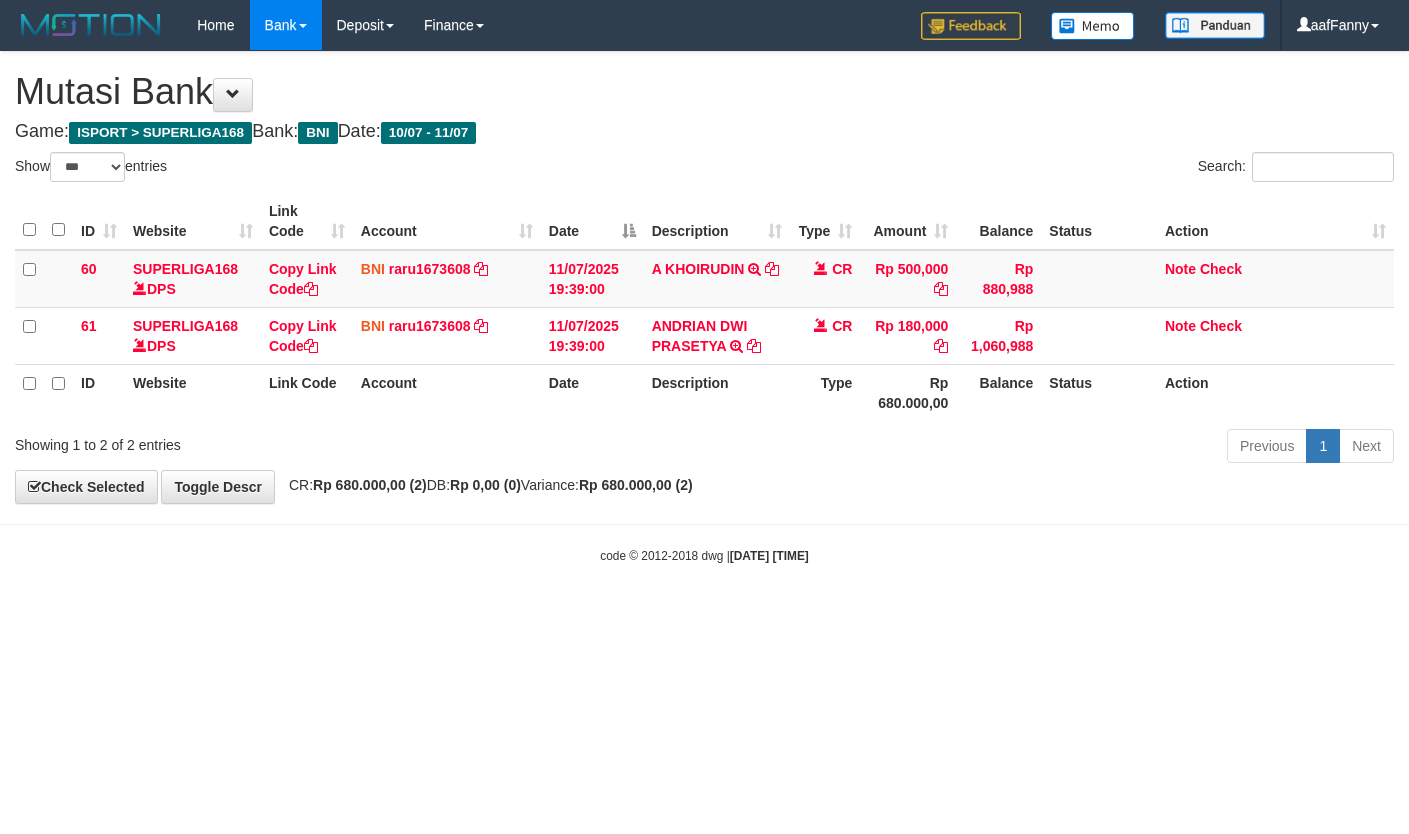 select on "***" 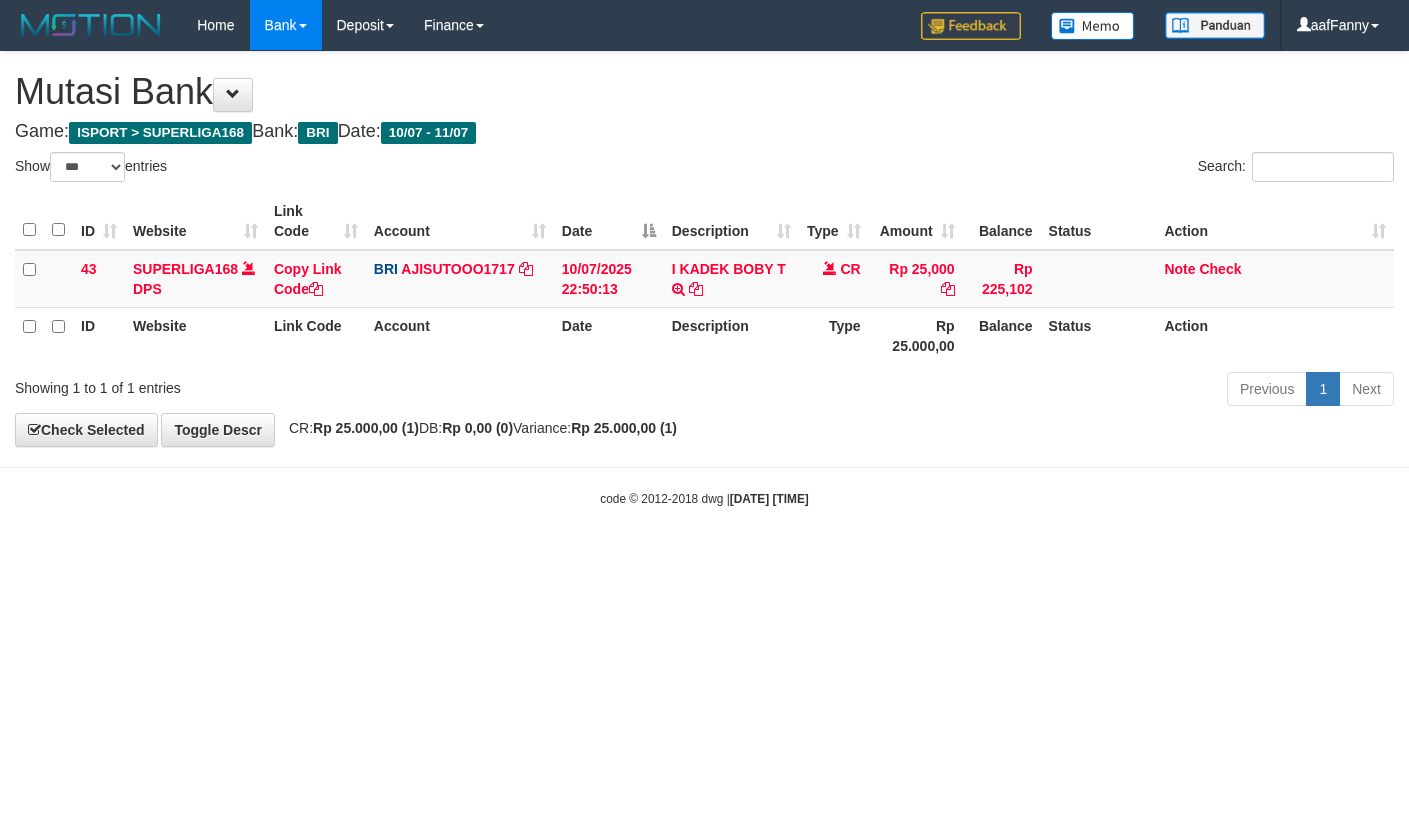 select on "***" 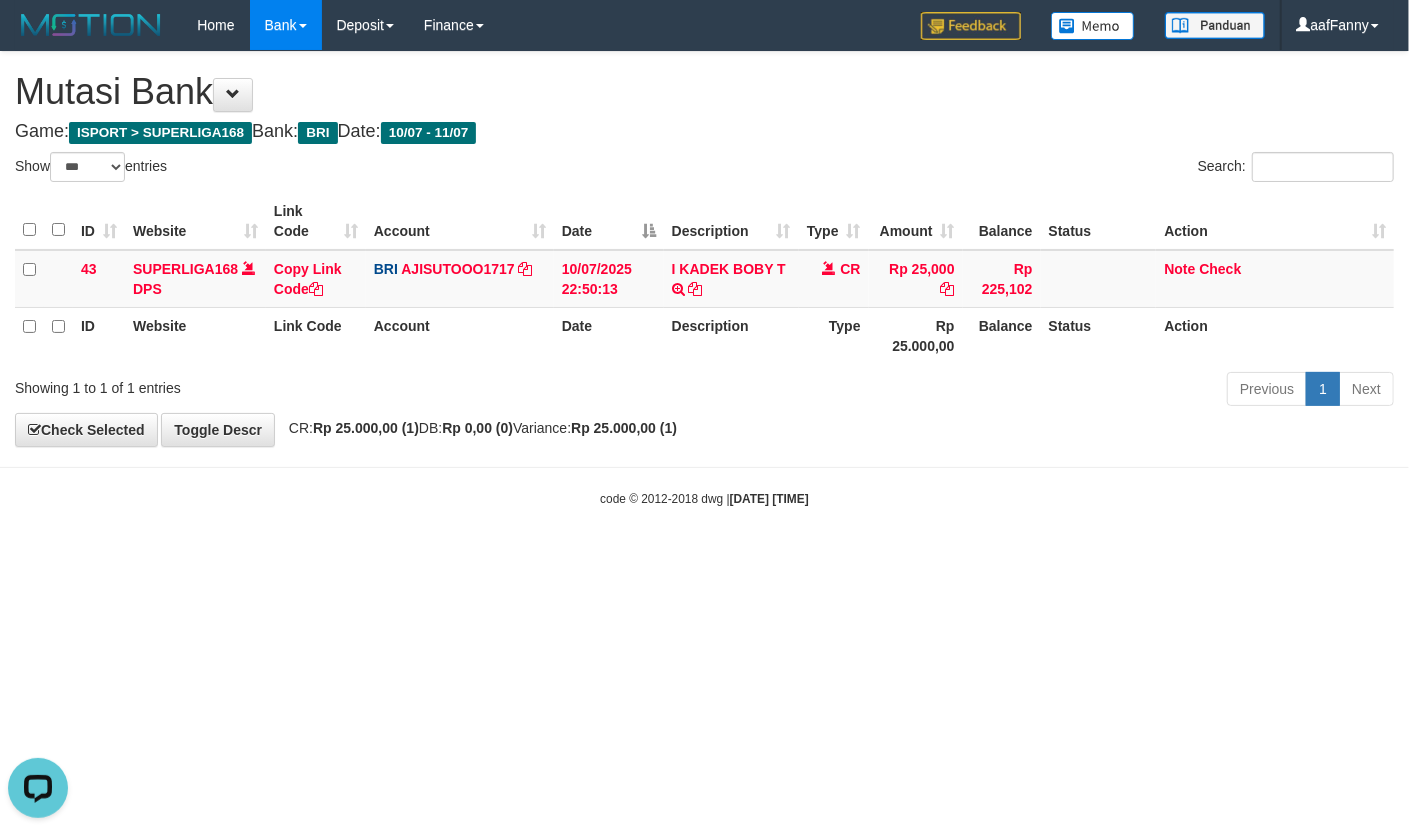 scroll, scrollTop: 0, scrollLeft: 0, axis: both 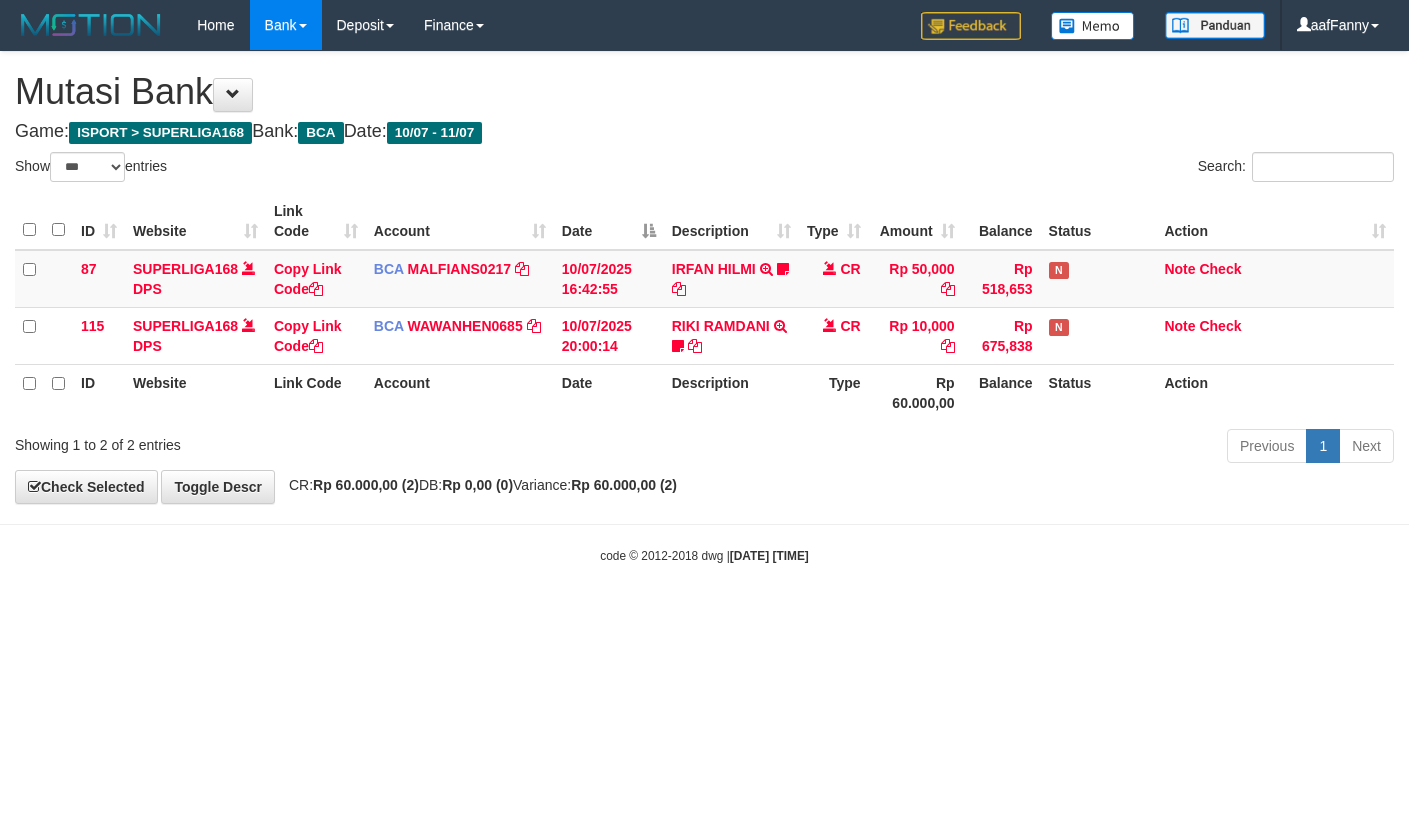 select on "***" 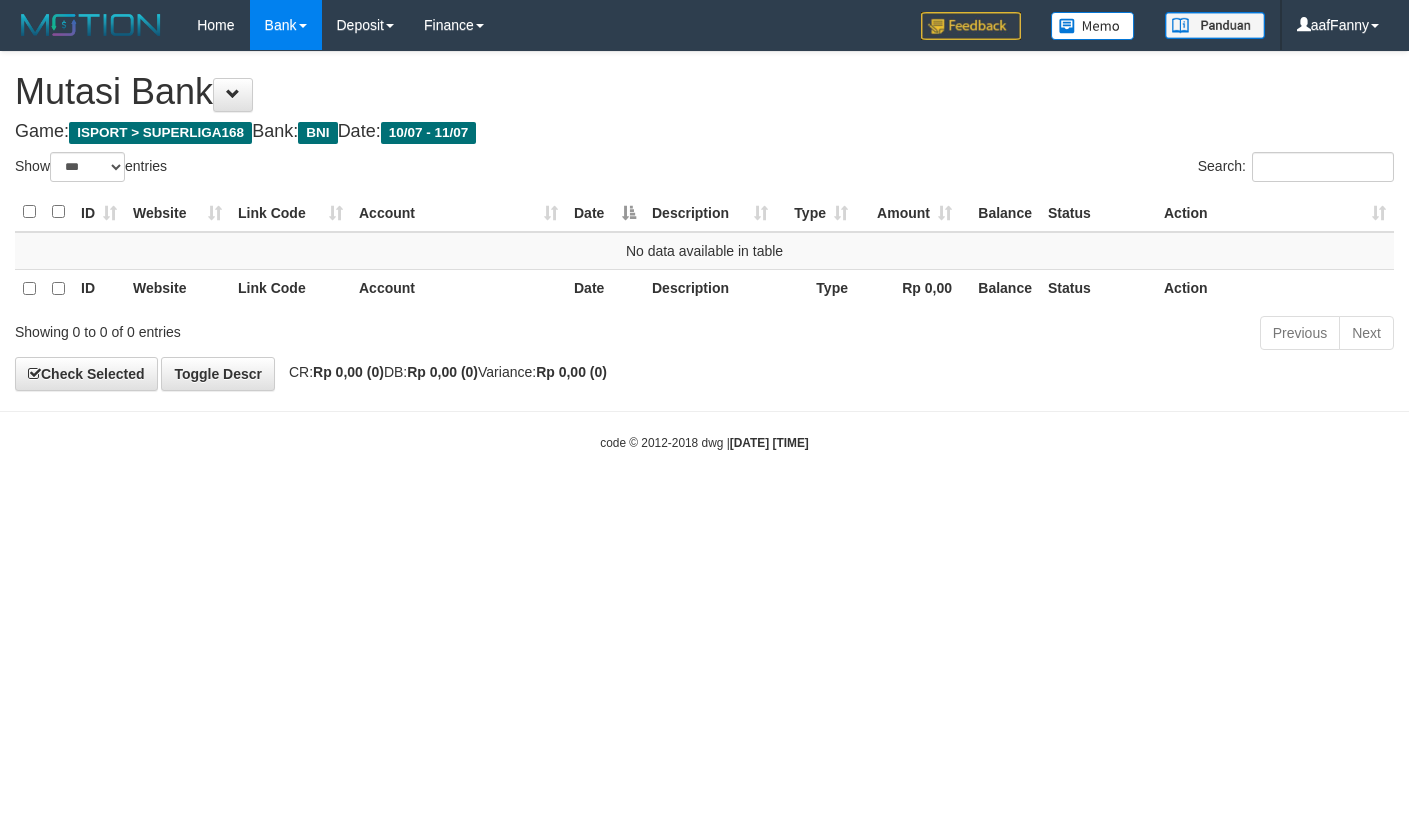 select on "***" 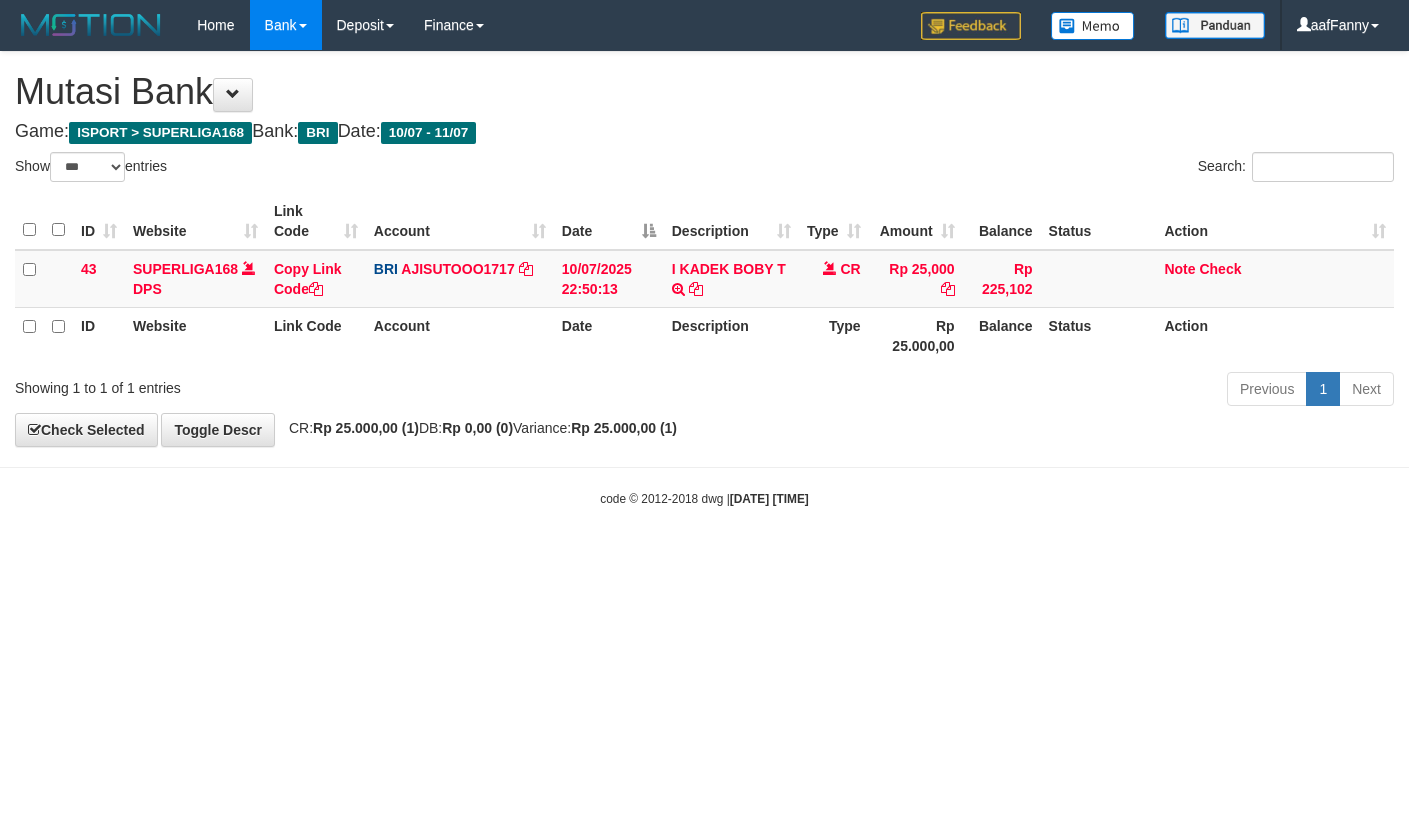 select on "***" 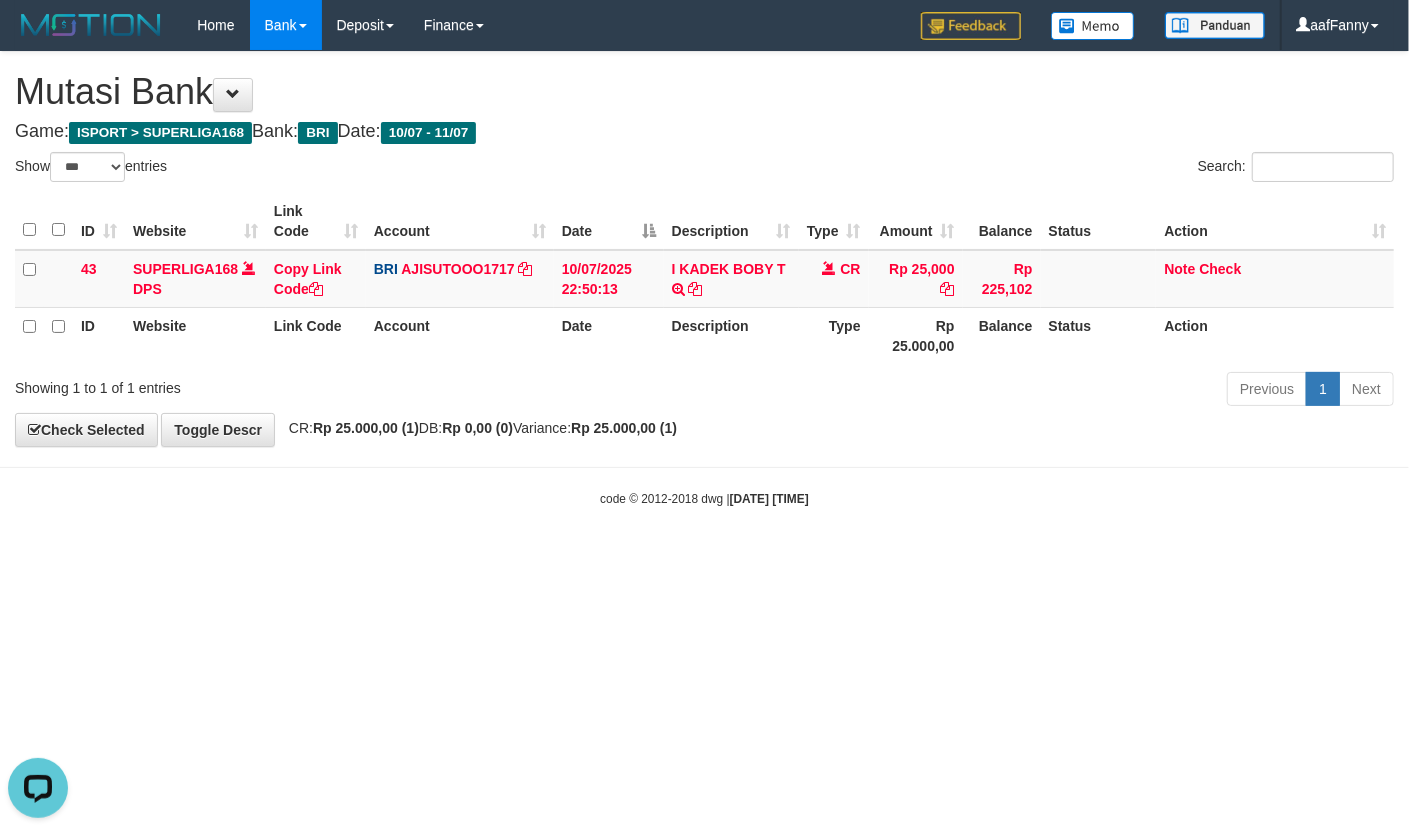 scroll, scrollTop: 0, scrollLeft: 0, axis: both 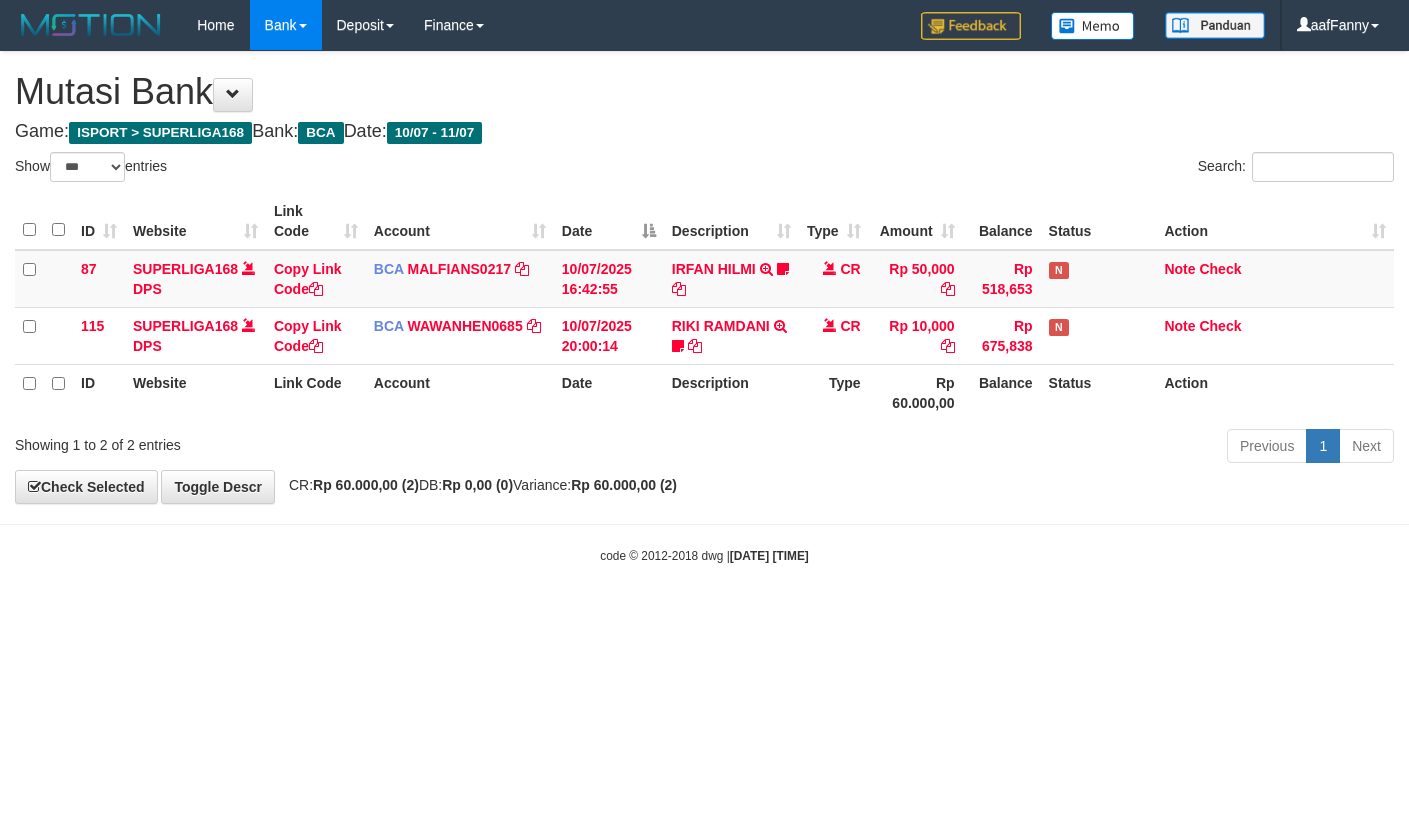 select on "***" 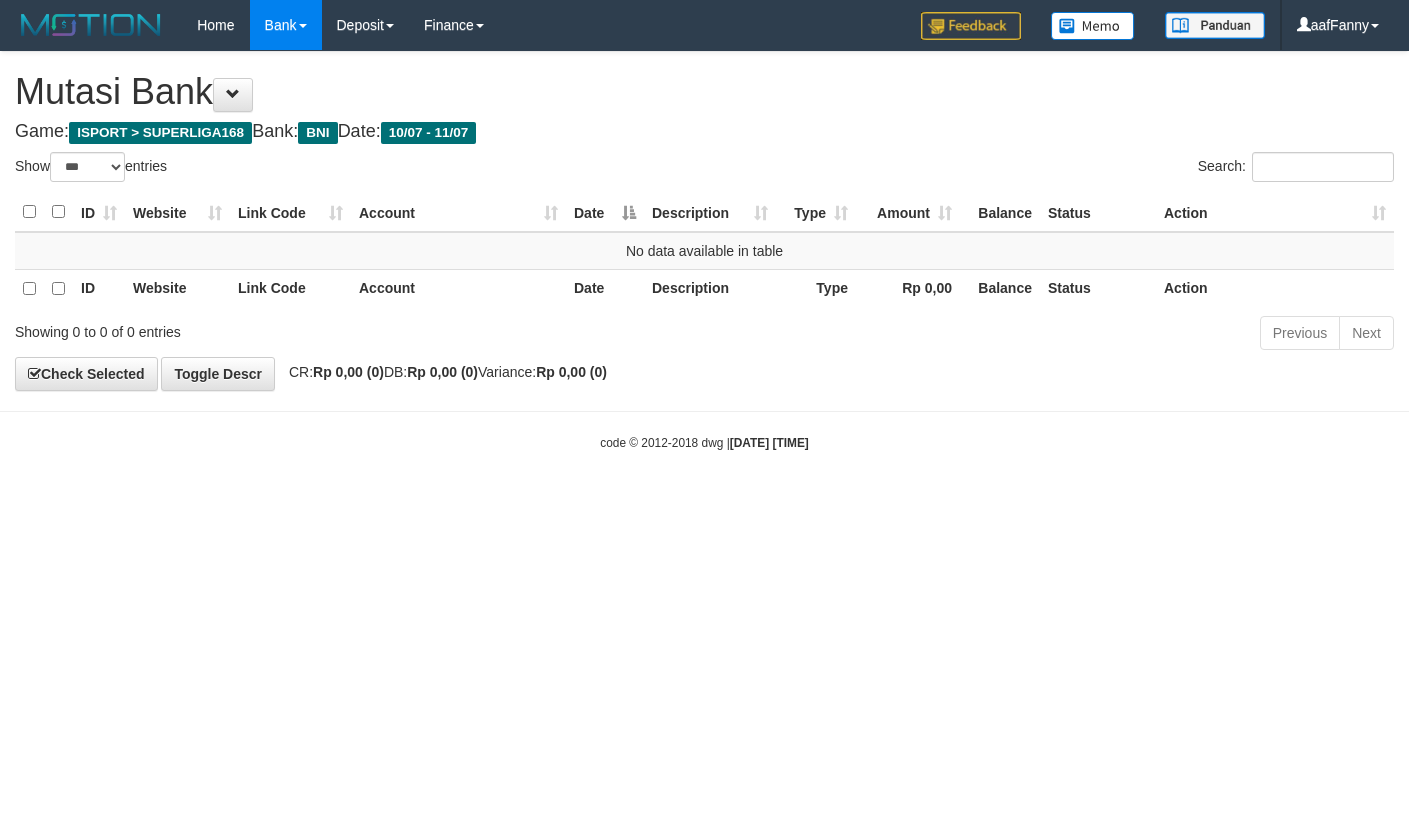 select on "***" 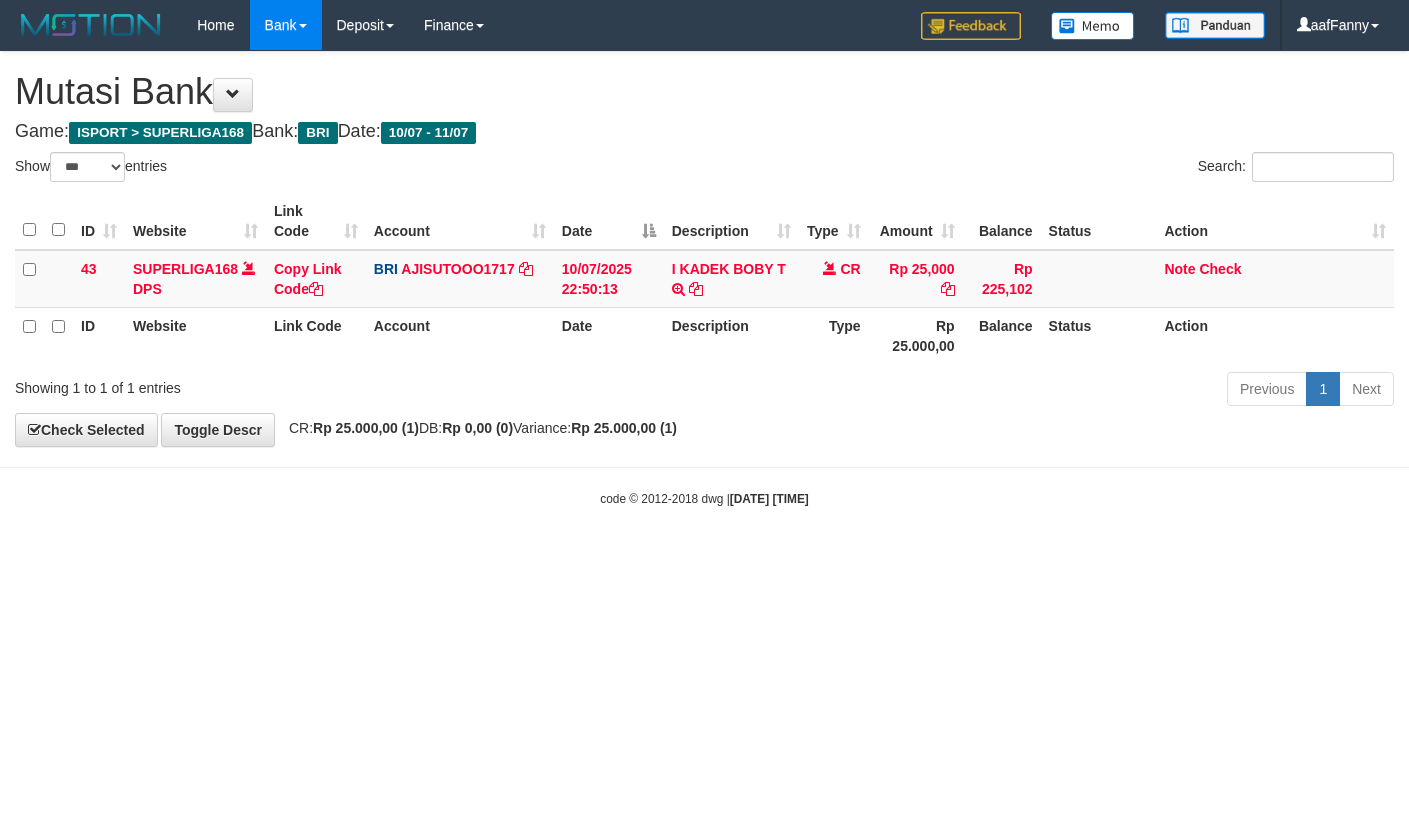 select on "***" 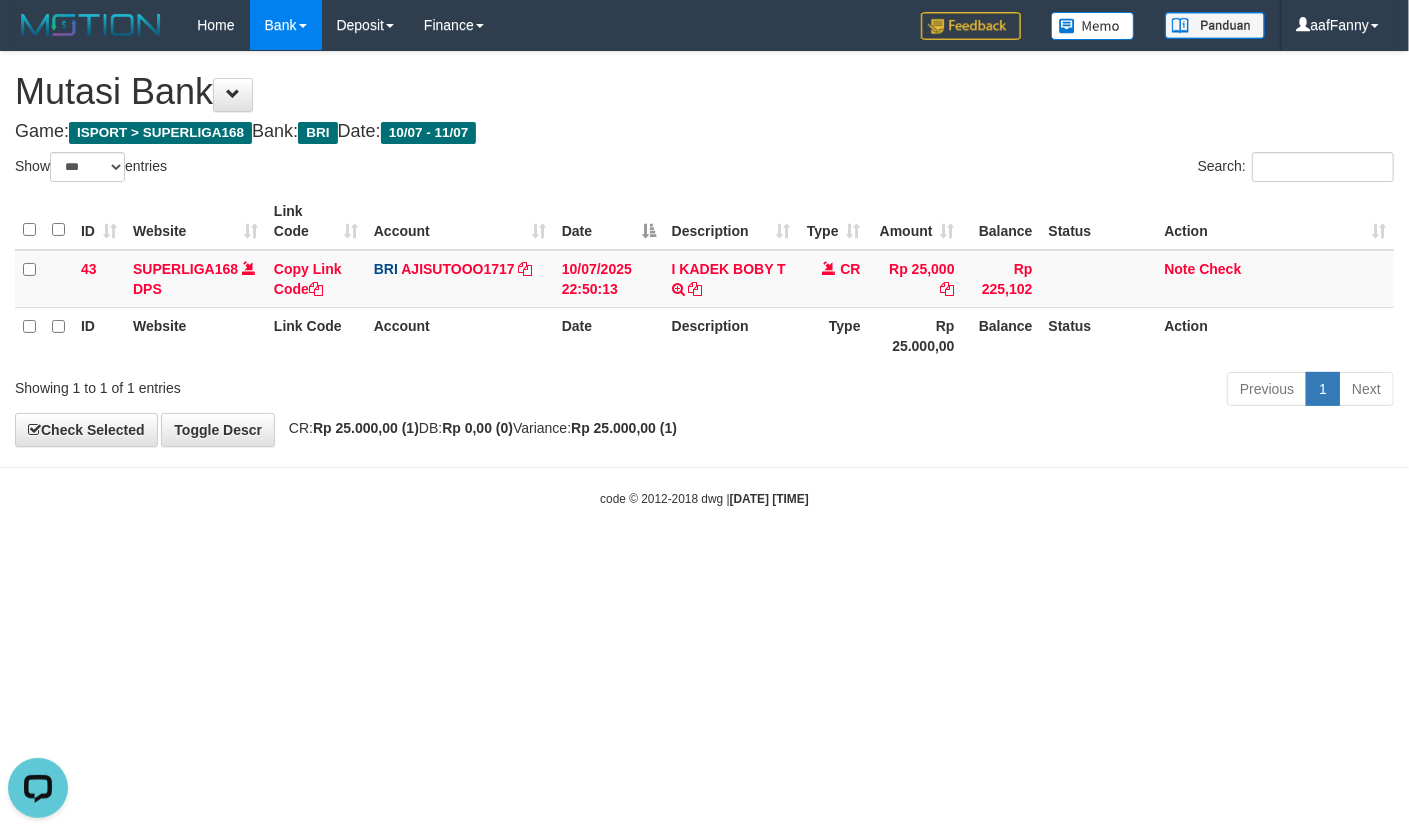 scroll, scrollTop: 0, scrollLeft: 0, axis: both 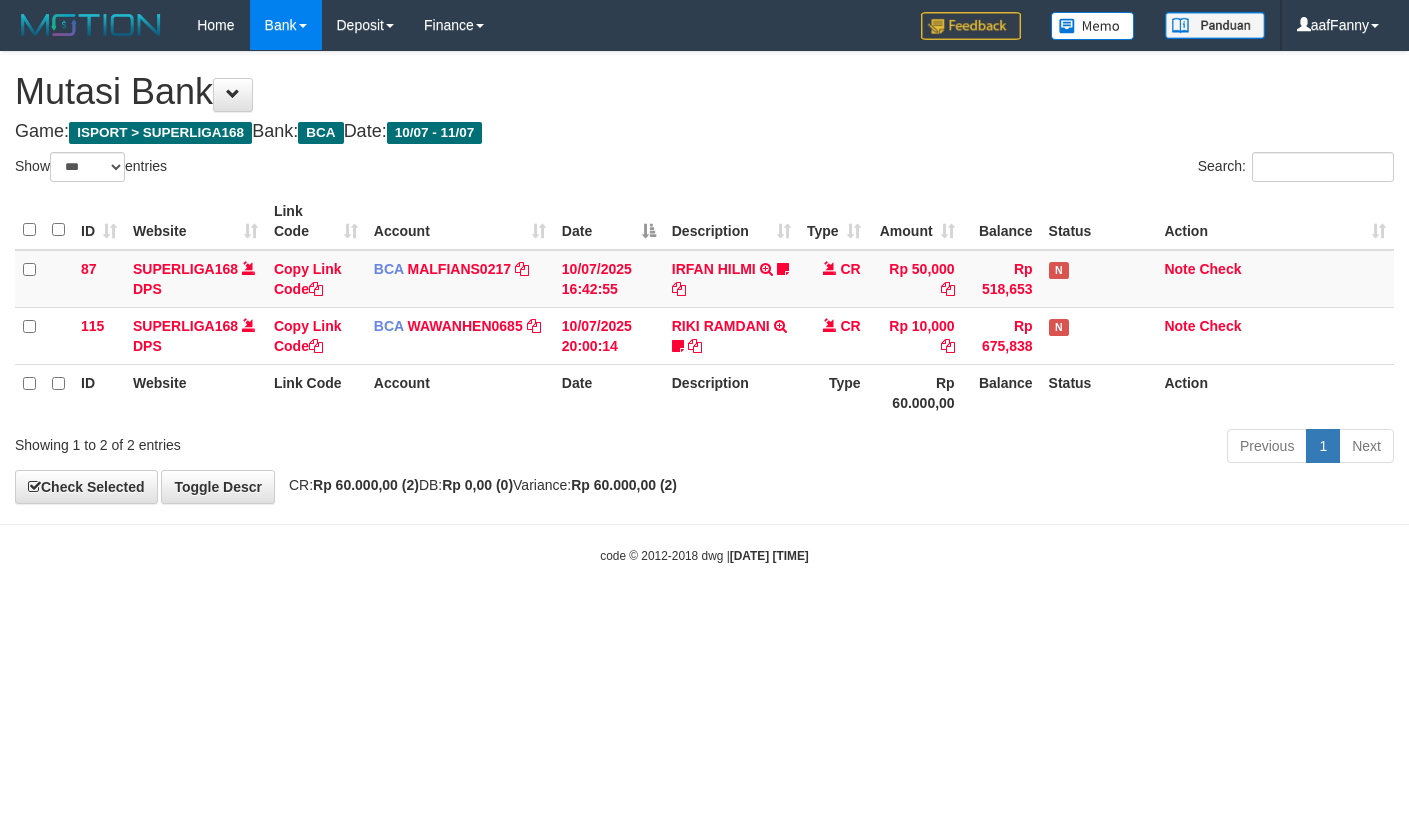 select on "***" 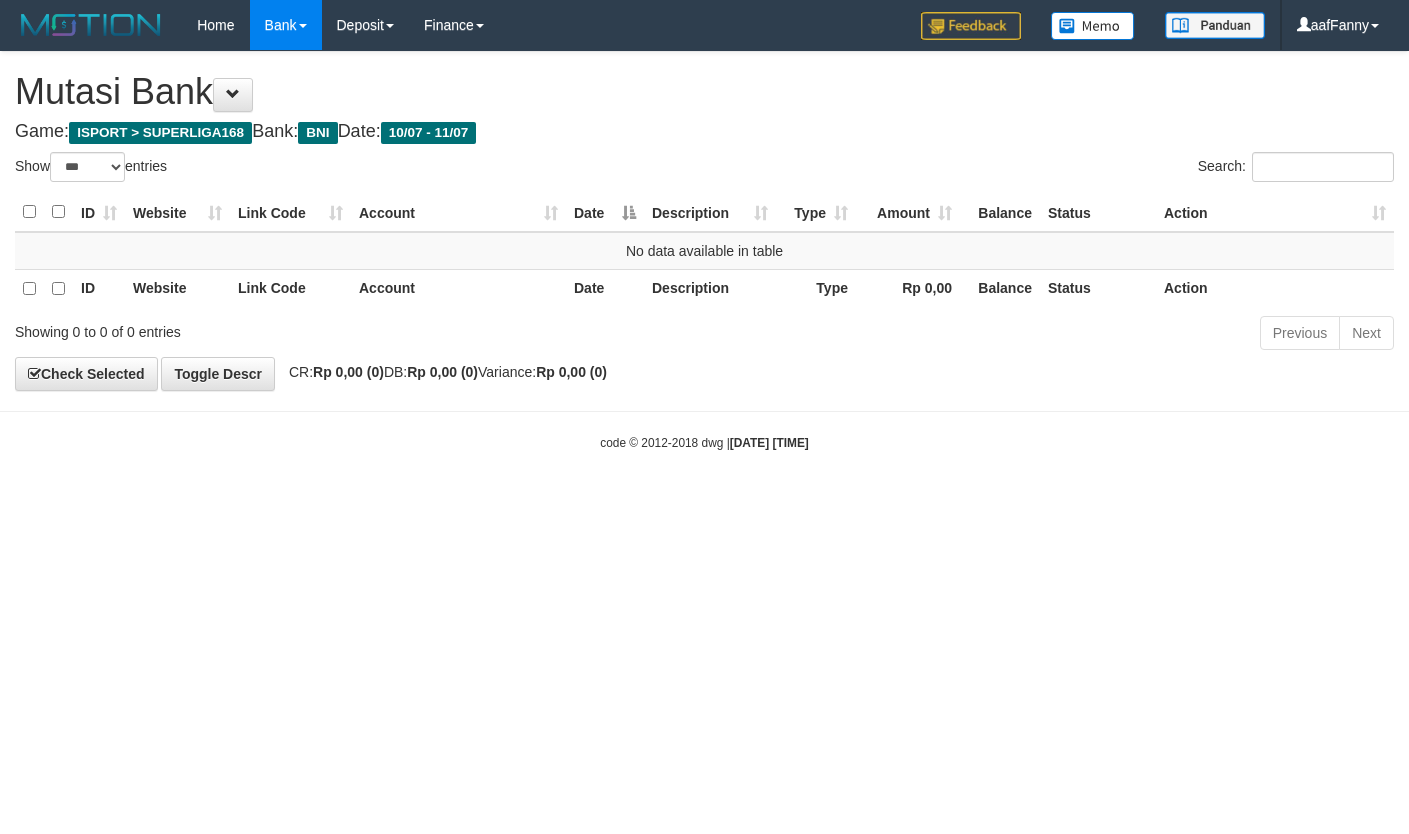 select on "***" 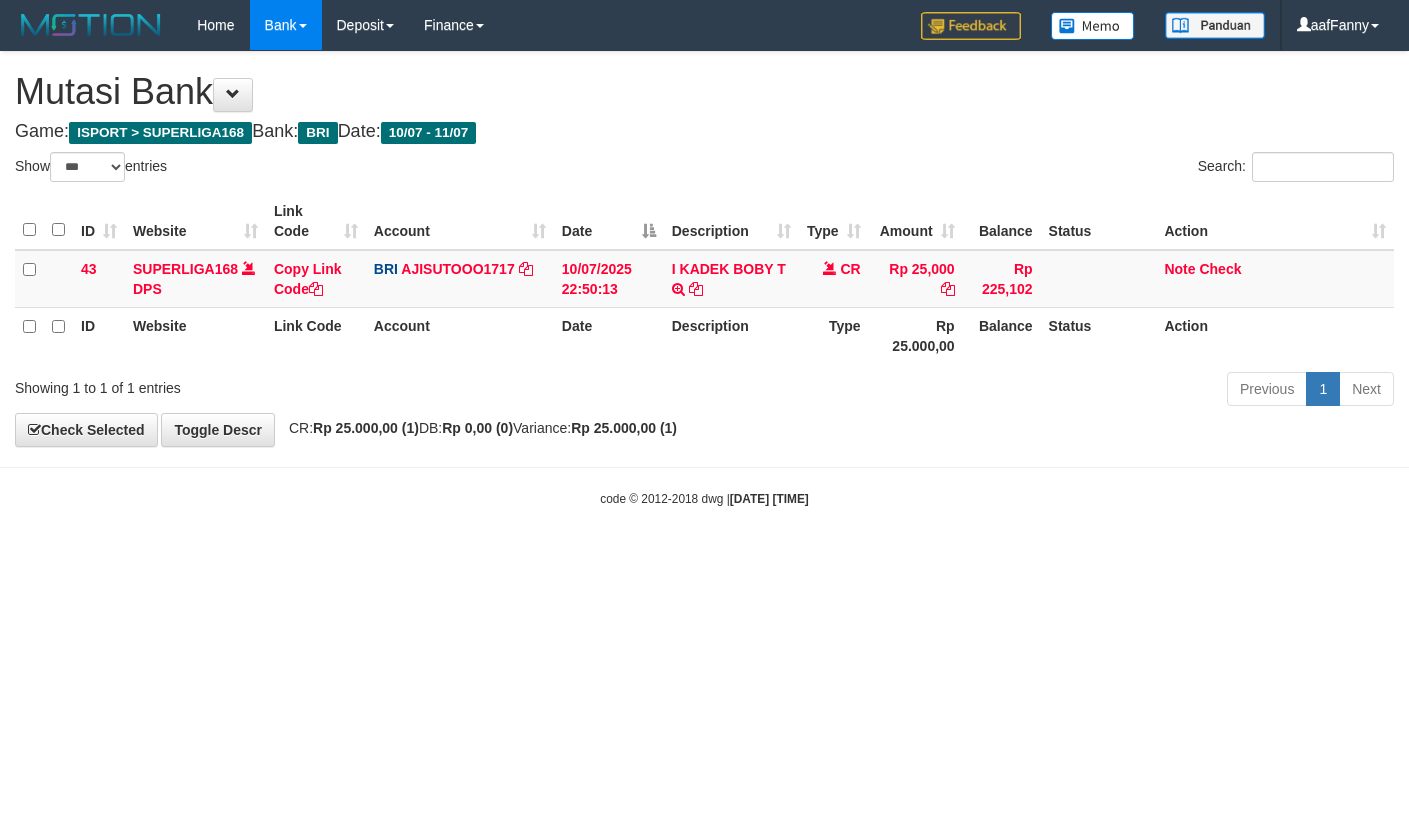 select on "***" 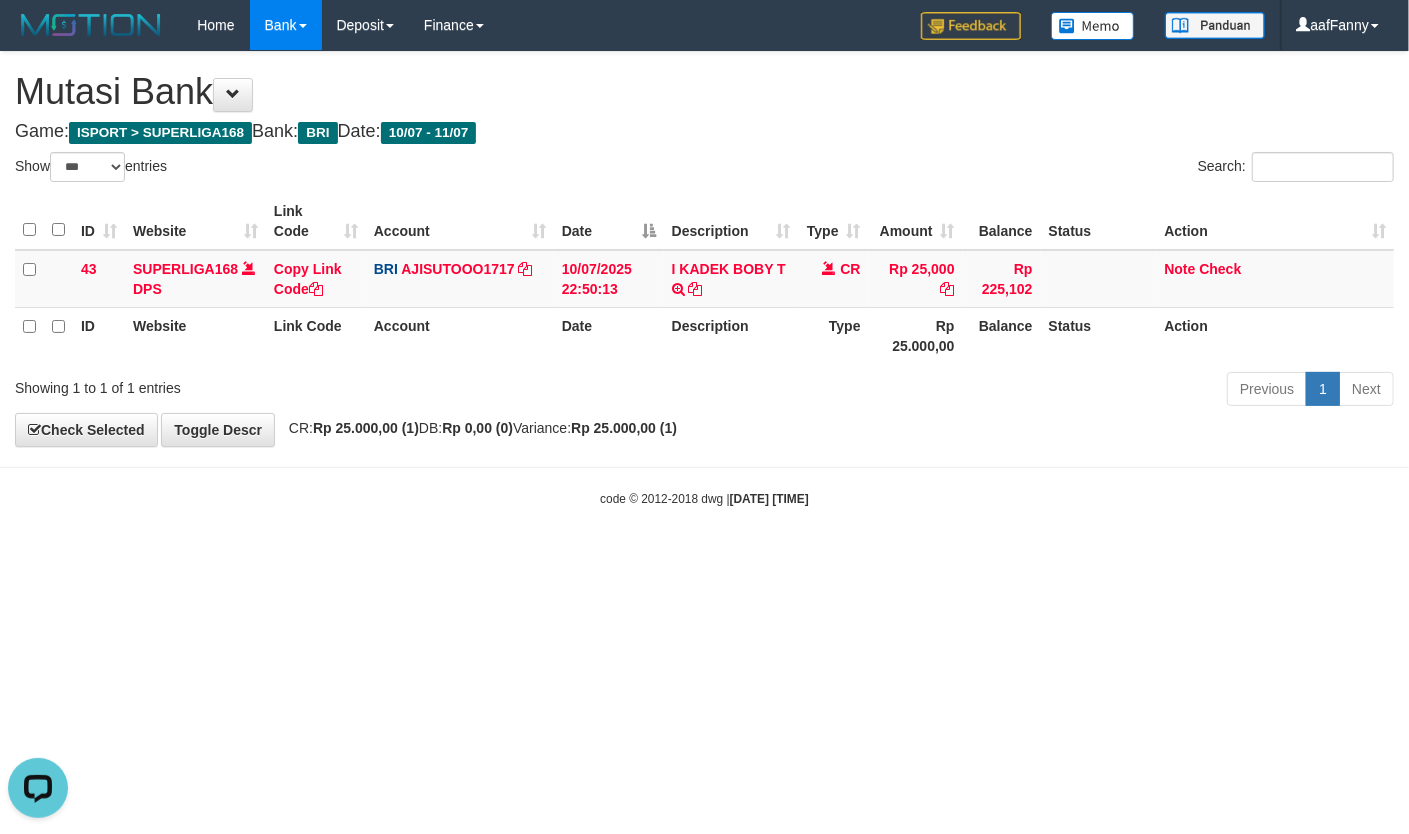 scroll, scrollTop: 0, scrollLeft: 0, axis: both 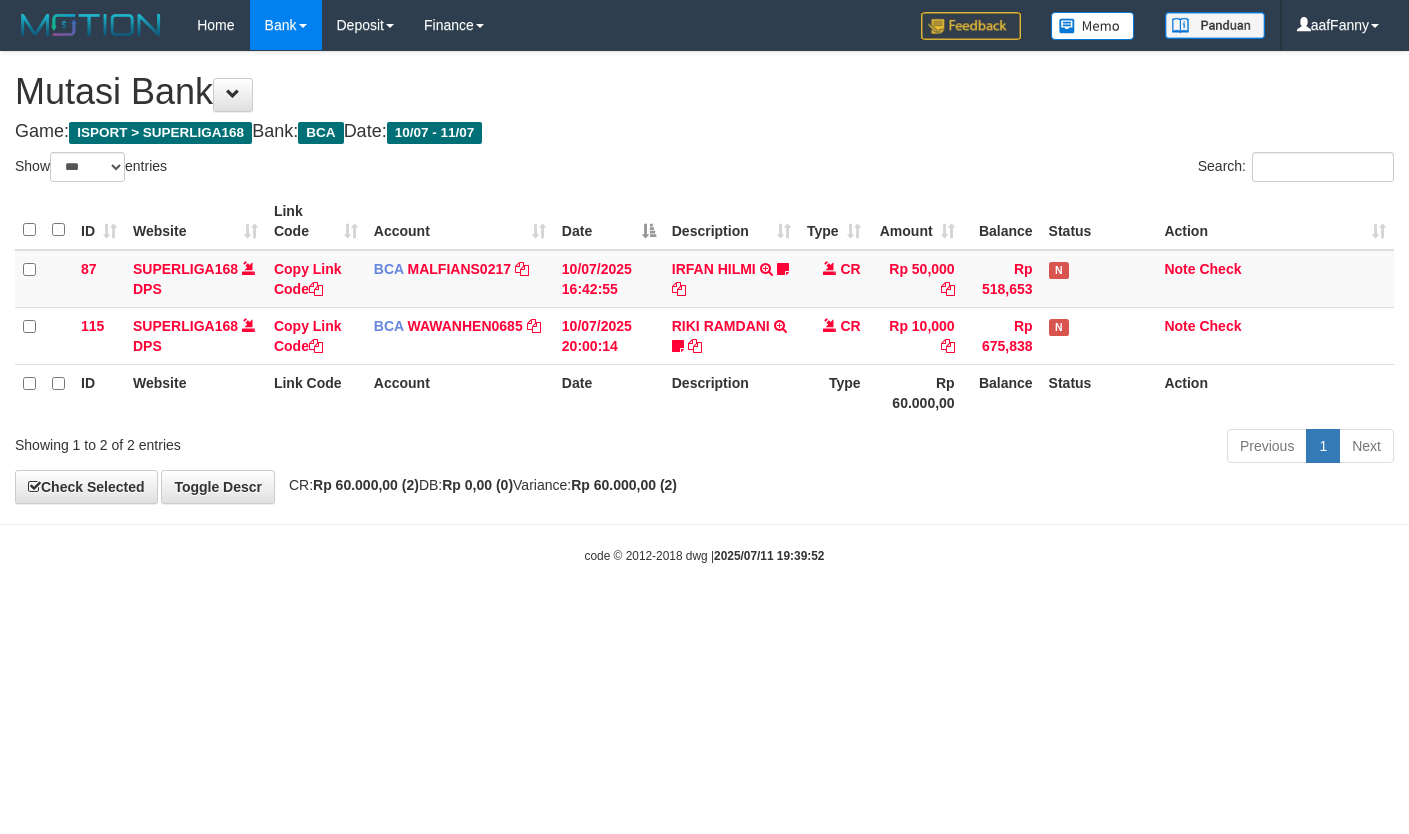 select on "***" 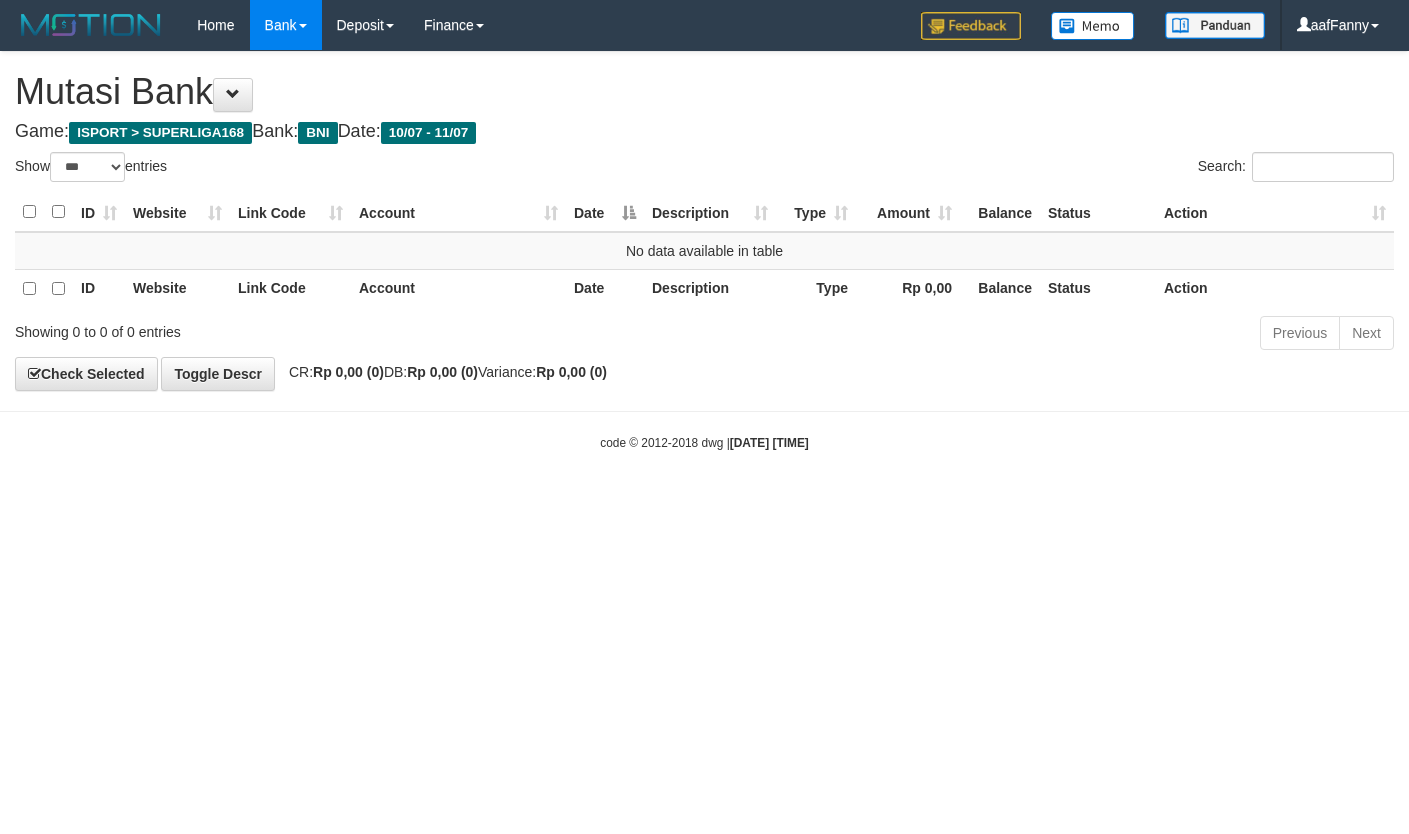 select on "***" 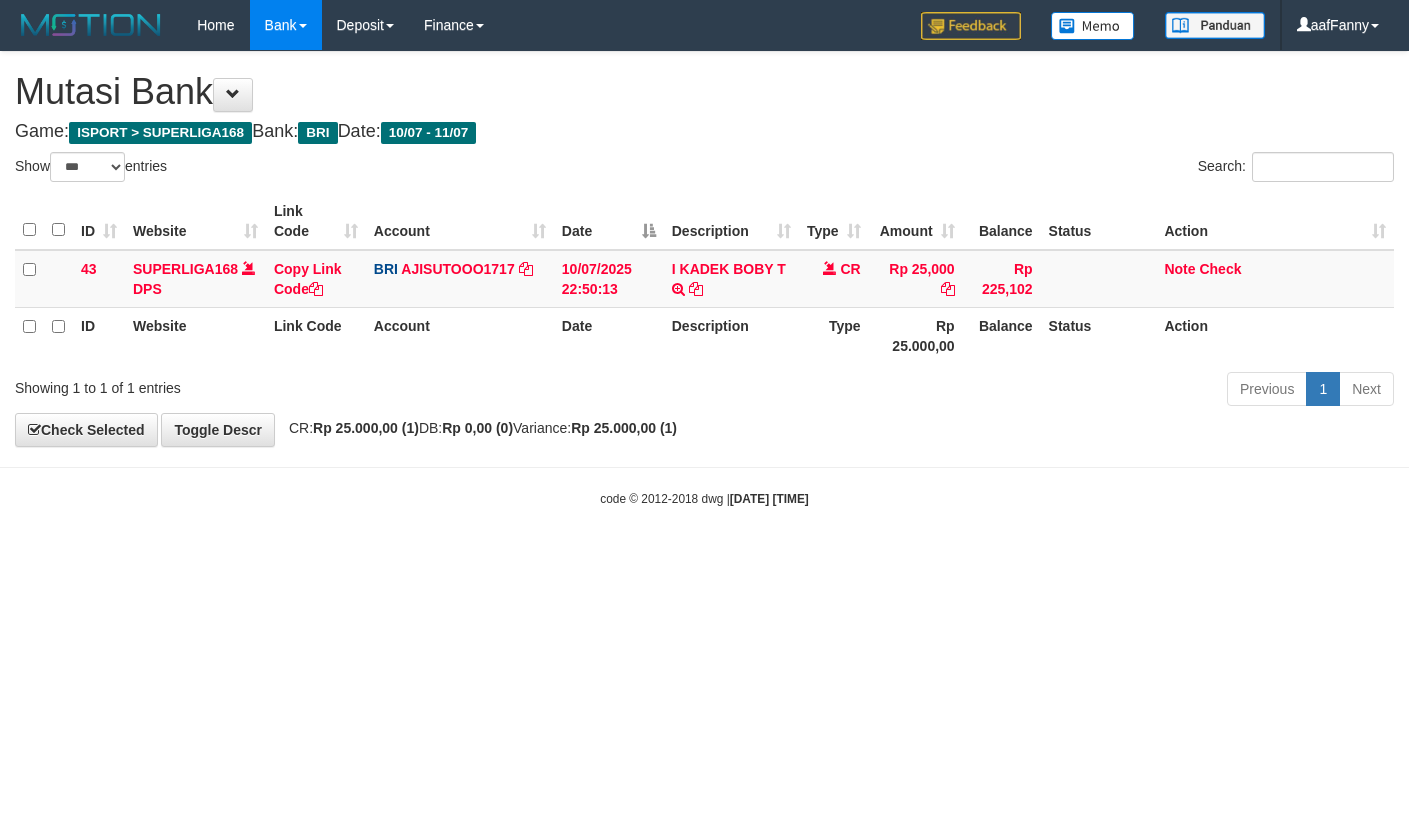 select on "***" 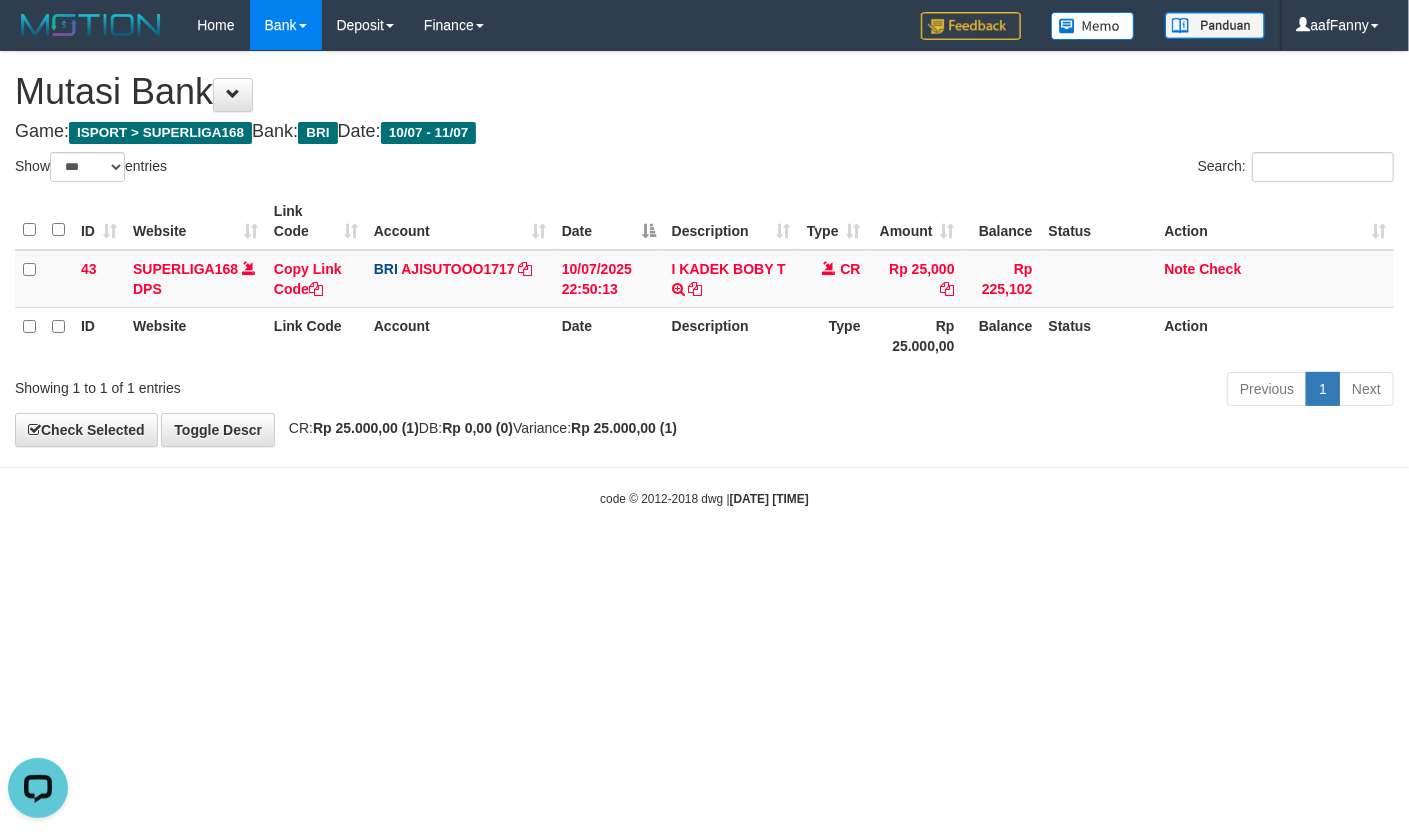 scroll, scrollTop: 0, scrollLeft: 0, axis: both 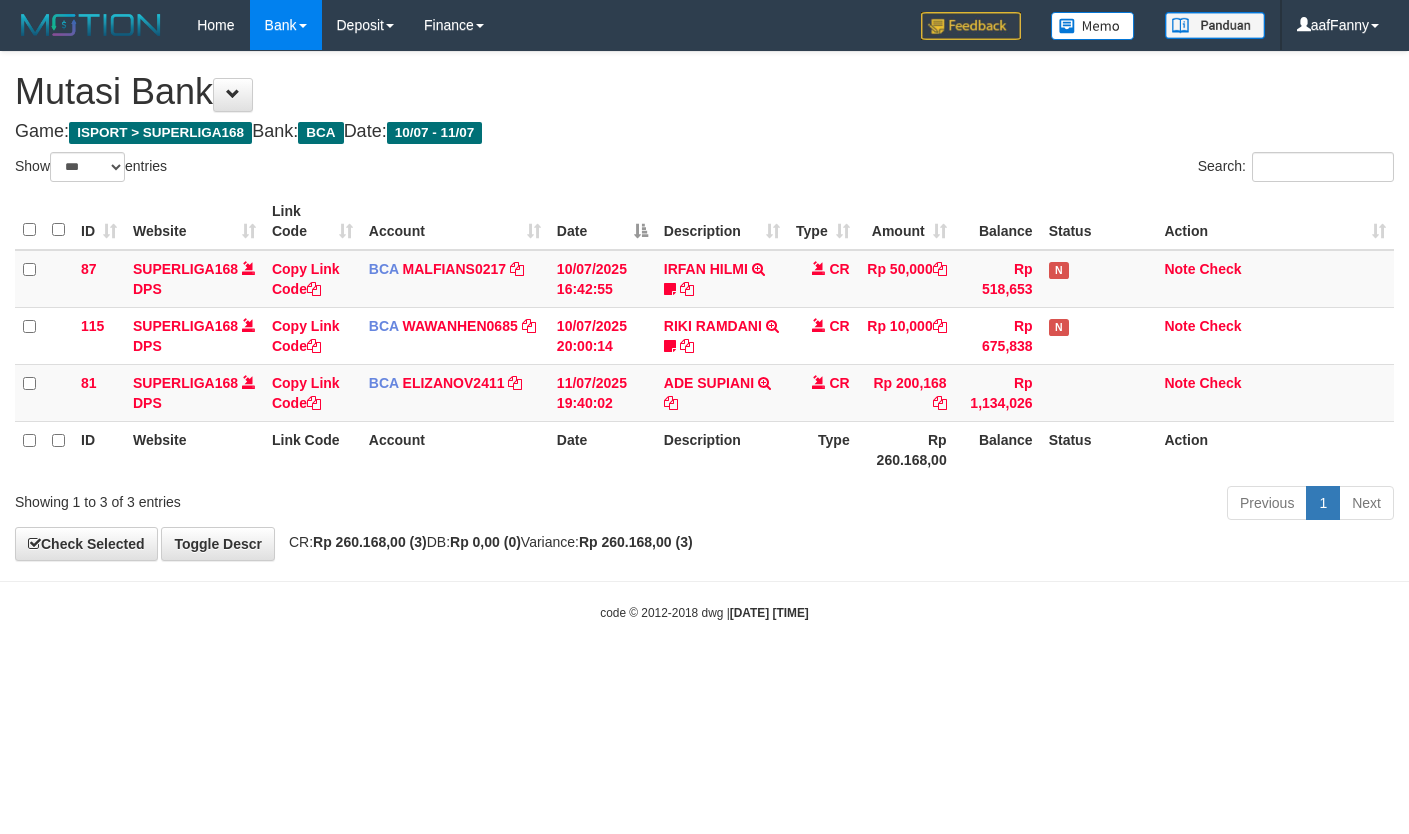 select on "***" 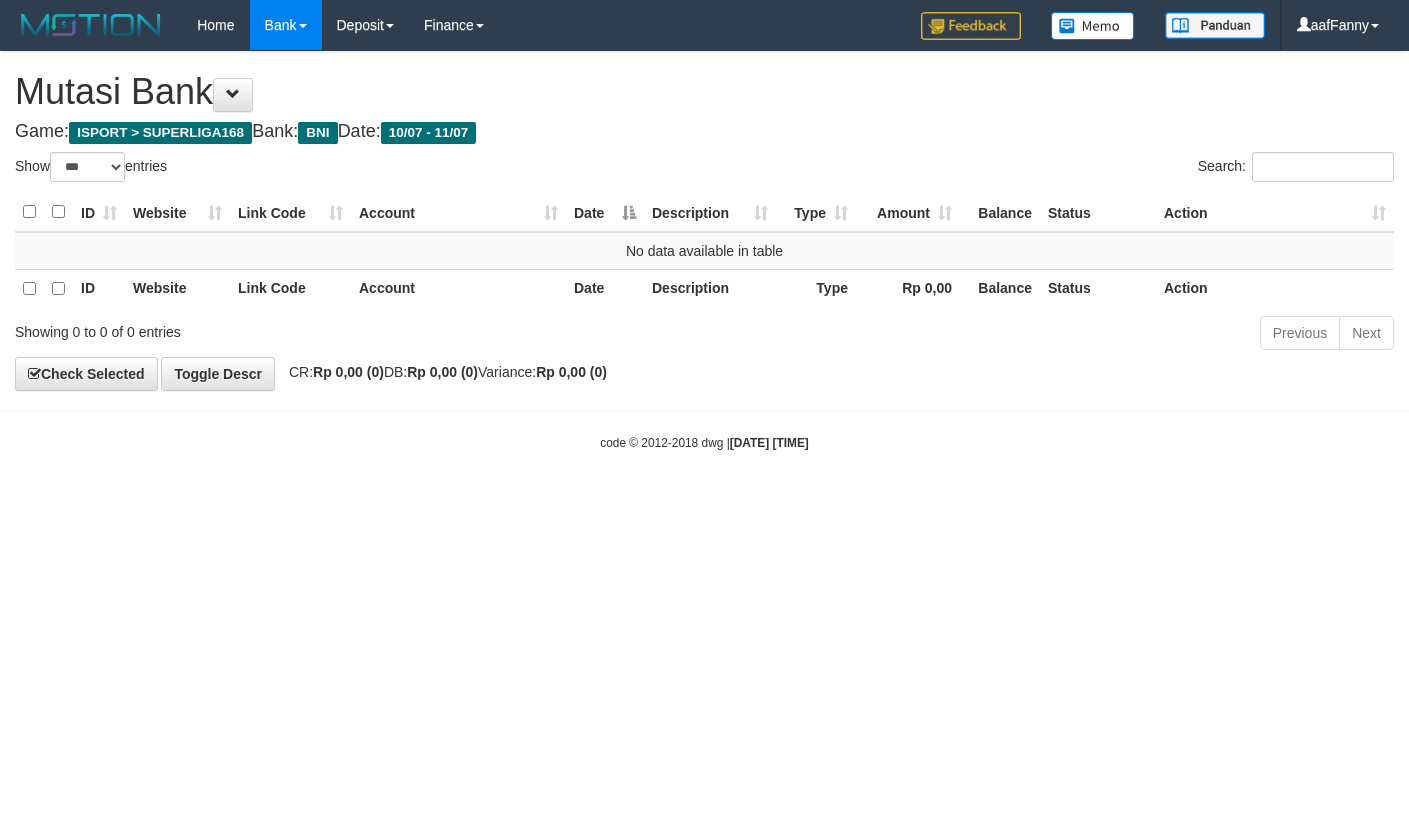 select on "***" 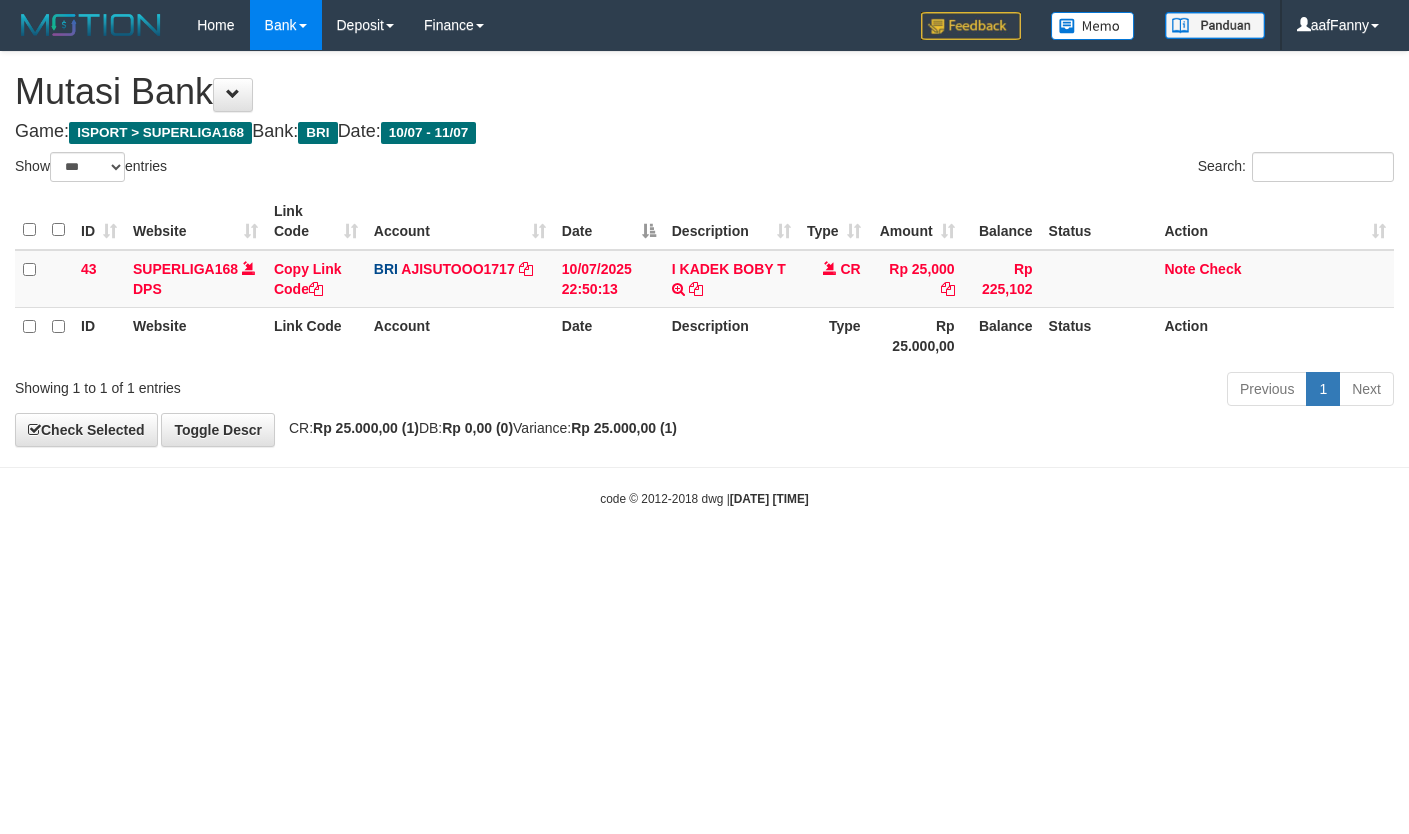 select on "***" 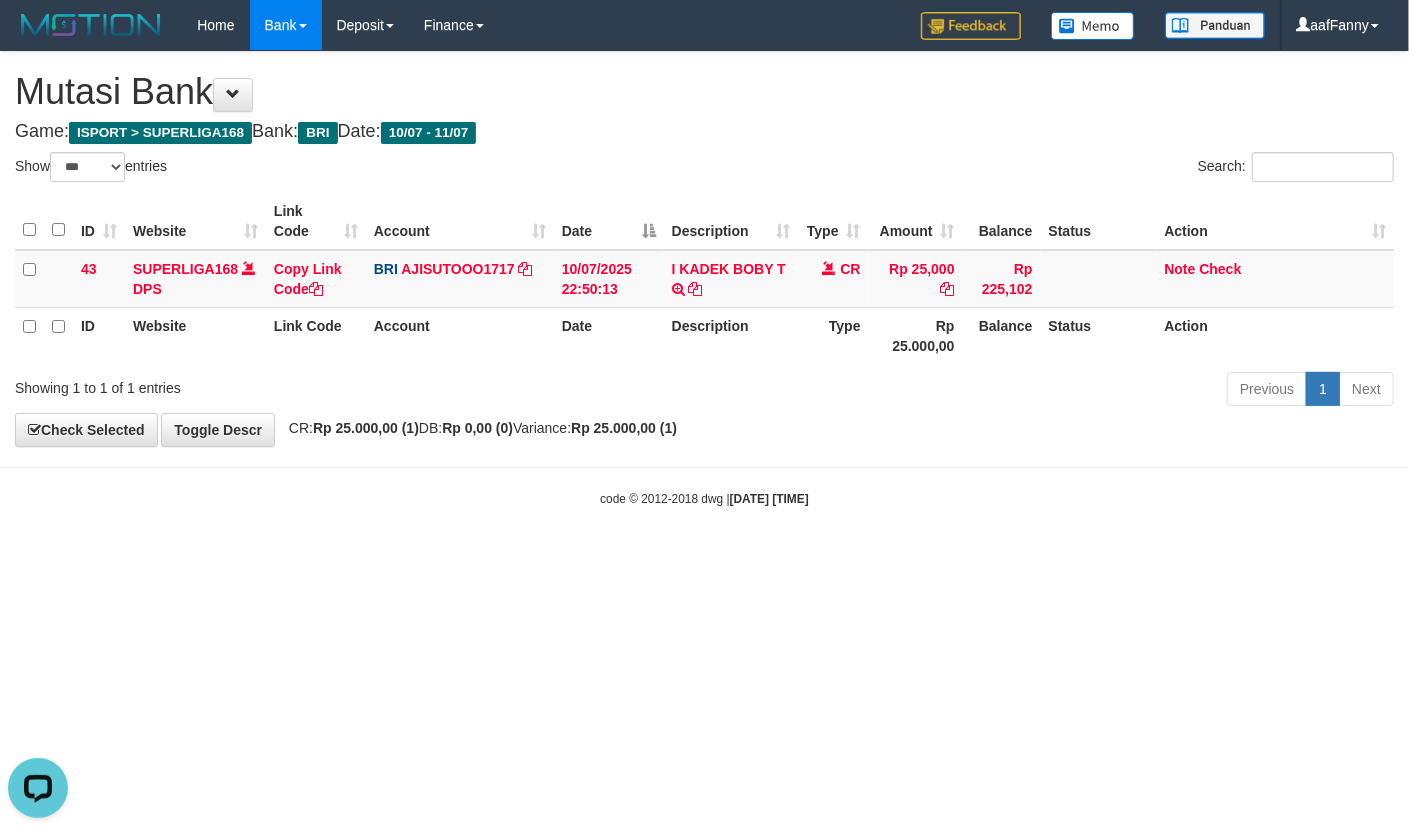scroll, scrollTop: 0, scrollLeft: 0, axis: both 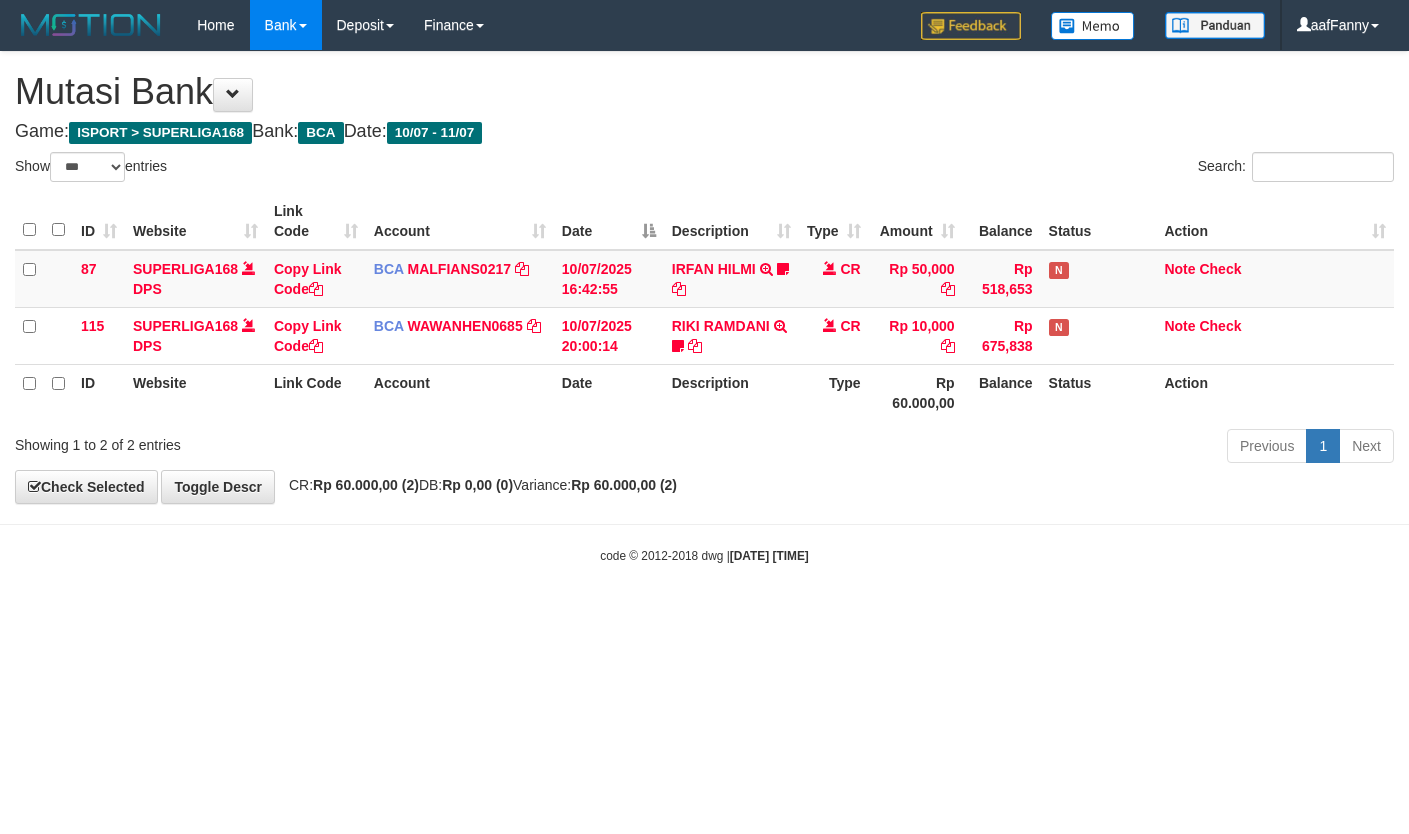 select on "***" 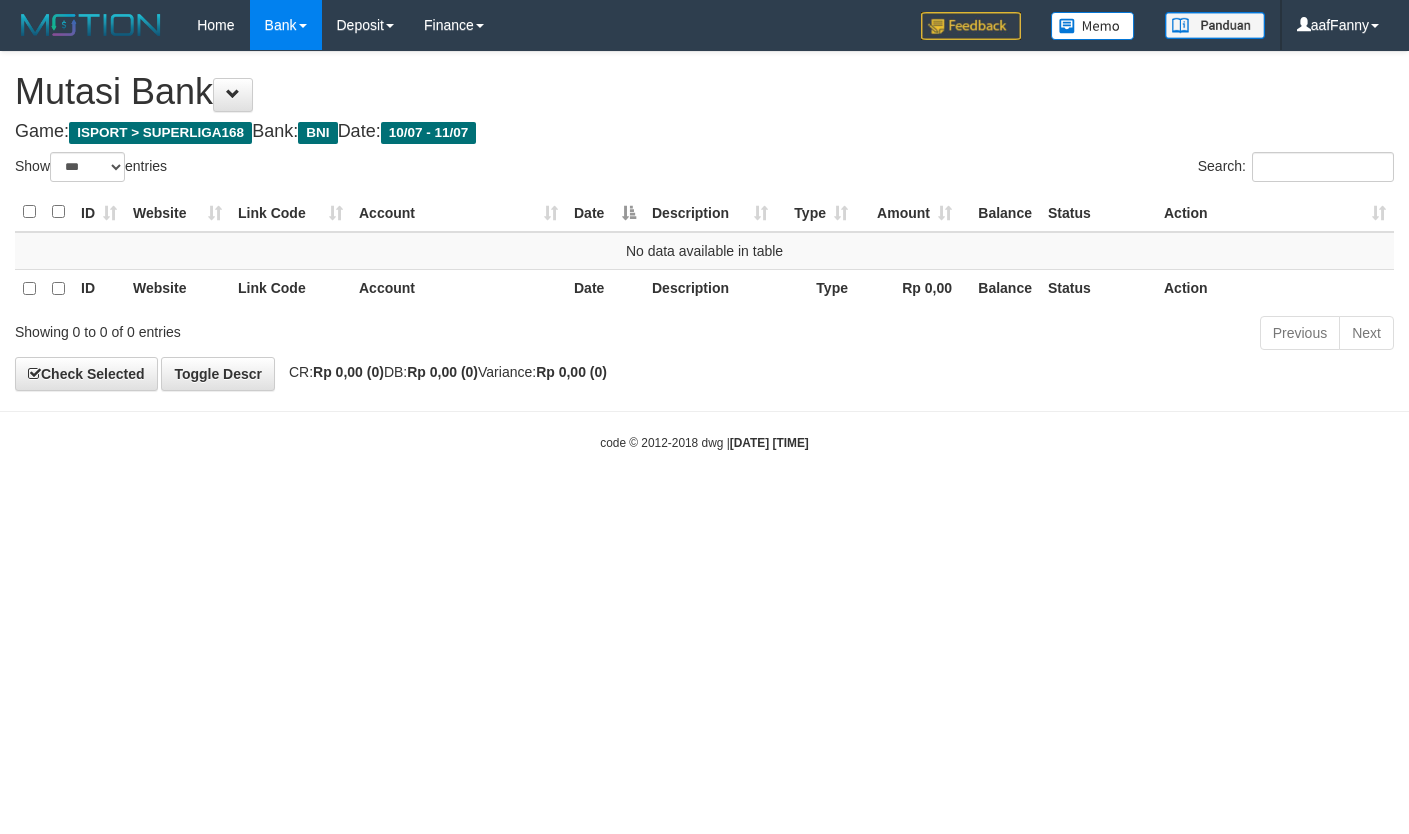 select on "***" 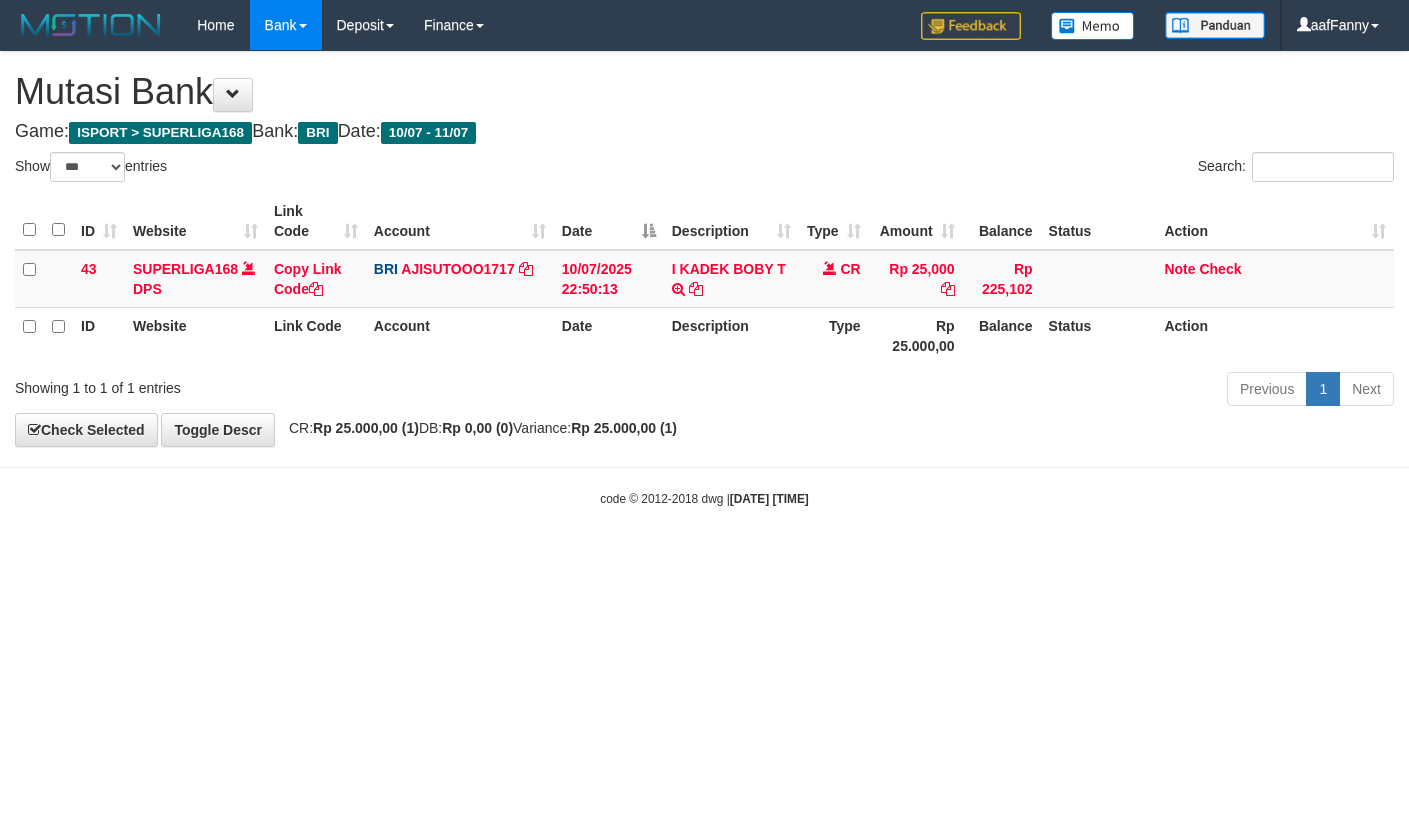 select on "***" 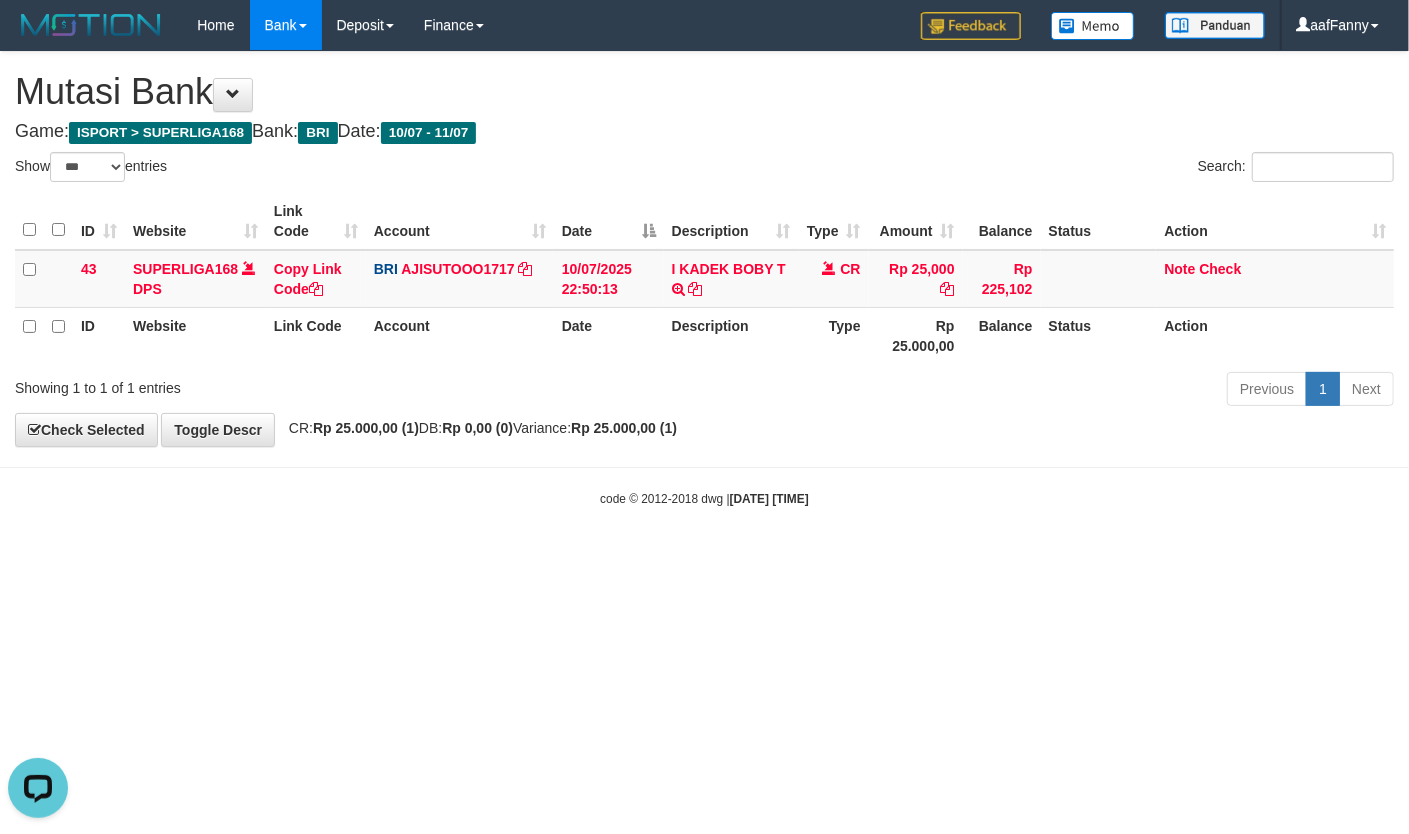 scroll, scrollTop: 0, scrollLeft: 0, axis: both 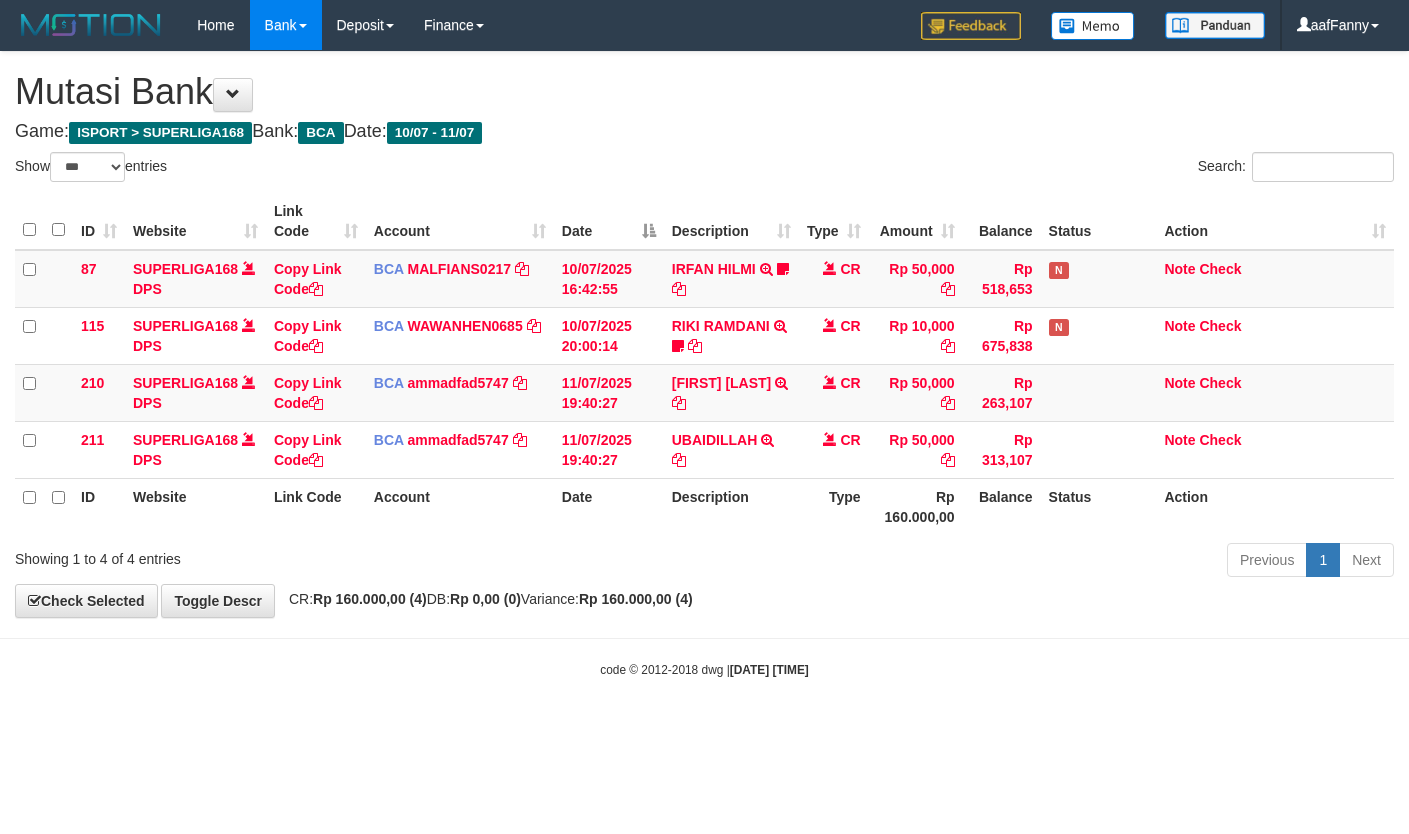 select on "***" 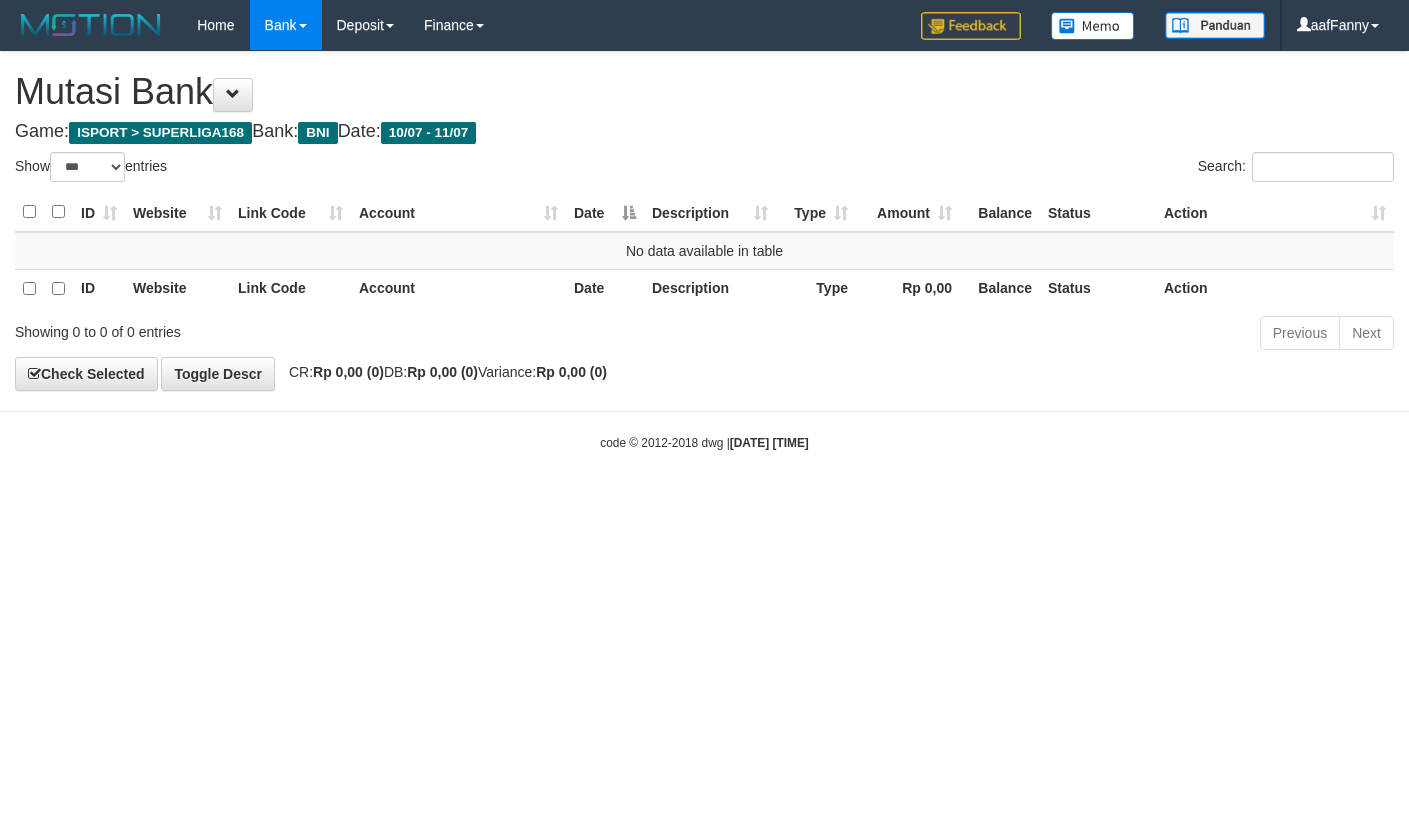 select on "***" 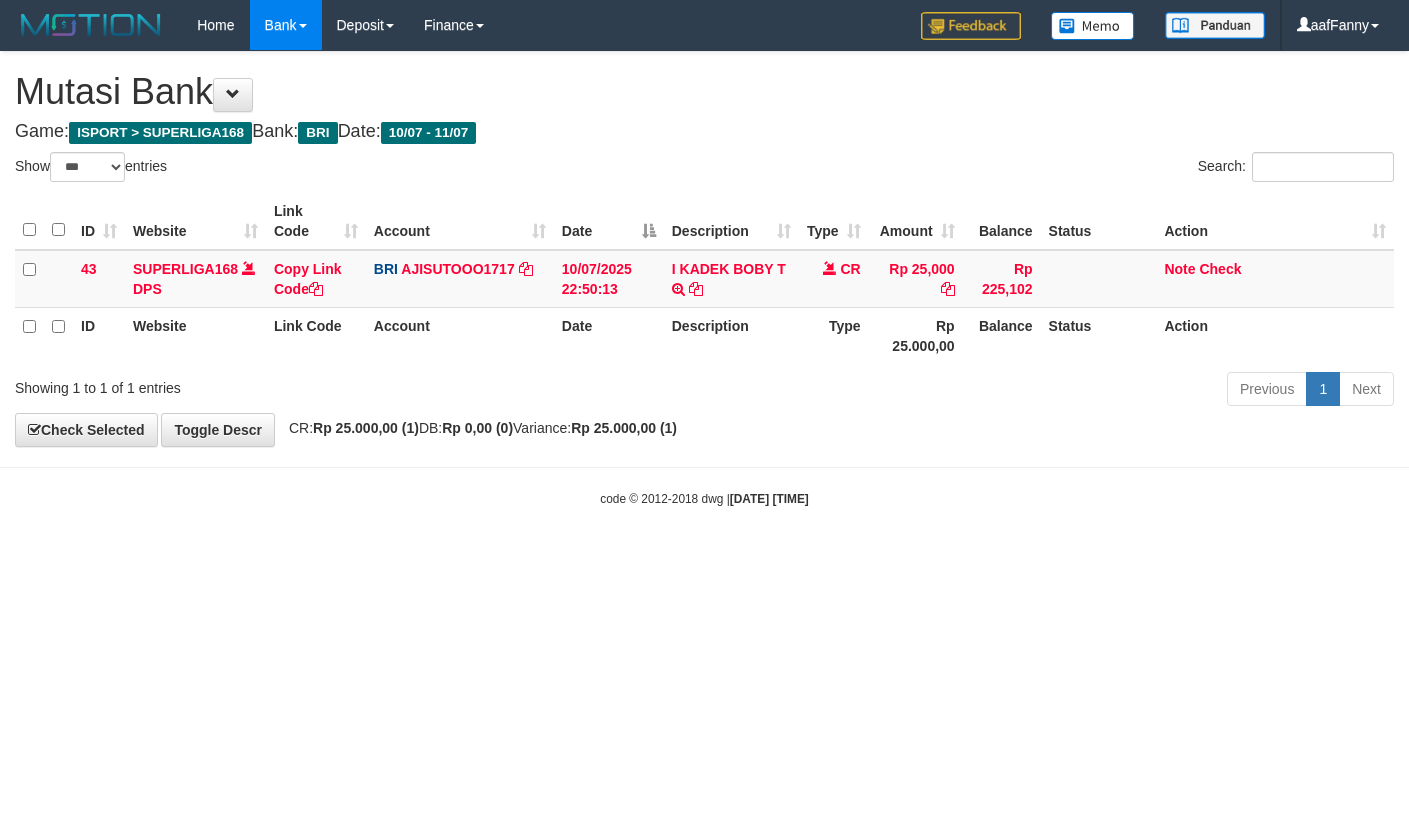 select on "***" 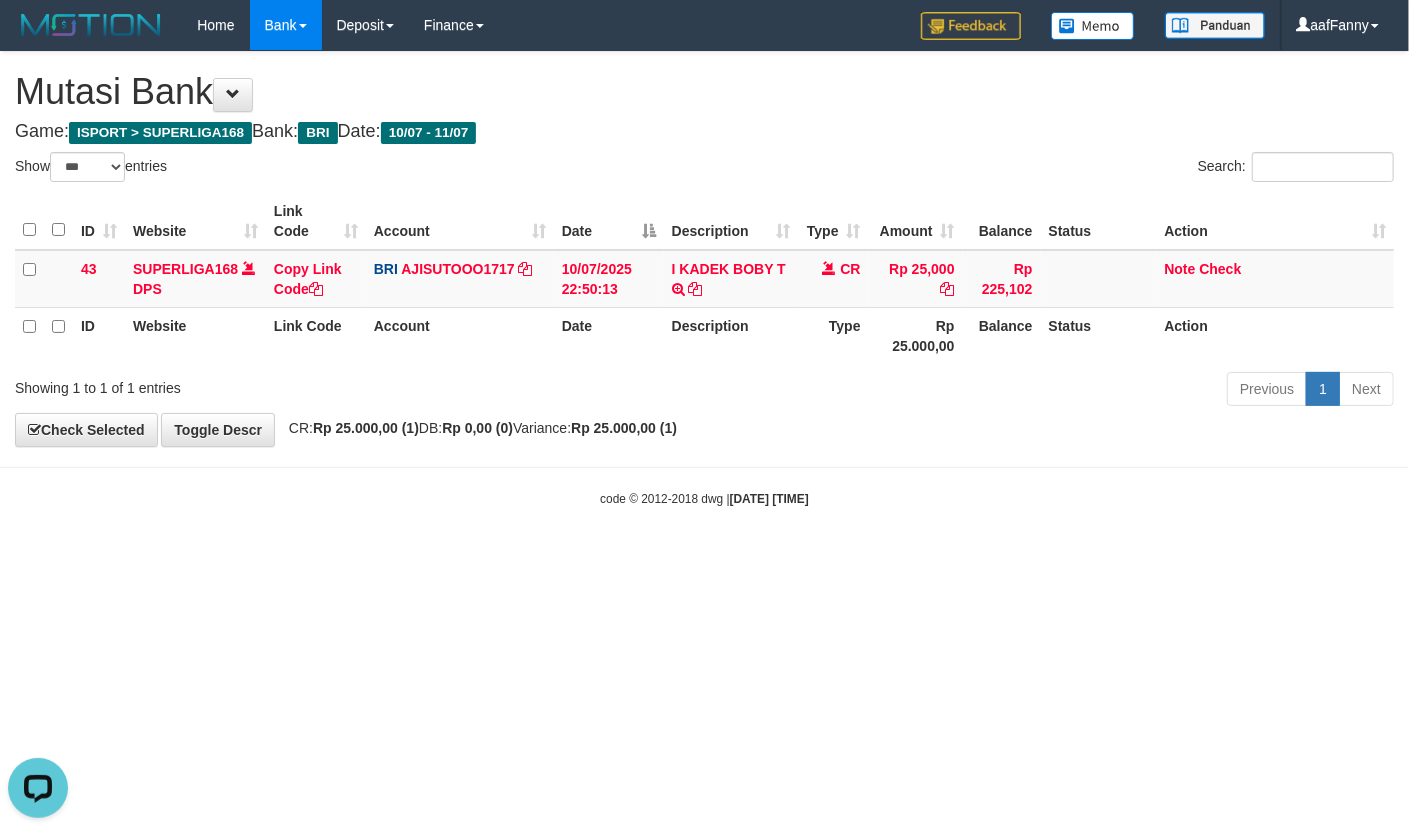 scroll, scrollTop: 0, scrollLeft: 0, axis: both 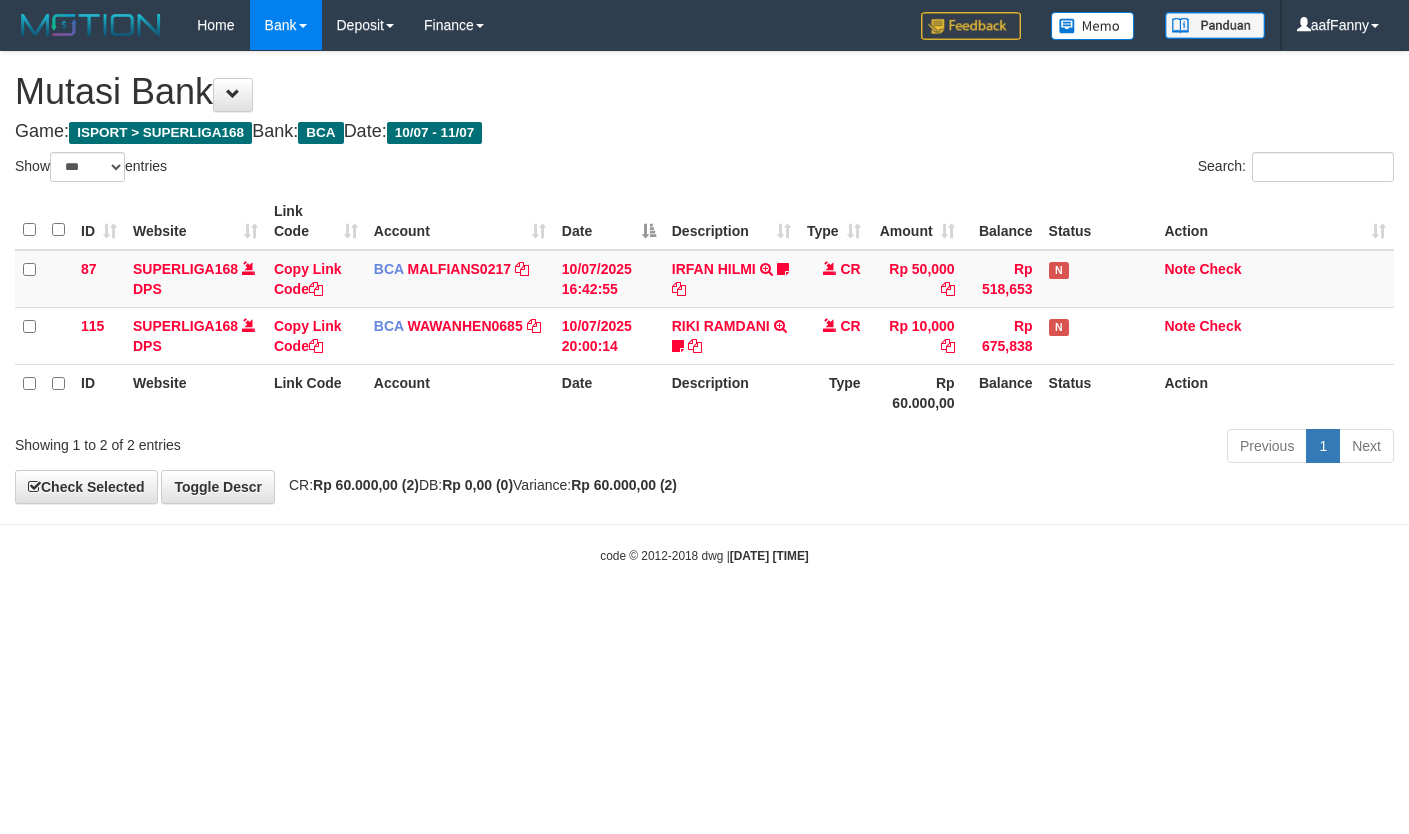 select on "***" 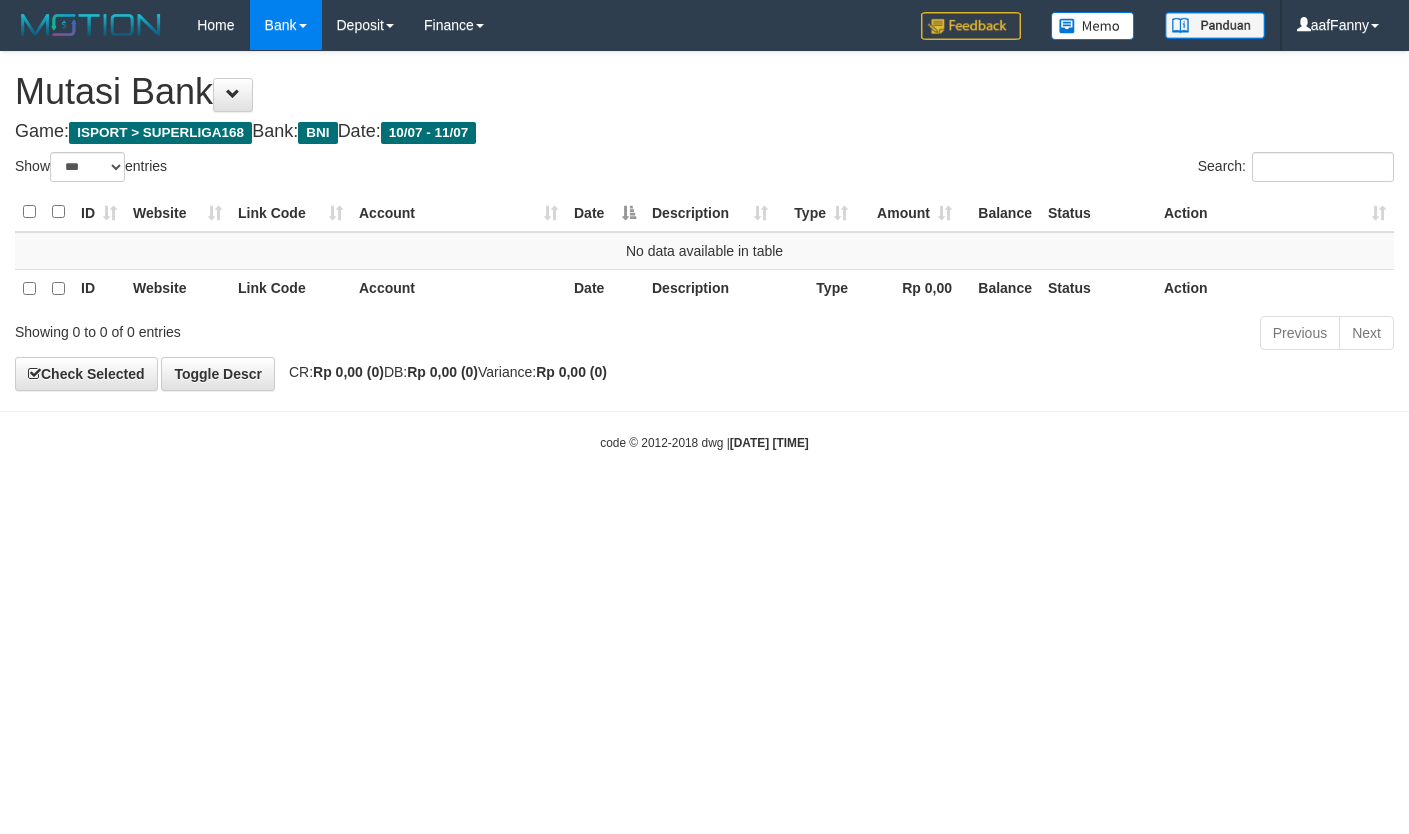 select on "***" 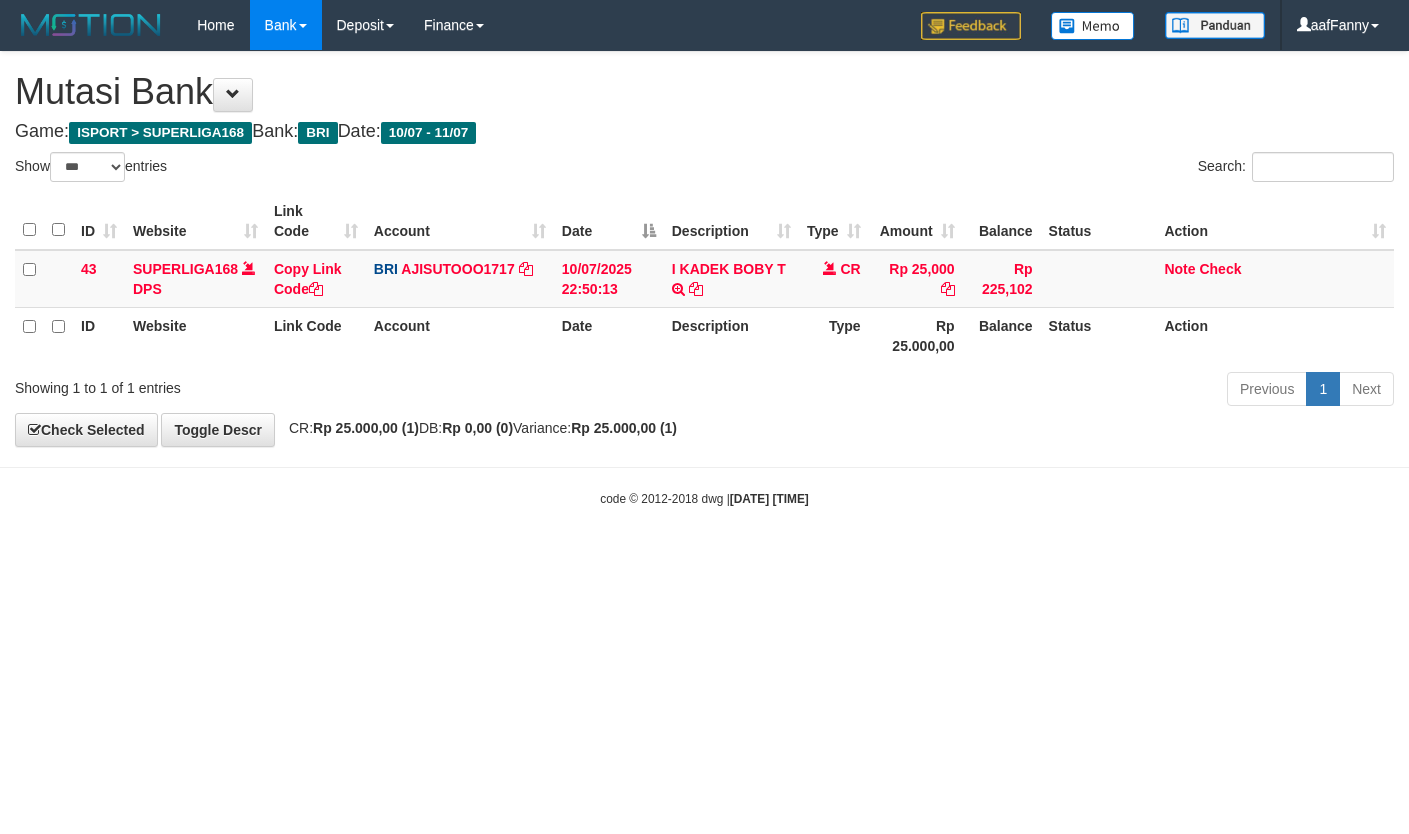 select on "***" 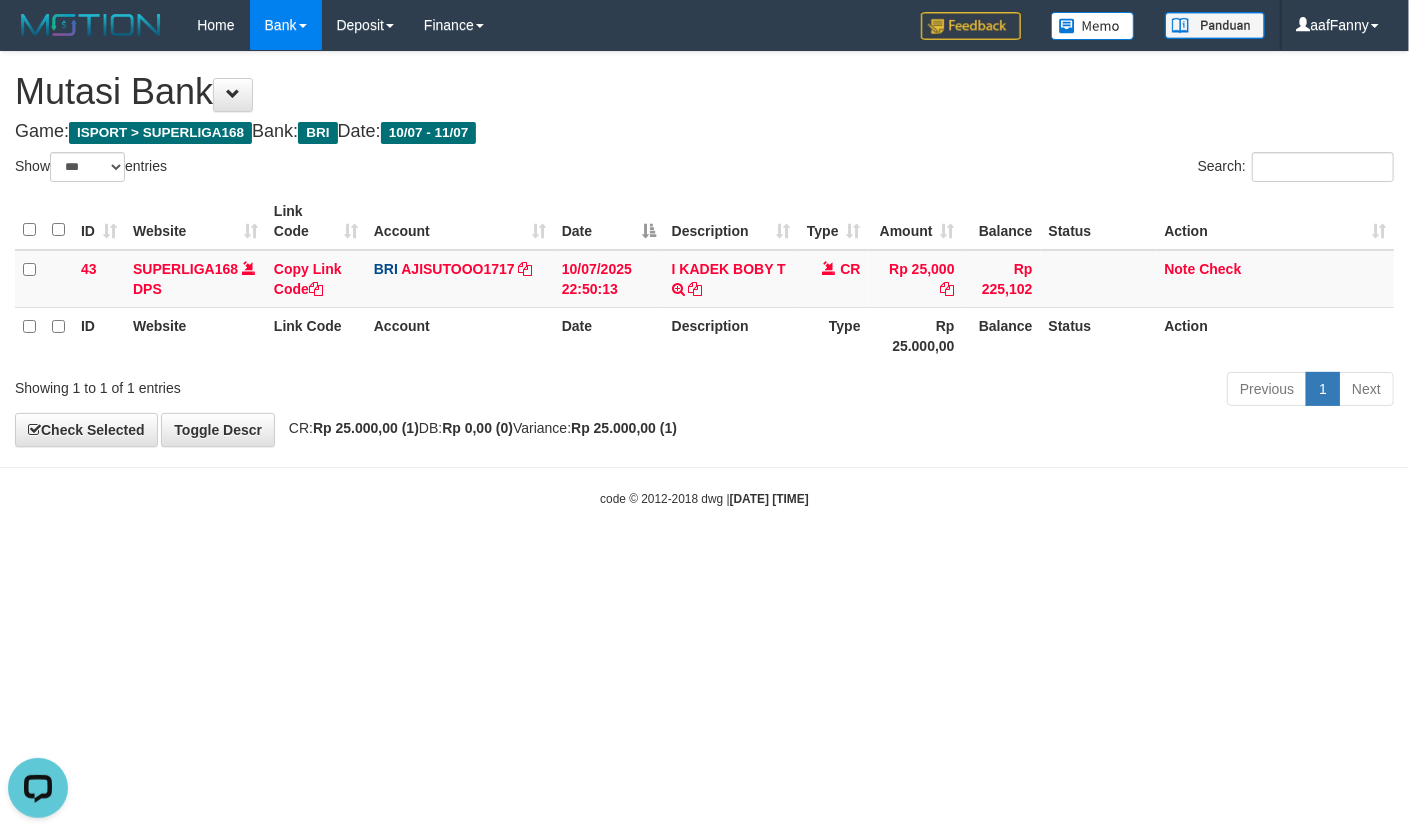 scroll, scrollTop: 0, scrollLeft: 0, axis: both 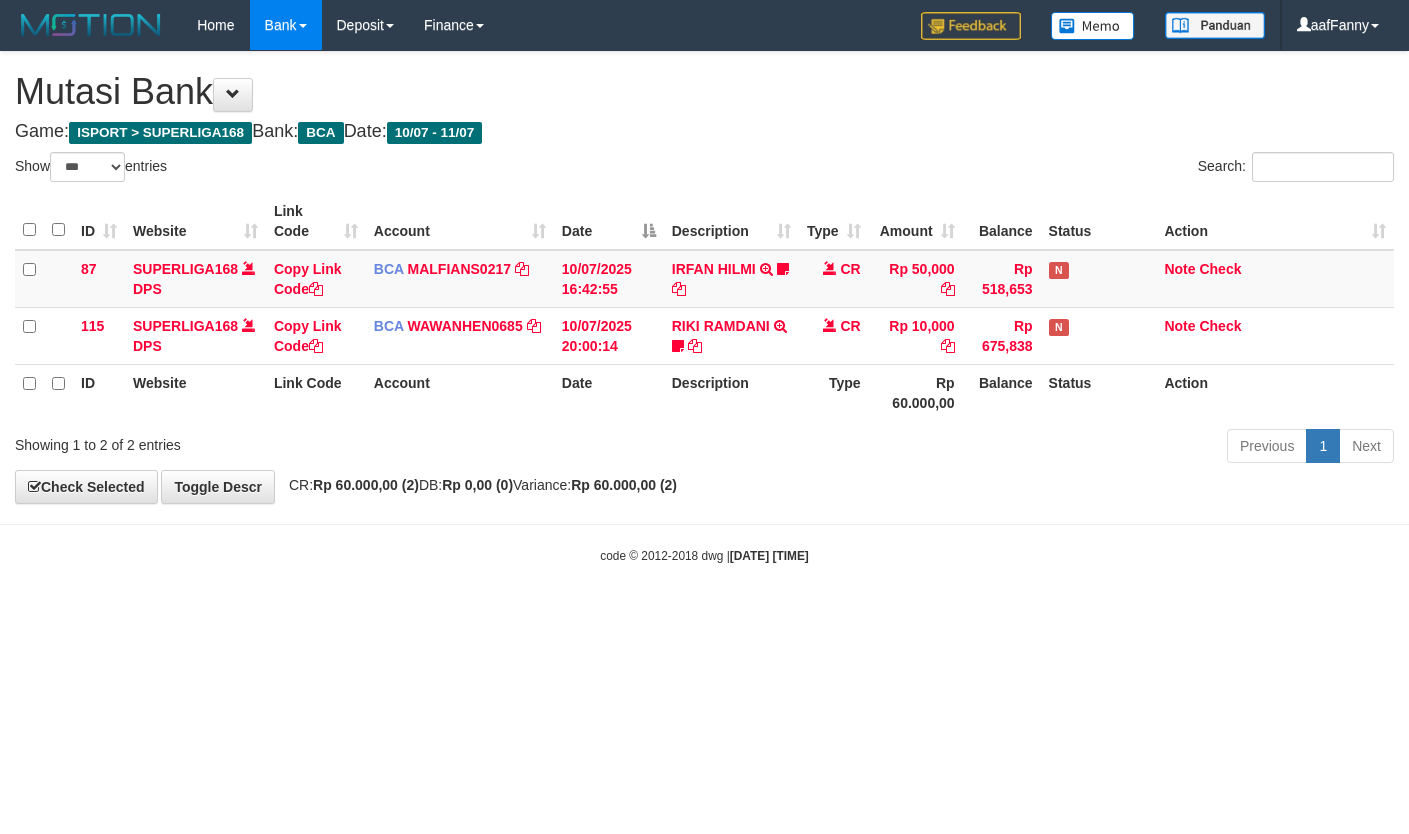 select on "***" 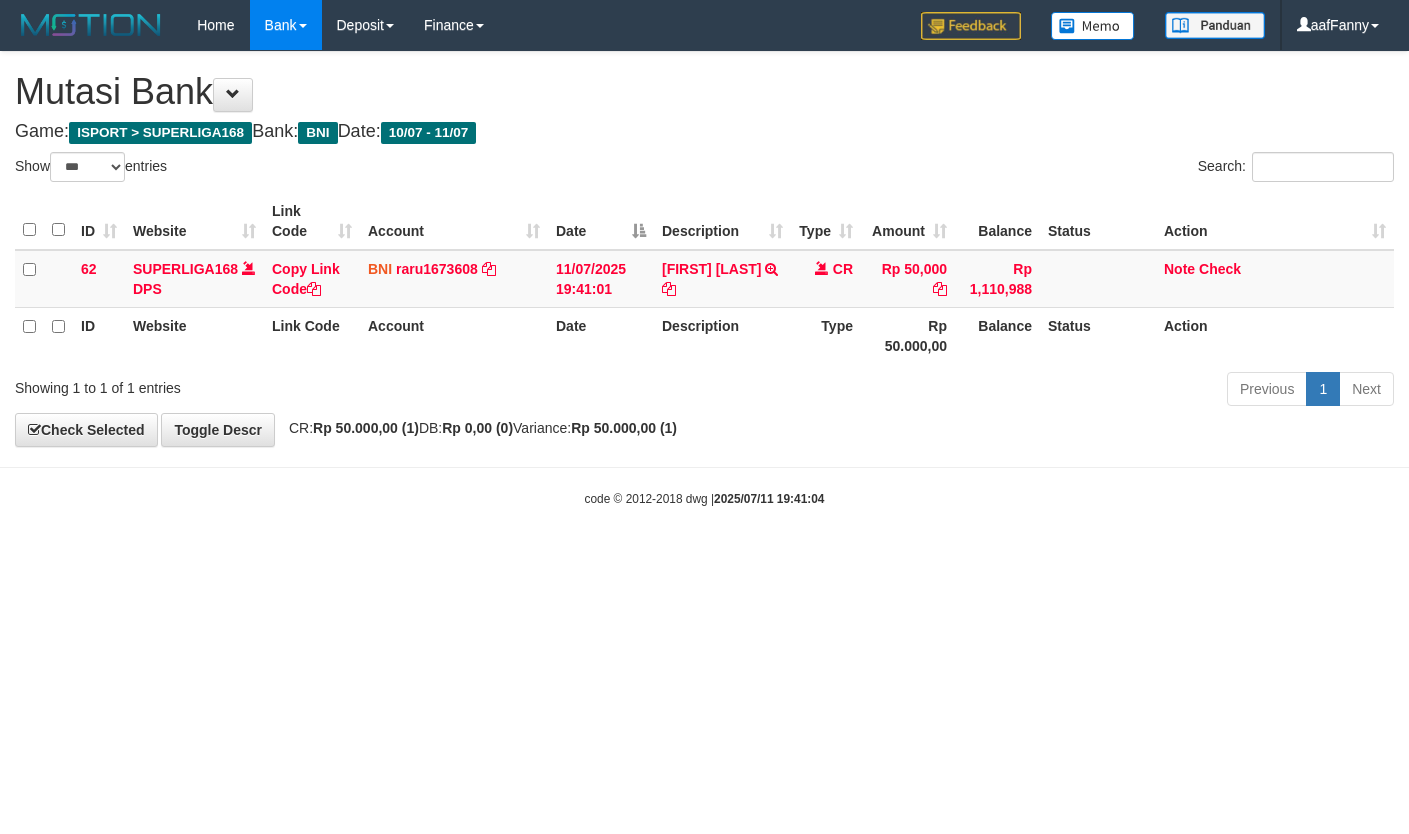 select on "***" 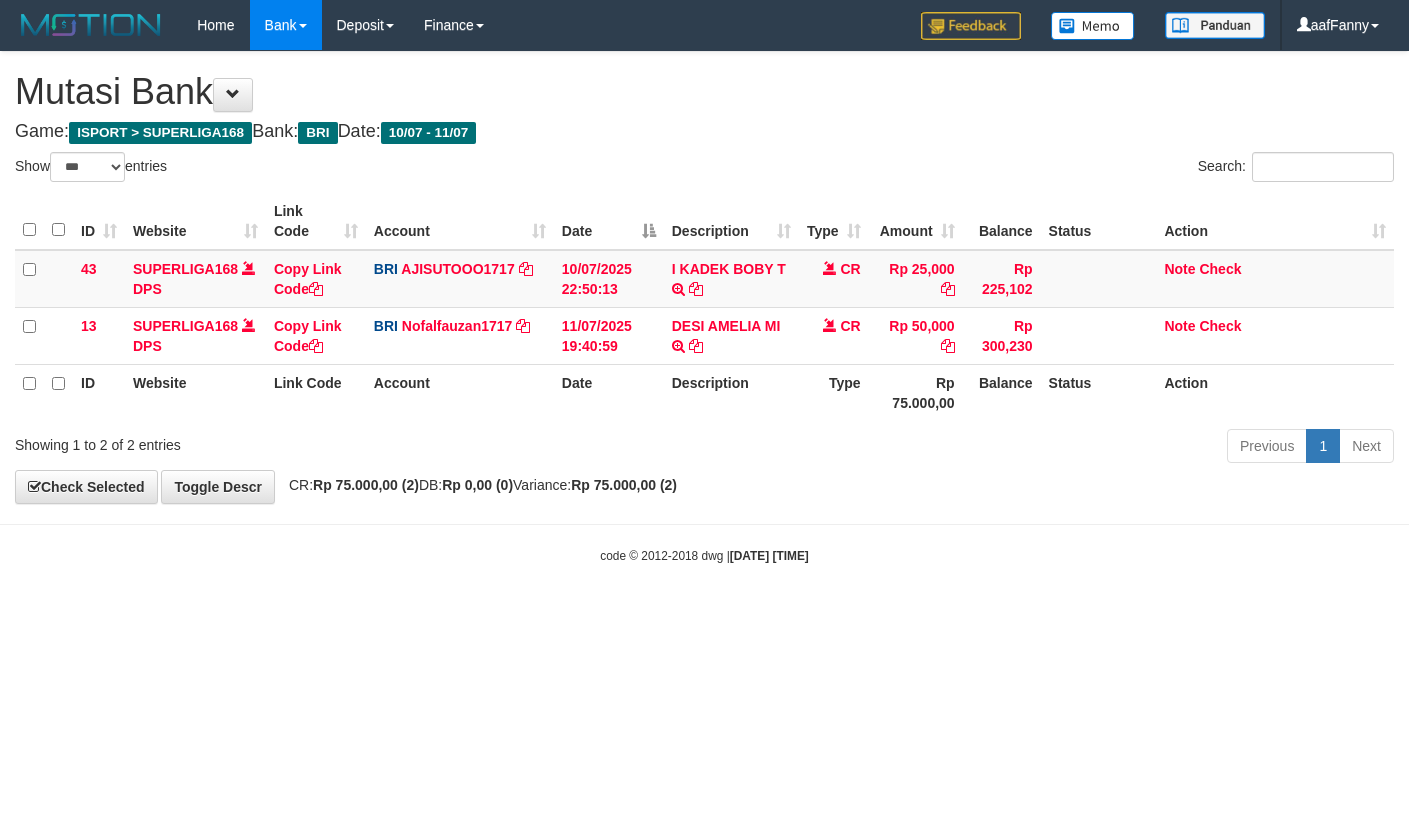 select on "***" 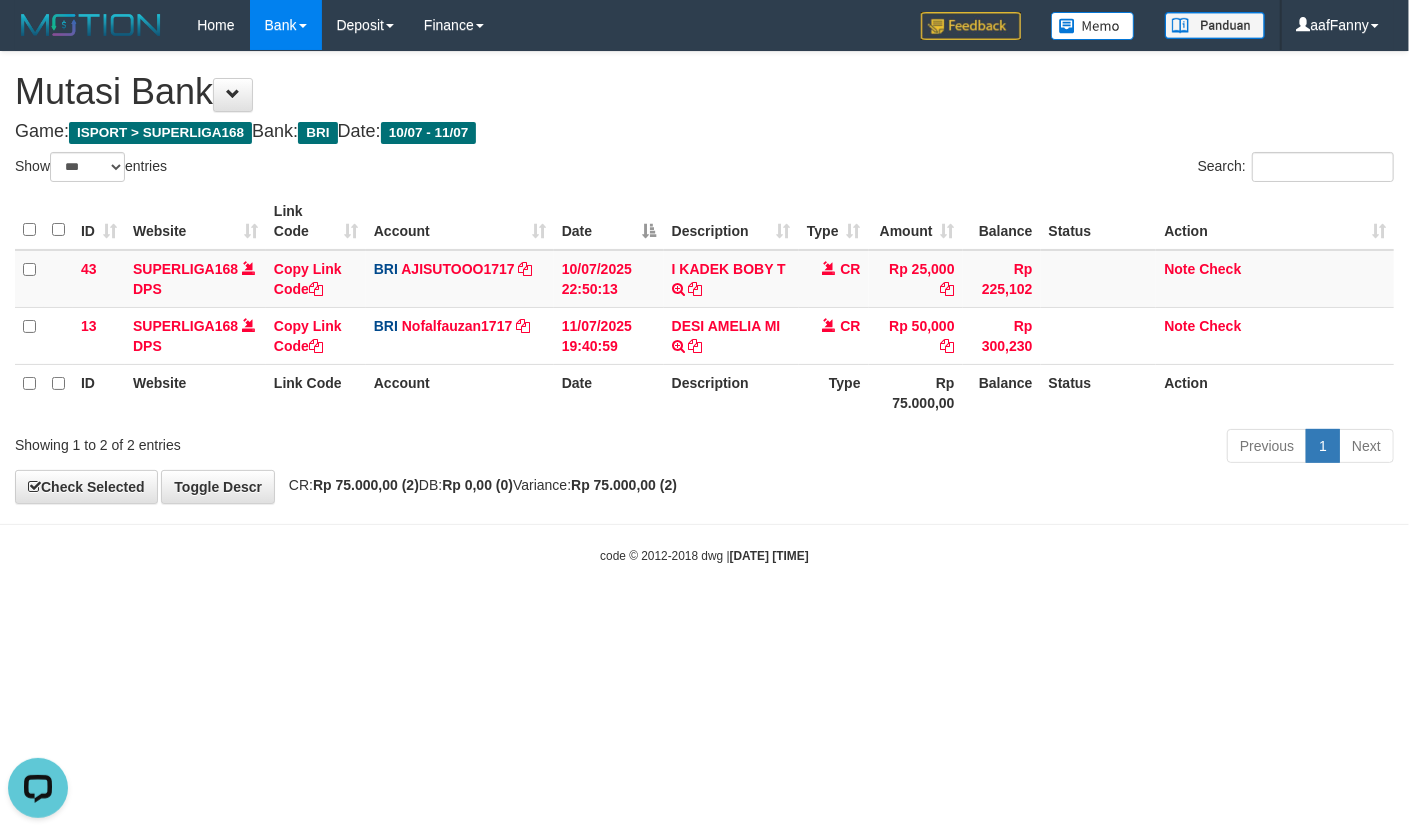 scroll, scrollTop: 0, scrollLeft: 0, axis: both 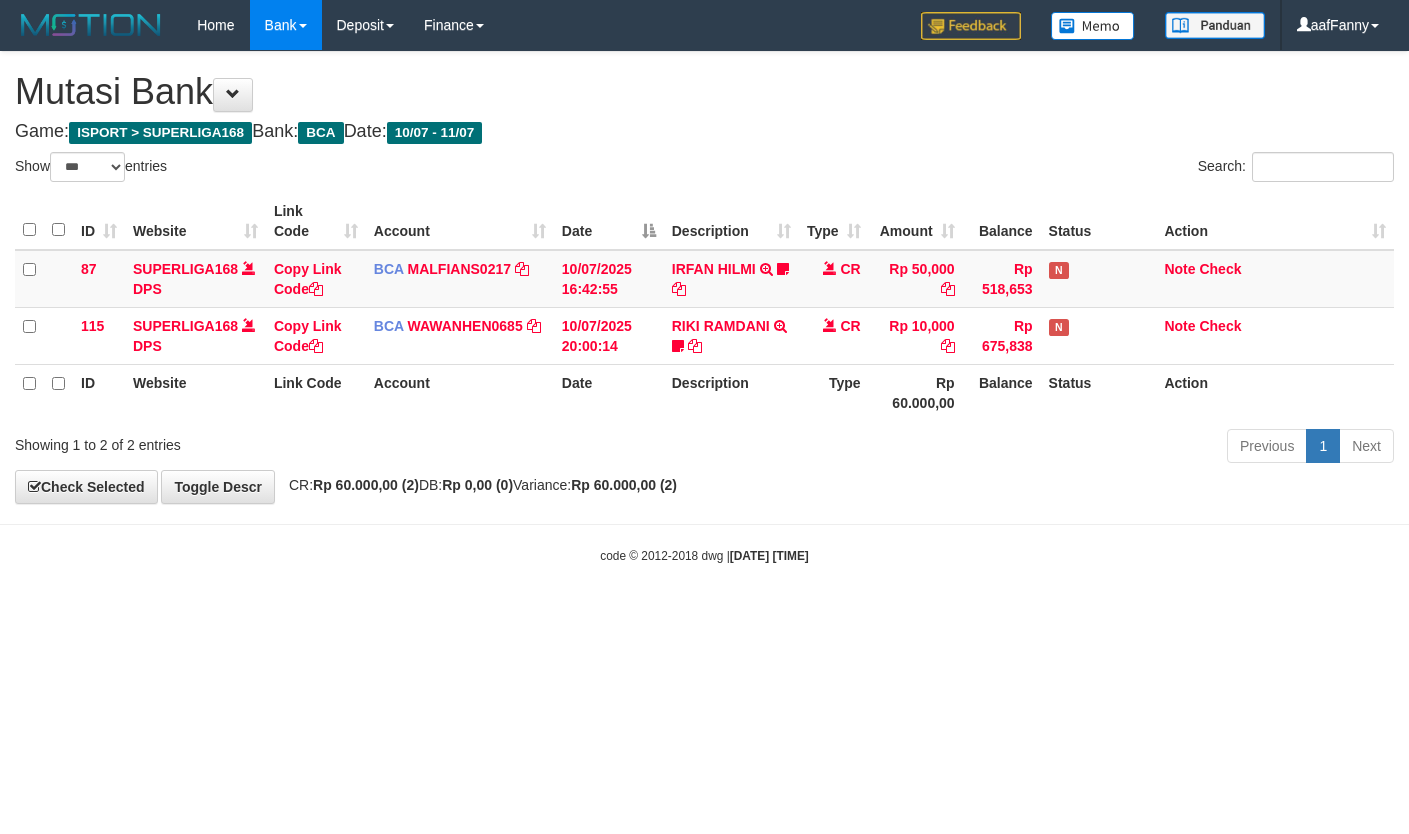 select on "***" 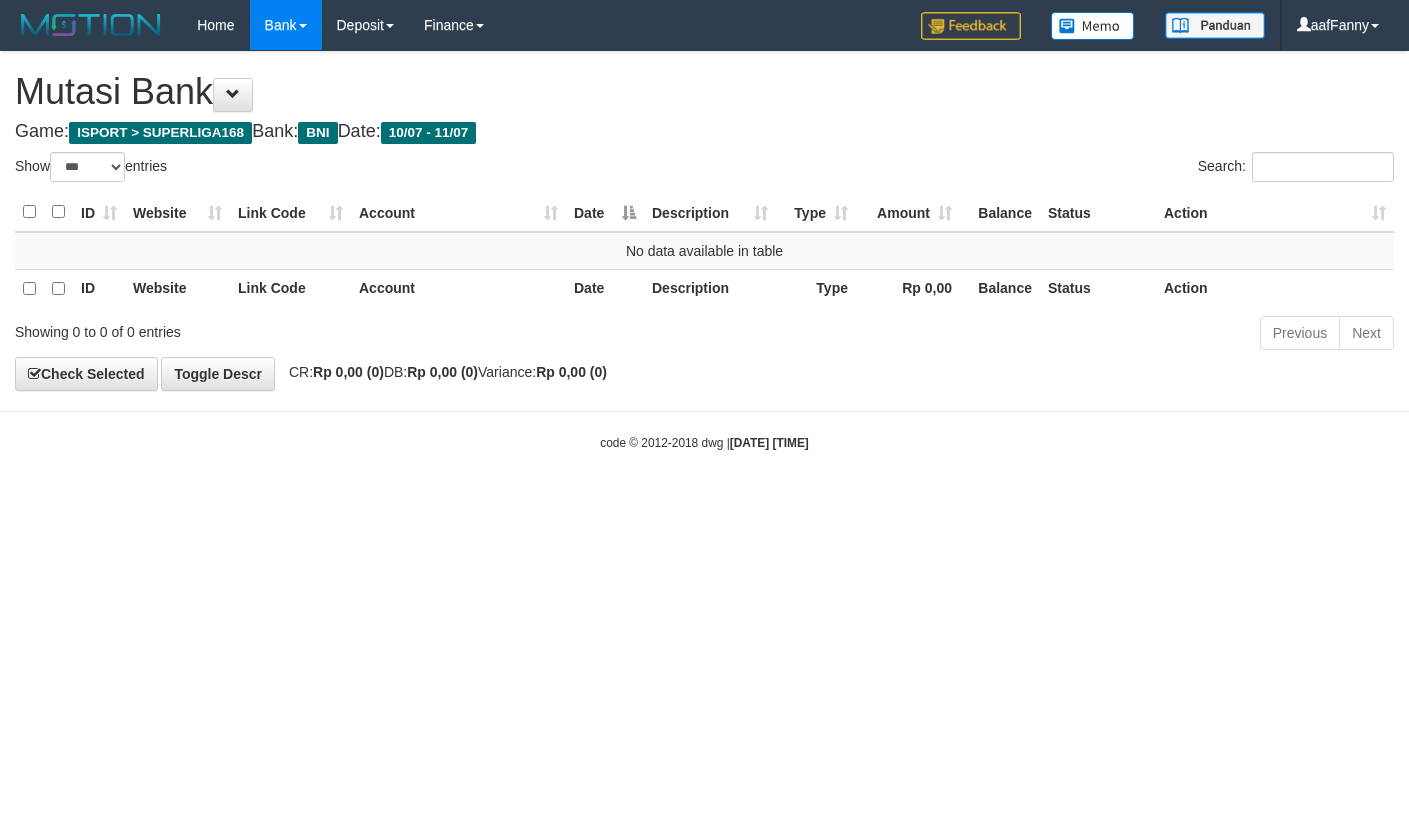 select on "***" 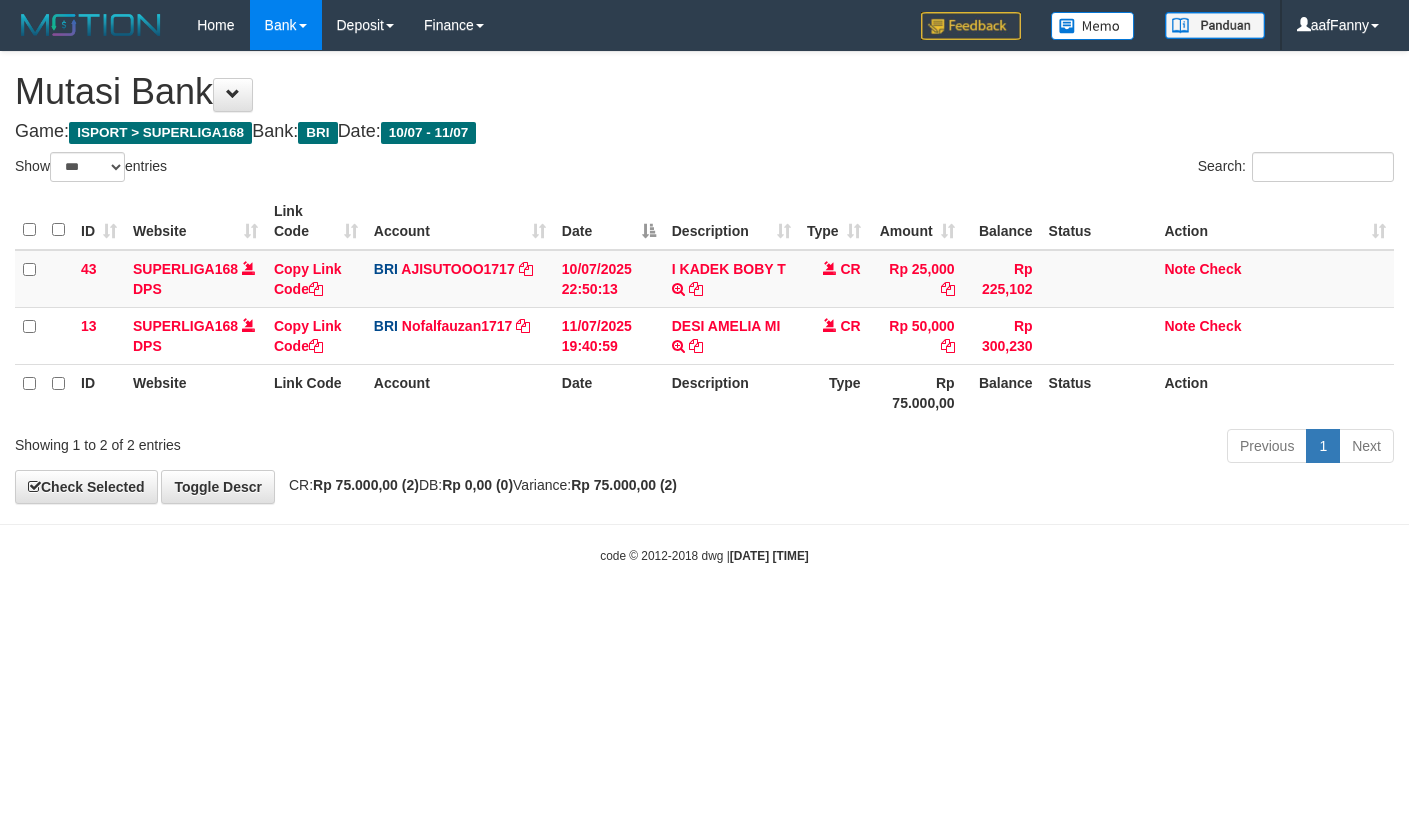 select on "***" 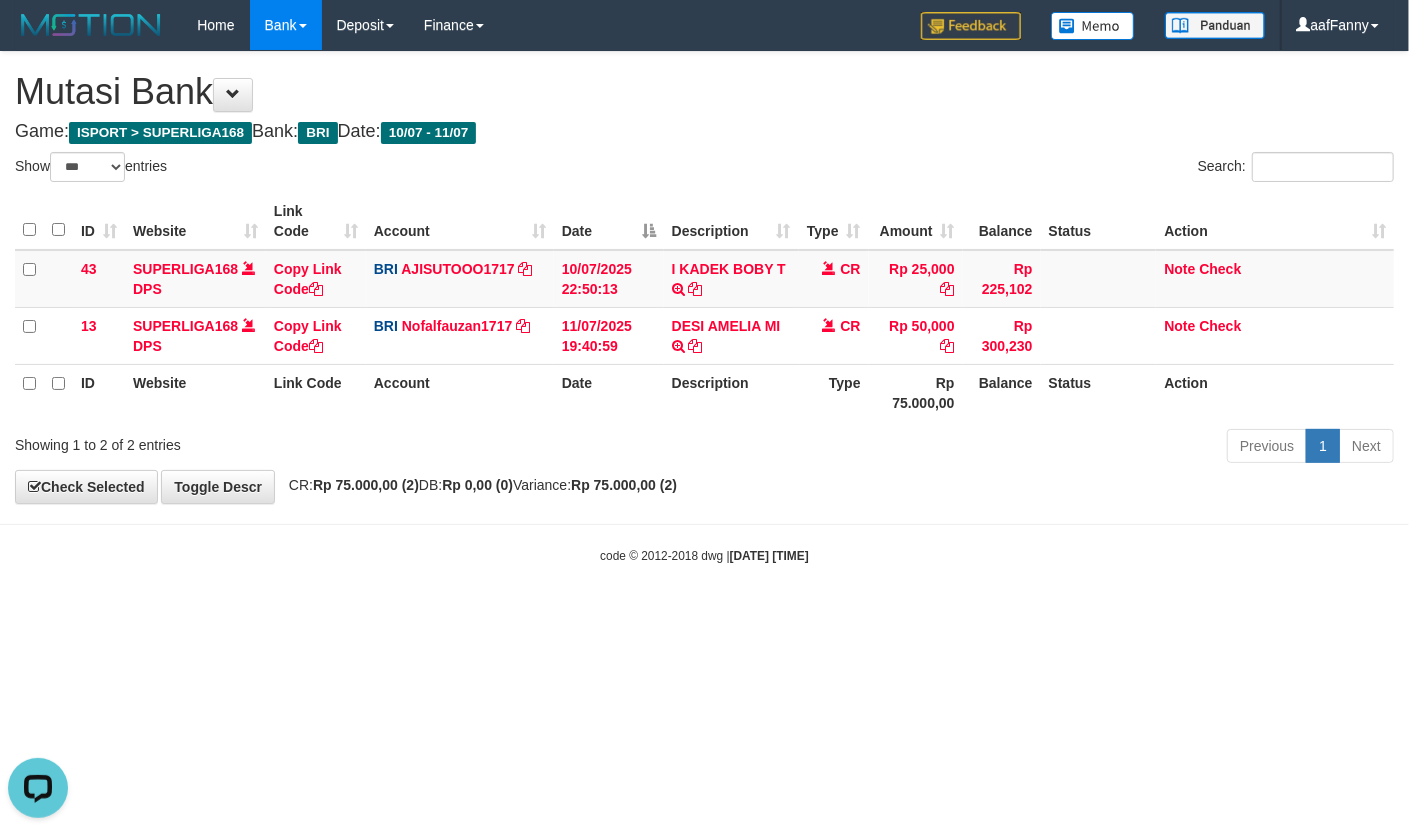 scroll, scrollTop: 0, scrollLeft: 0, axis: both 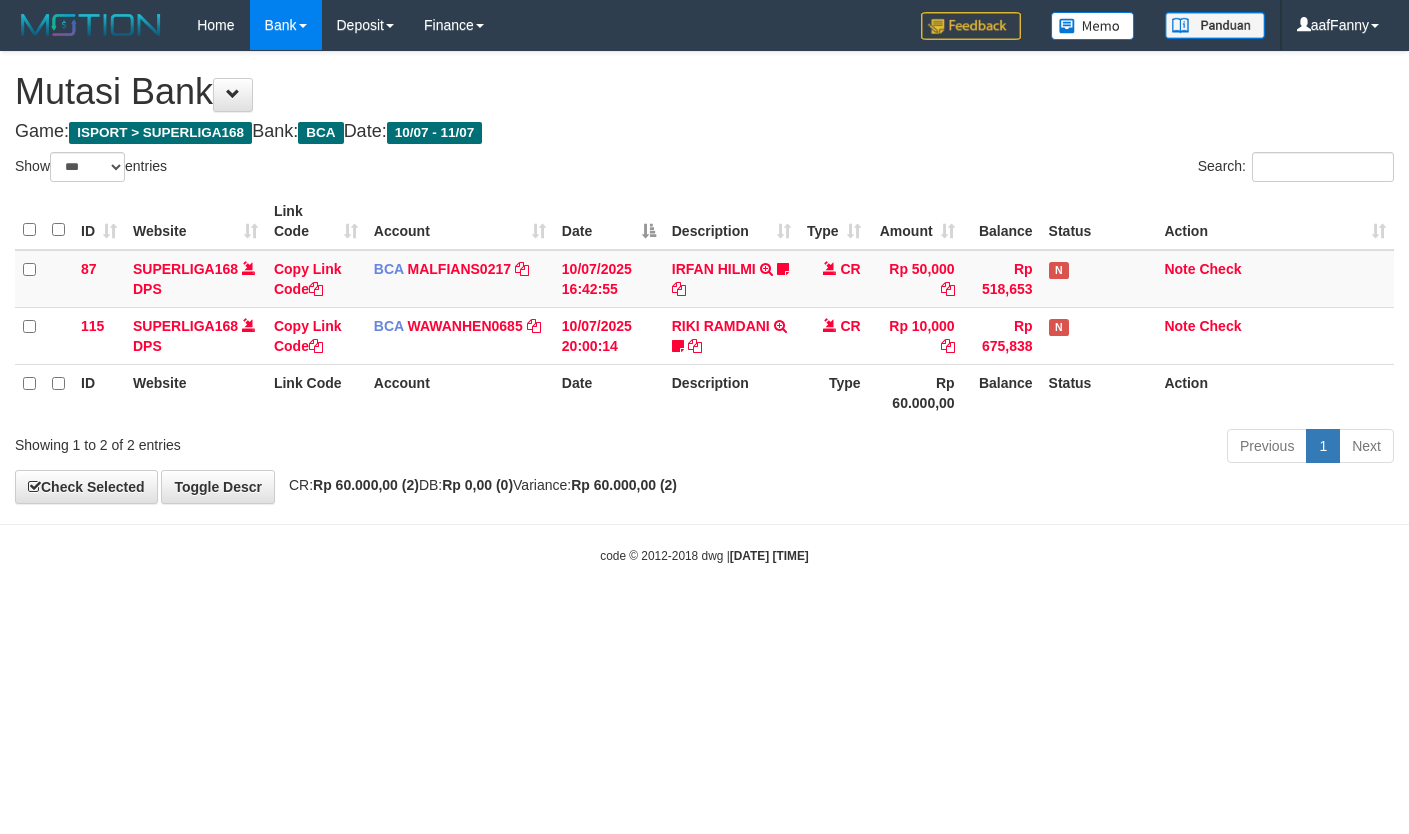 select on "***" 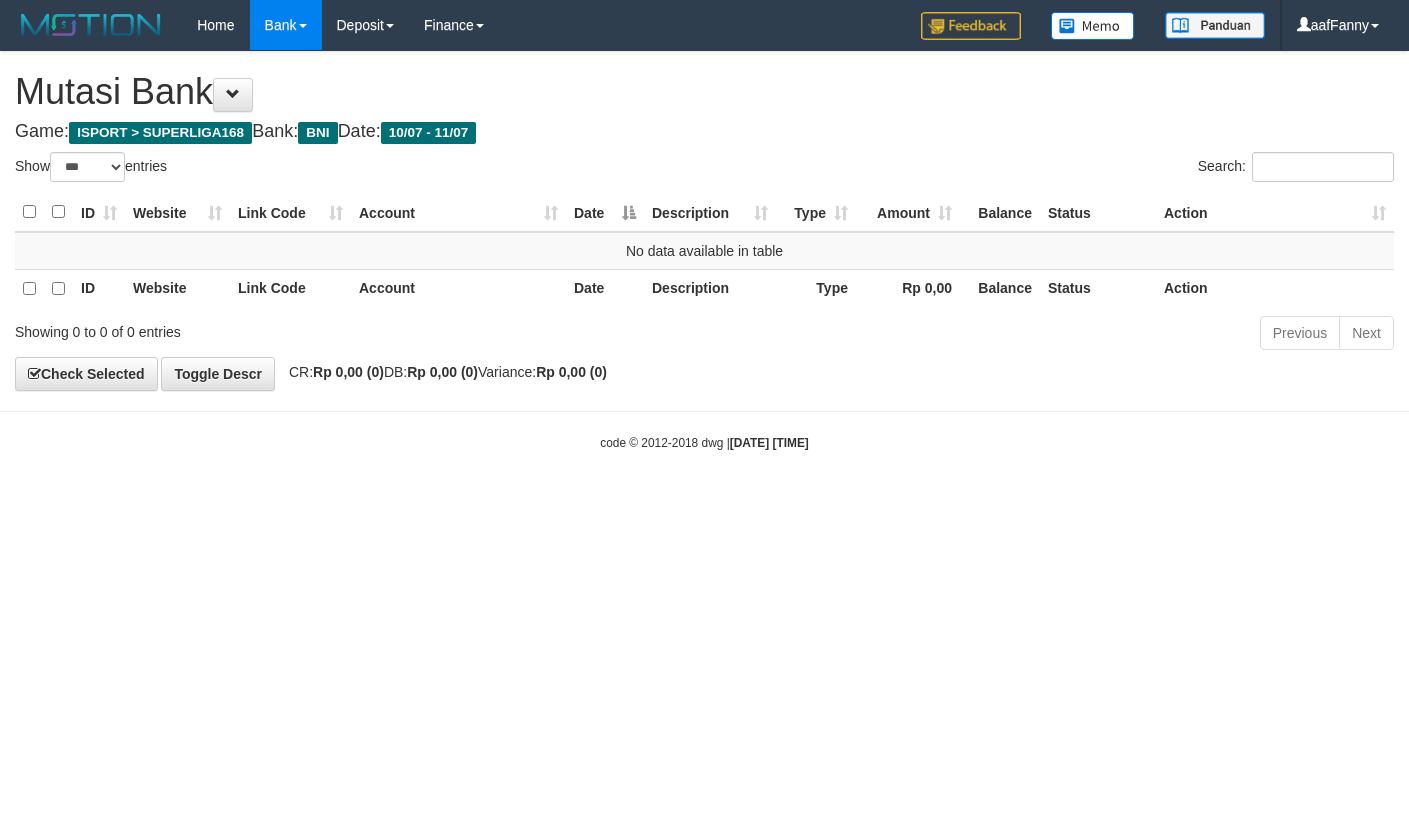 select on "***" 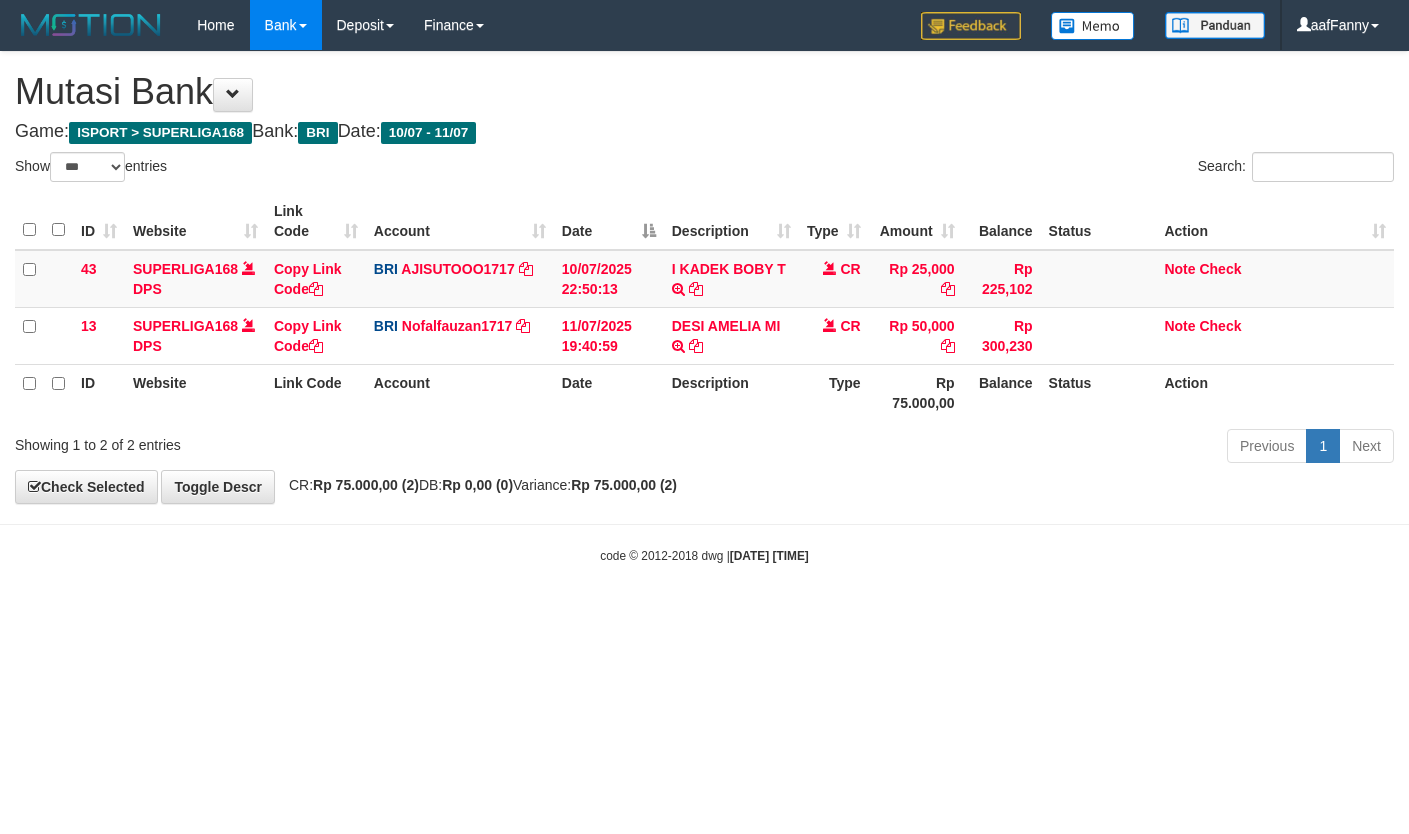 select on "***" 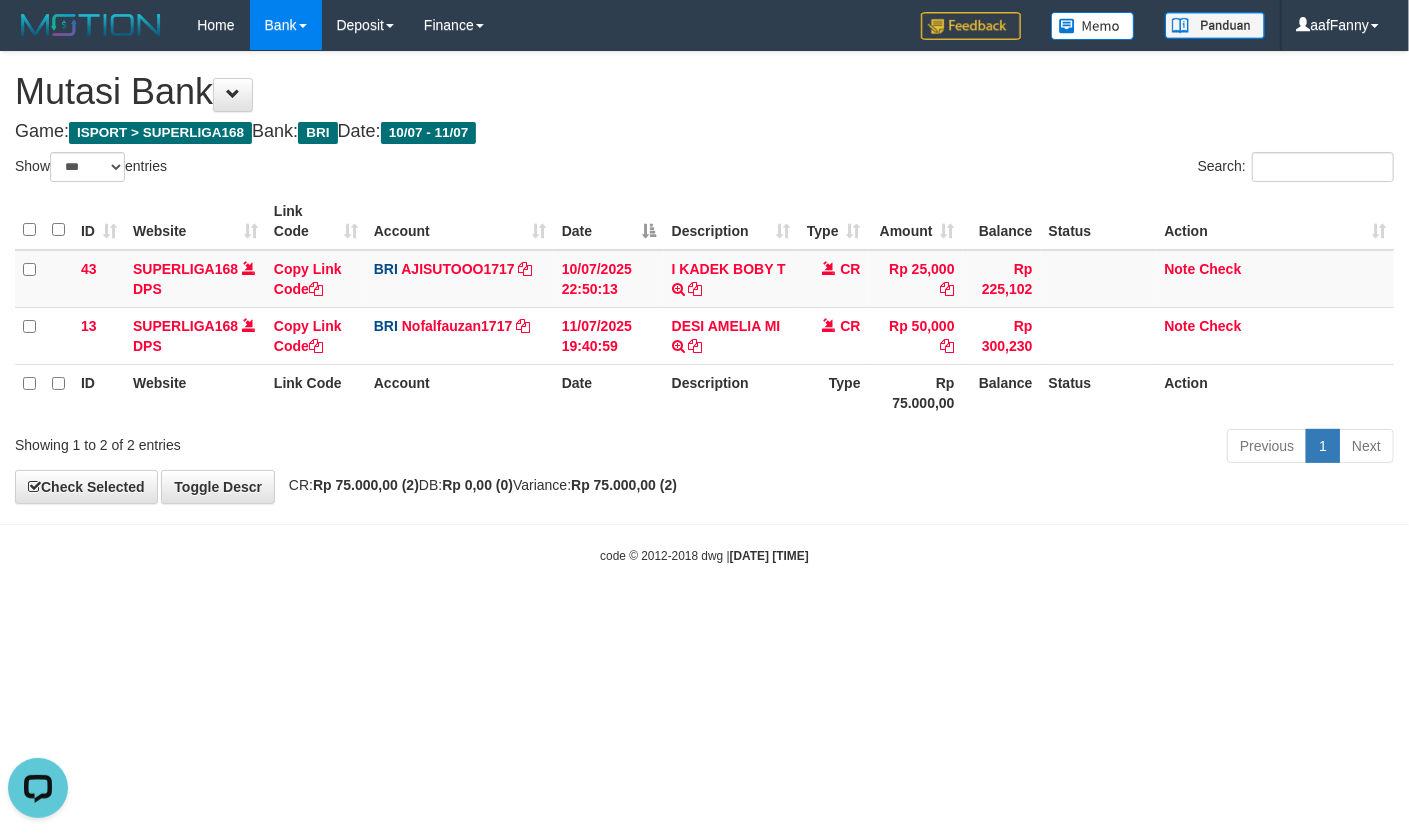 scroll, scrollTop: 0, scrollLeft: 0, axis: both 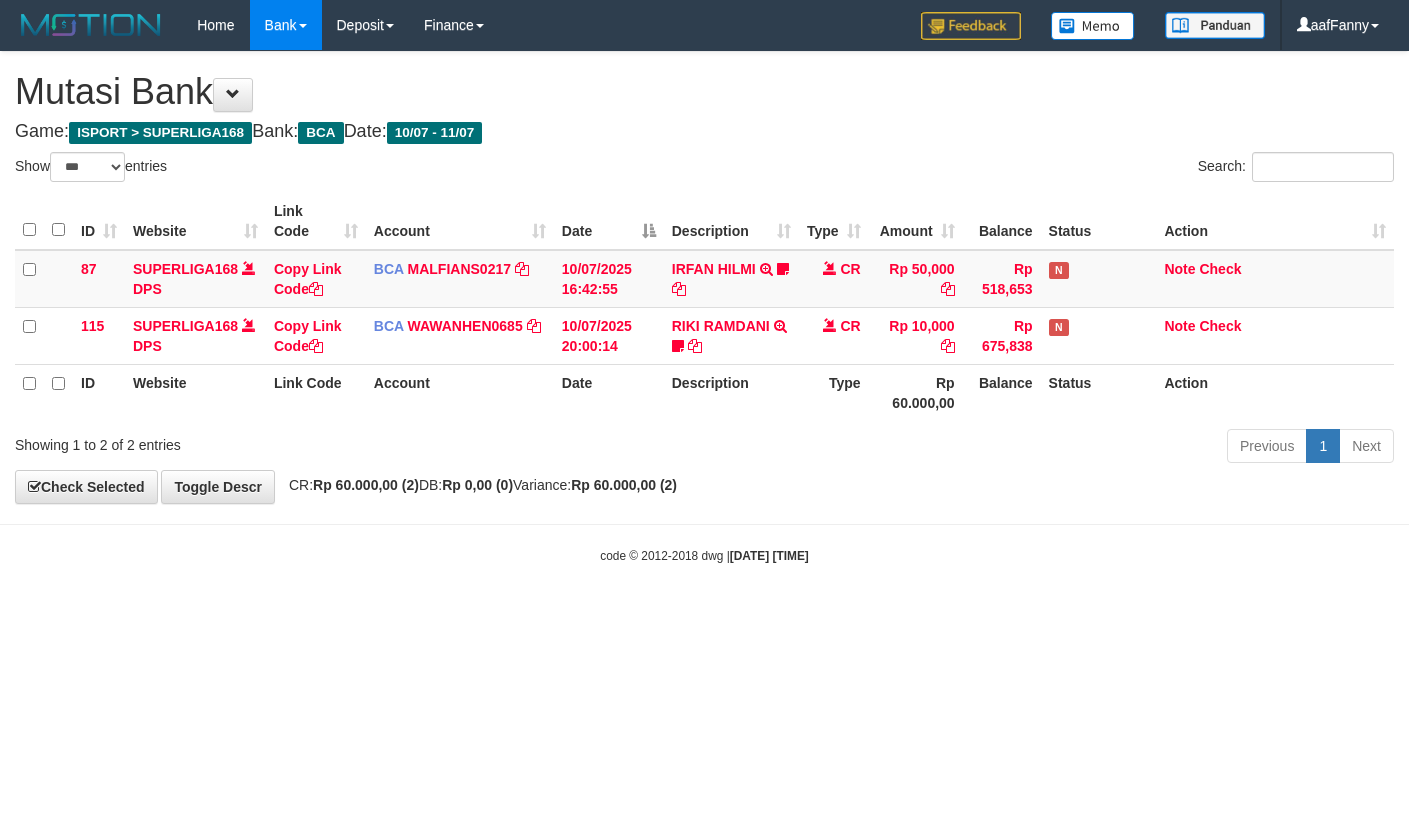 select on "***" 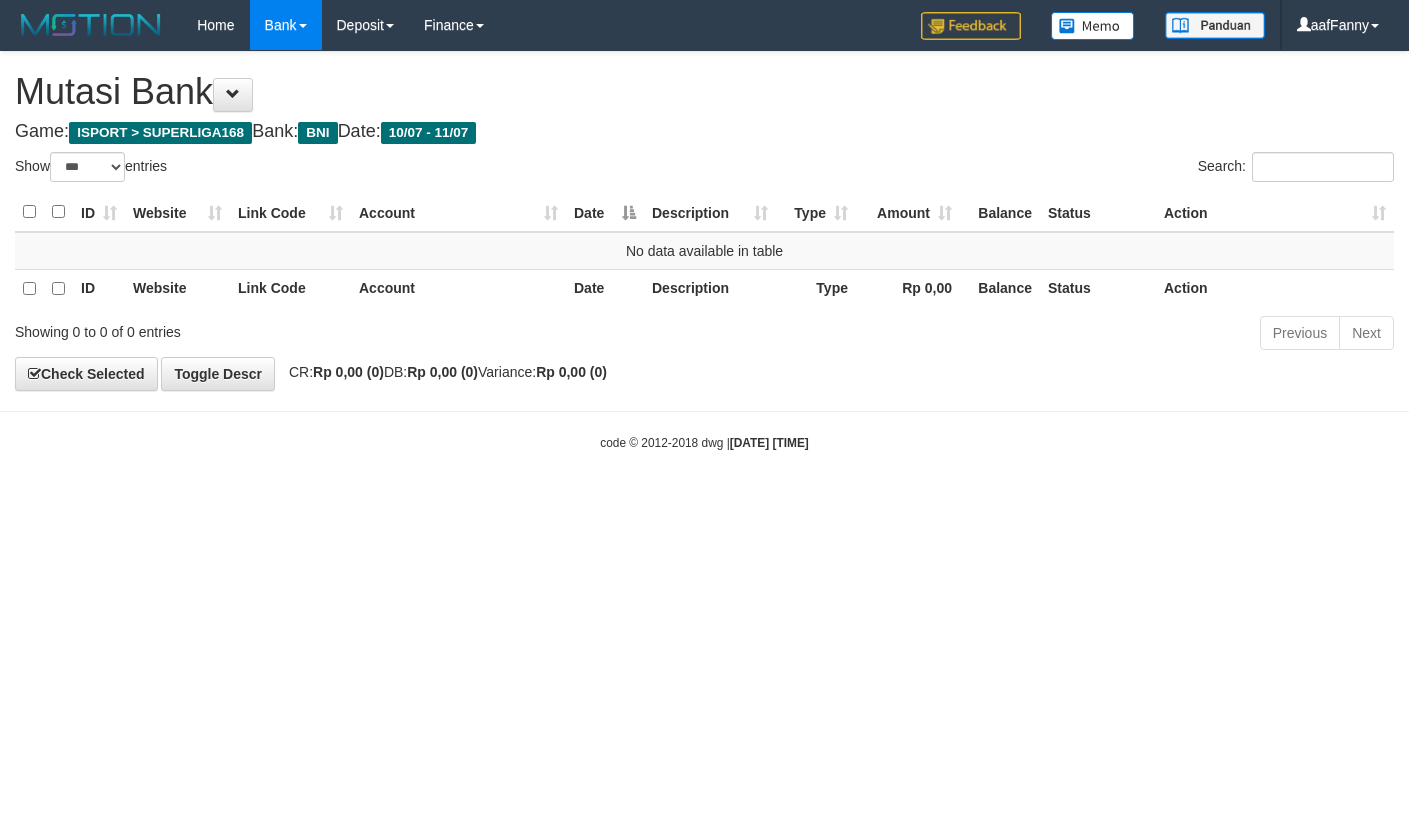select on "***" 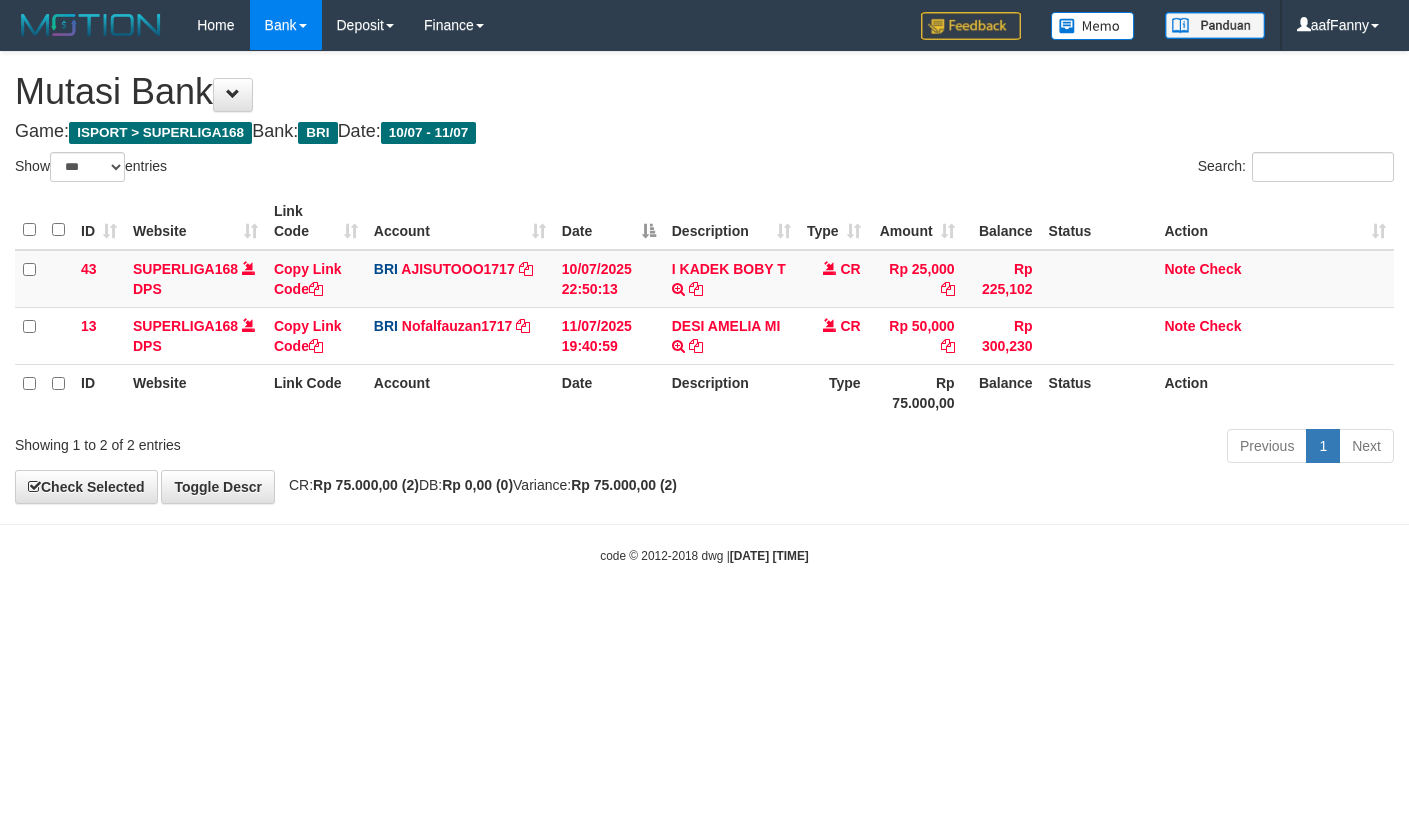 select on "***" 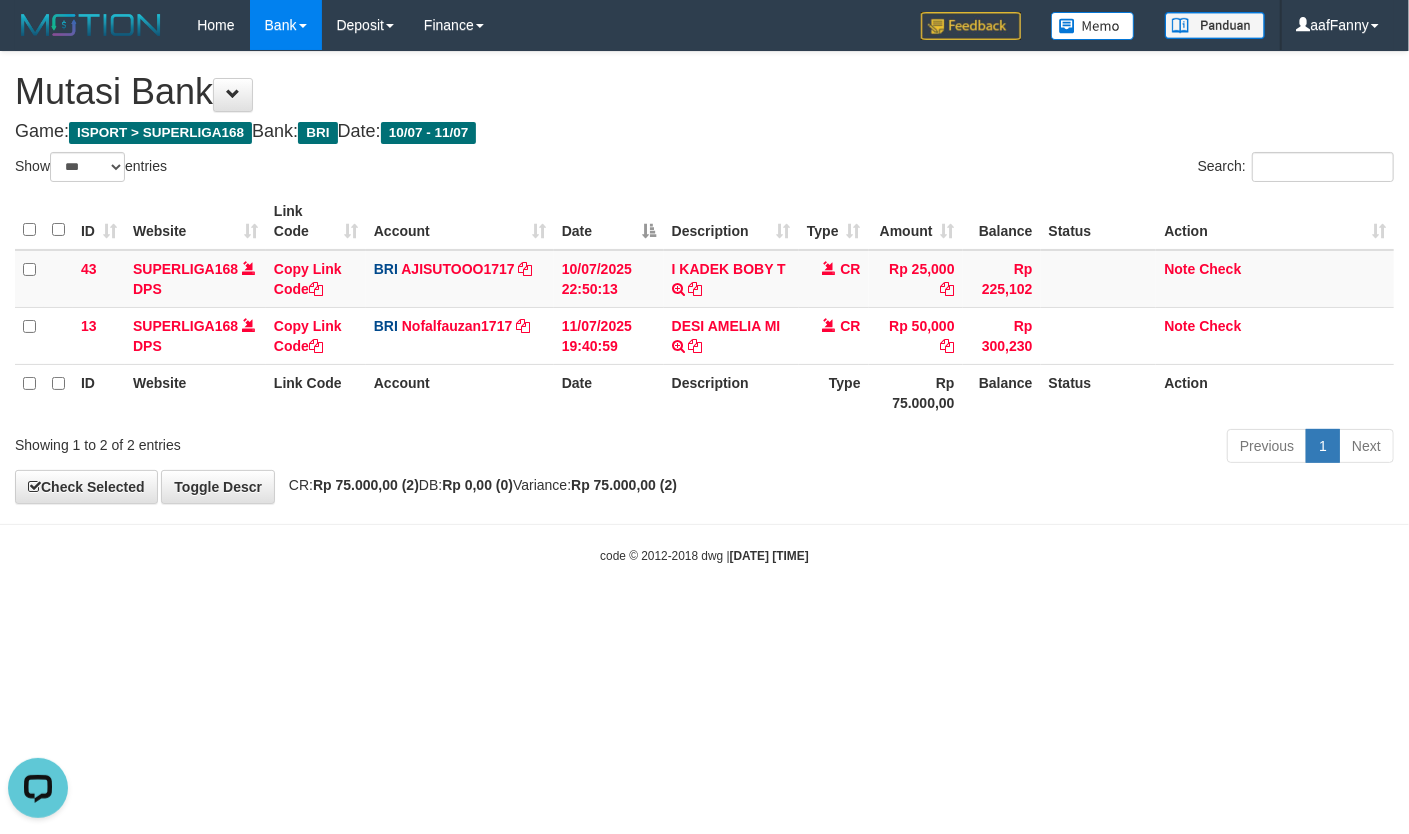 scroll, scrollTop: 0, scrollLeft: 0, axis: both 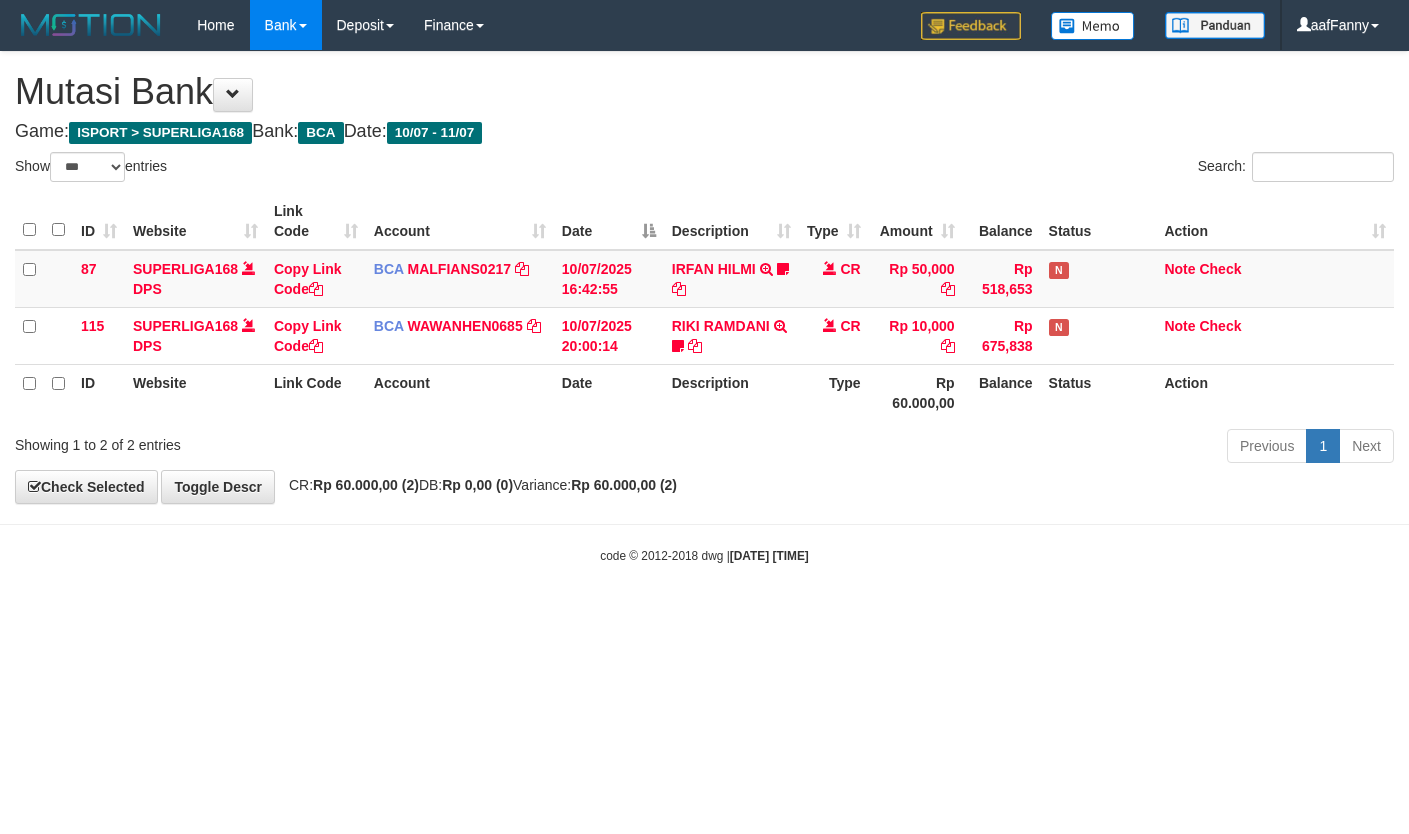 select on "***" 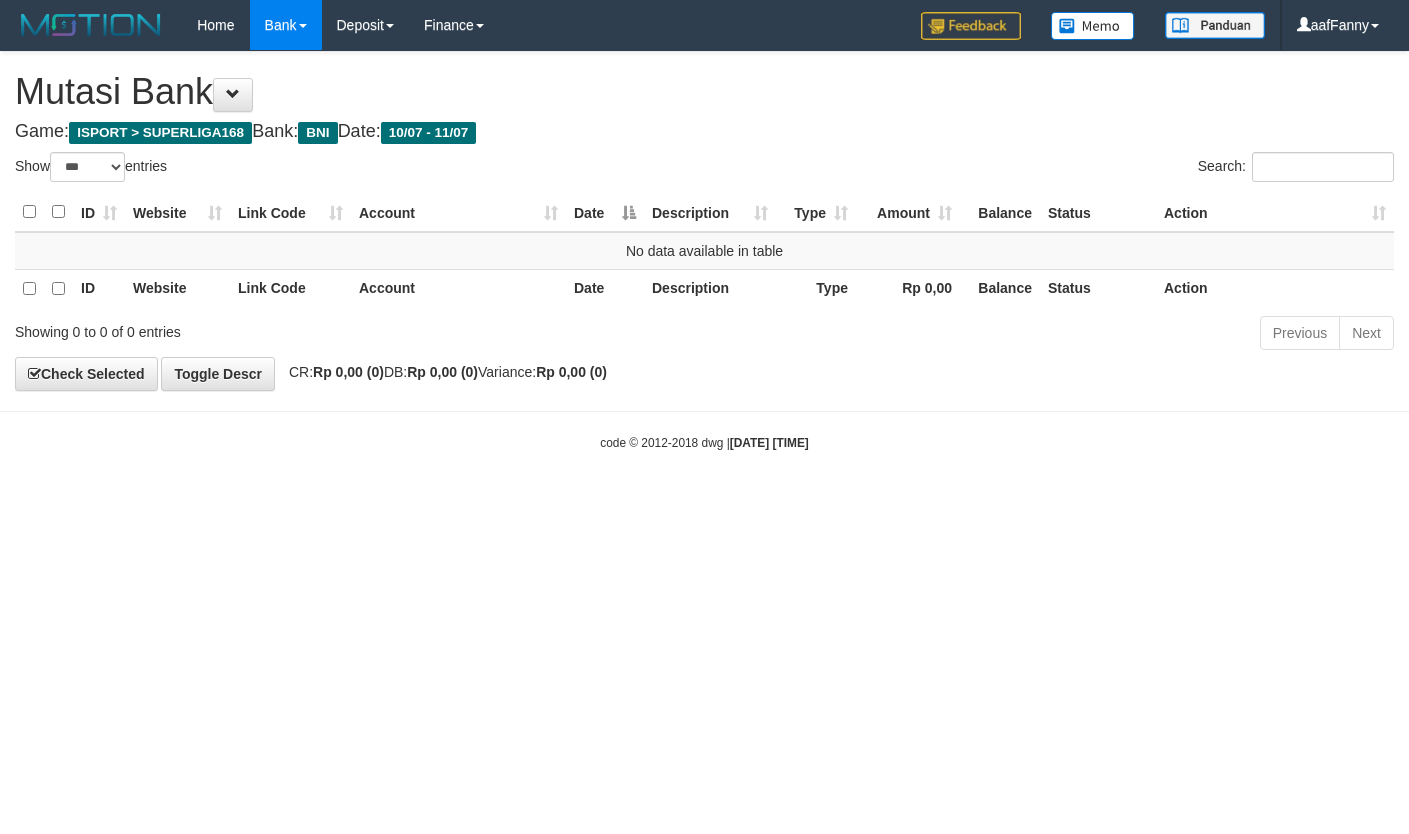 select on "***" 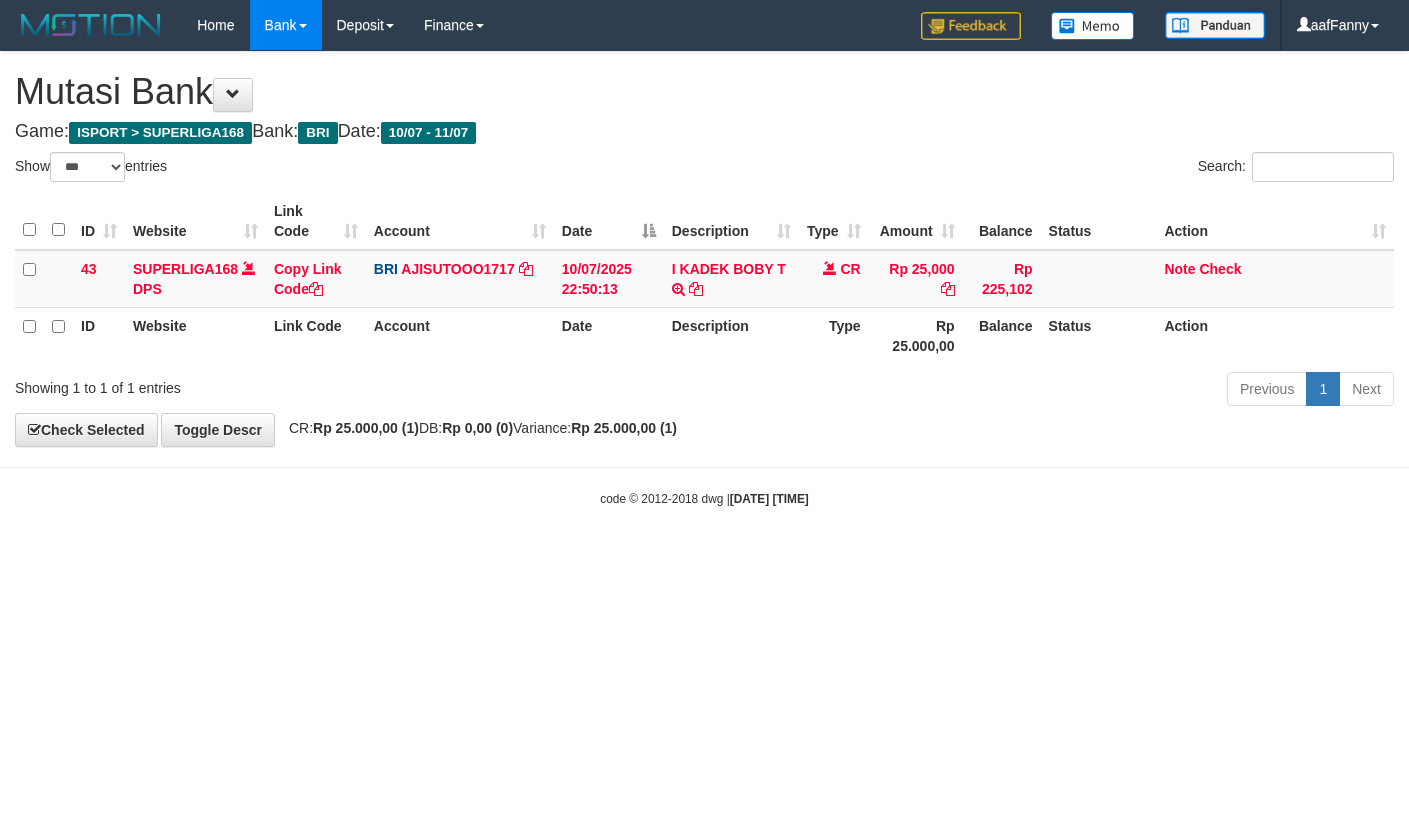 select on "***" 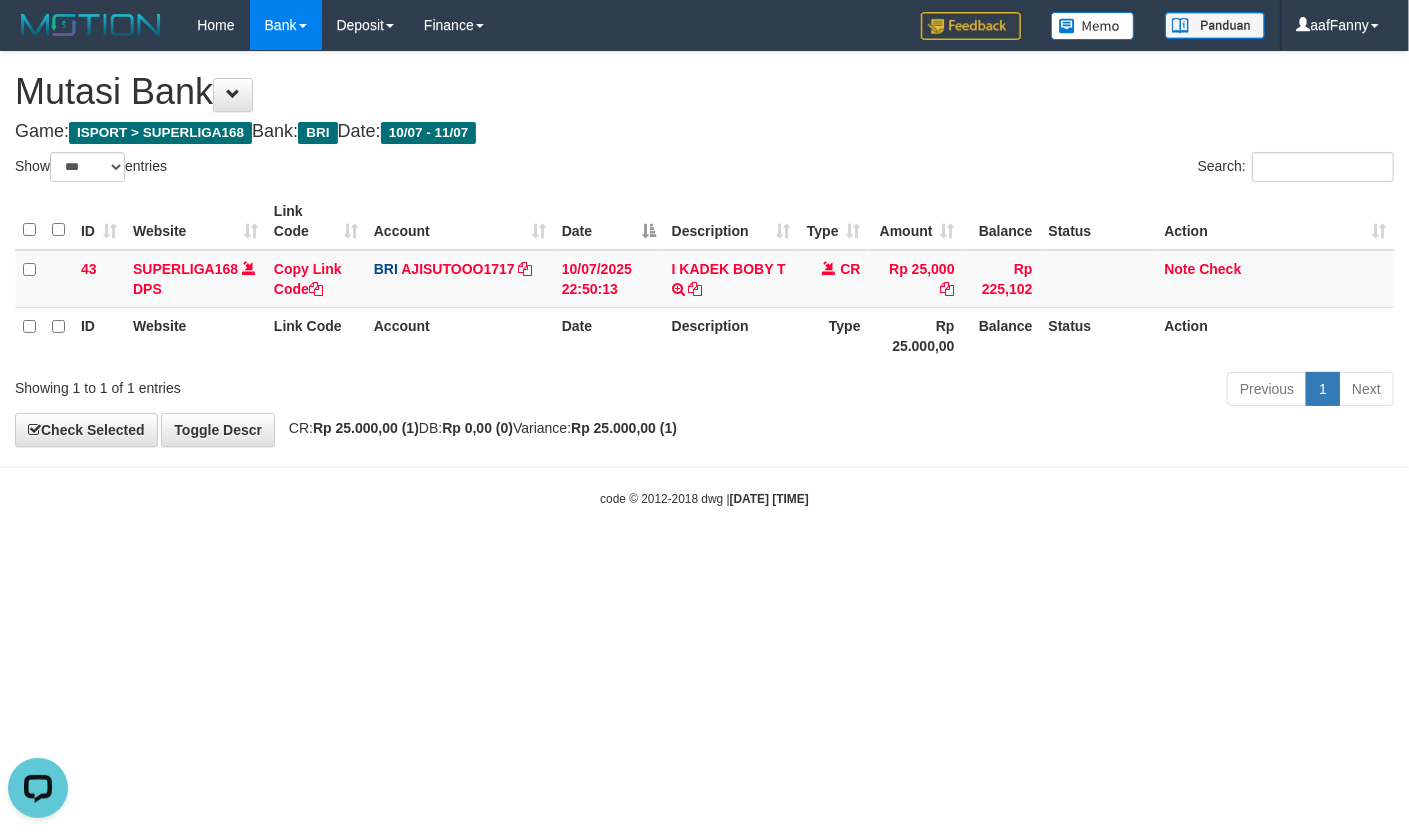 scroll, scrollTop: 0, scrollLeft: 0, axis: both 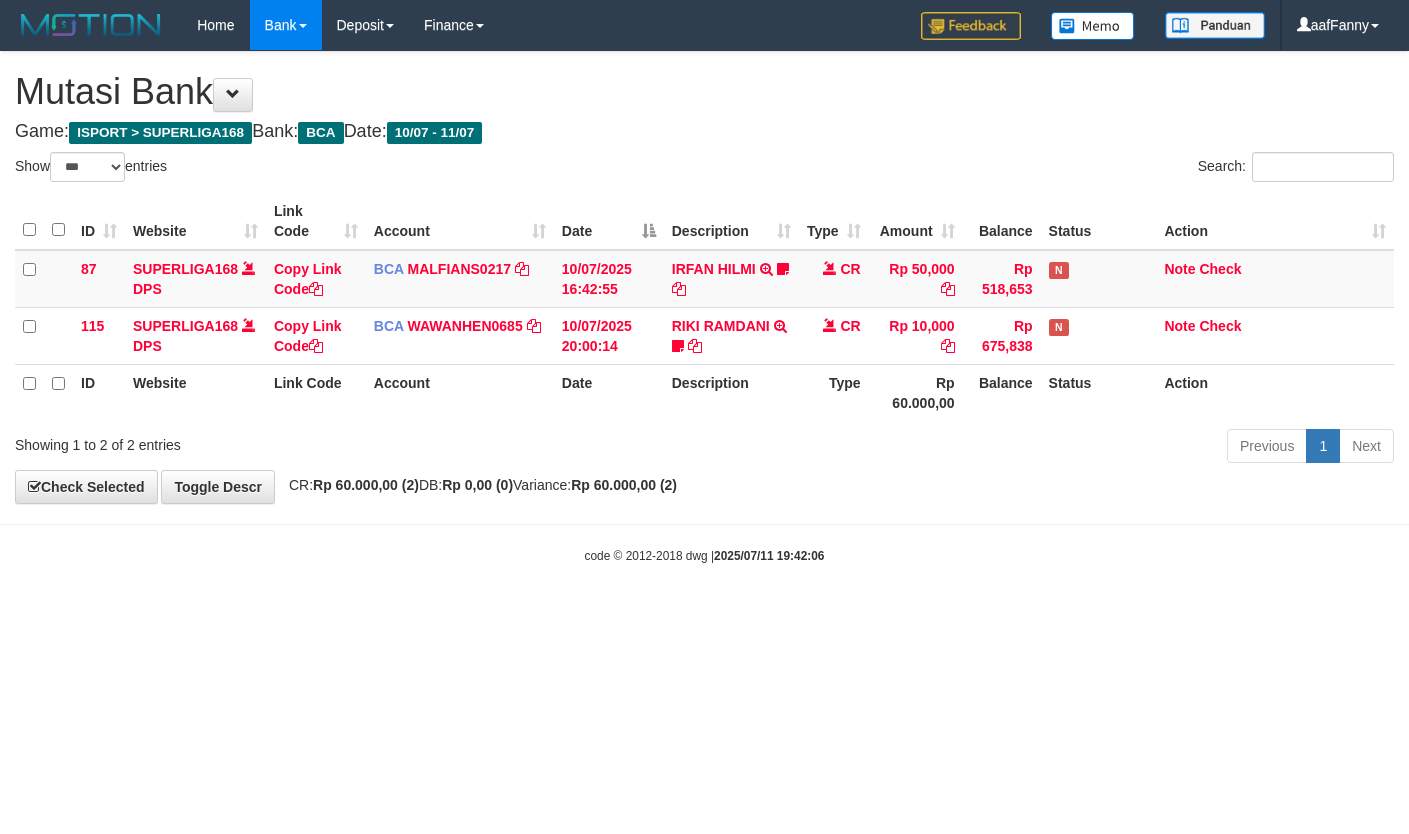 select on "***" 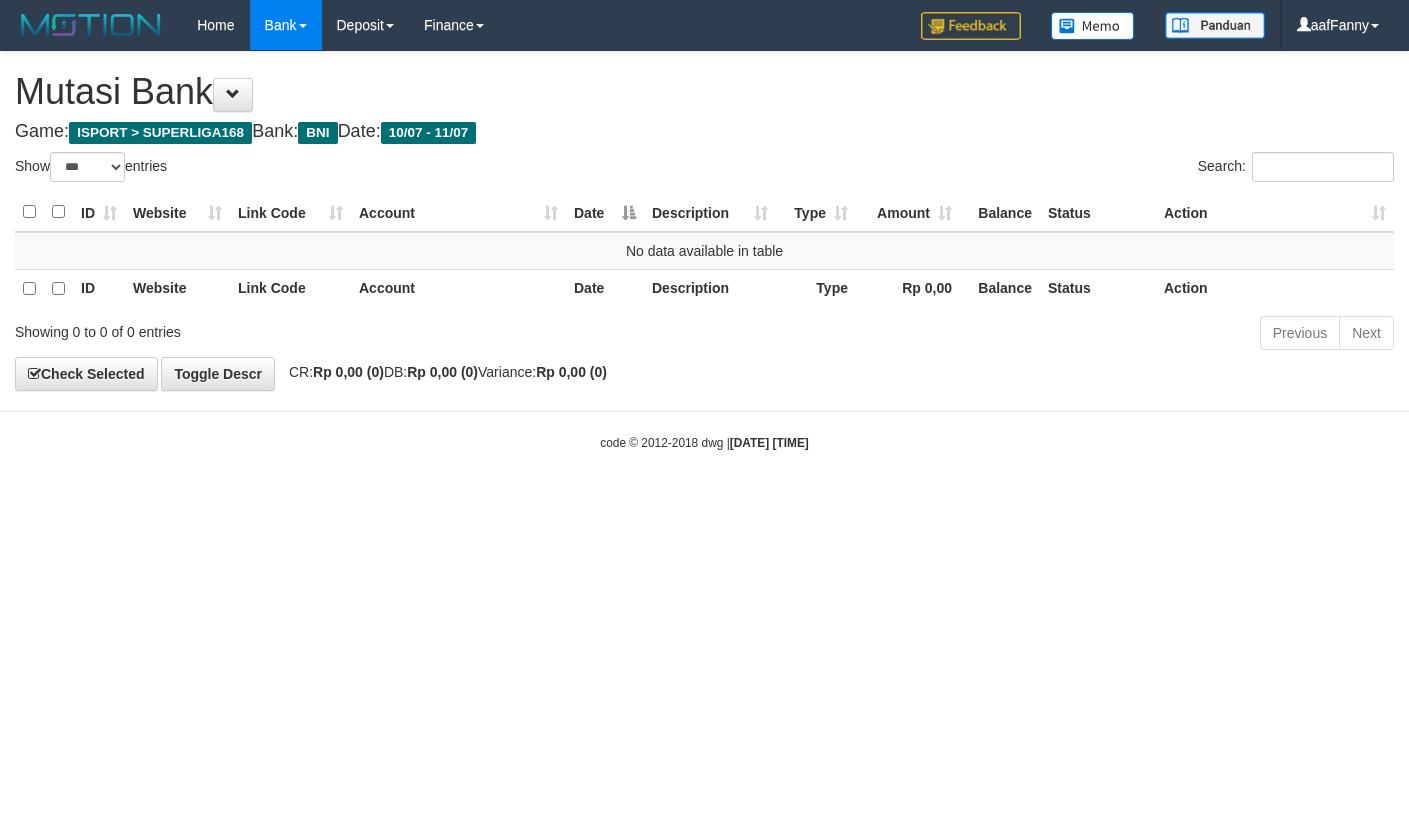 select on "***" 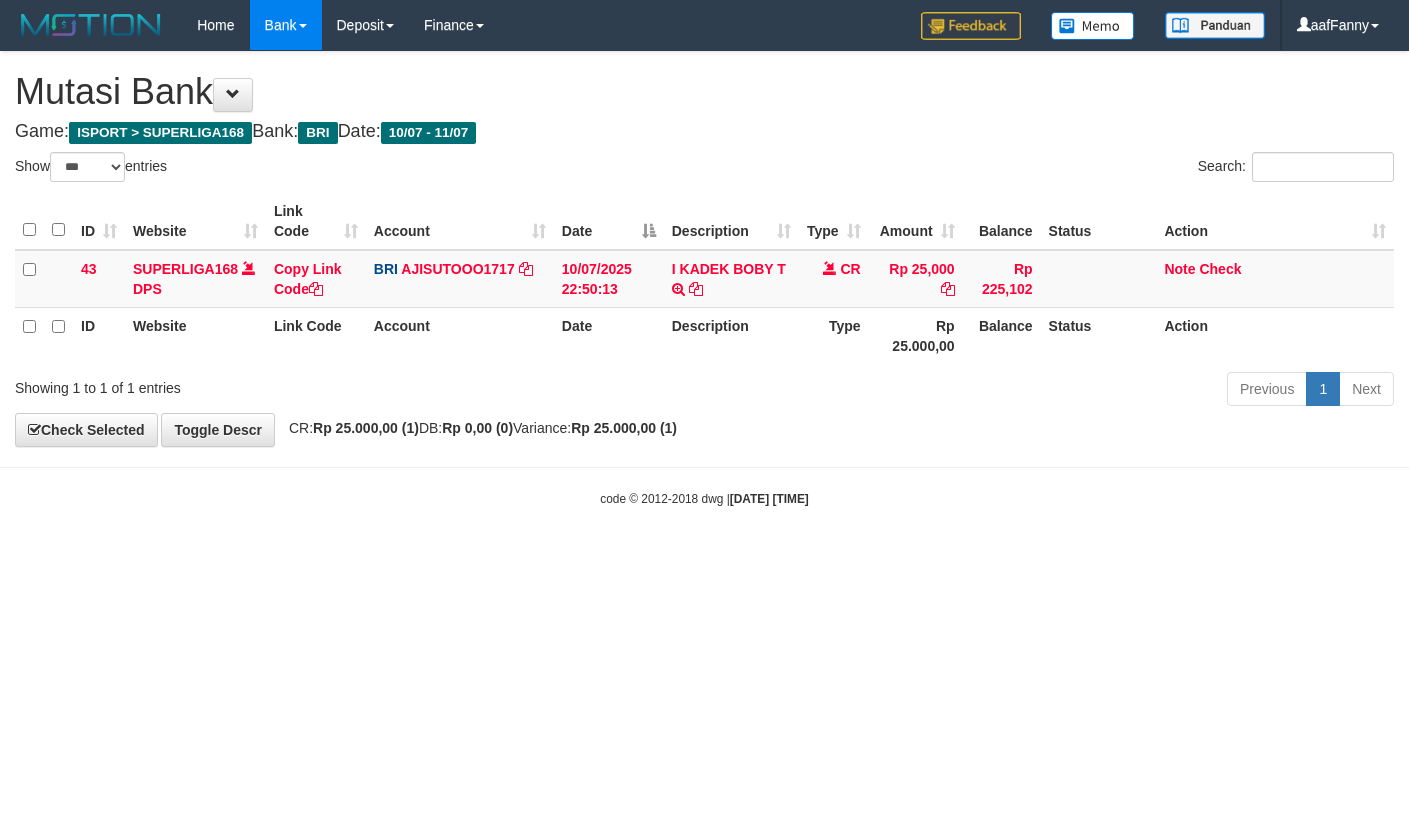 select on "***" 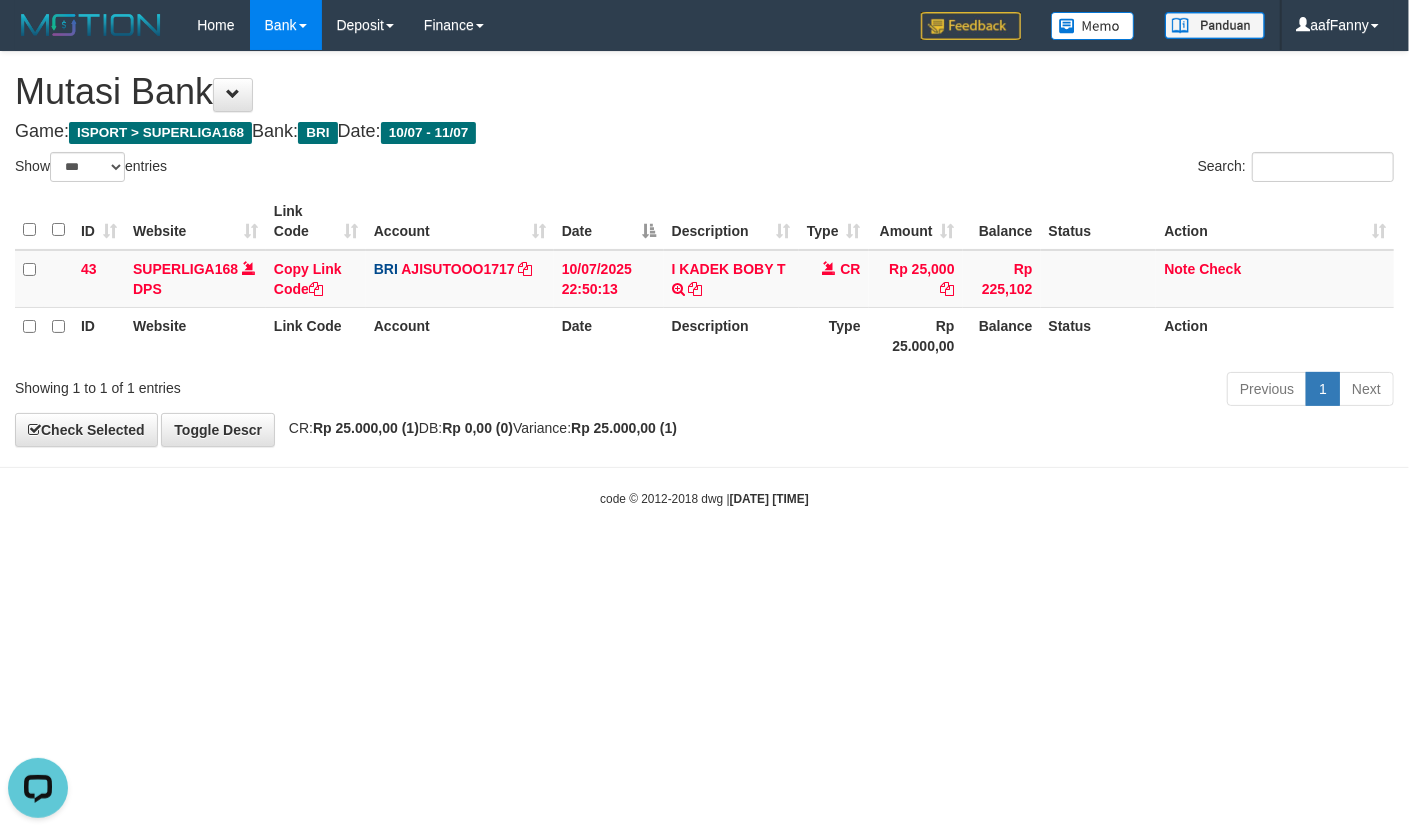 scroll, scrollTop: 0, scrollLeft: 0, axis: both 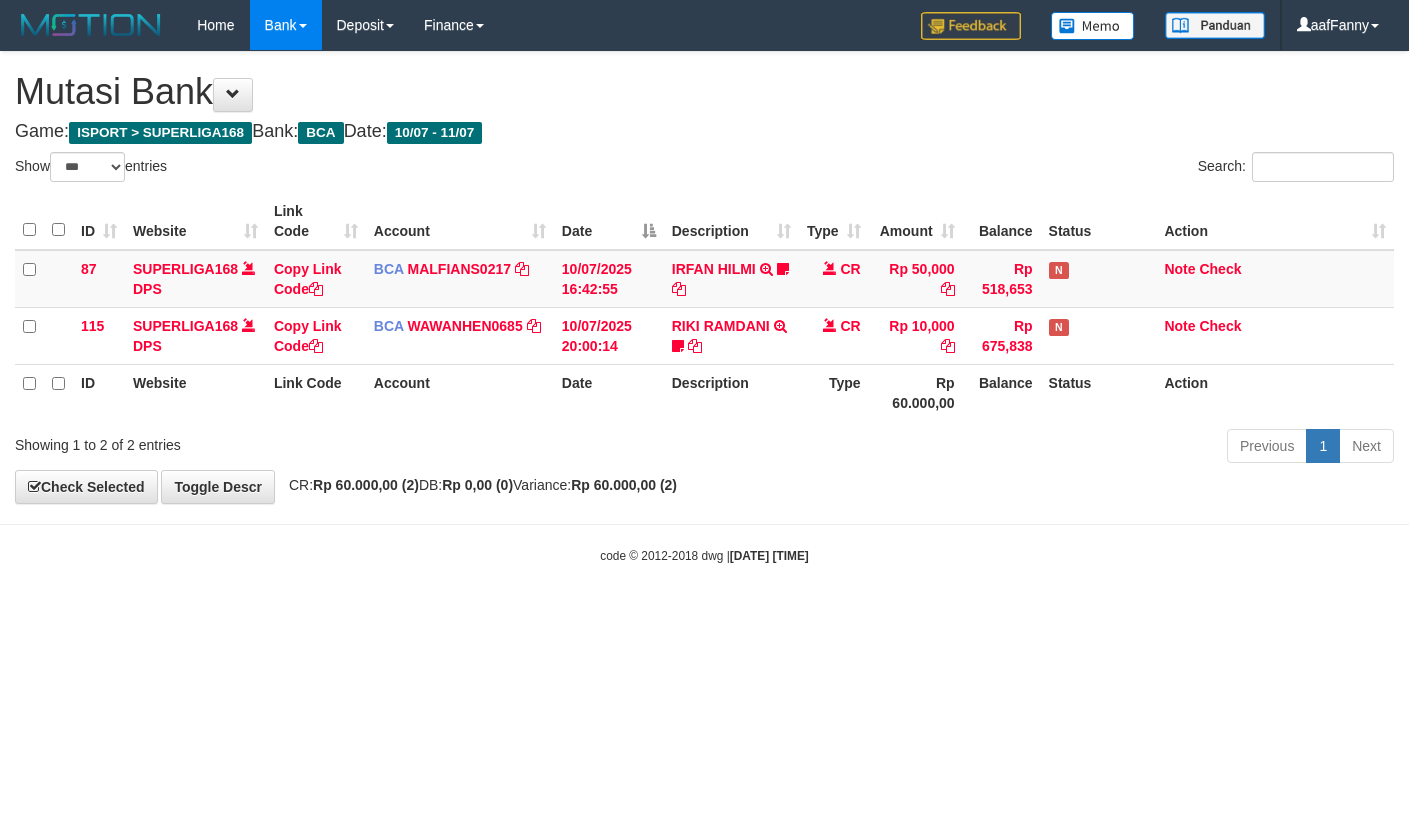 select on "***" 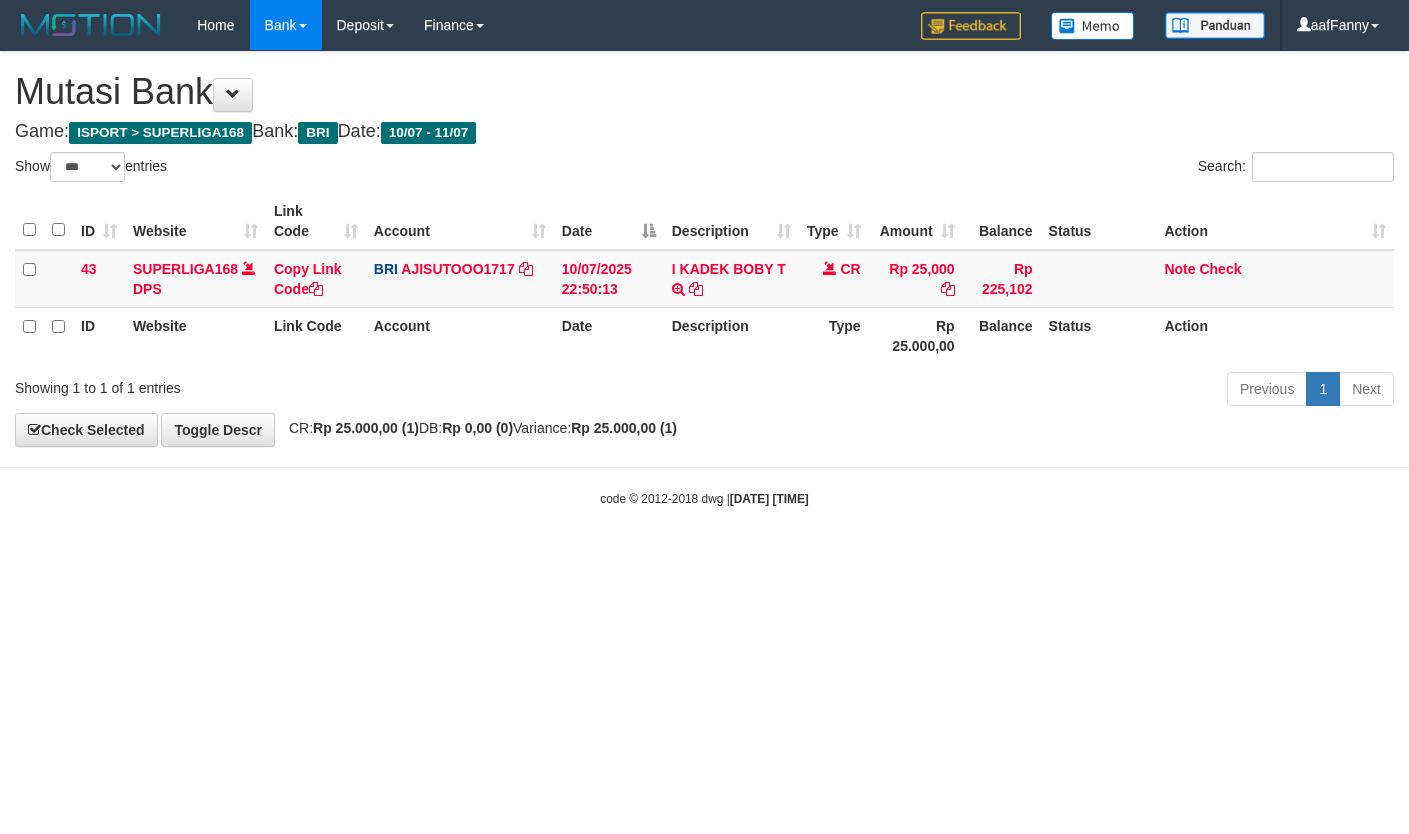 select on "***" 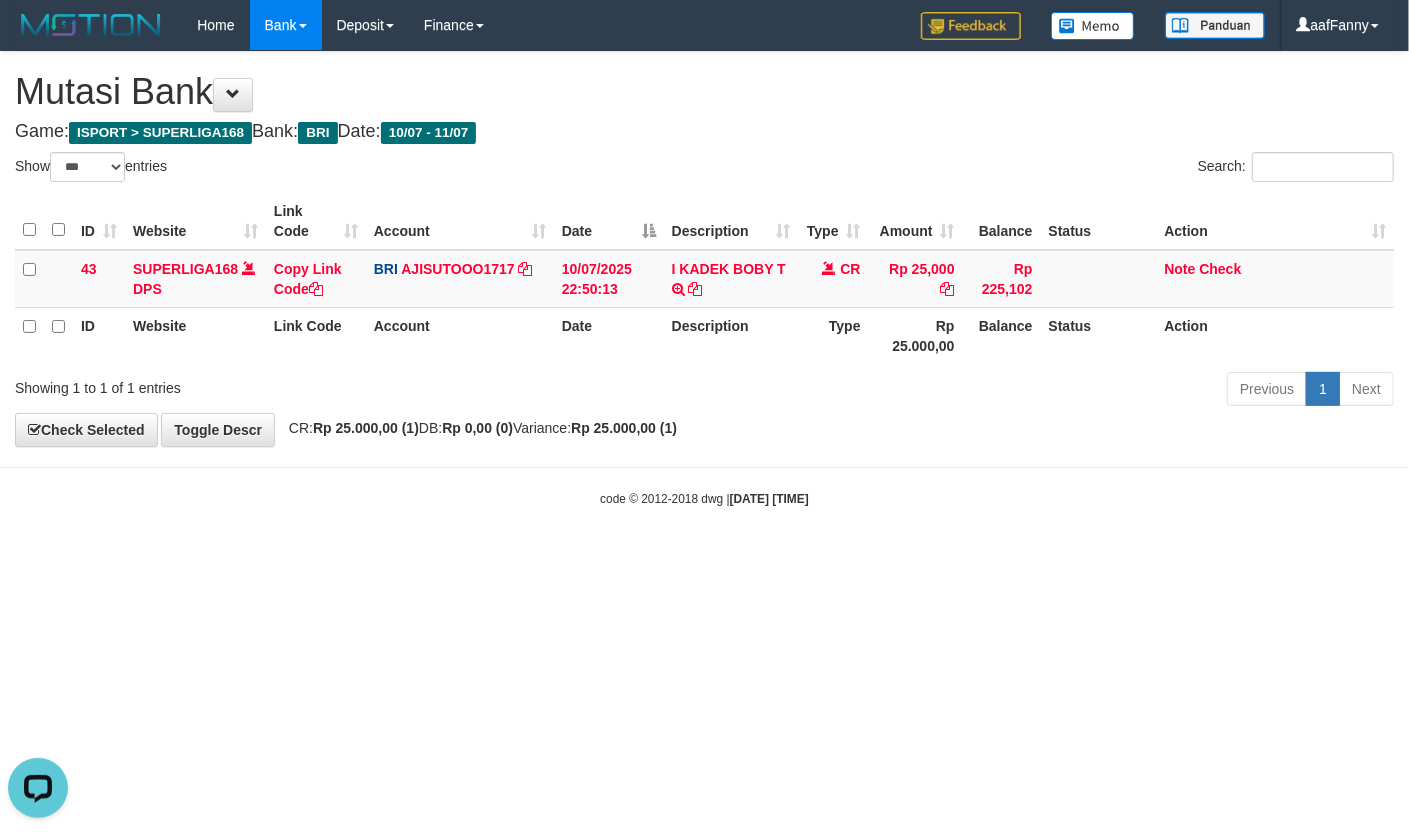 scroll, scrollTop: 0, scrollLeft: 0, axis: both 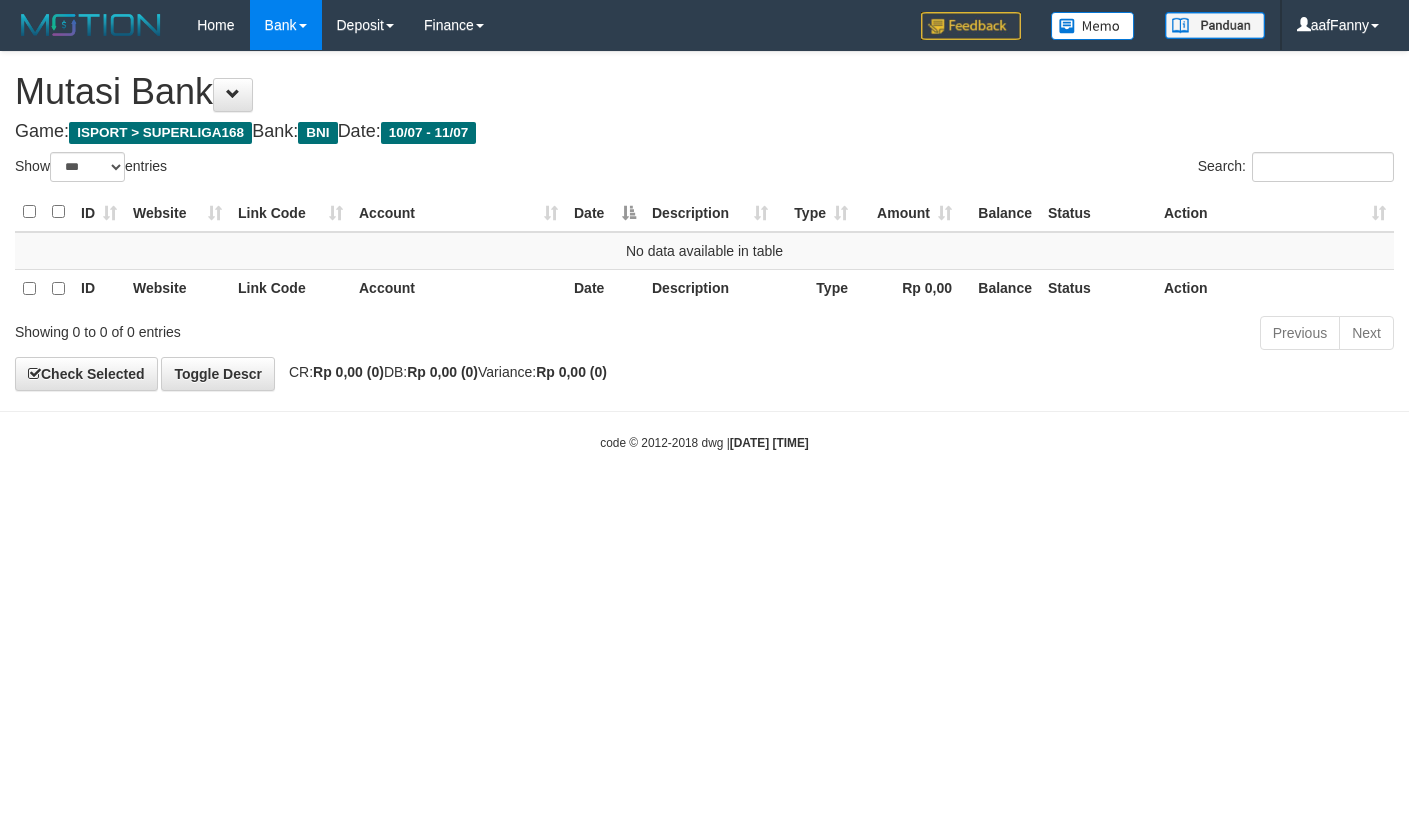 select on "***" 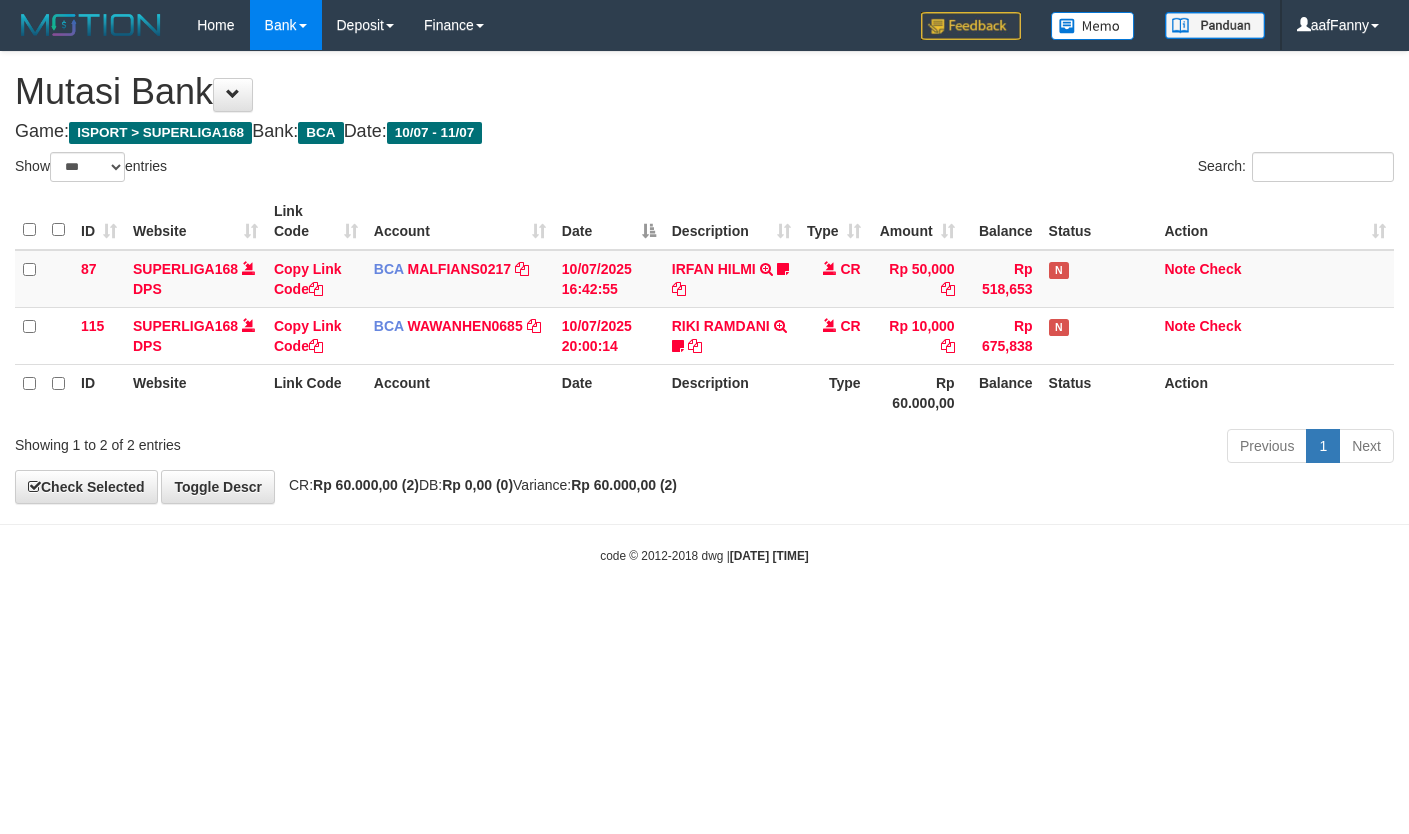 select on "***" 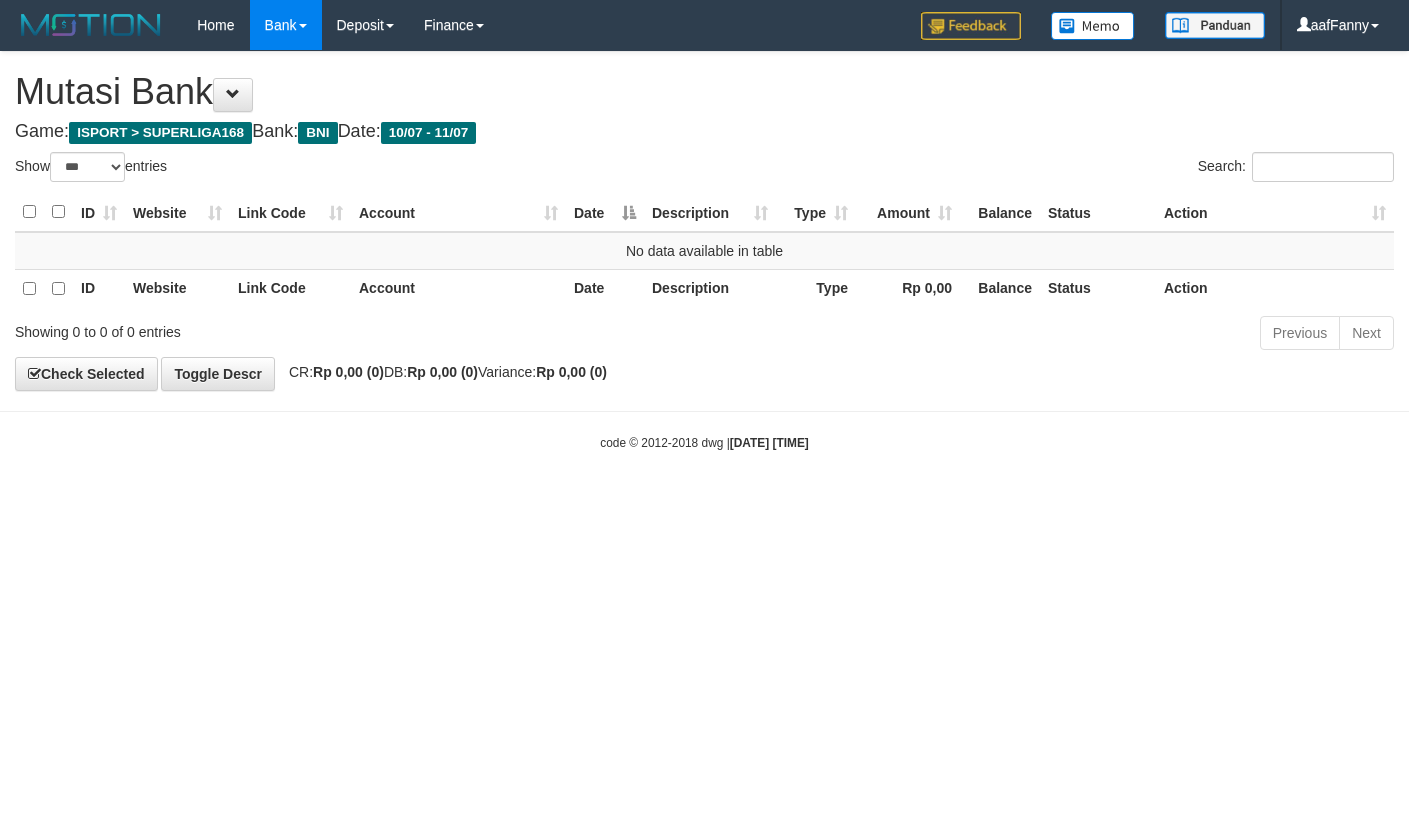 select on "***" 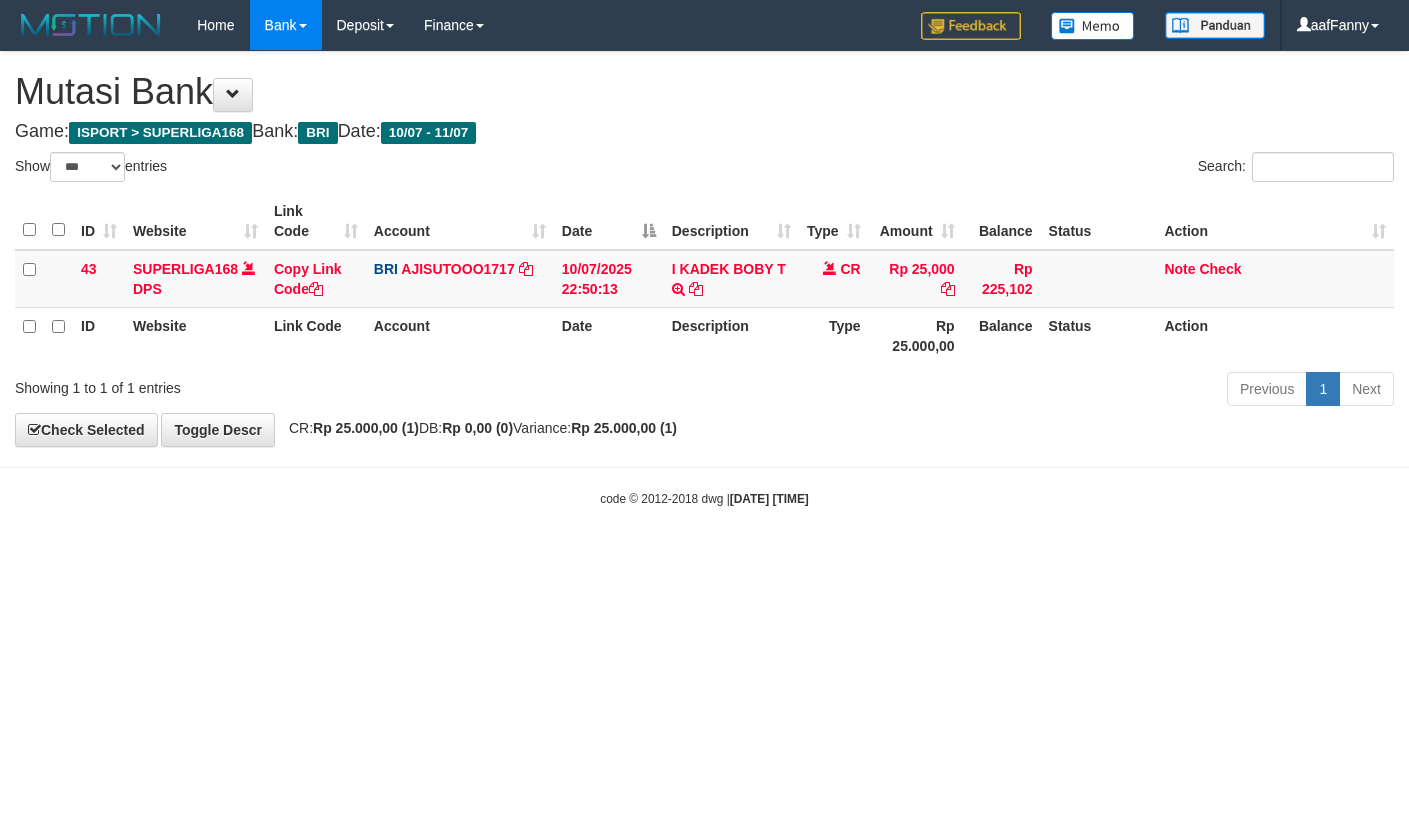 select on "***" 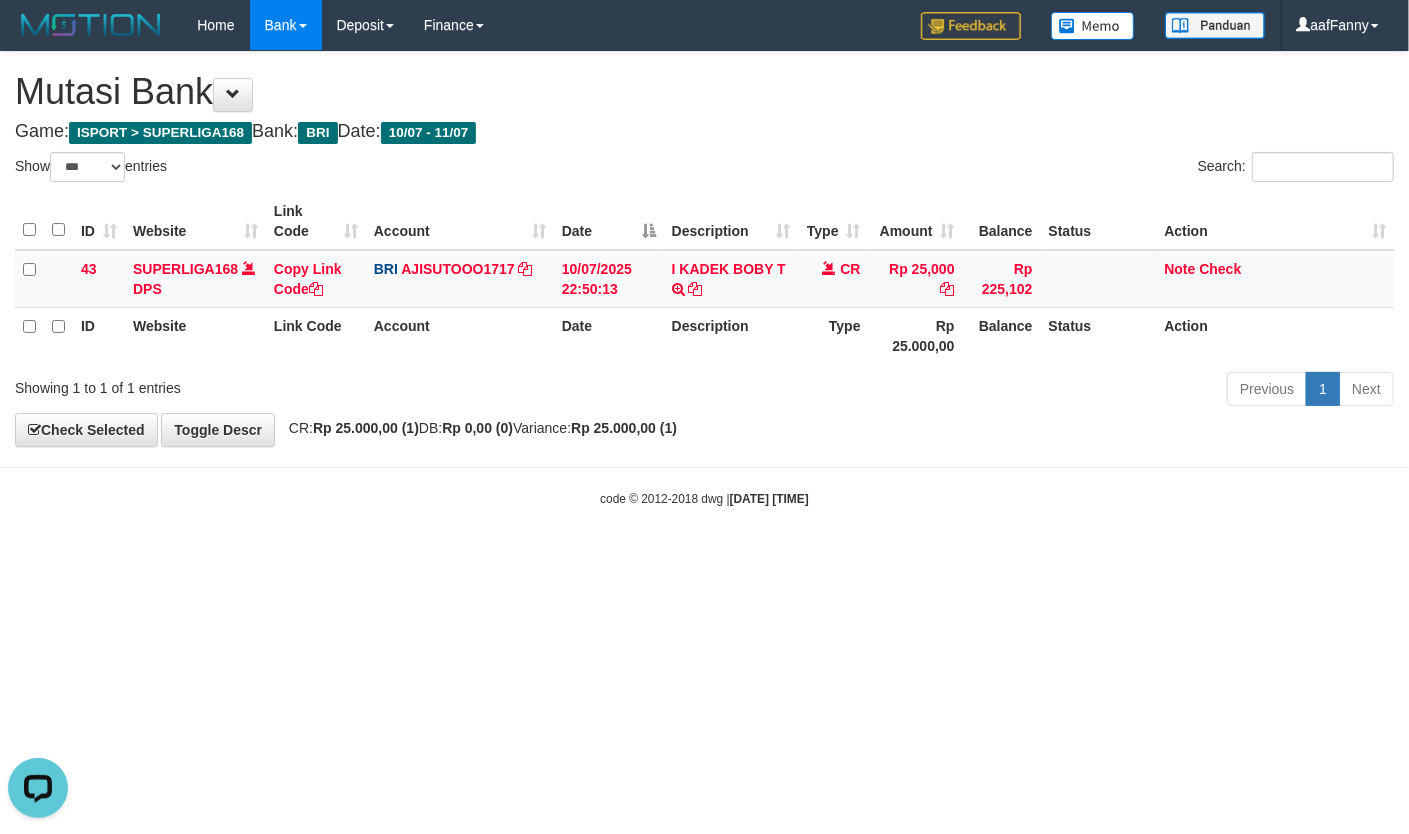 scroll, scrollTop: 0, scrollLeft: 0, axis: both 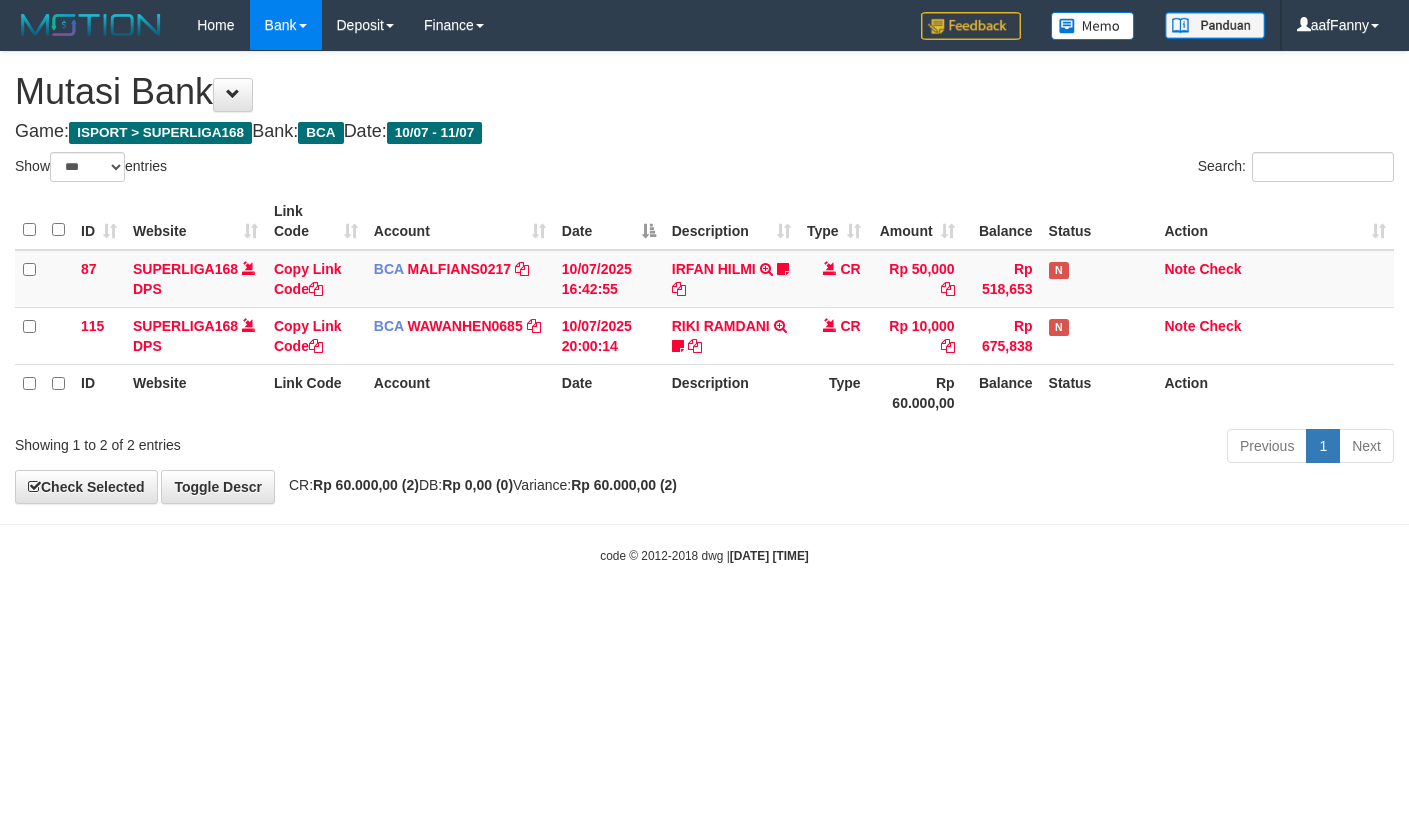 select on "***" 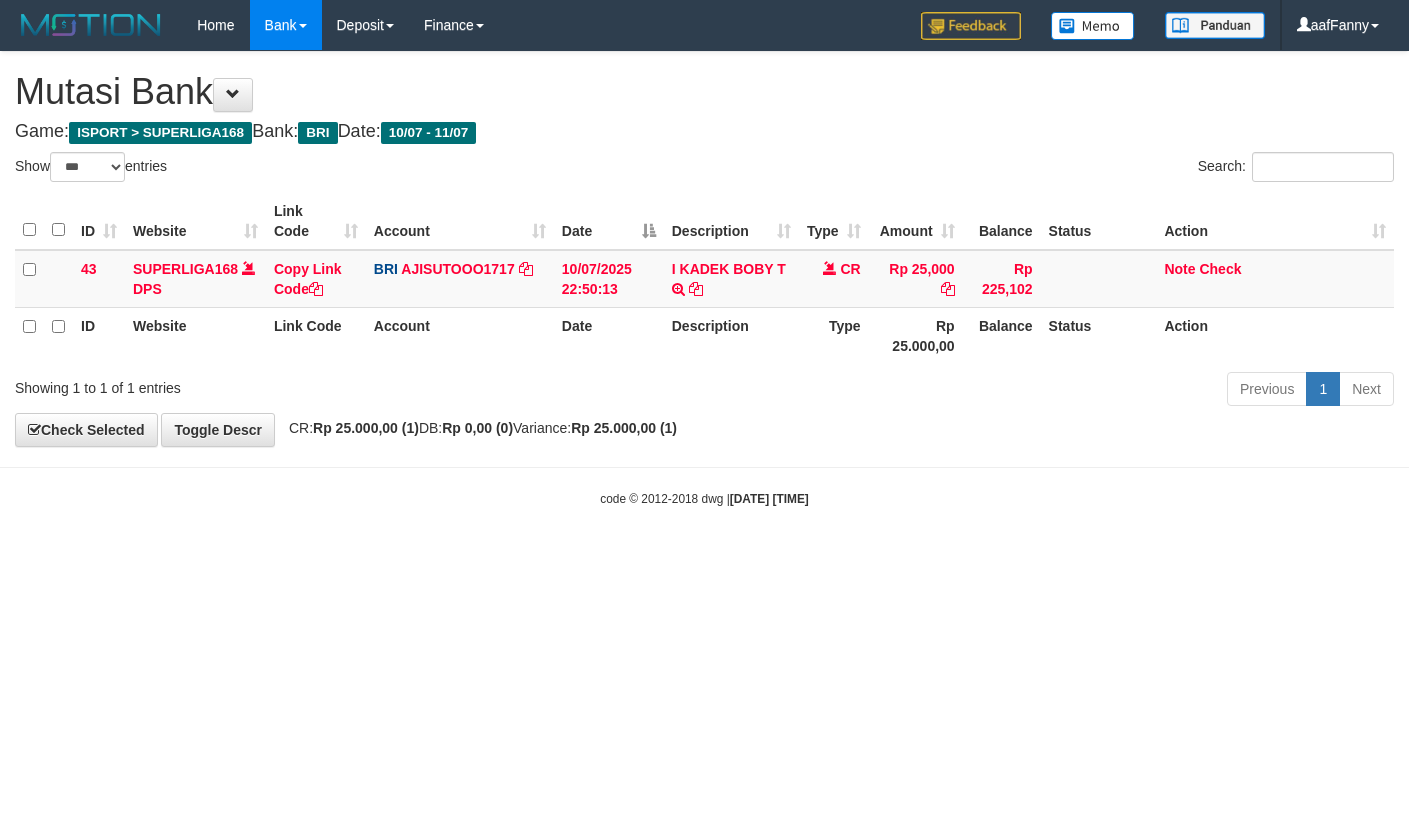 select on "***" 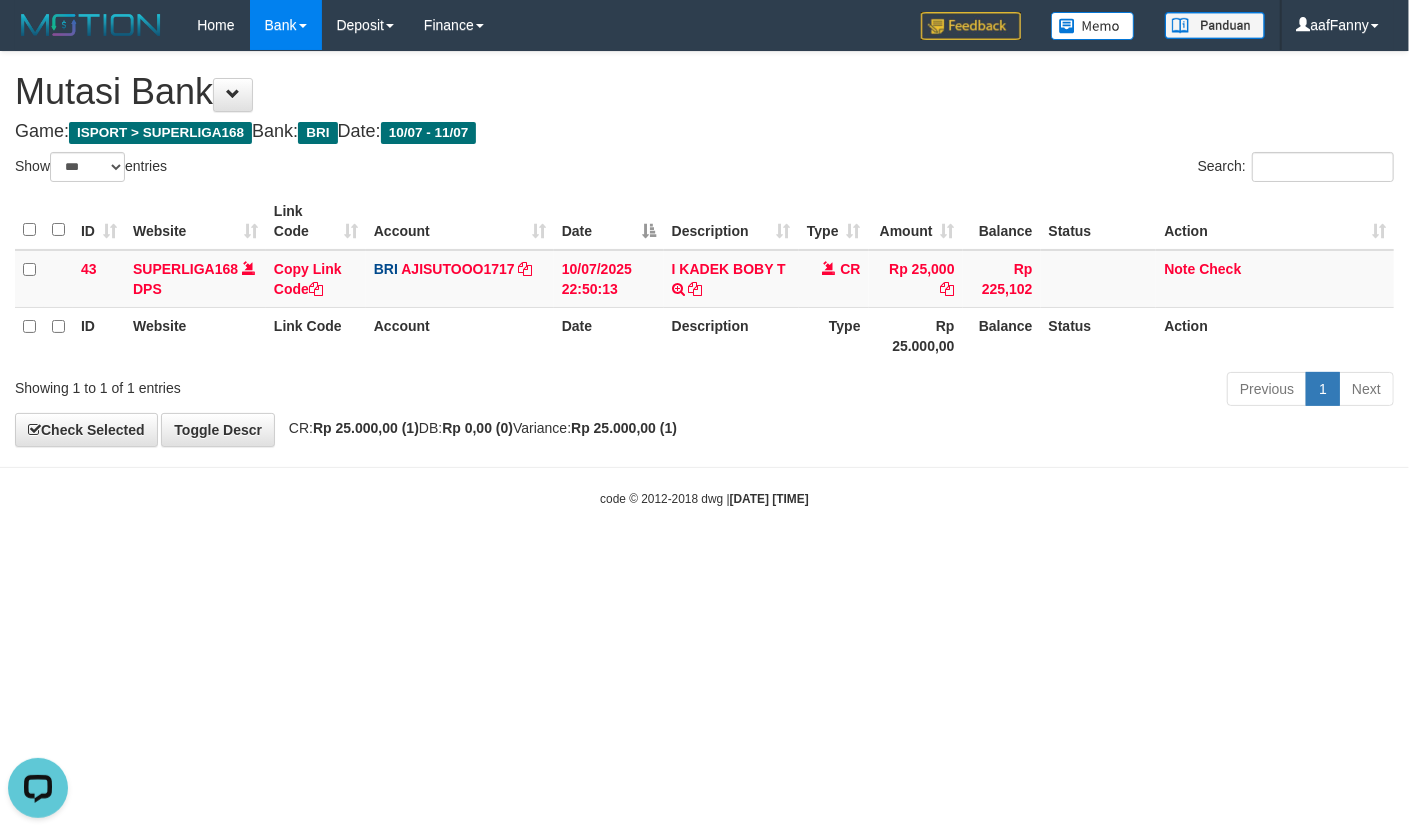 scroll, scrollTop: 0, scrollLeft: 0, axis: both 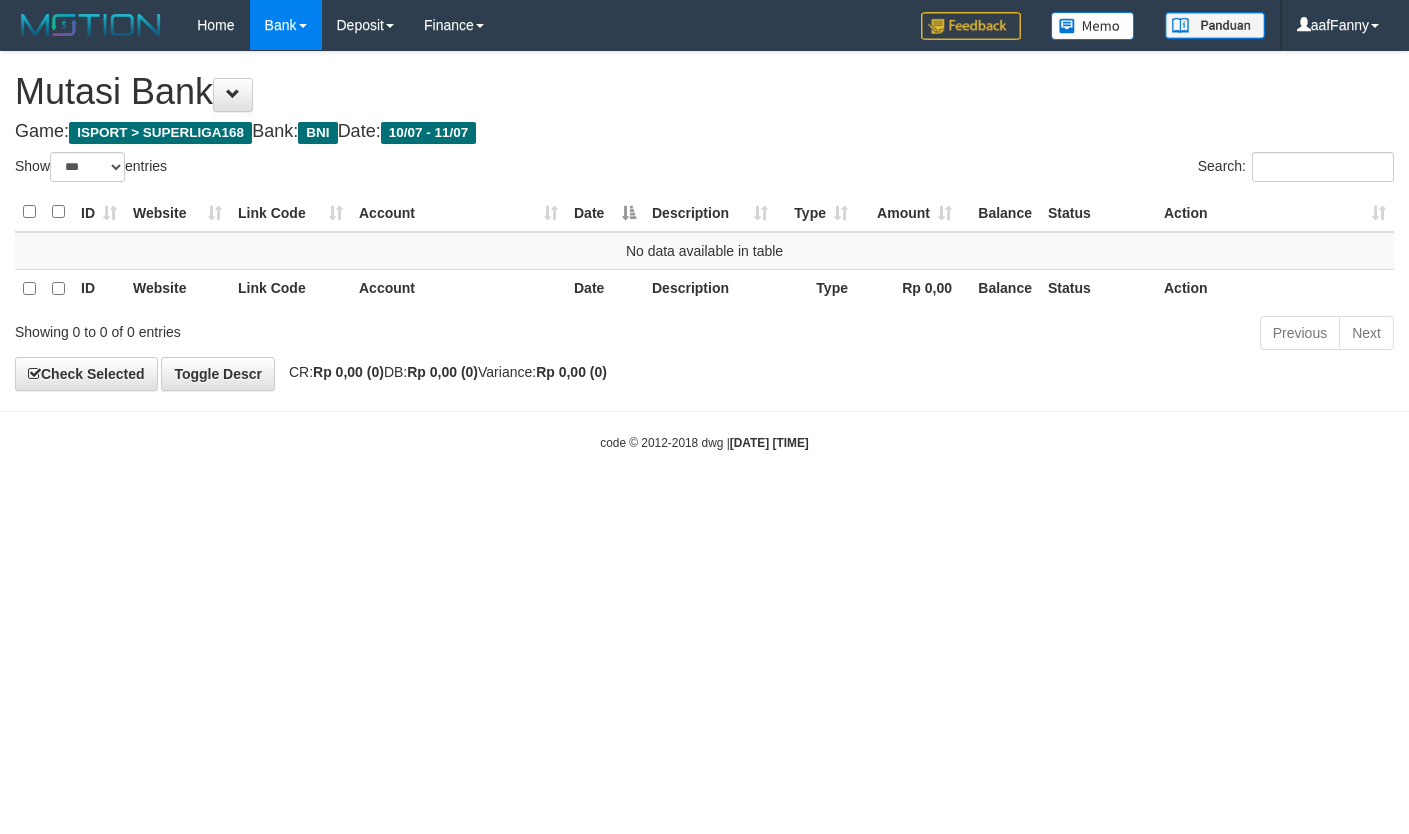select on "***" 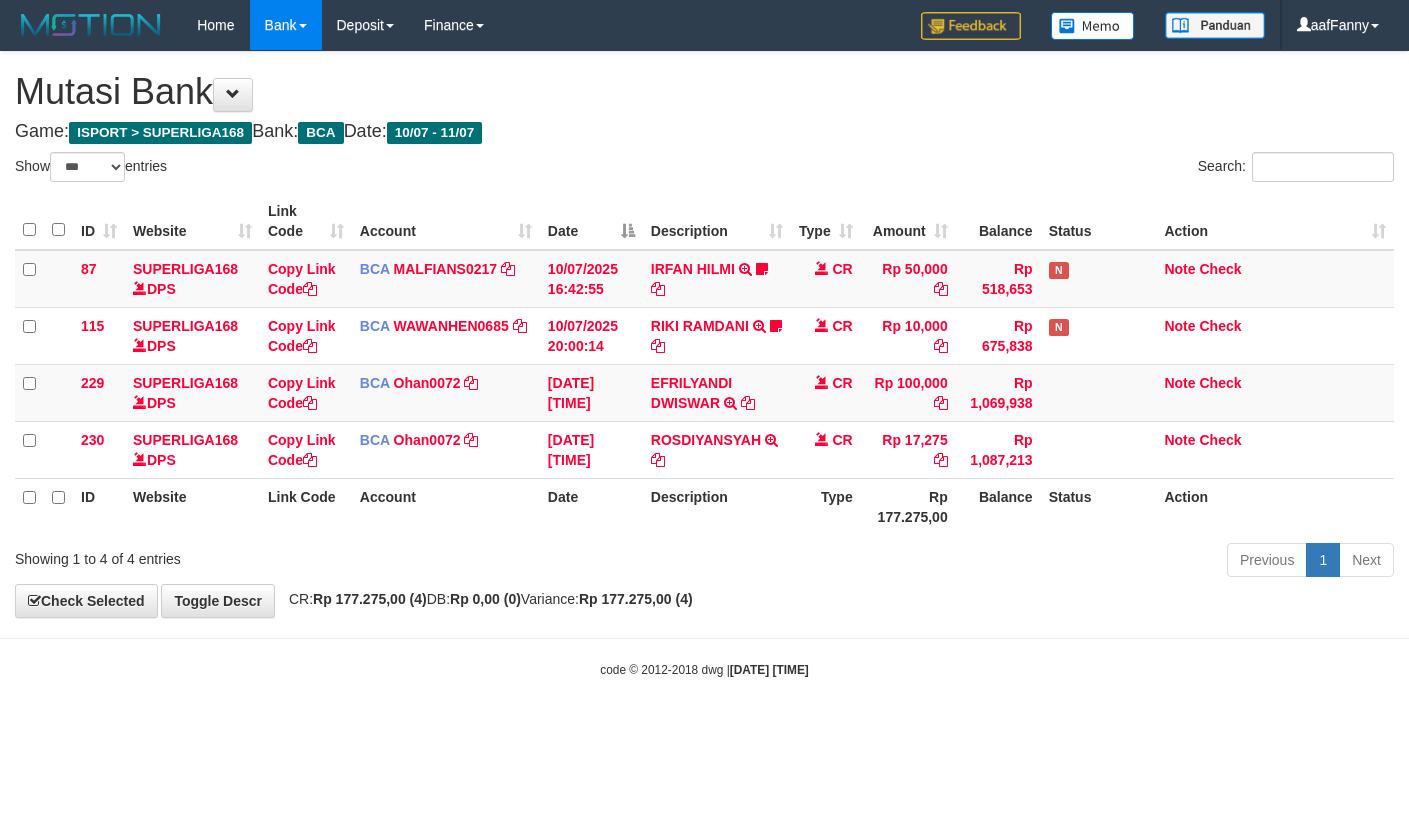 select on "***" 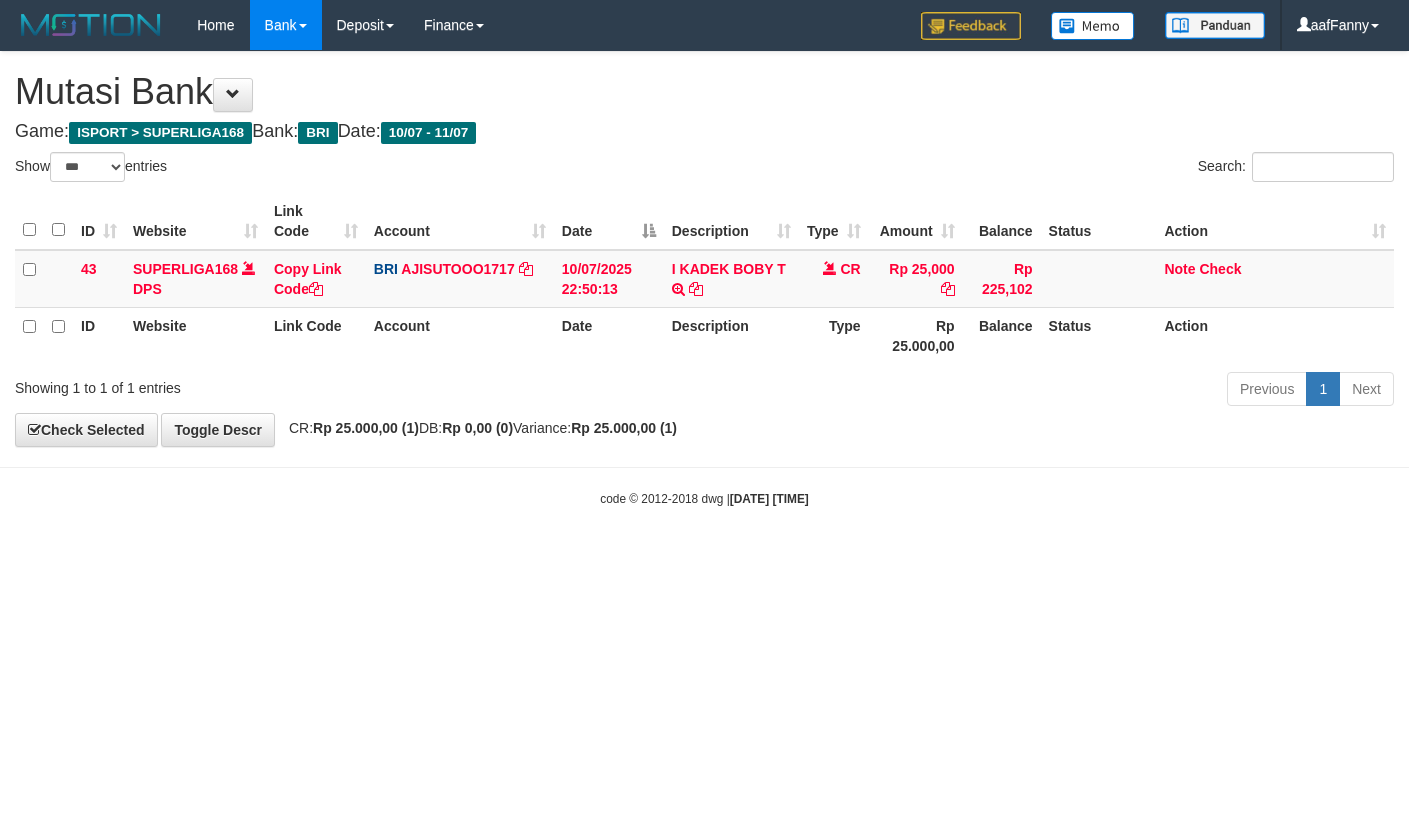 select on "***" 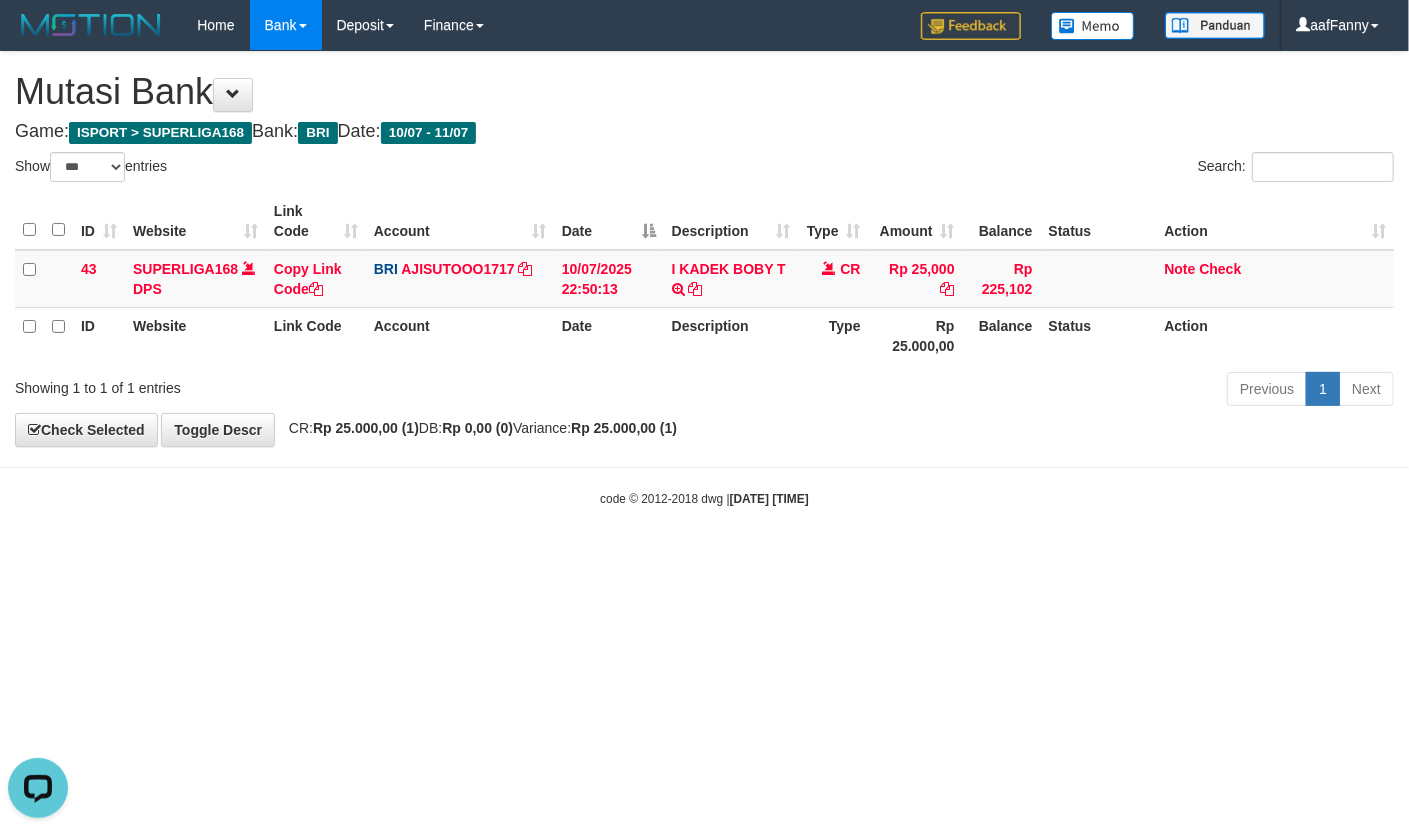 scroll, scrollTop: 0, scrollLeft: 0, axis: both 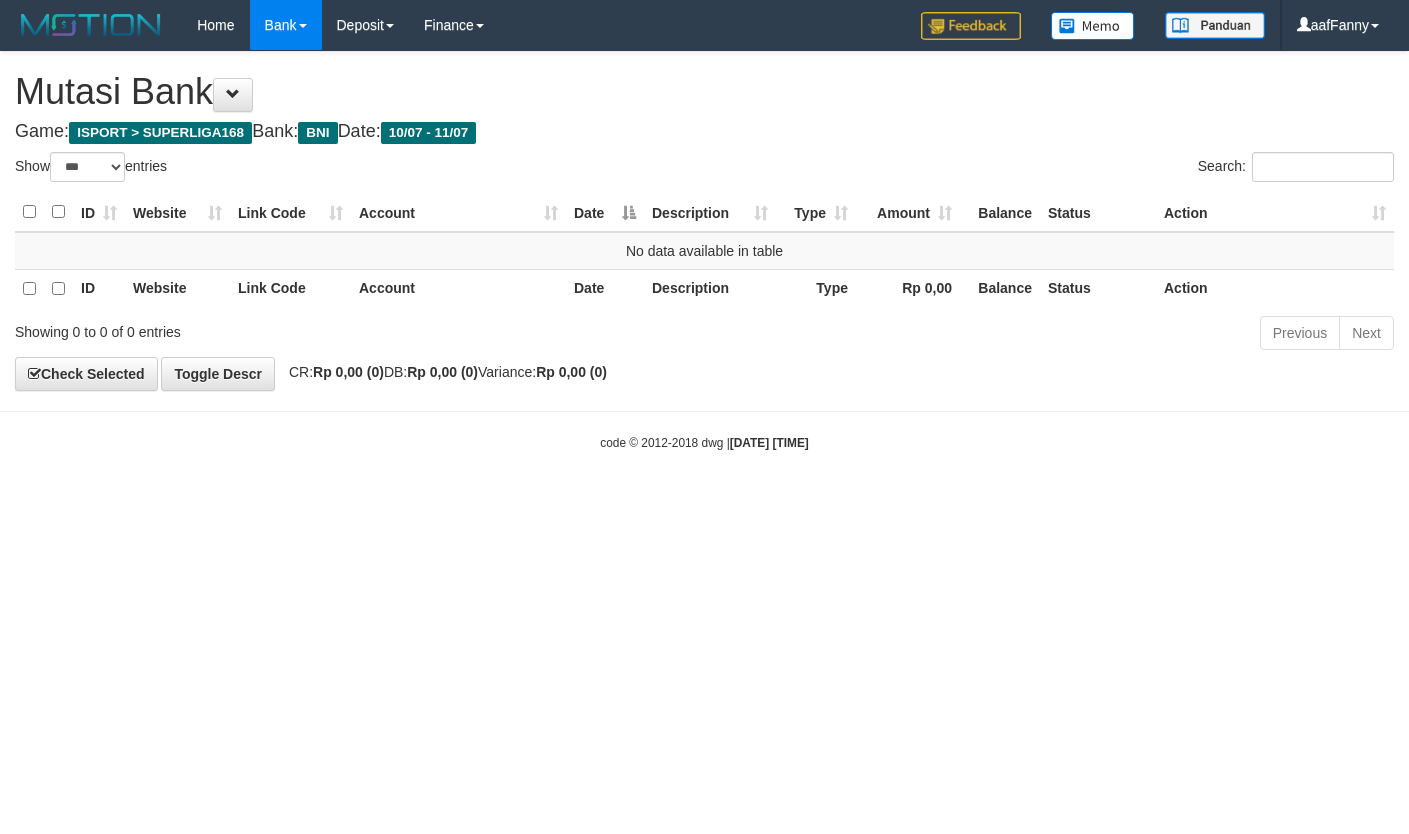 select on "***" 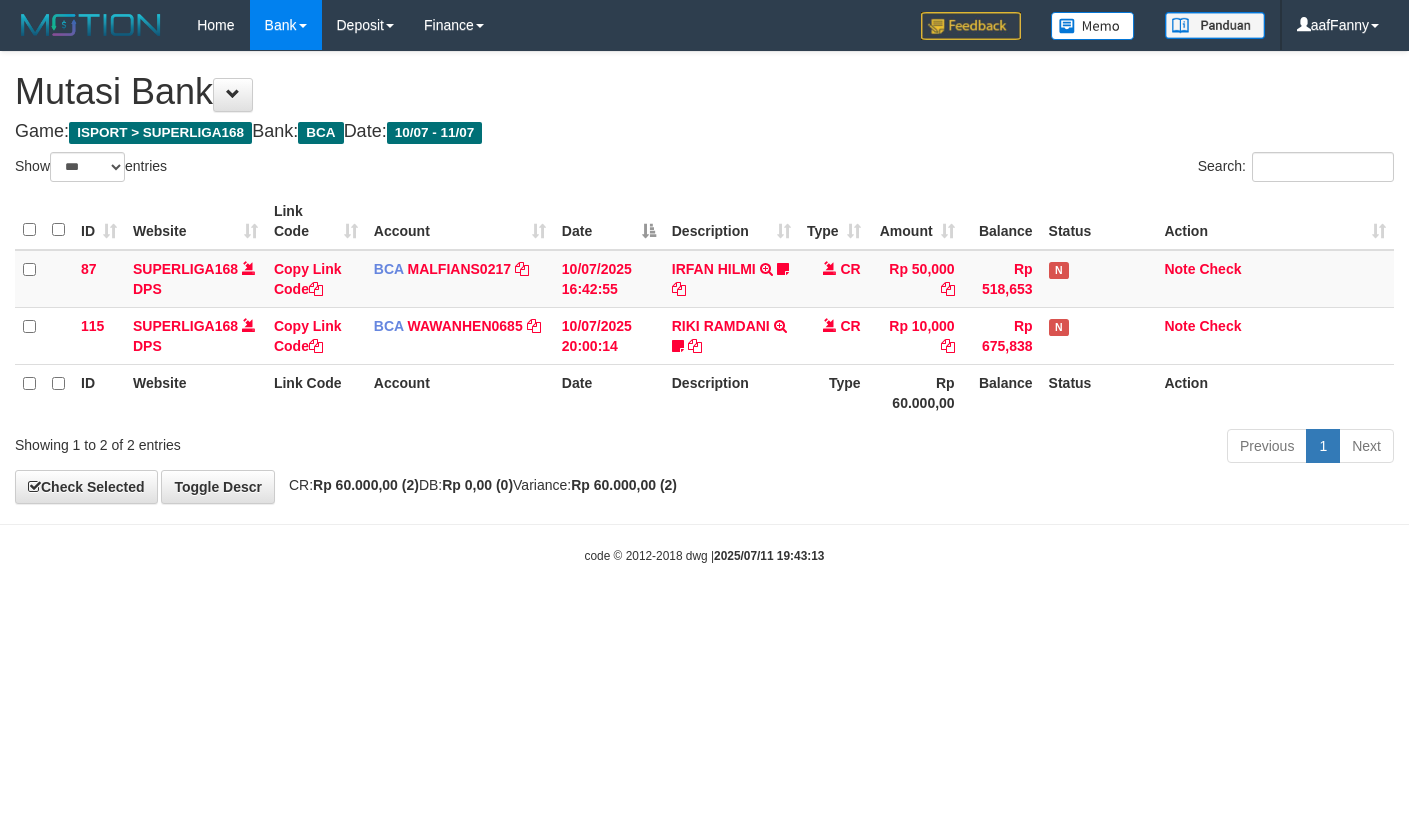 select on "***" 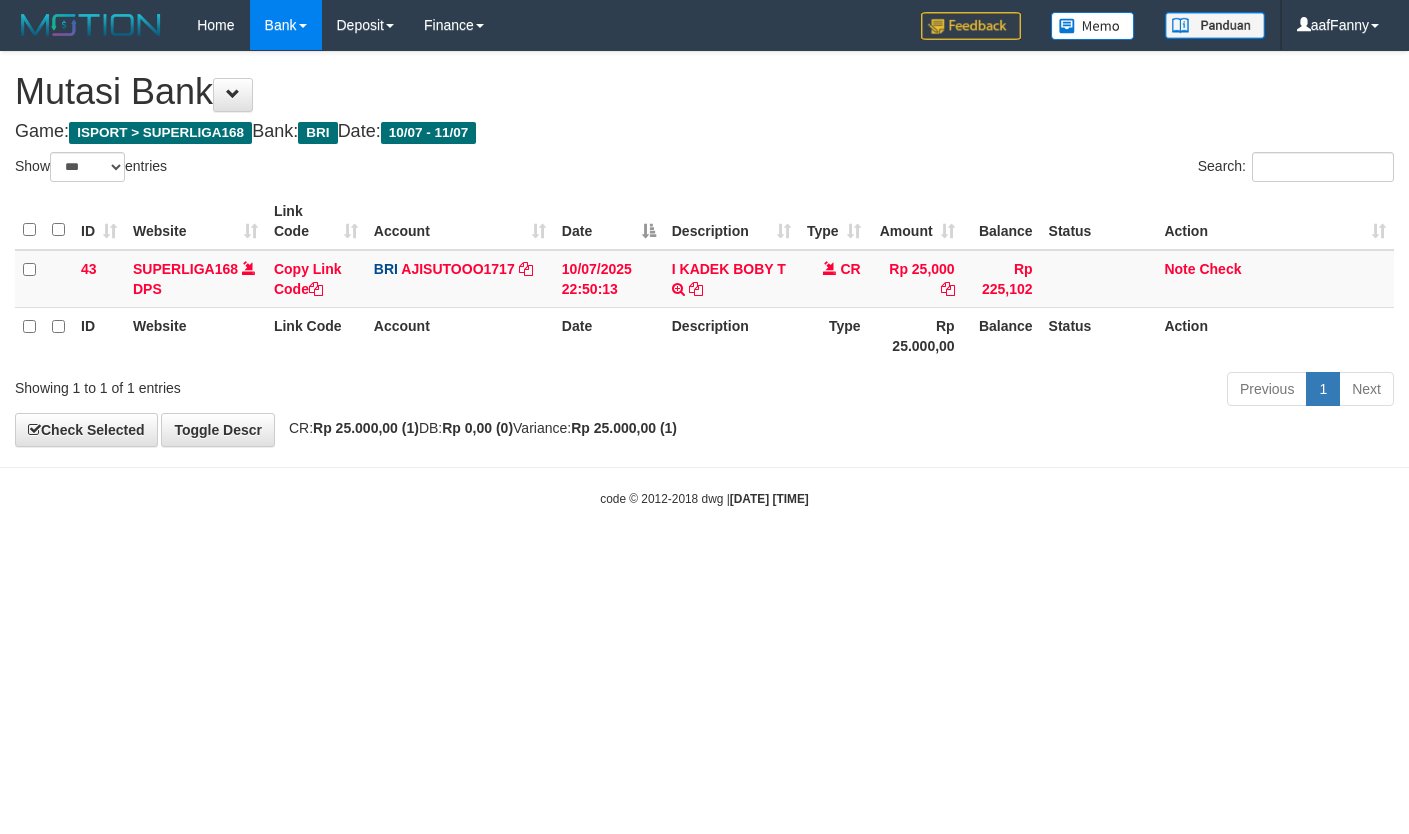 select on "***" 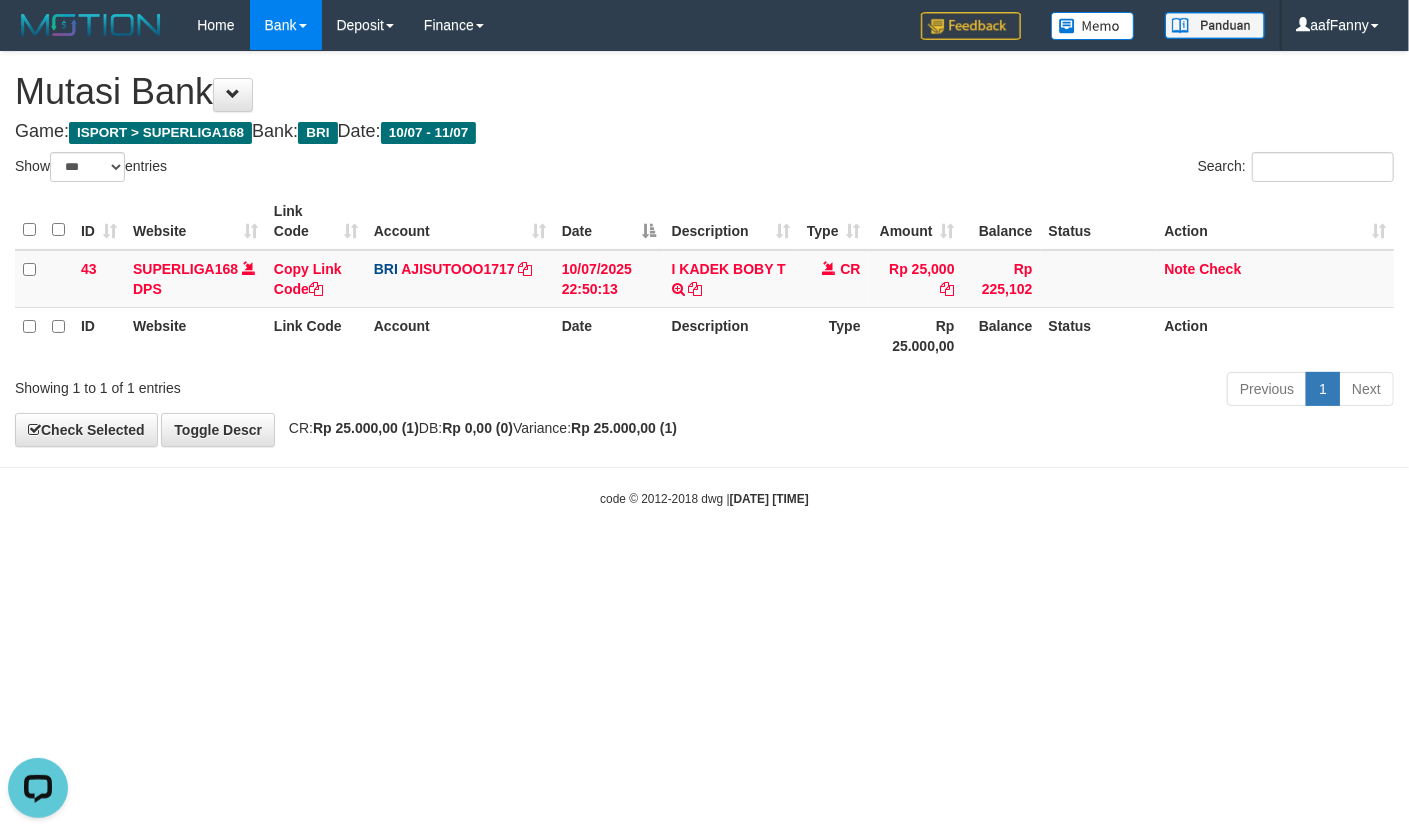 scroll, scrollTop: 0, scrollLeft: 0, axis: both 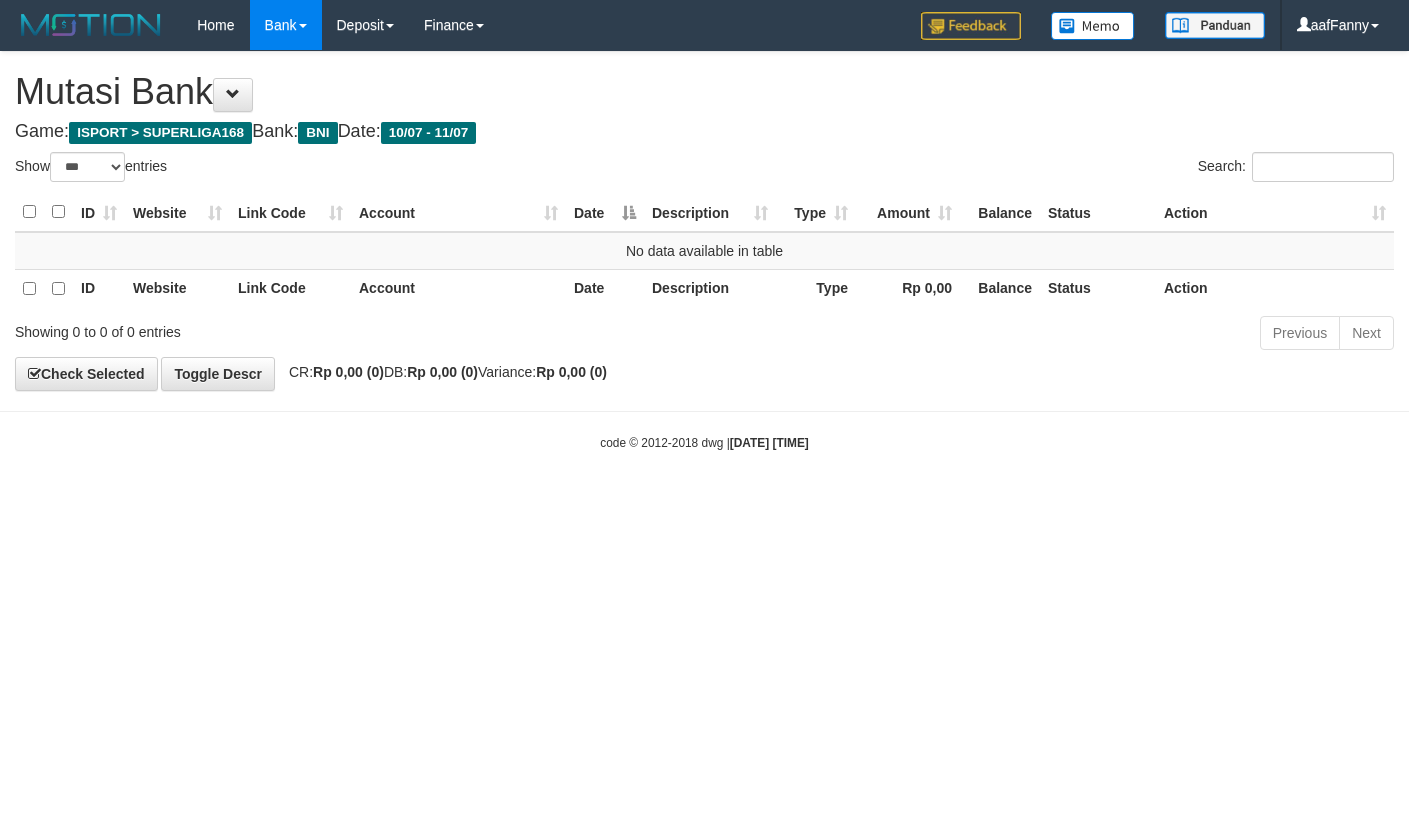 select on "***" 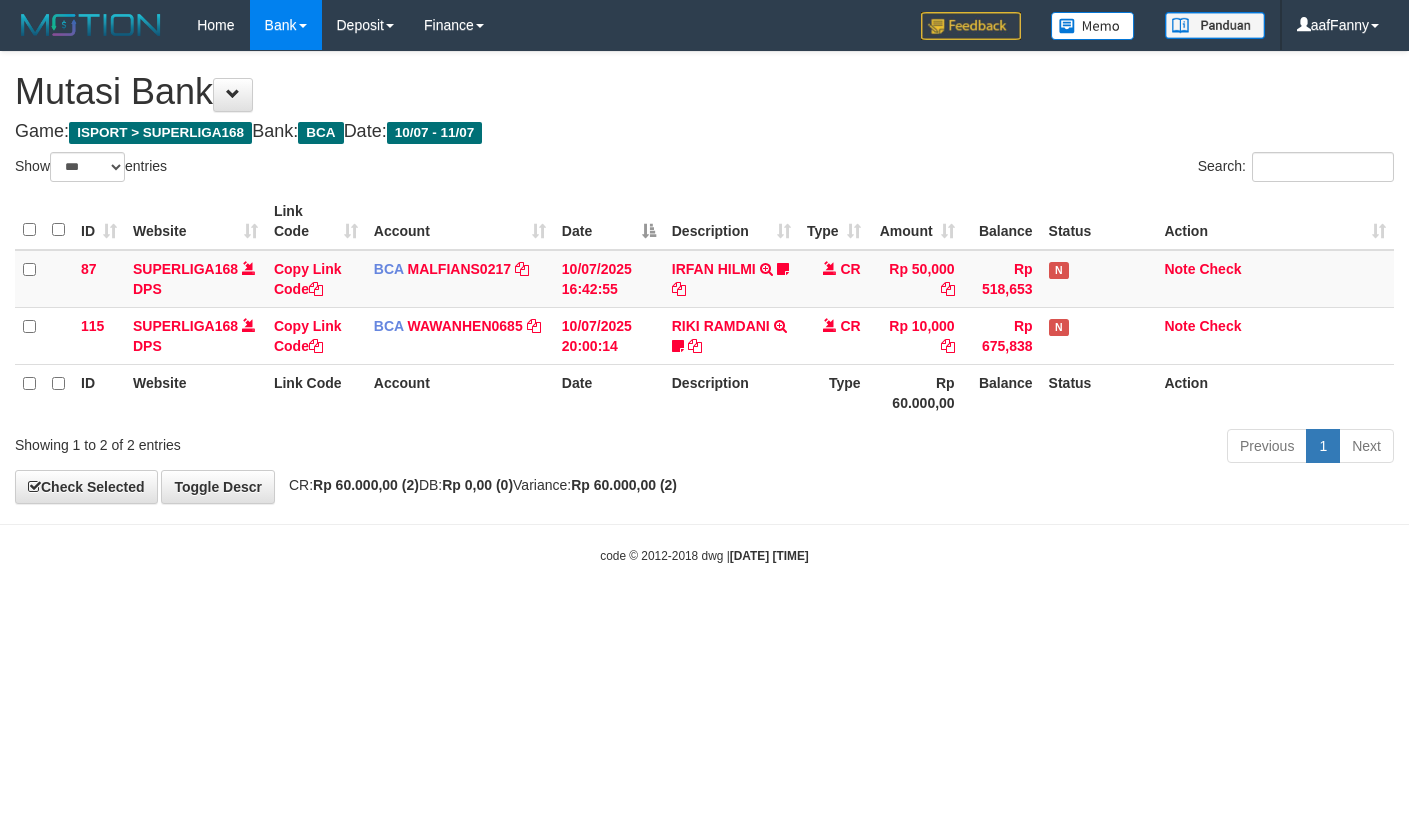 select on "***" 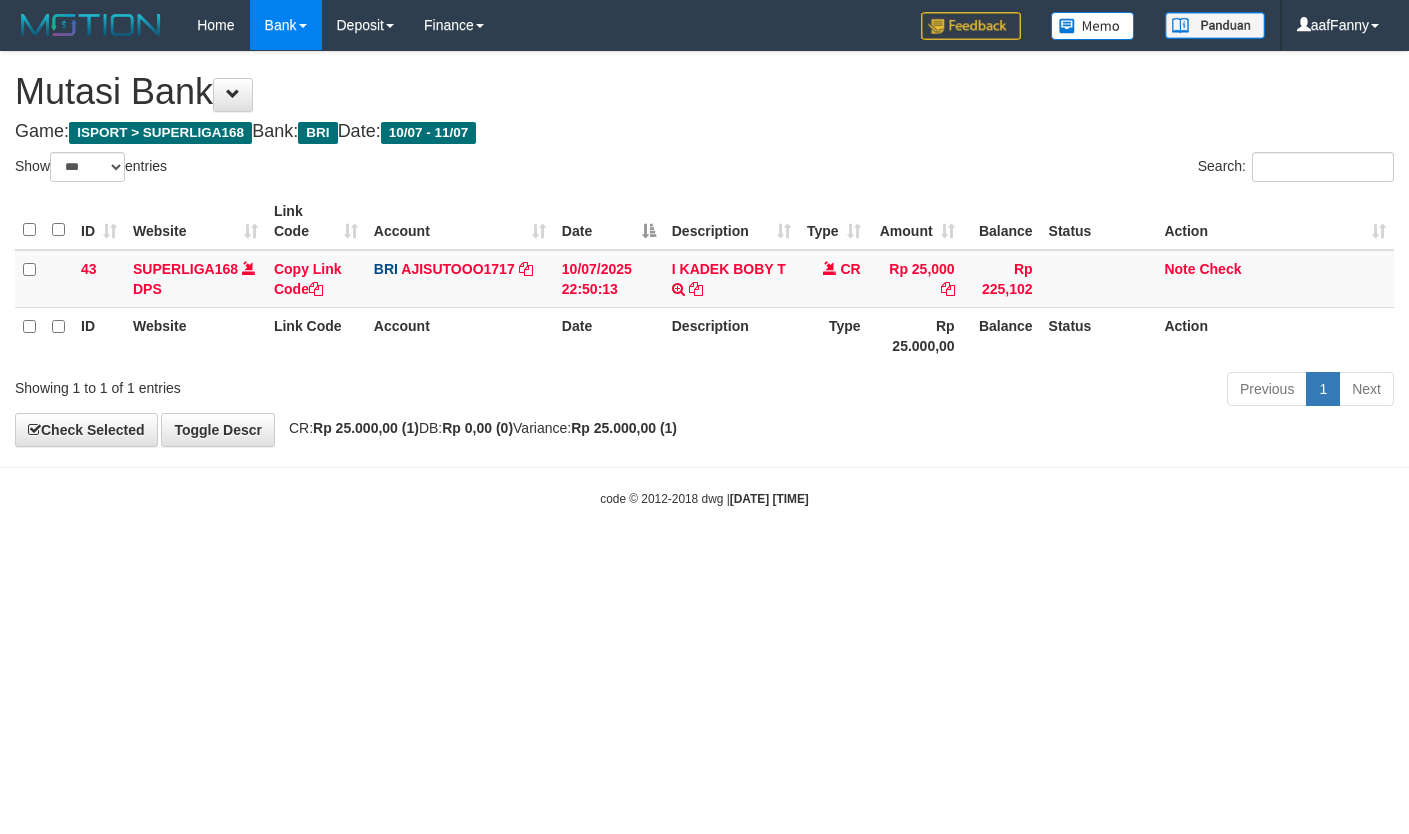 select on "***" 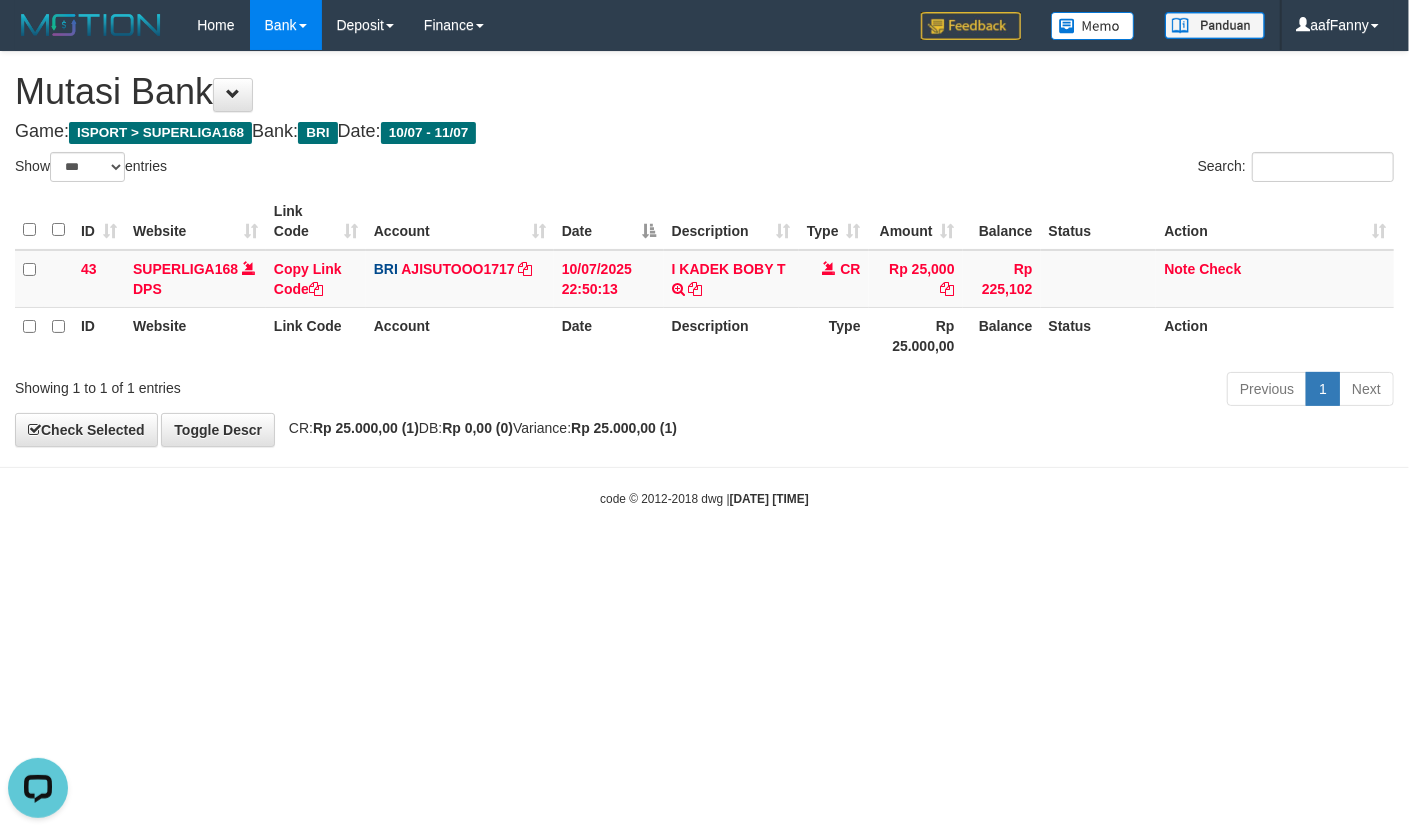 scroll, scrollTop: 0, scrollLeft: 0, axis: both 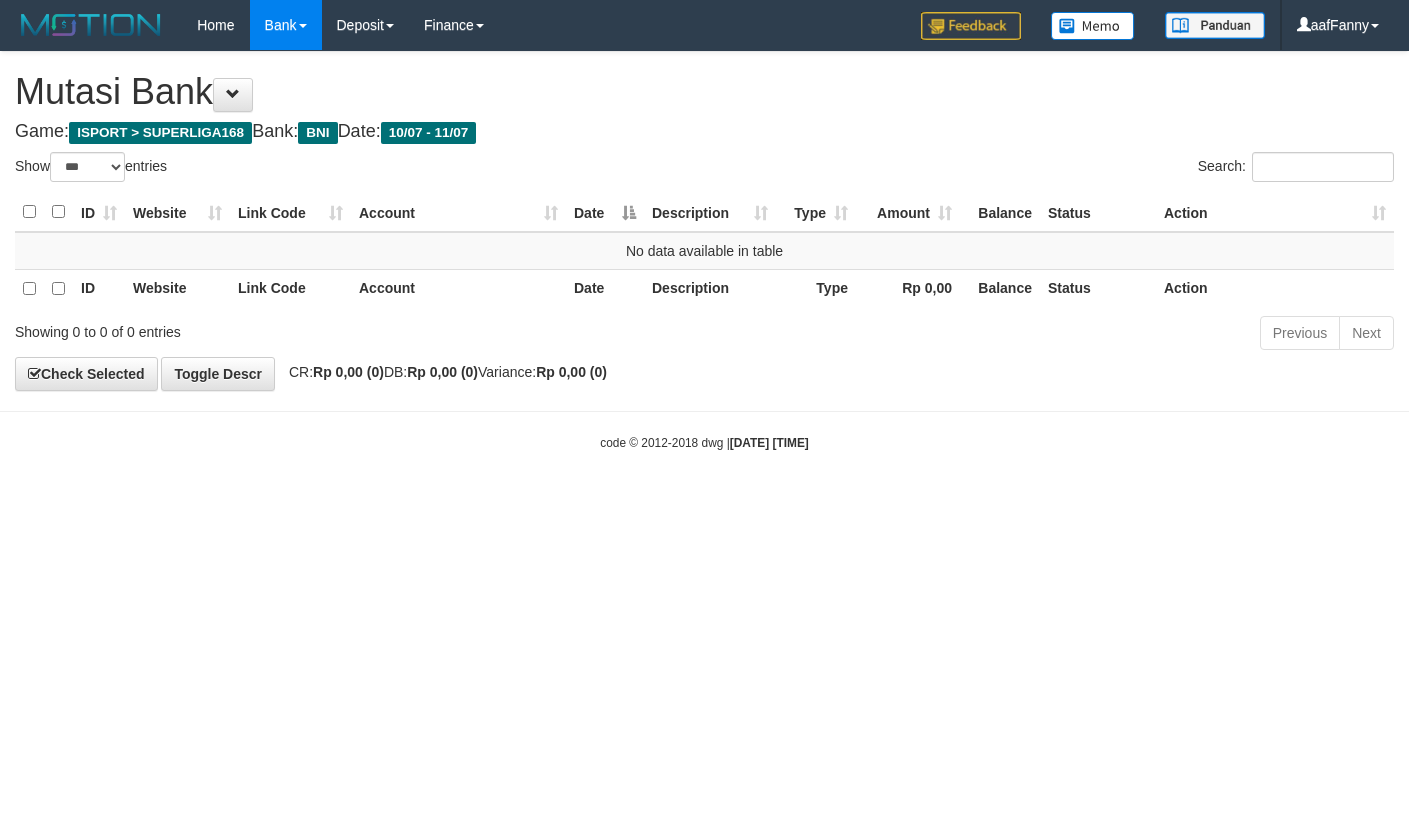 select on "***" 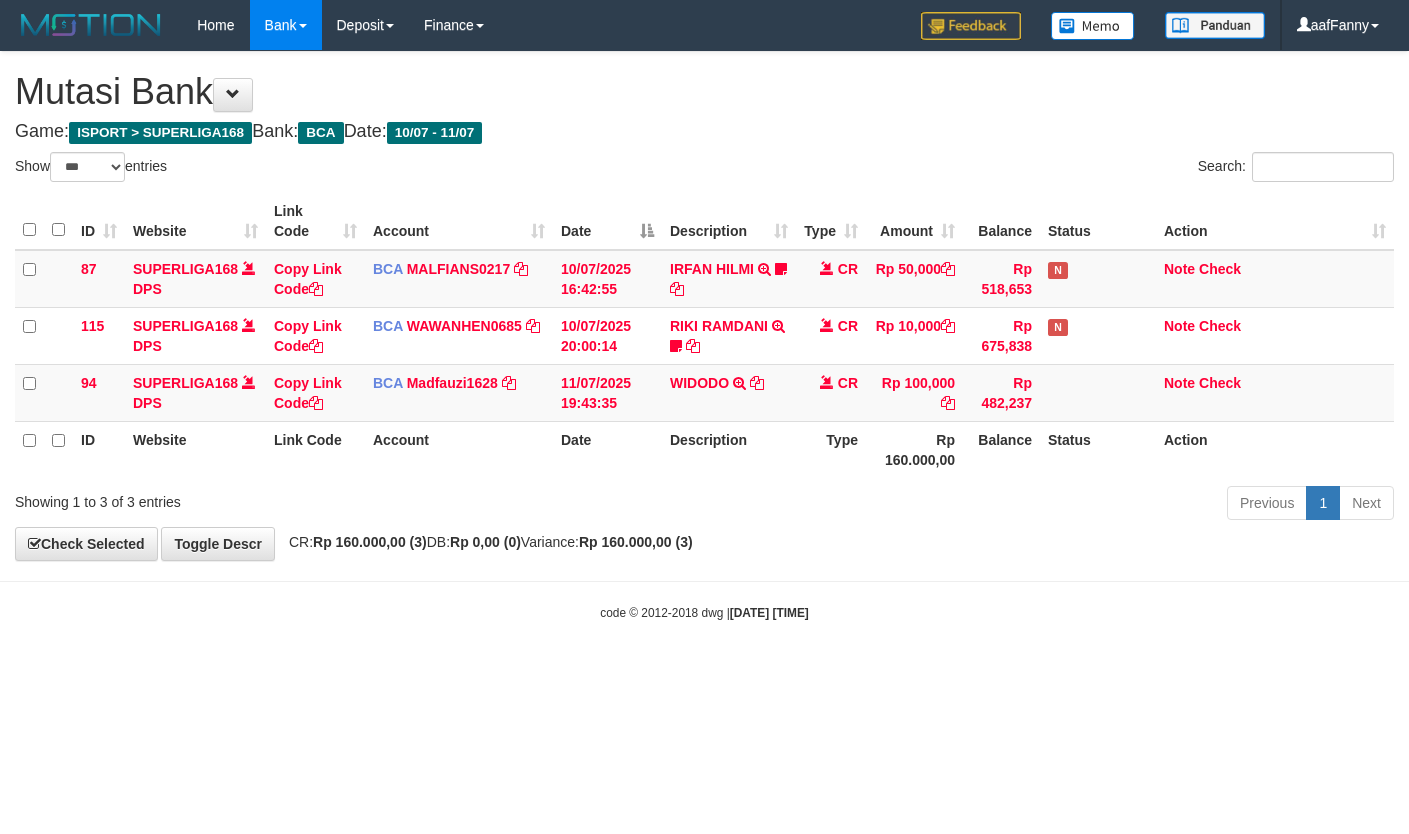 select on "***" 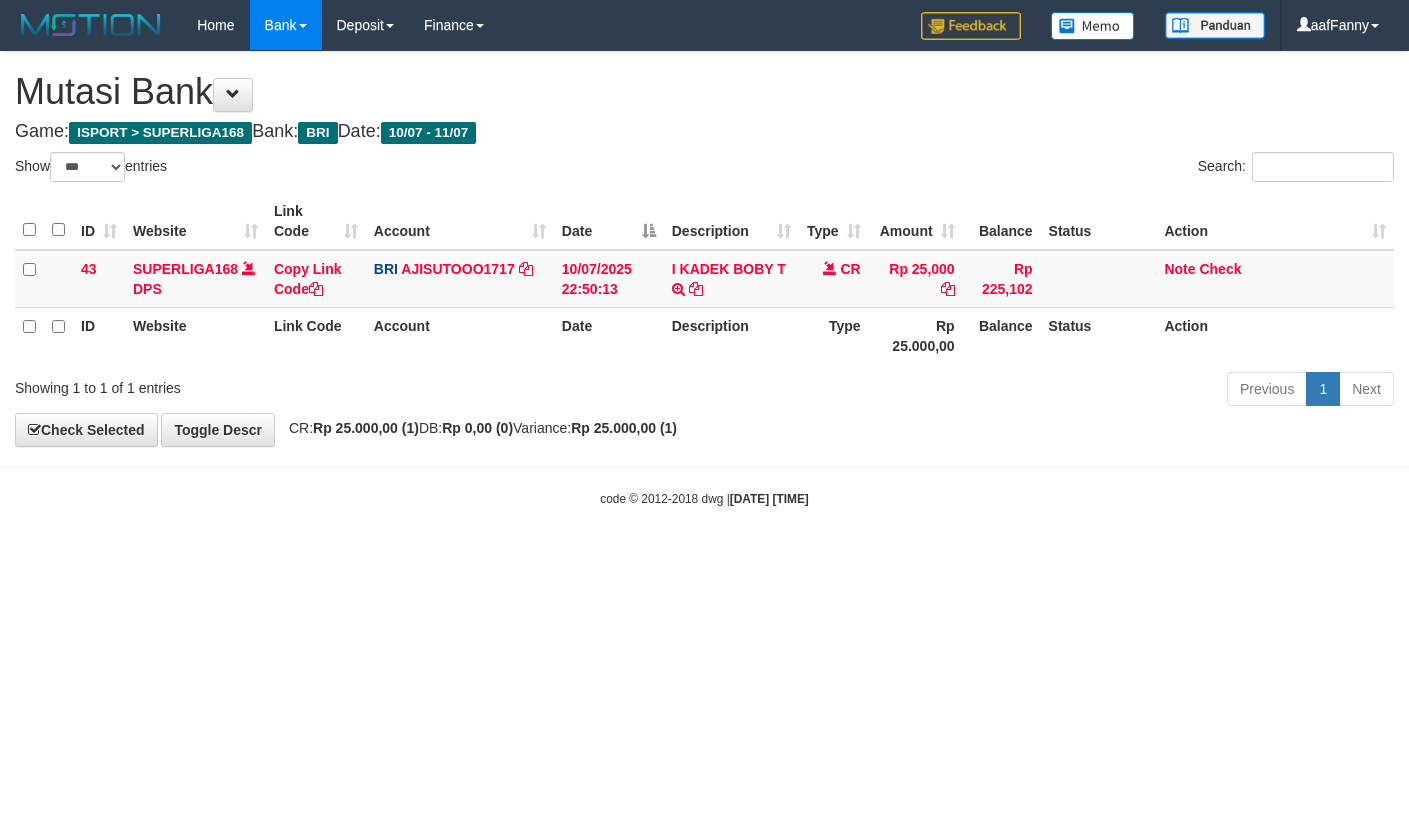 select on "***" 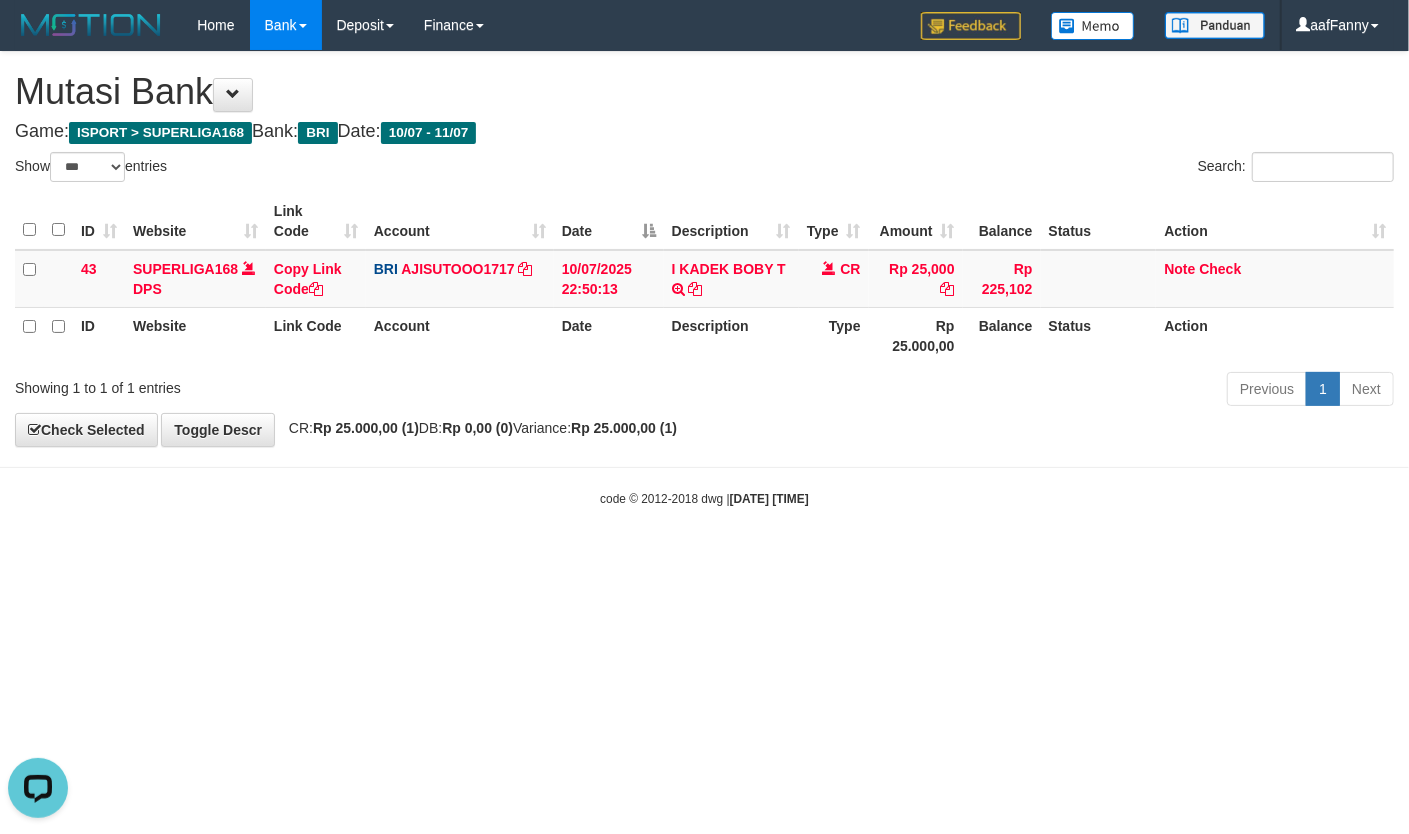 scroll, scrollTop: 0, scrollLeft: 0, axis: both 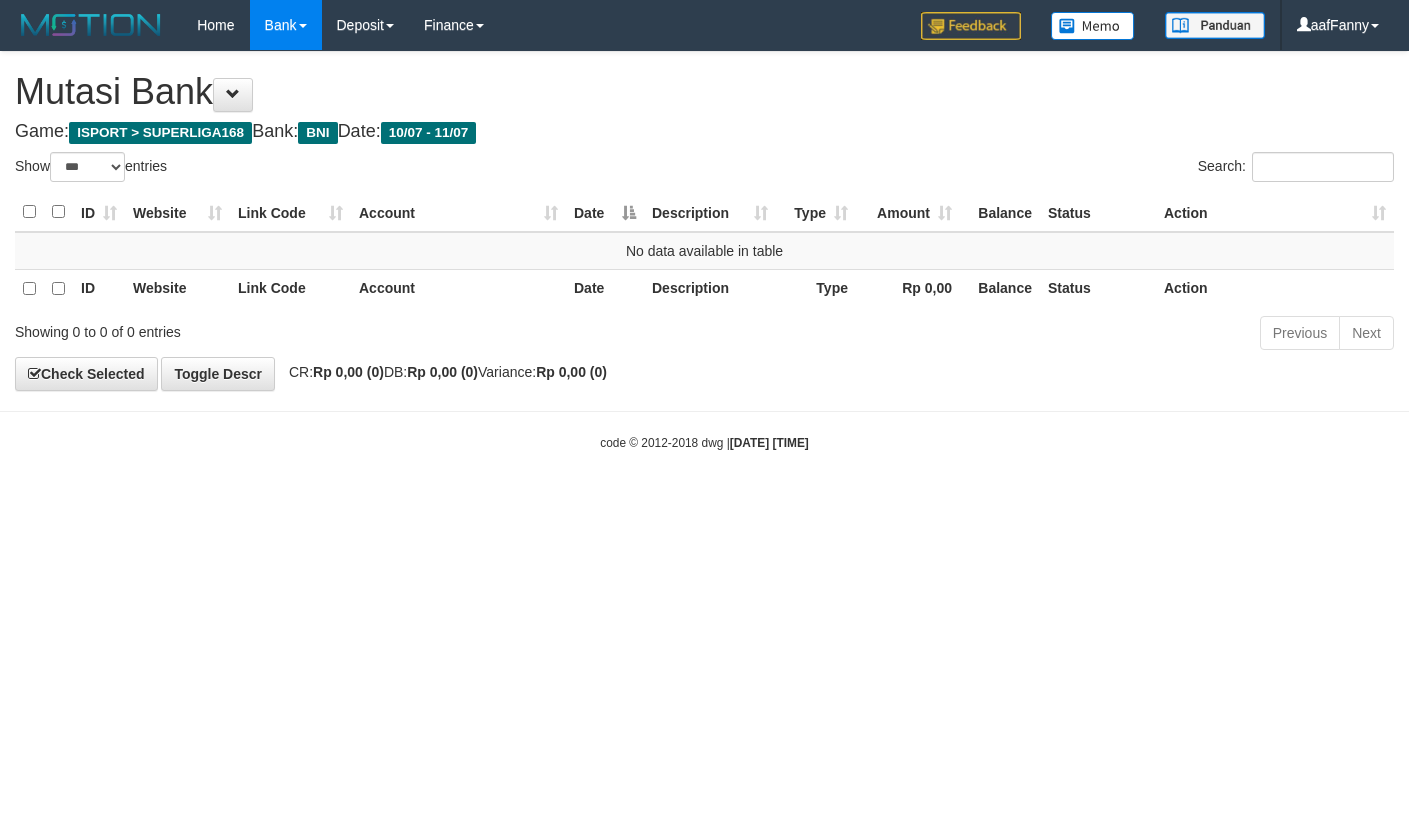 select on "***" 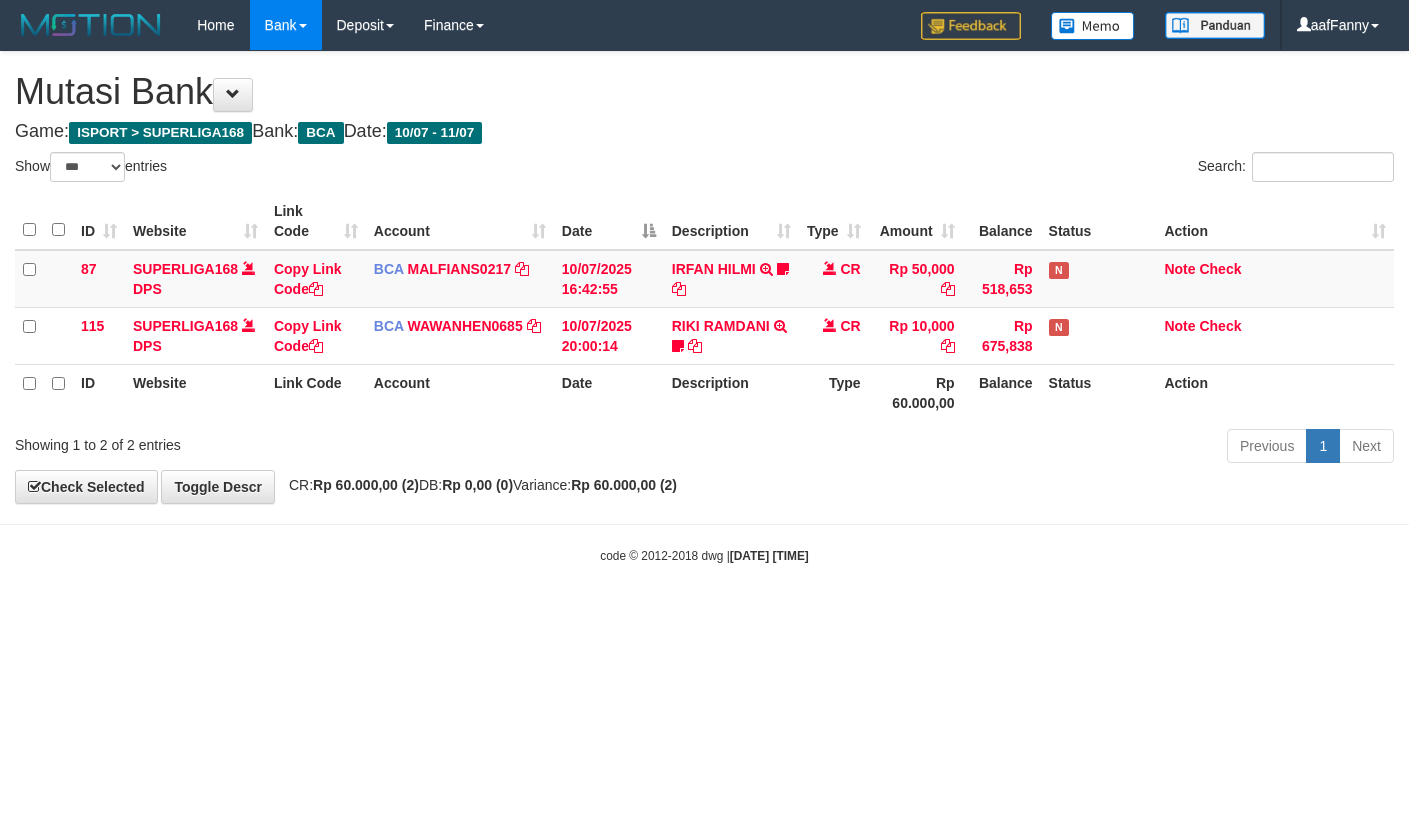 select on "***" 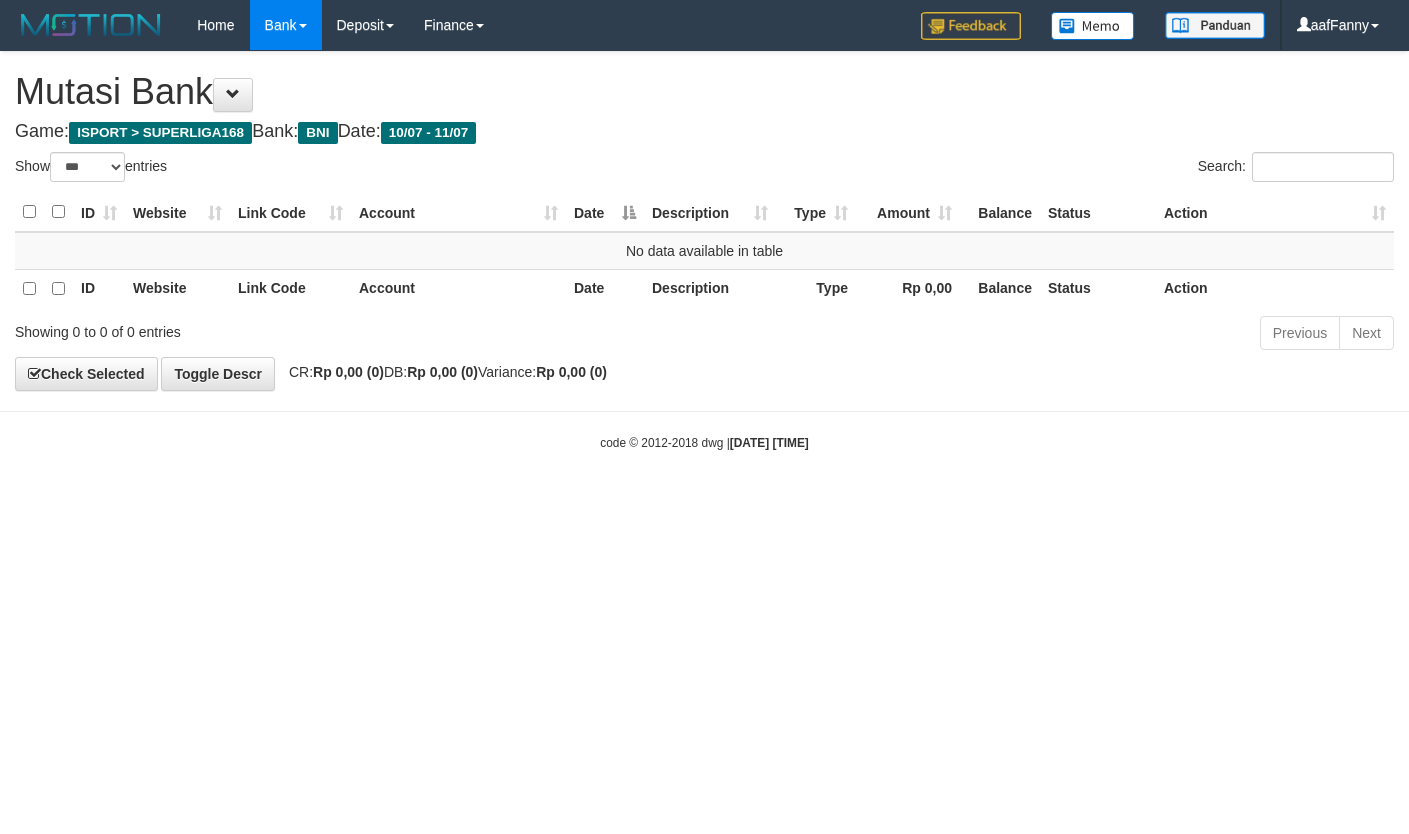 select on "***" 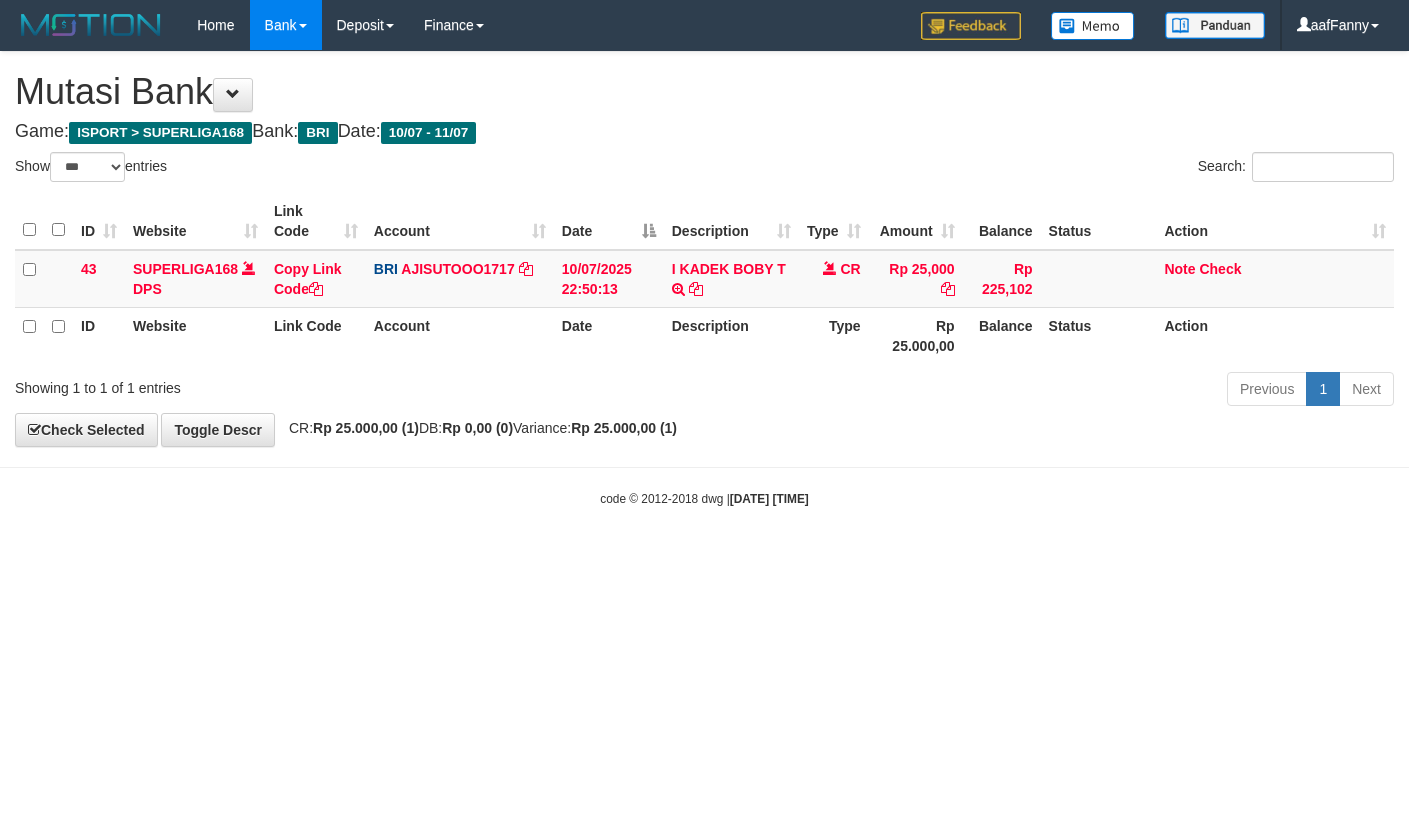 select on "***" 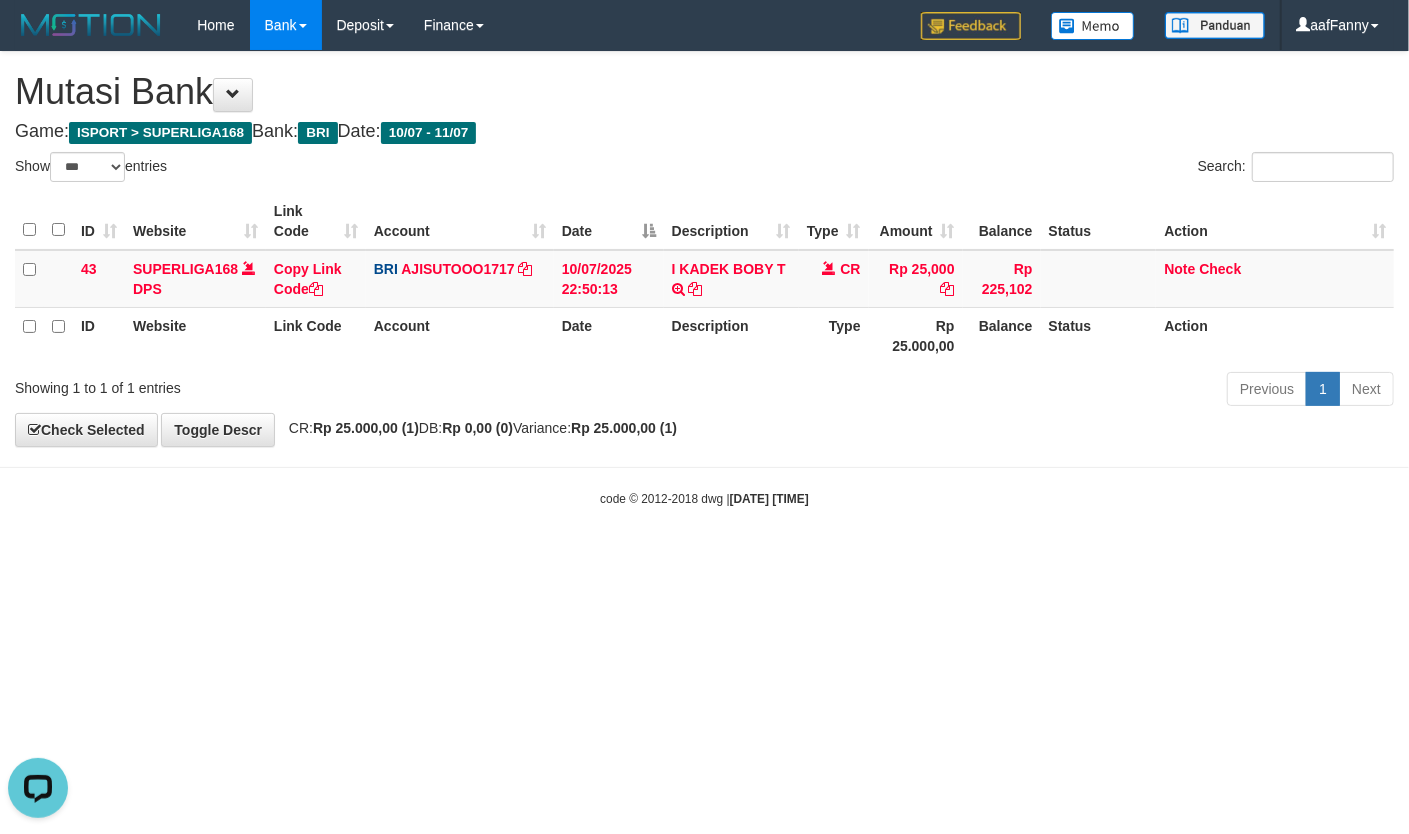 scroll, scrollTop: 0, scrollLeft: 0, axis: both 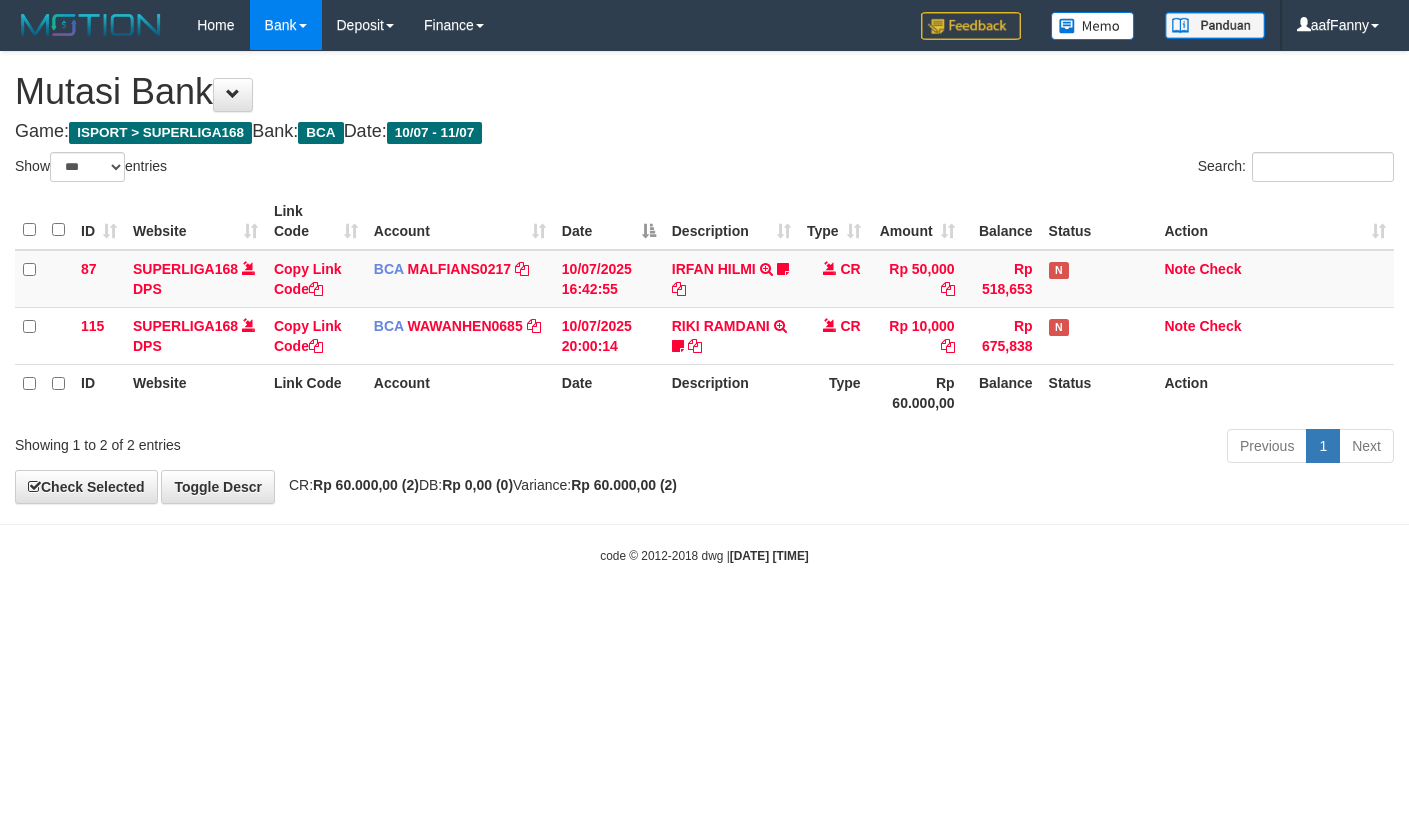select on "***" 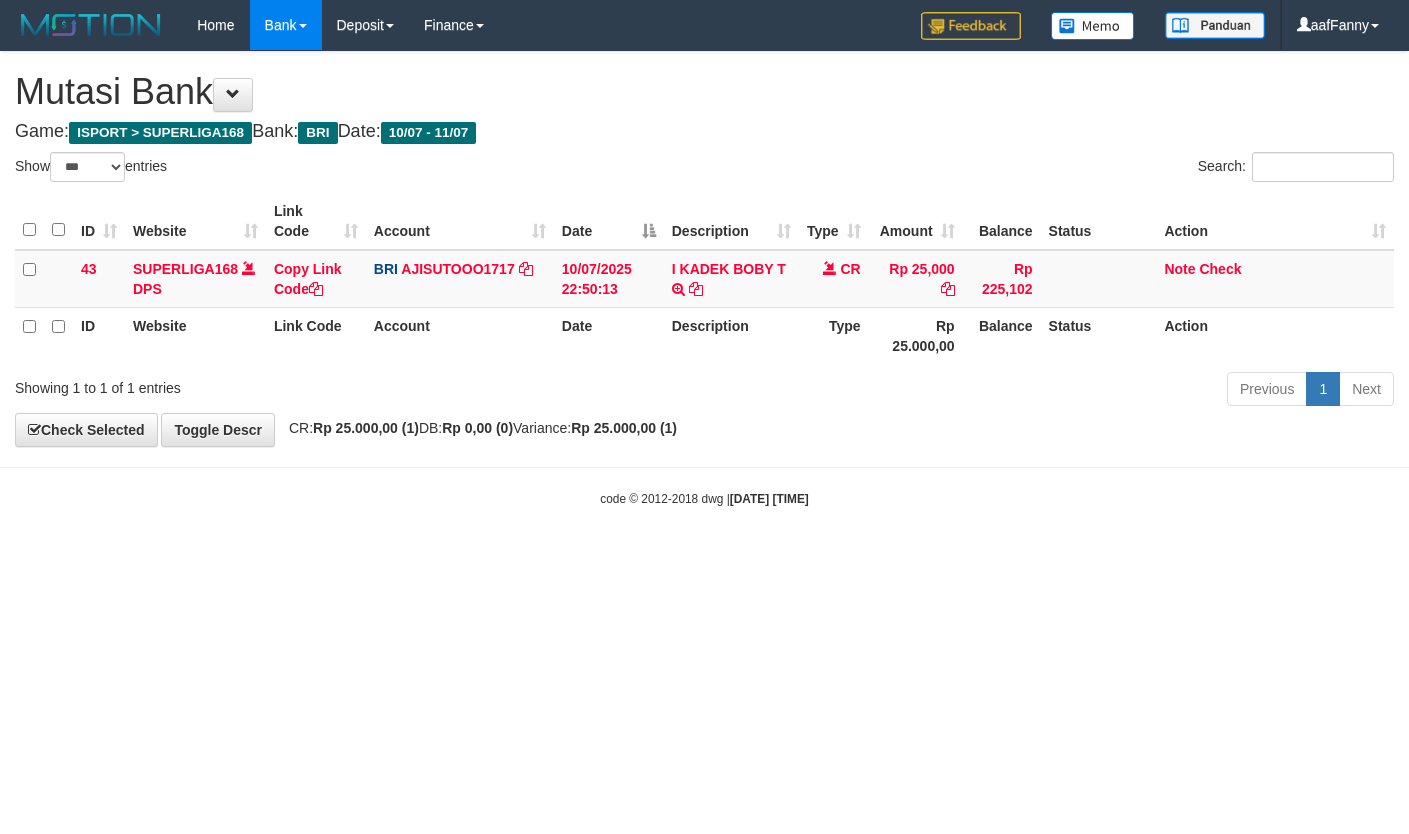 select on "***" 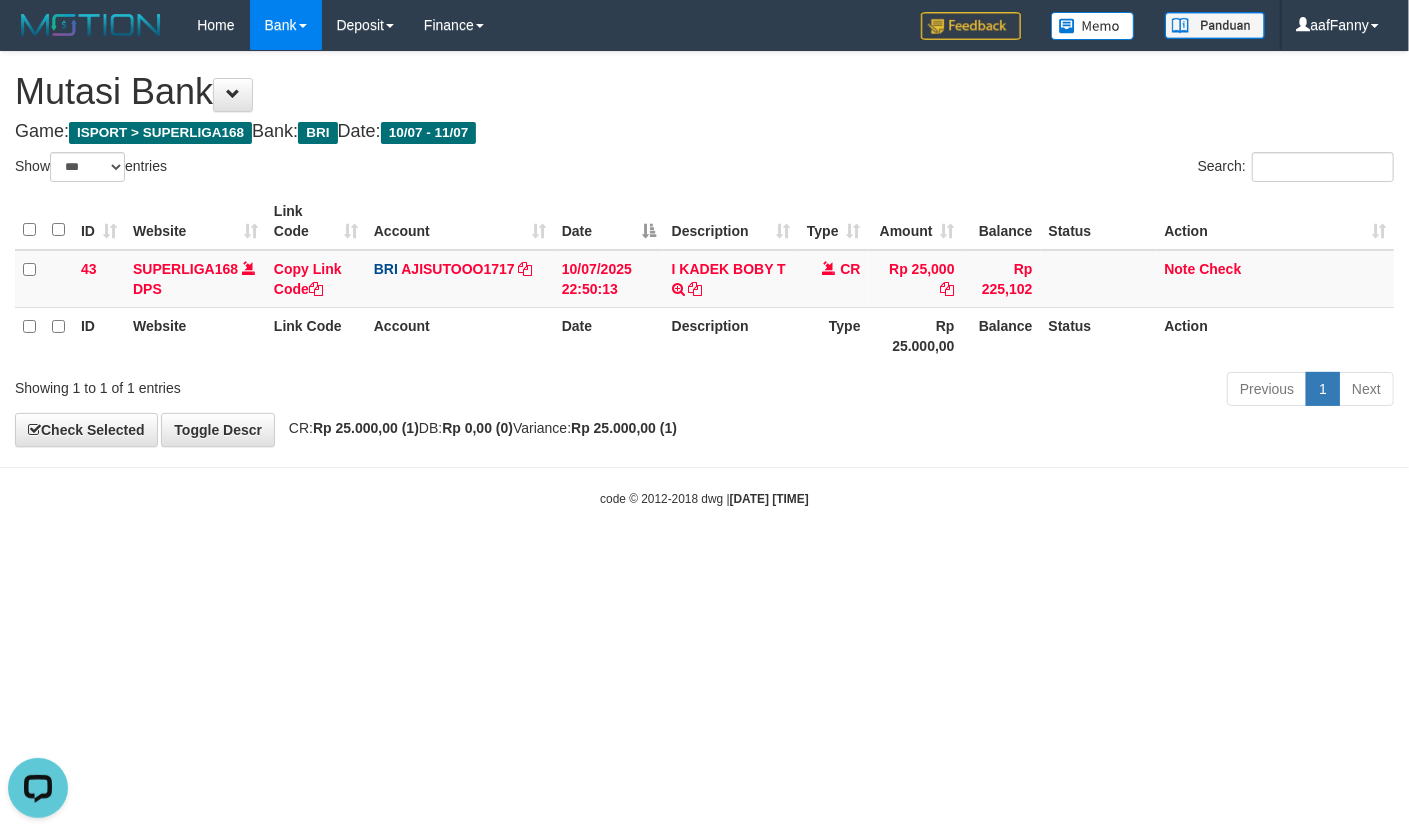 scroll, scrollTop: 0, scrollLeft: 0, axis: both 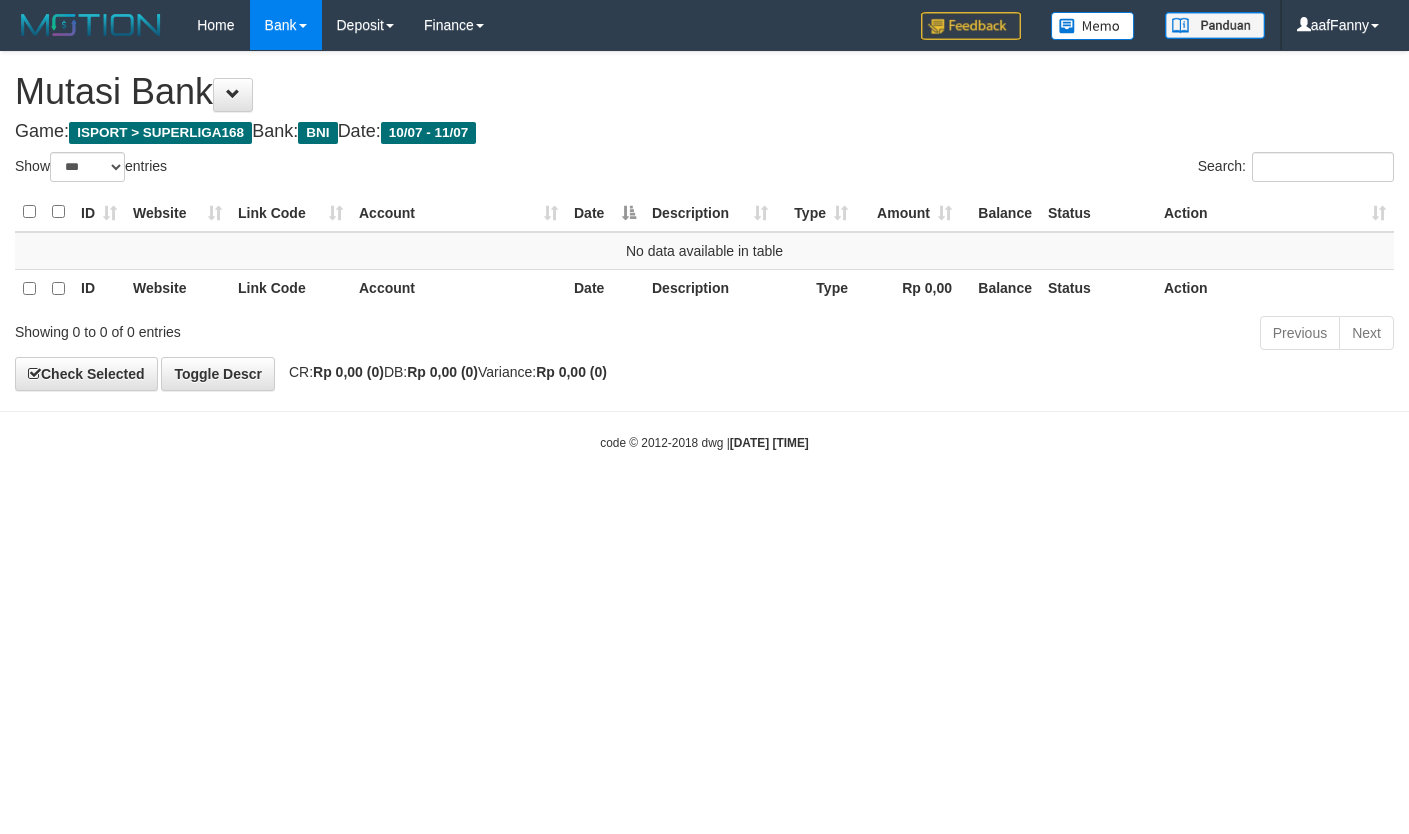 select on "***" 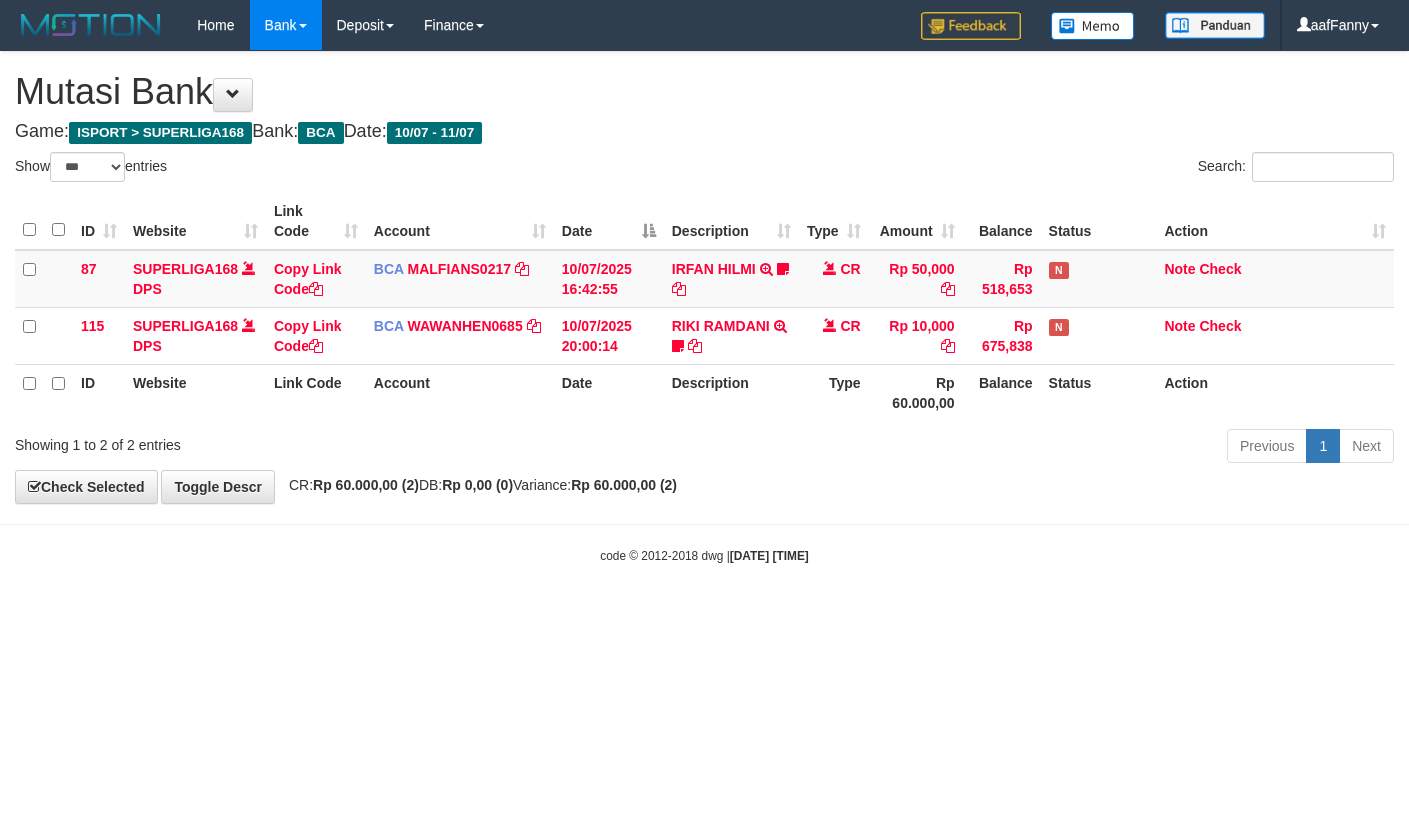 select on "***" 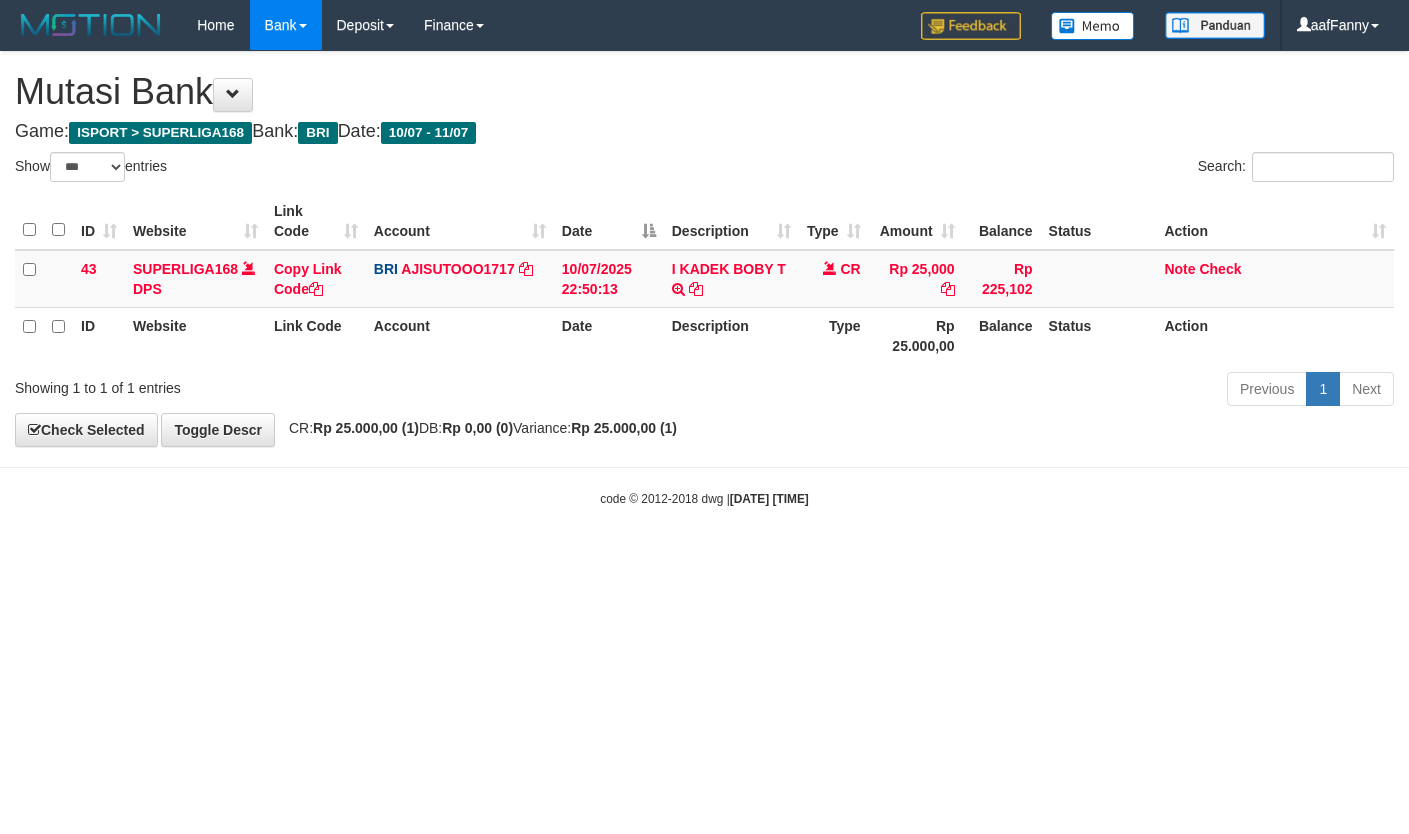 select on "***" 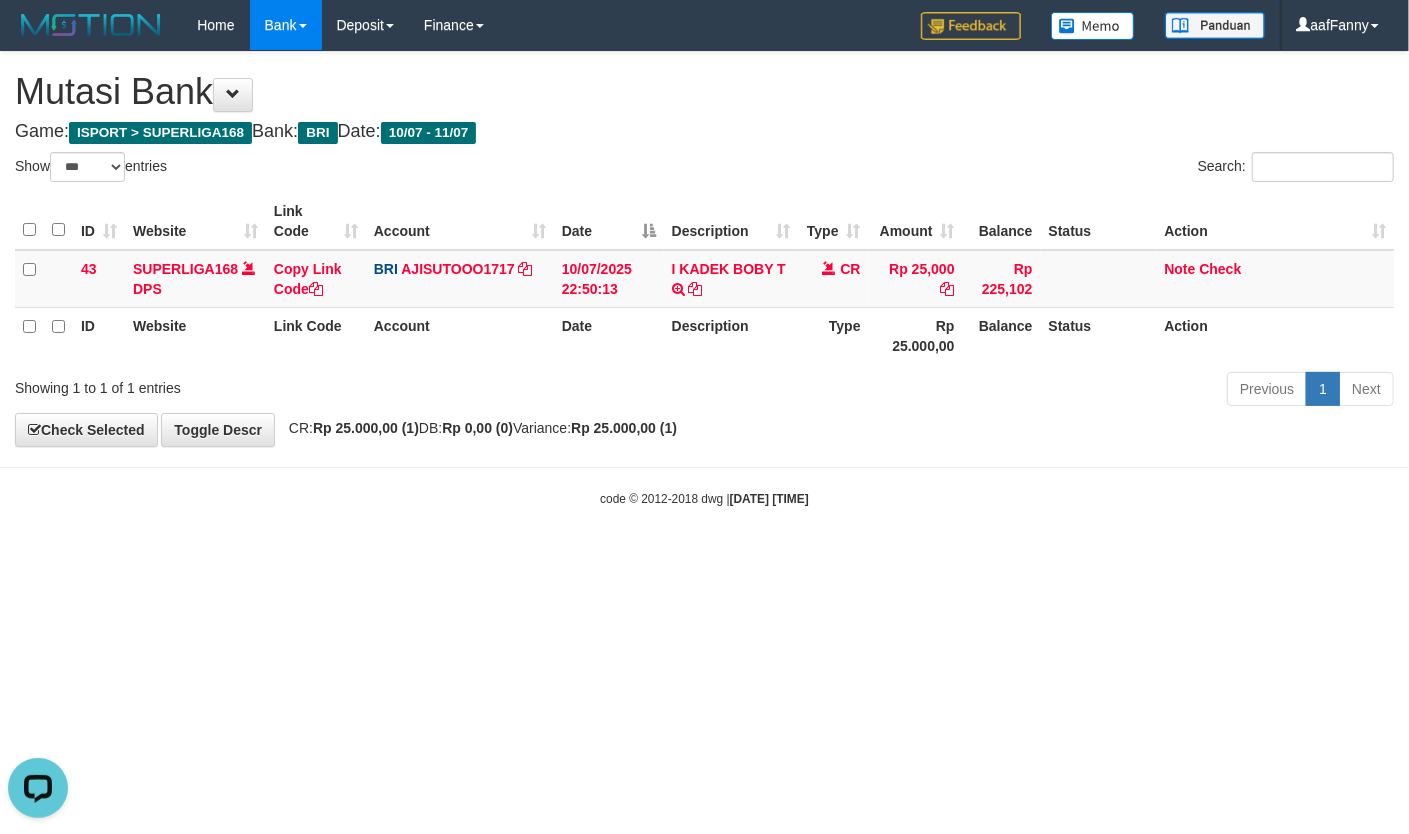 scroll, scrollTop: 0, scrollLeft: 0, axis: both 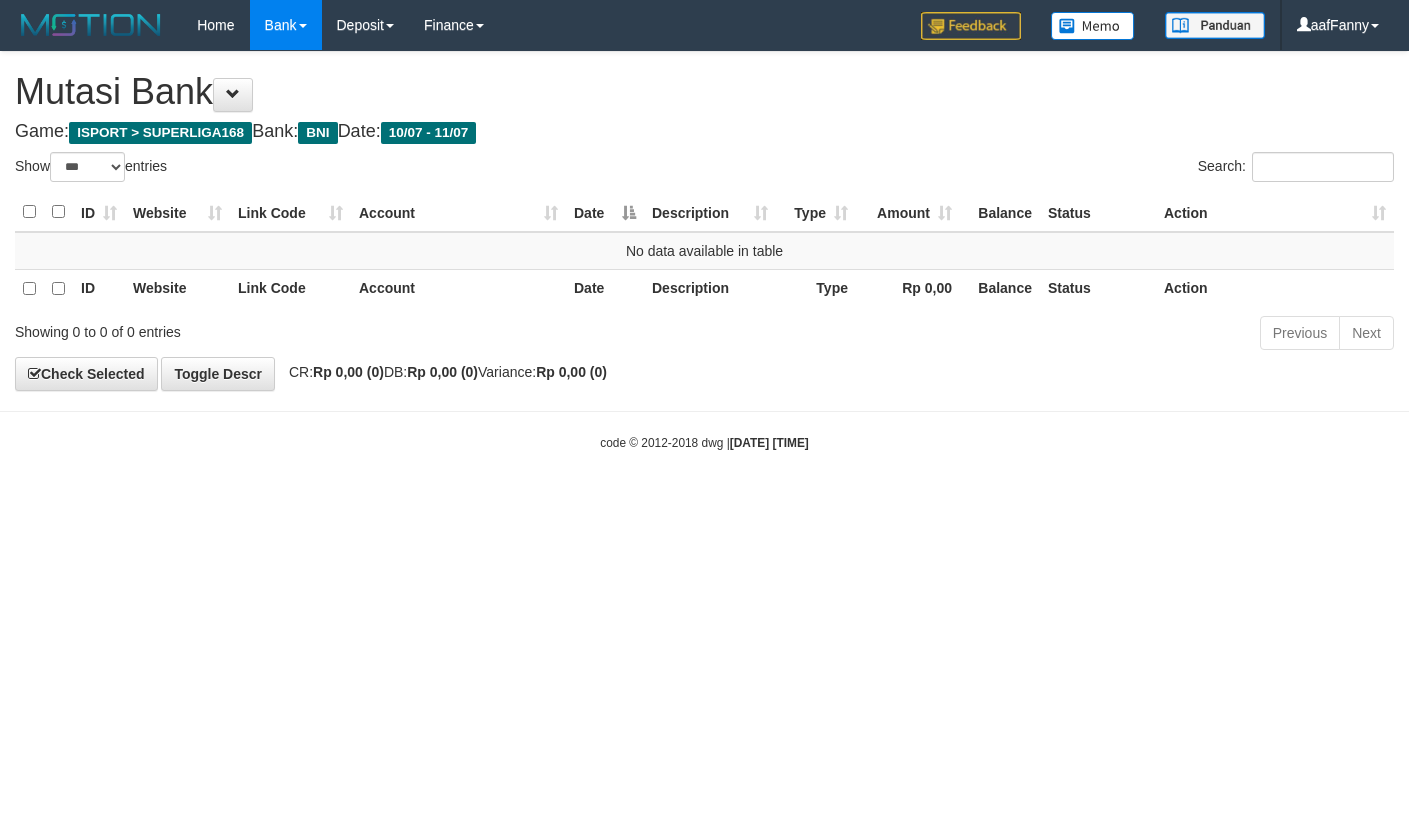 select on "***" 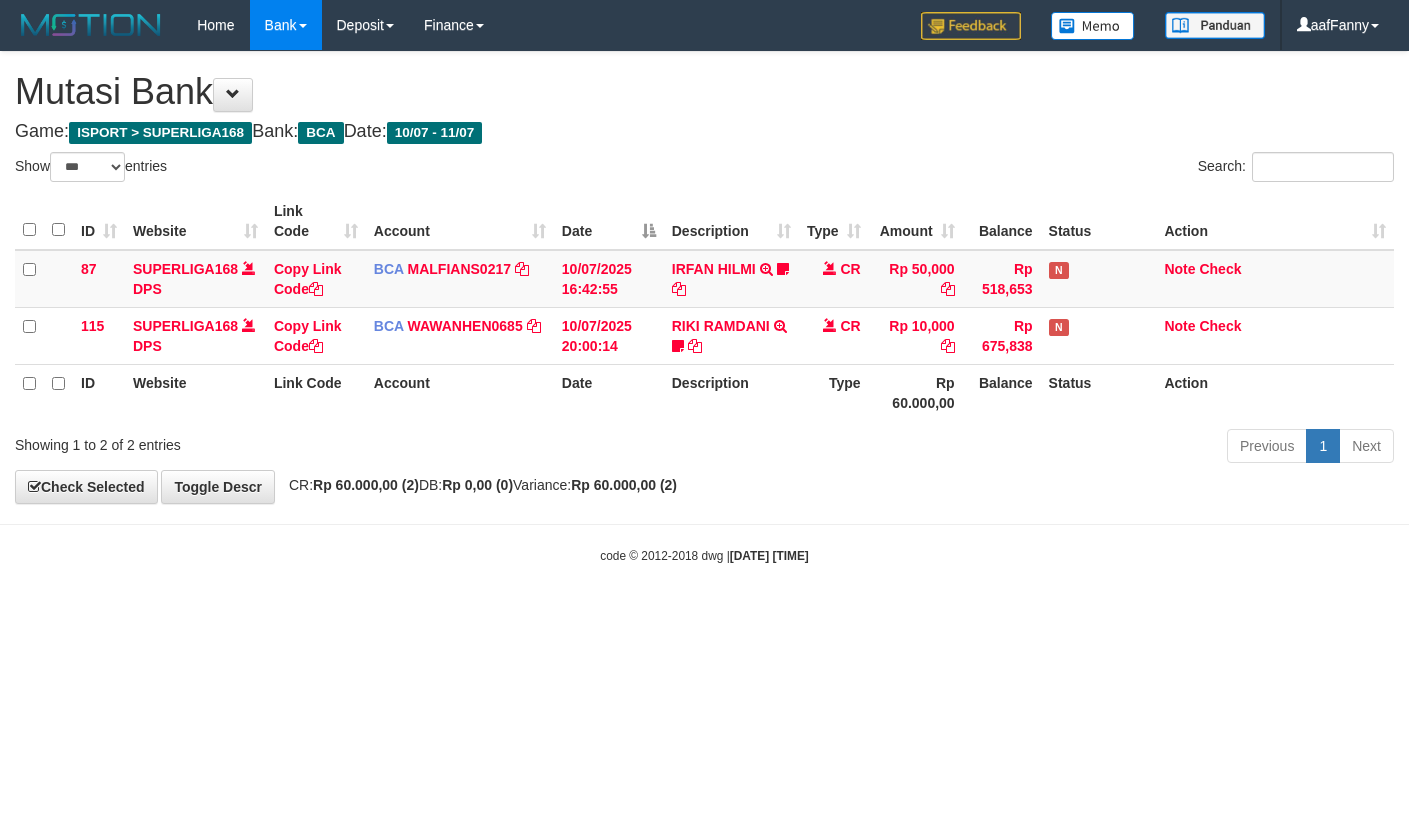 select on "***" 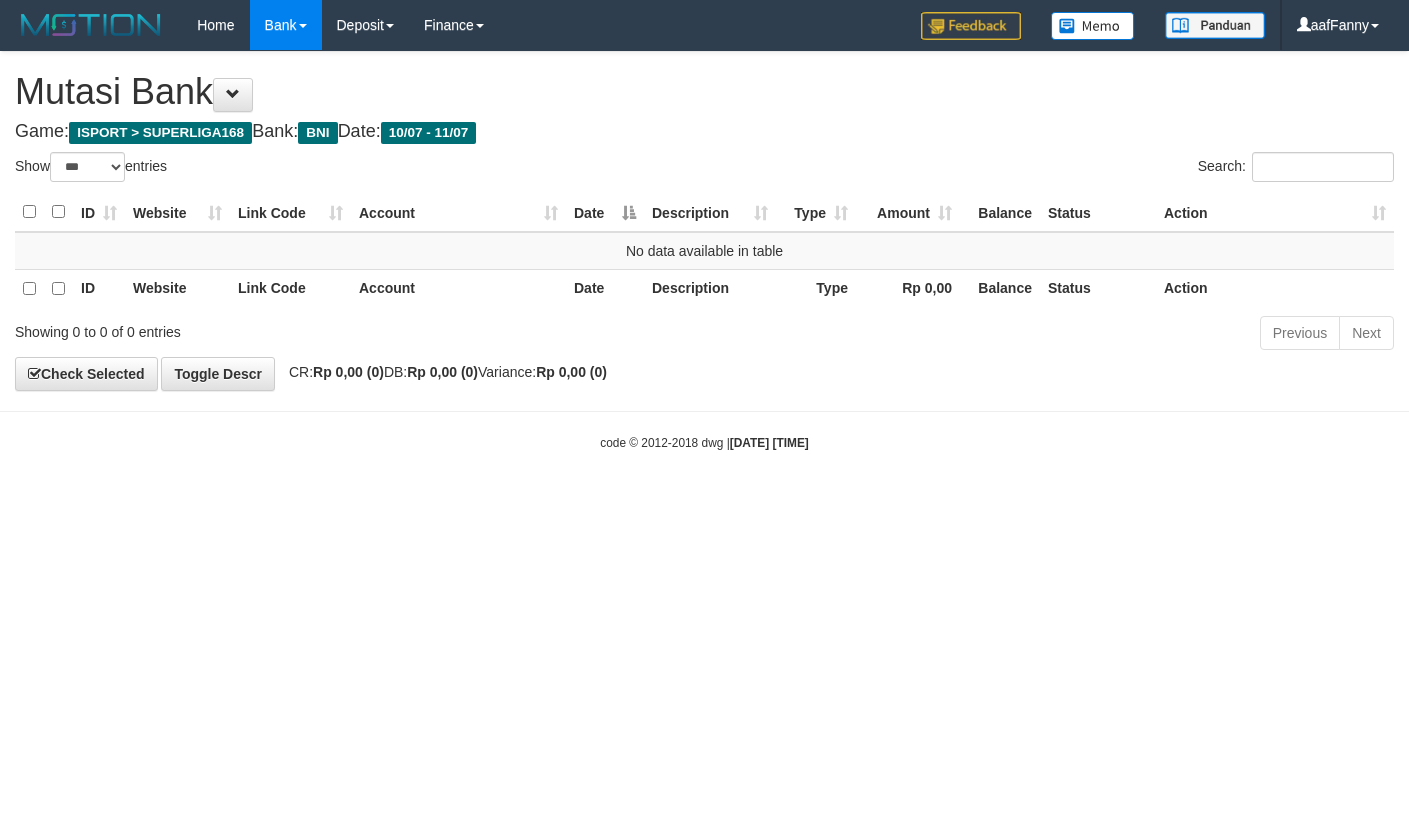 select on "***" 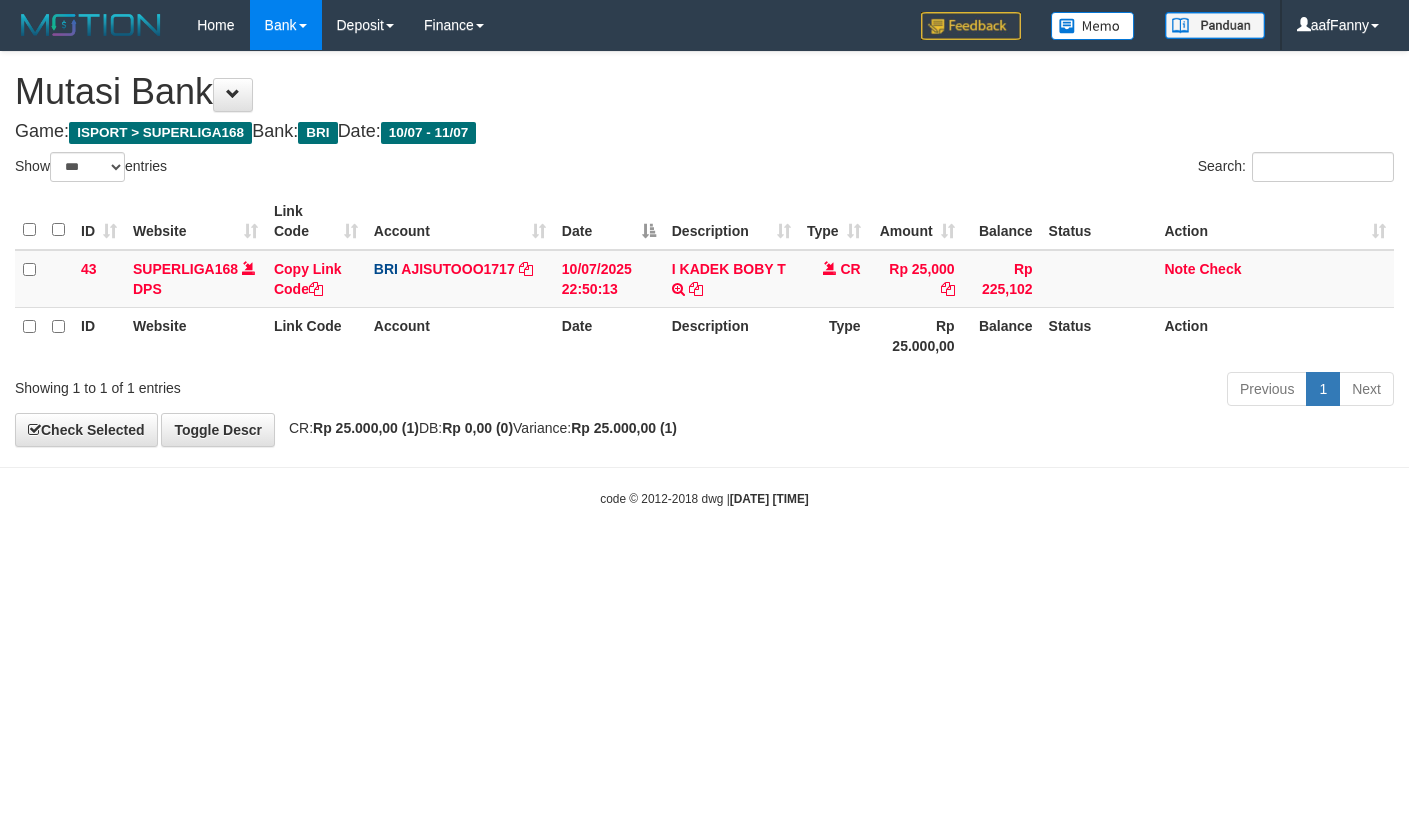 select on "***" 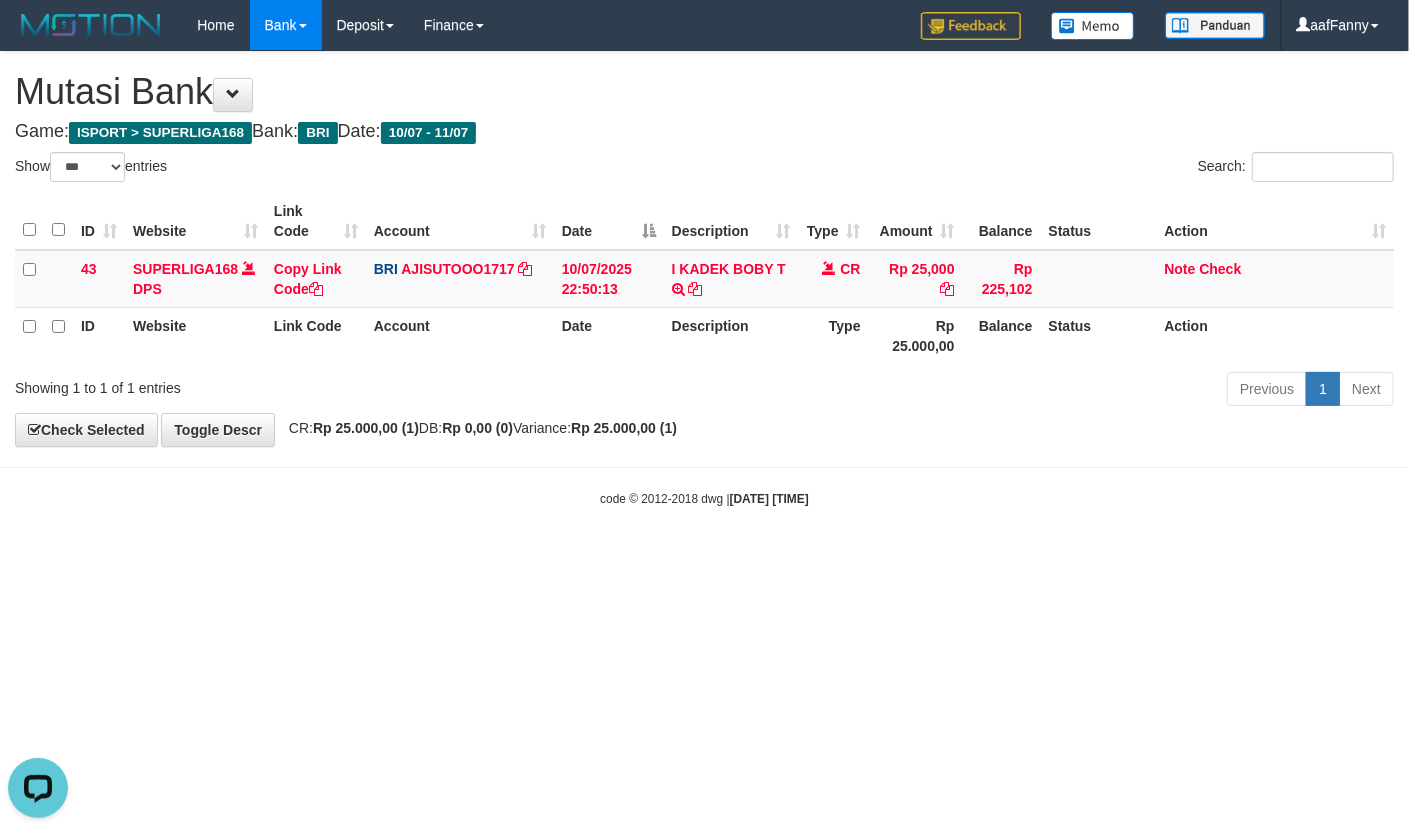 scroll, scrollTop: 0, scrollLeft: 0, axis: both 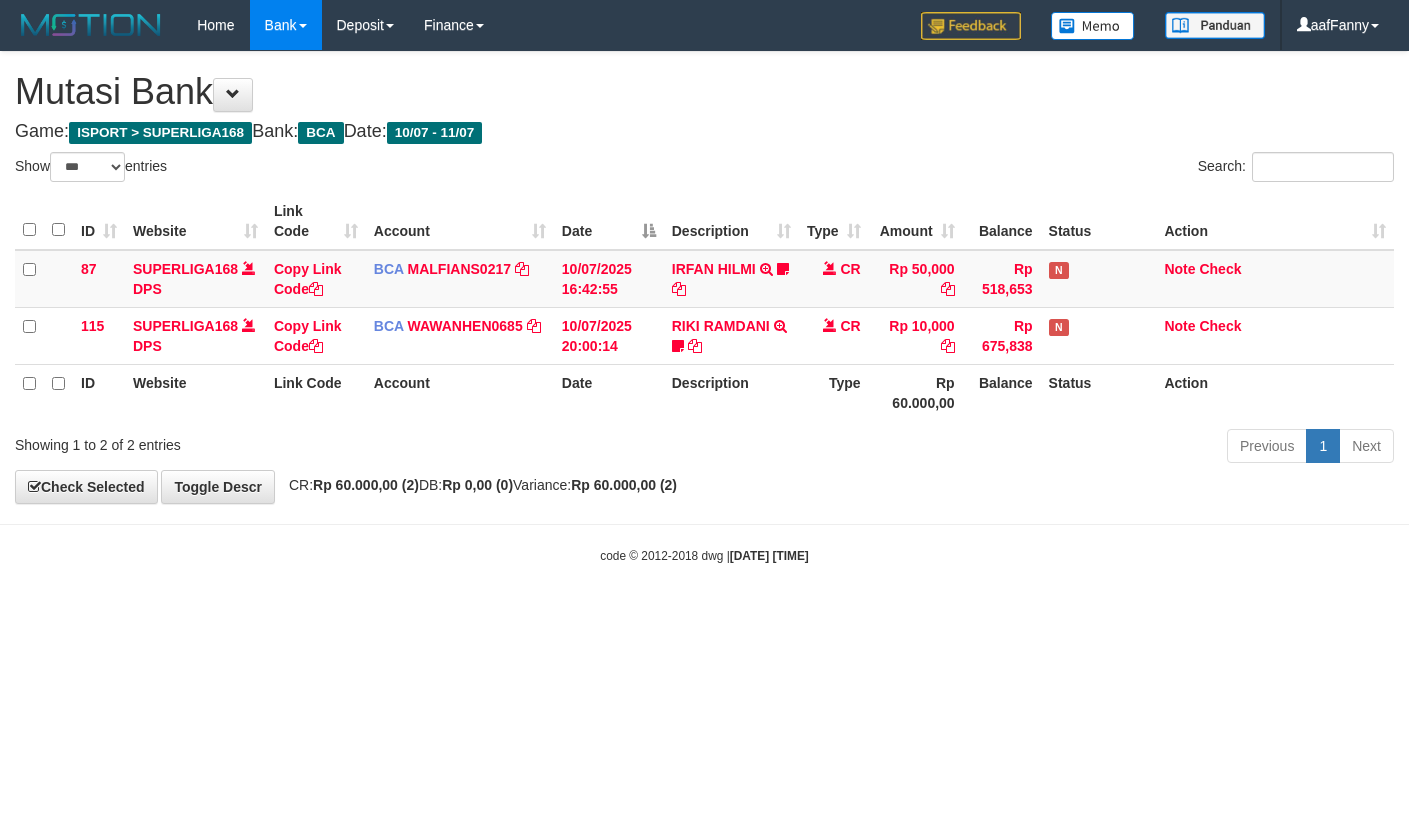 select on "***" 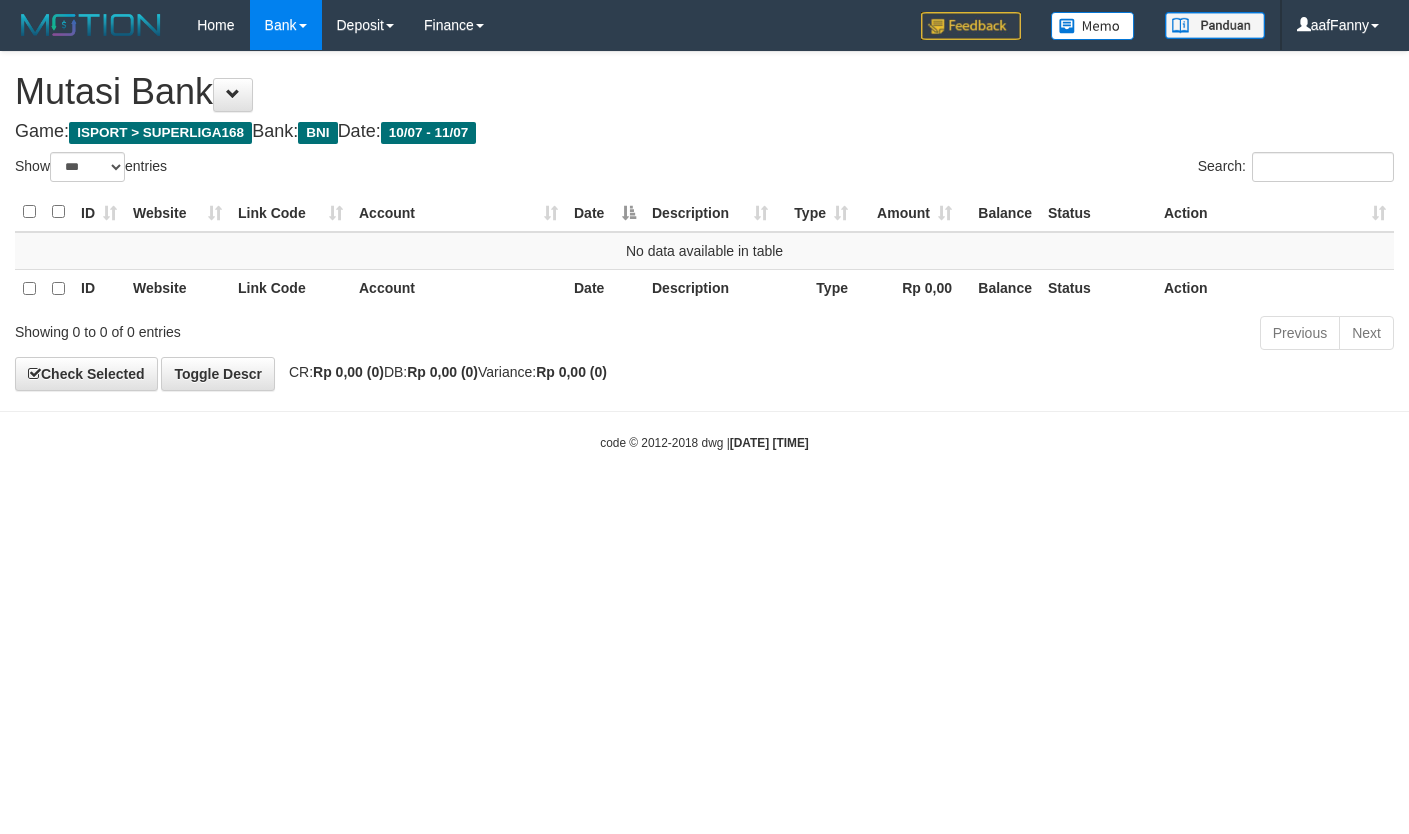 select on "***" 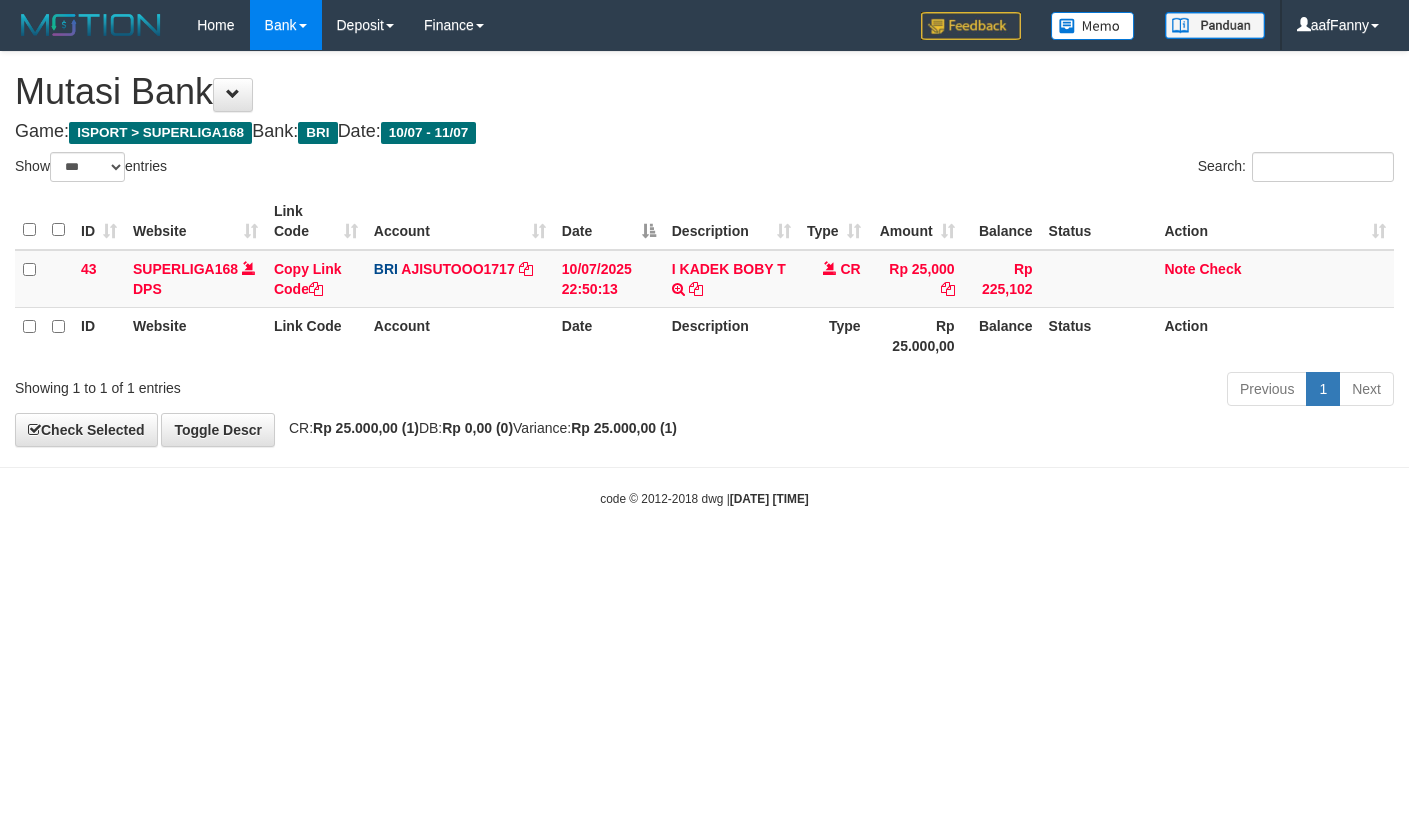 select on "***" 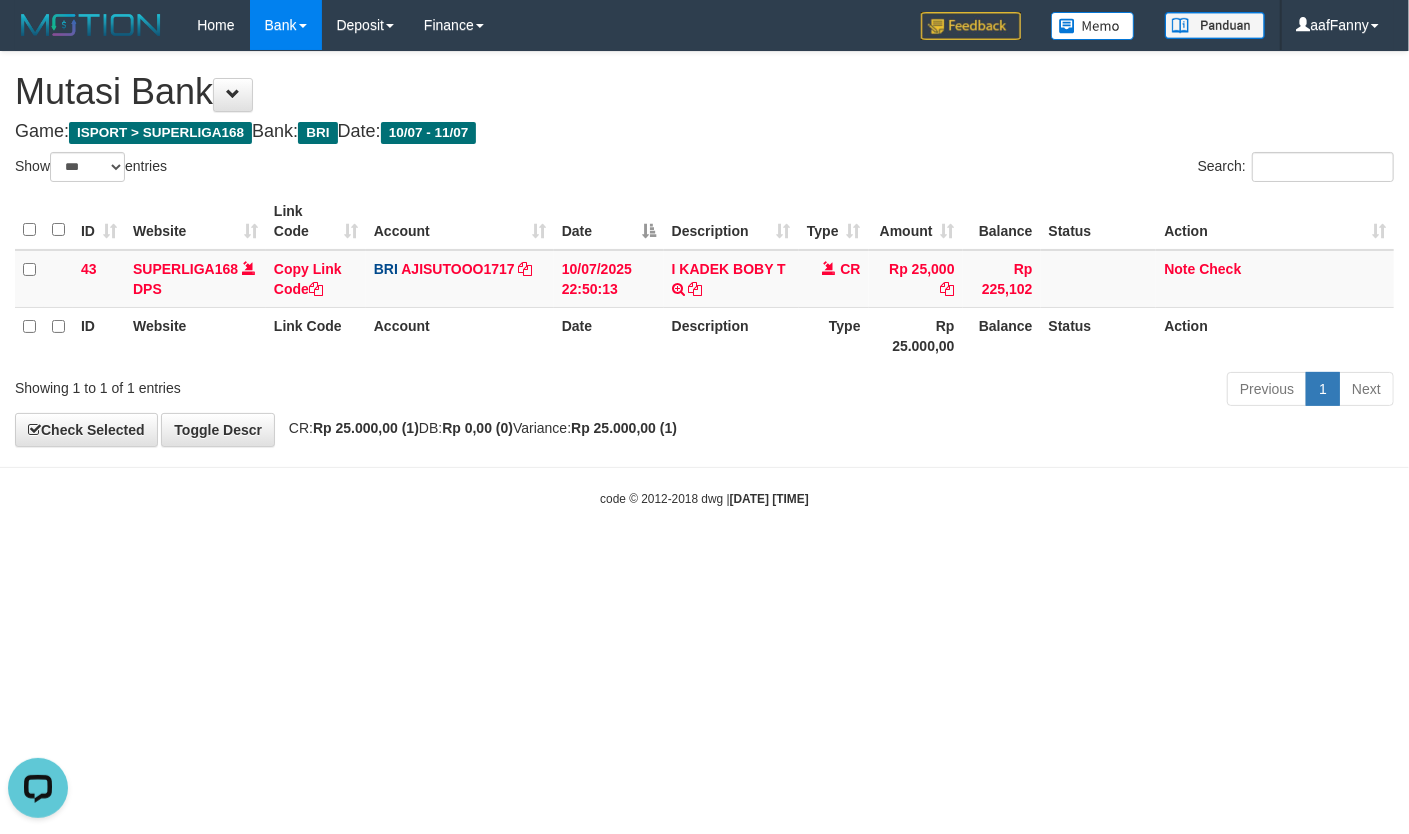scroll, scrollTop: 0, scrollLeft: 0, axis: both 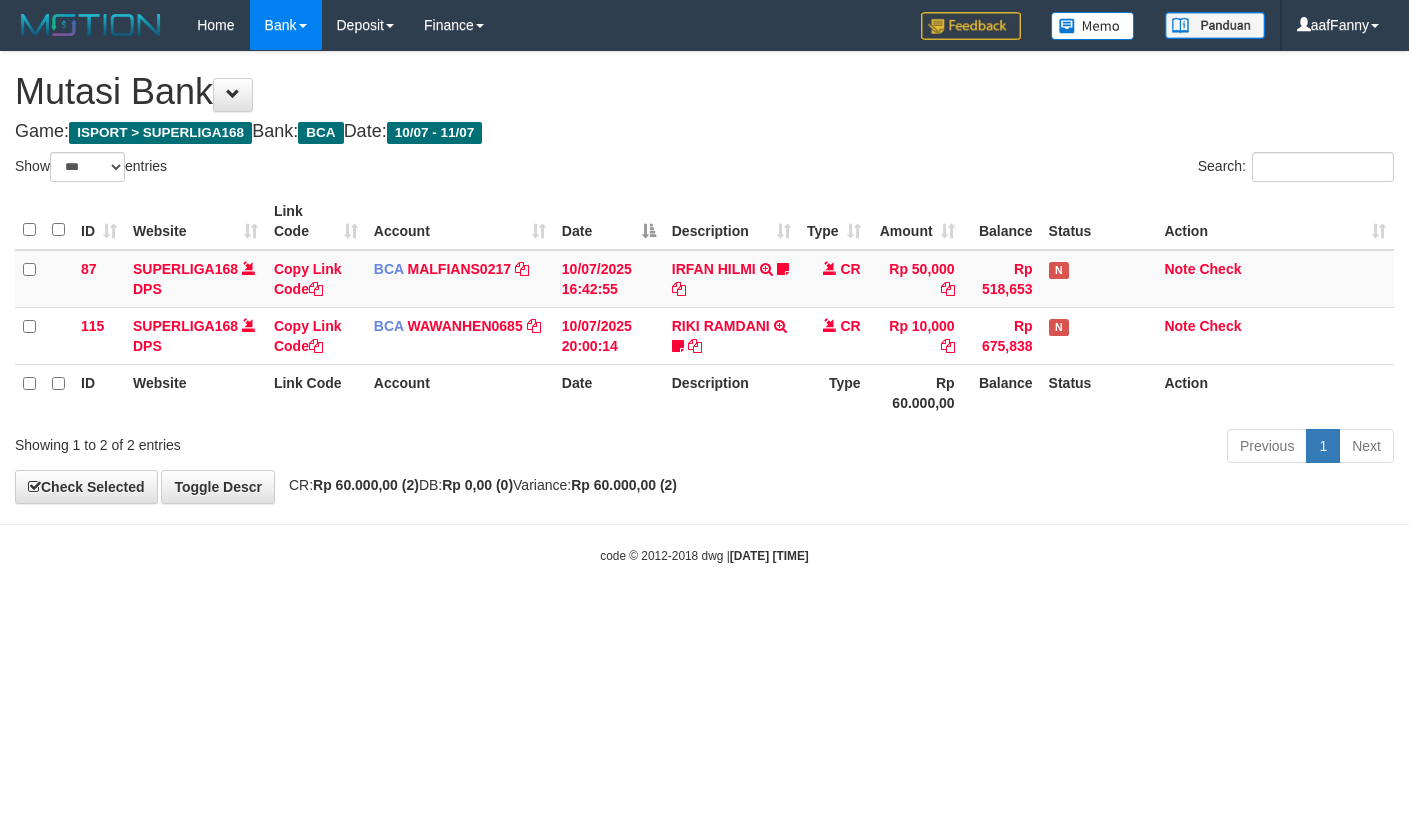 select on "***" 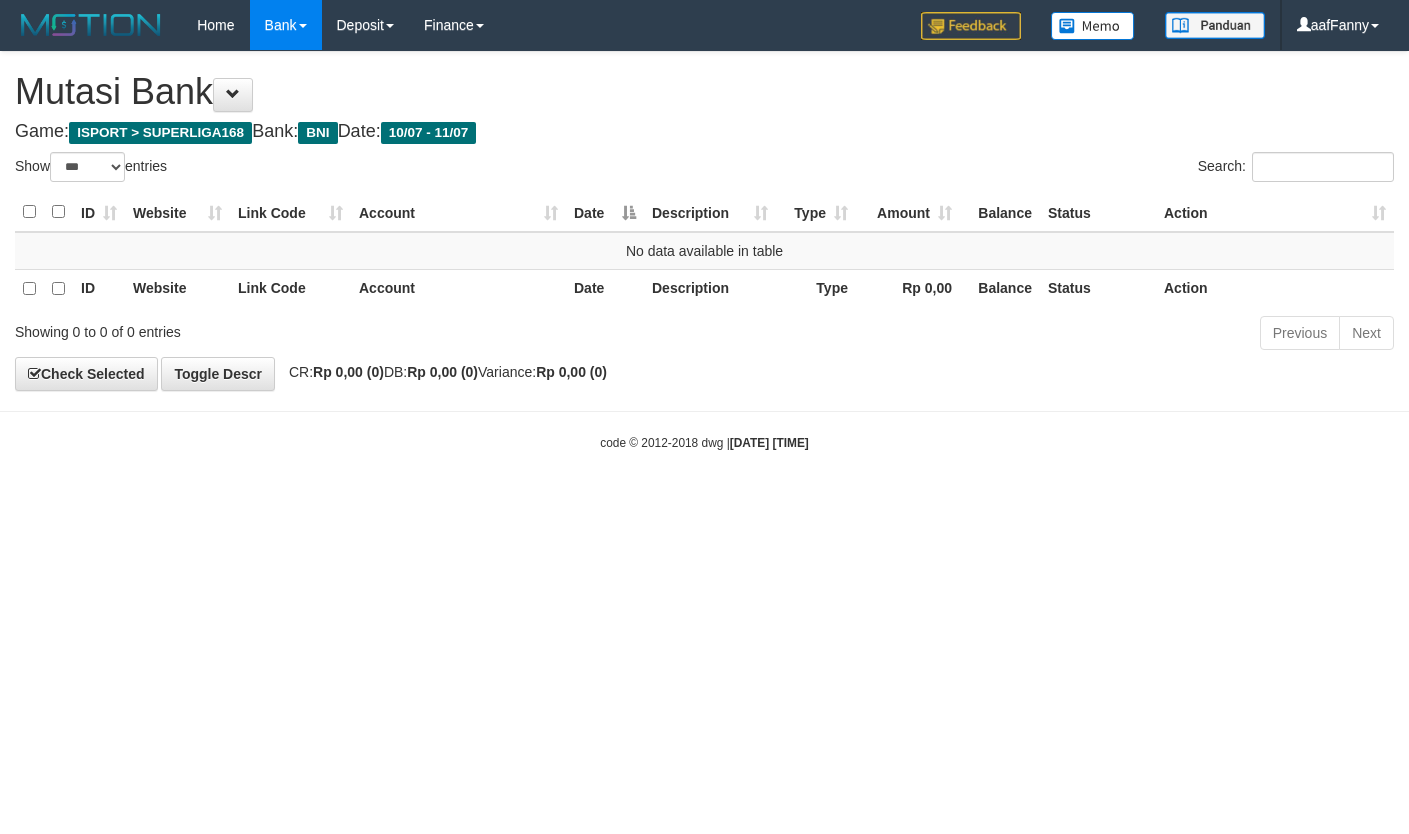select on "***" 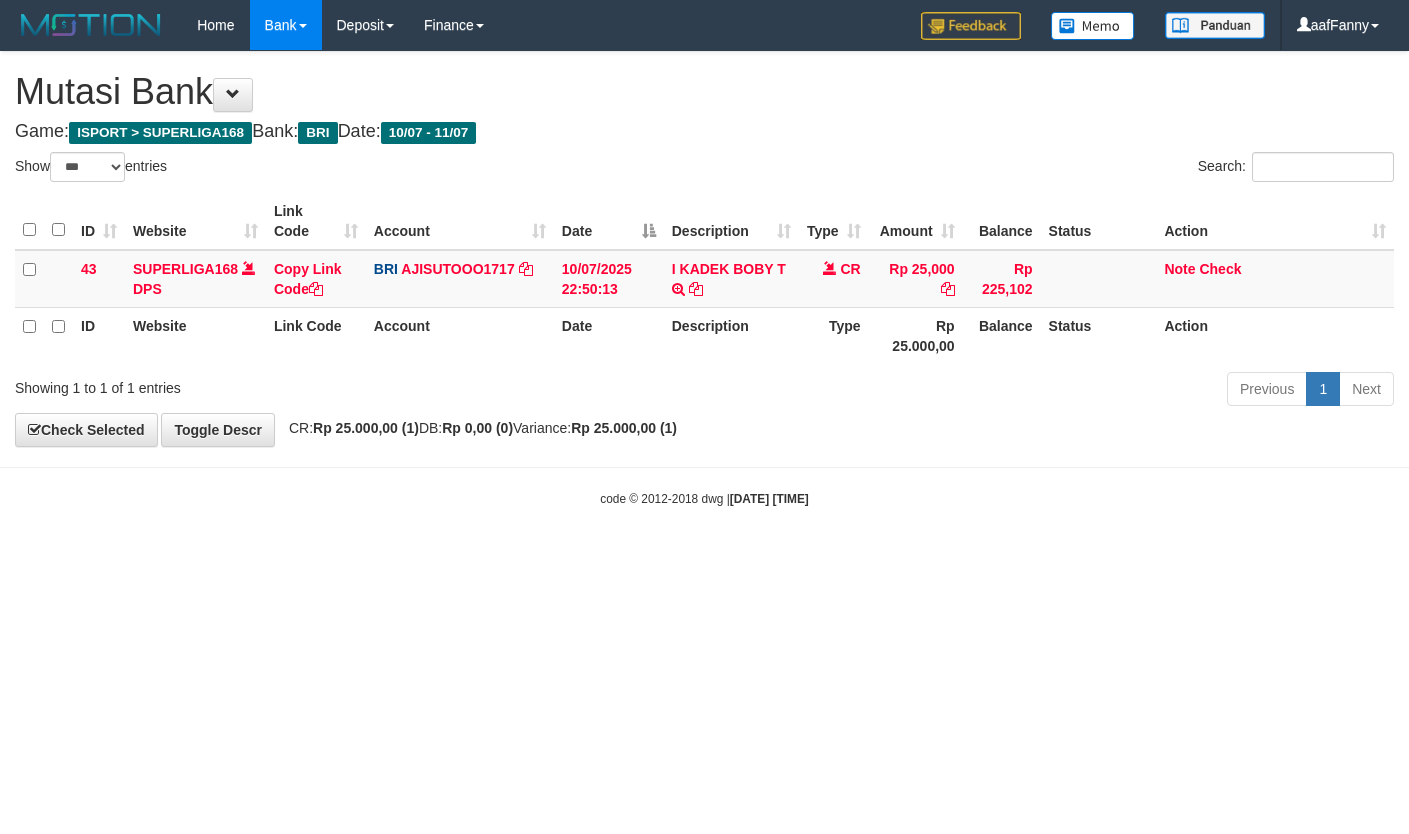 select on "***" 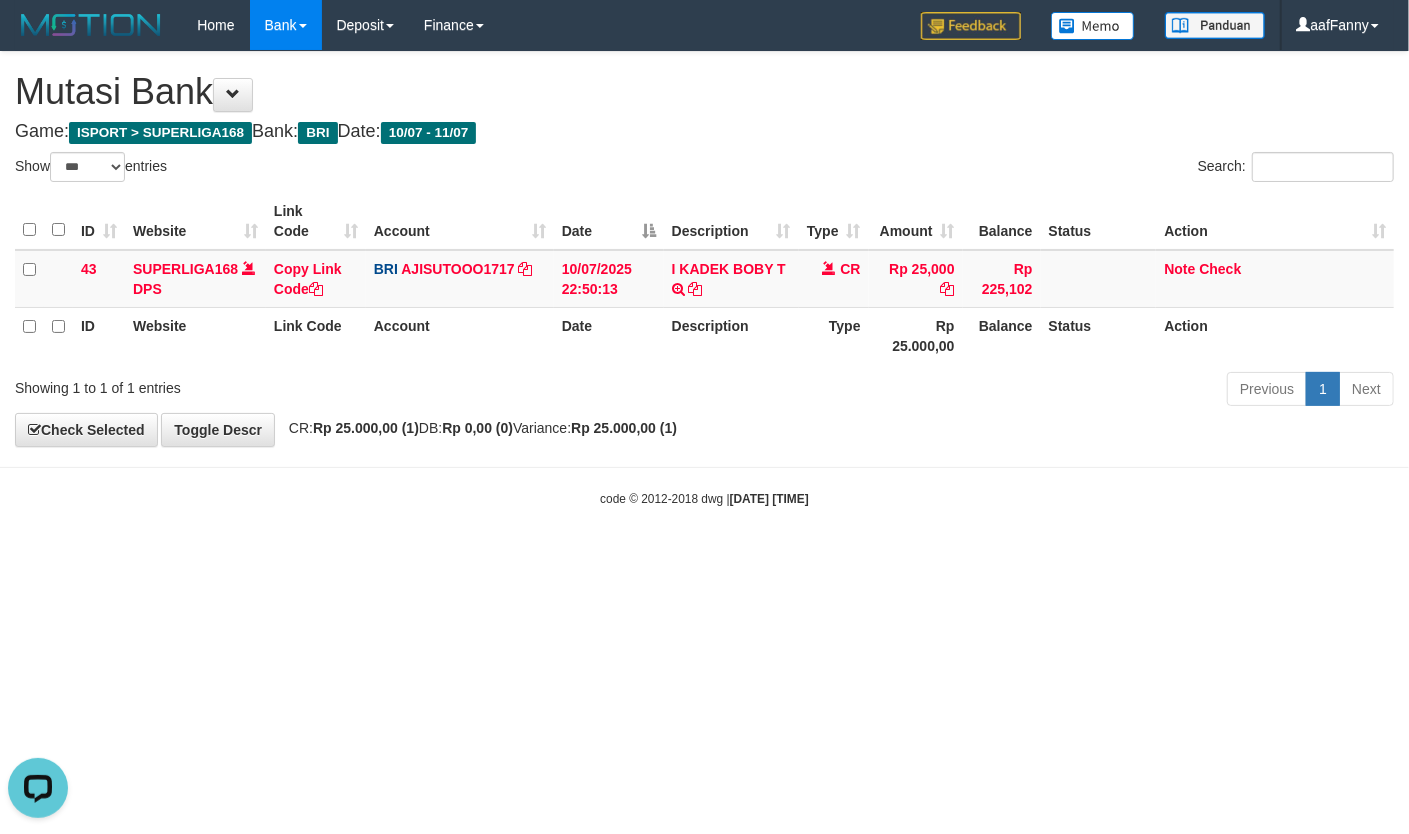 scroll, scrollTop: 0, scrollLeft: 0, axis: both 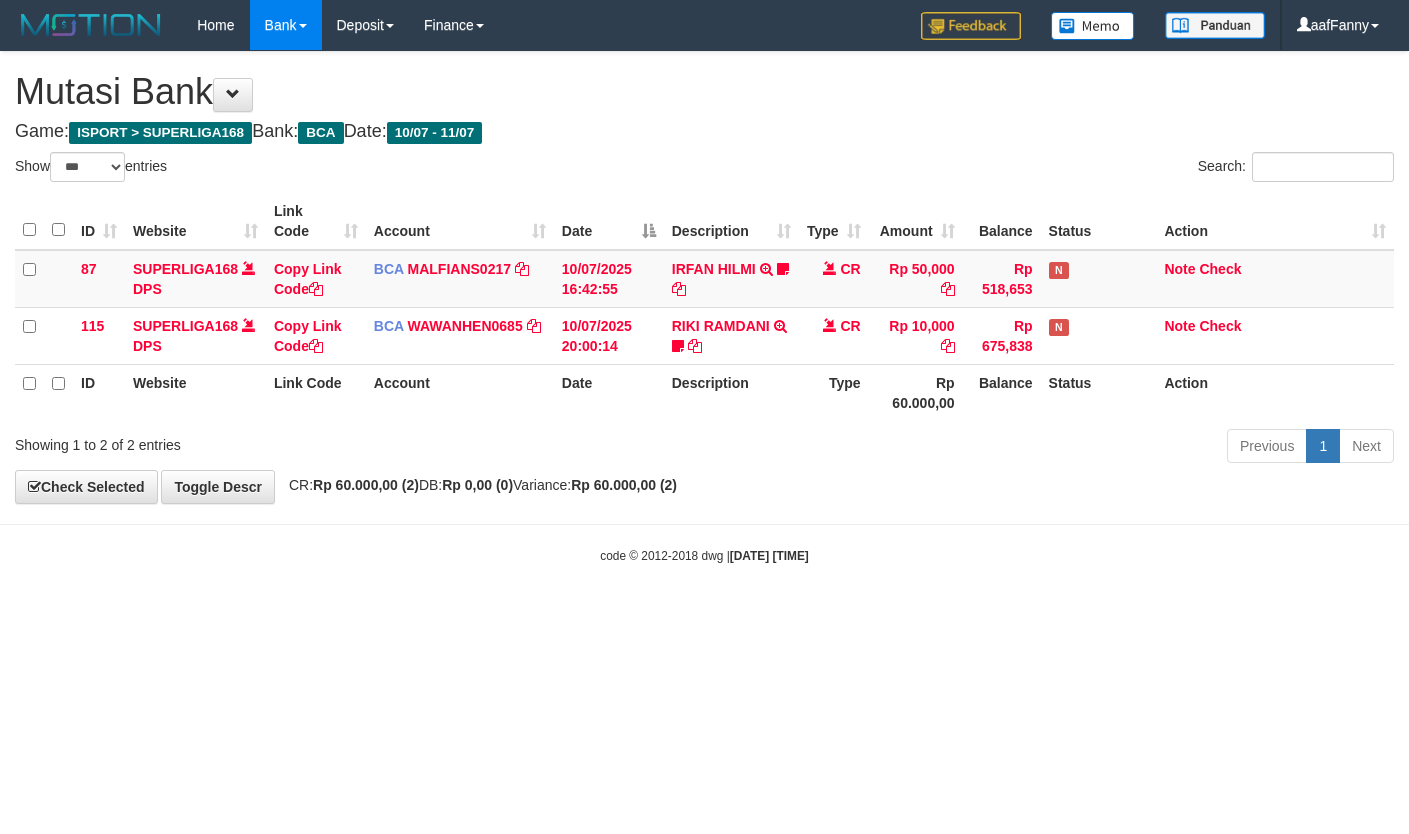 select on "***" 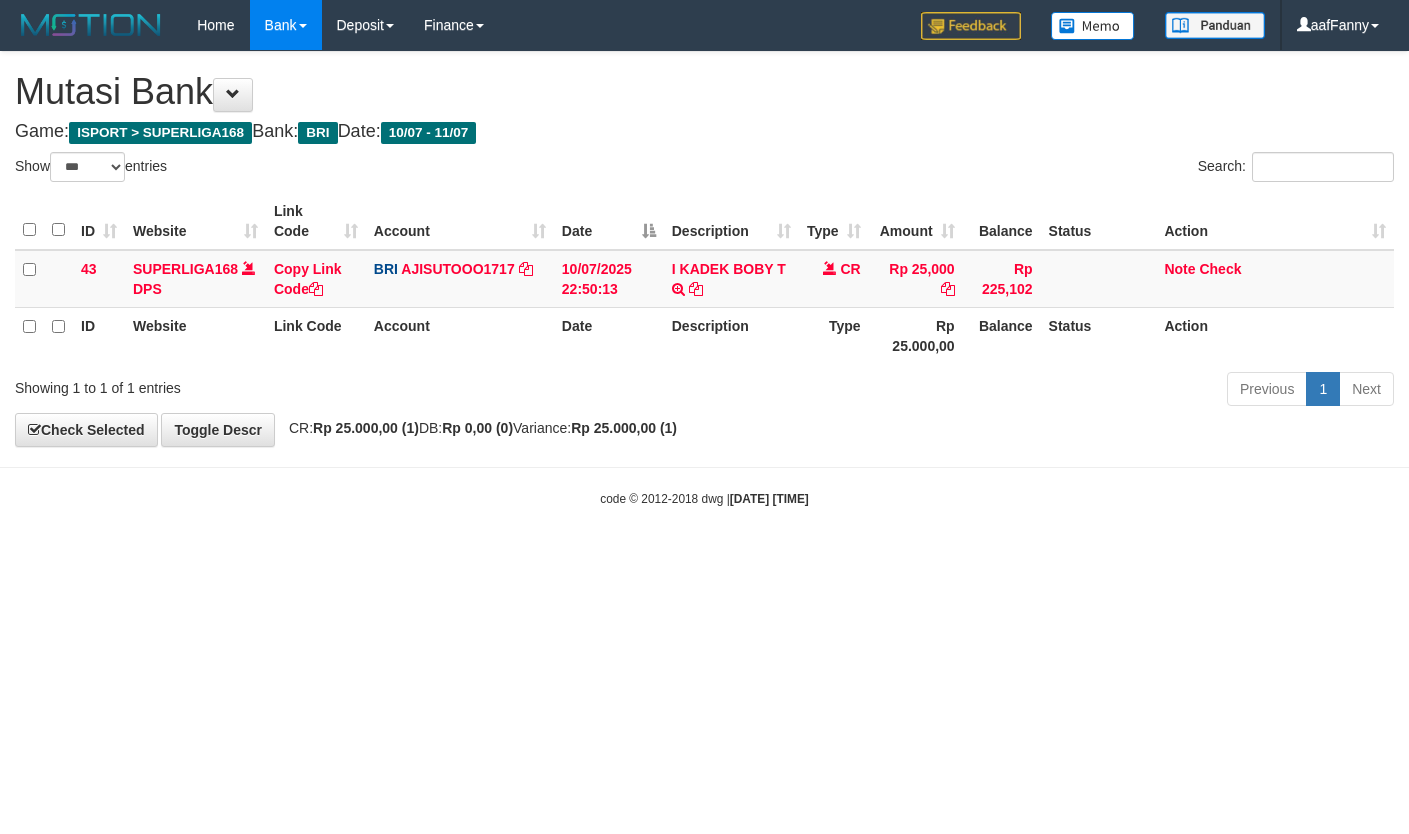 select on "***" 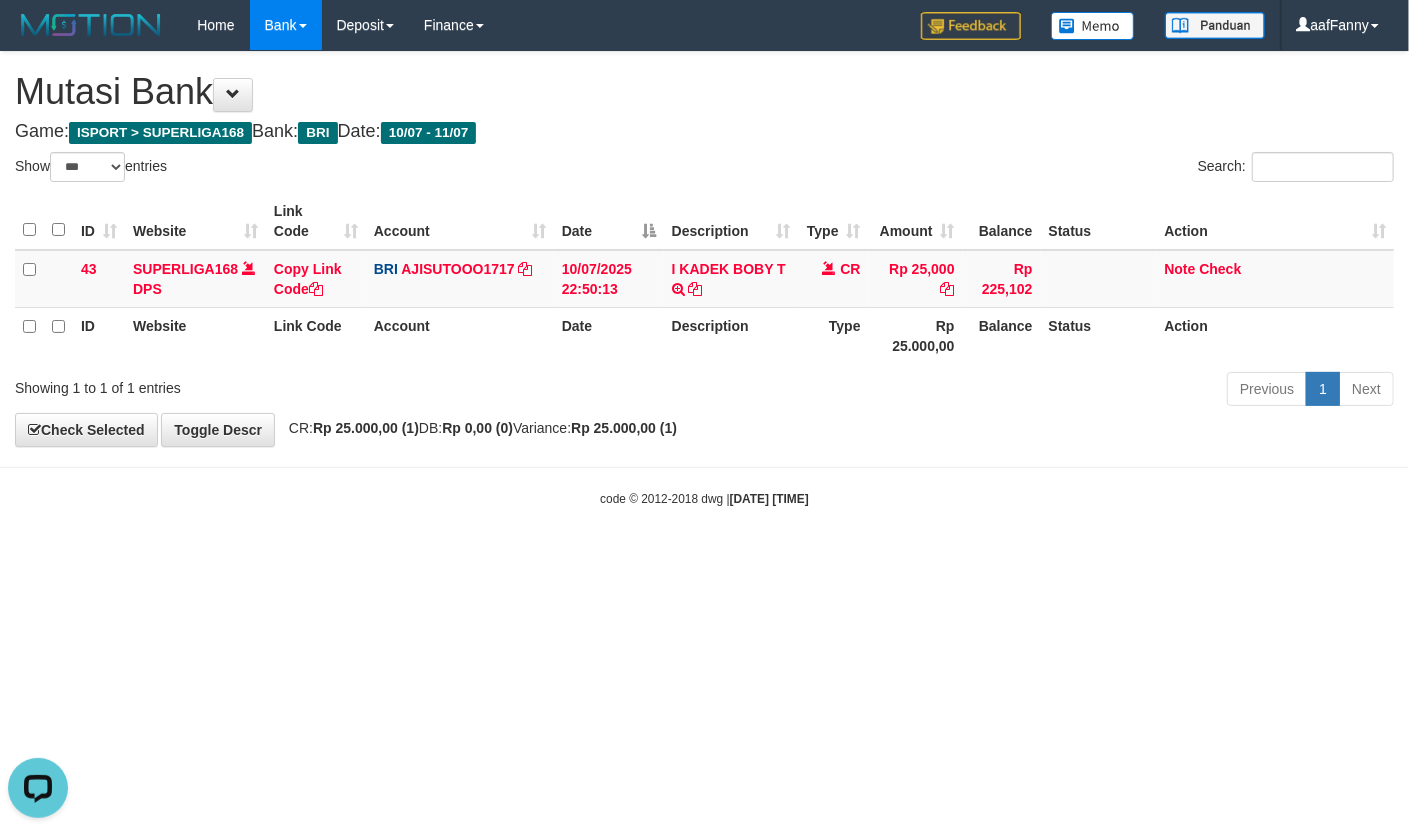 scroll, scrollTop: 0, scrollLeft: 0, axis: both 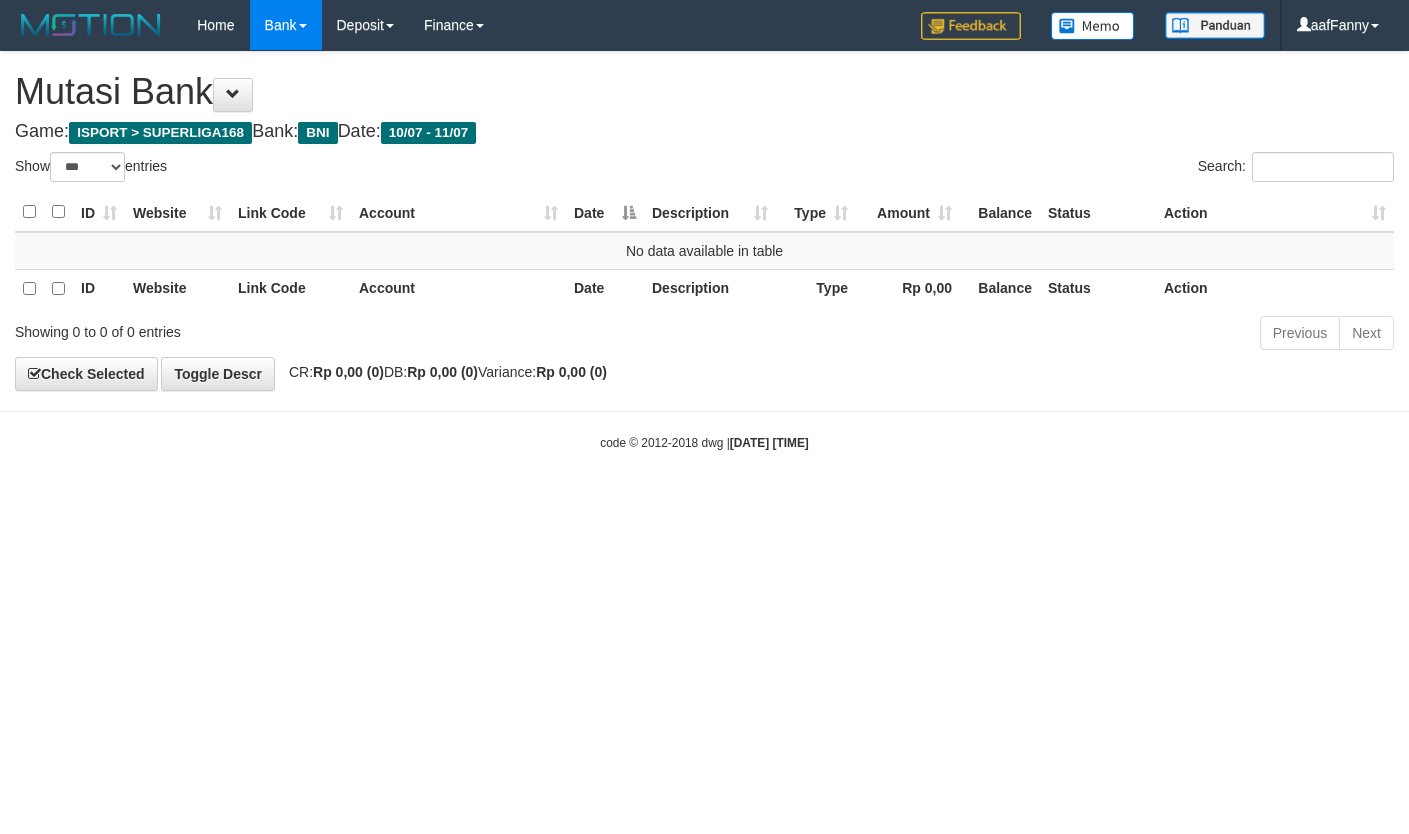 select on "***" 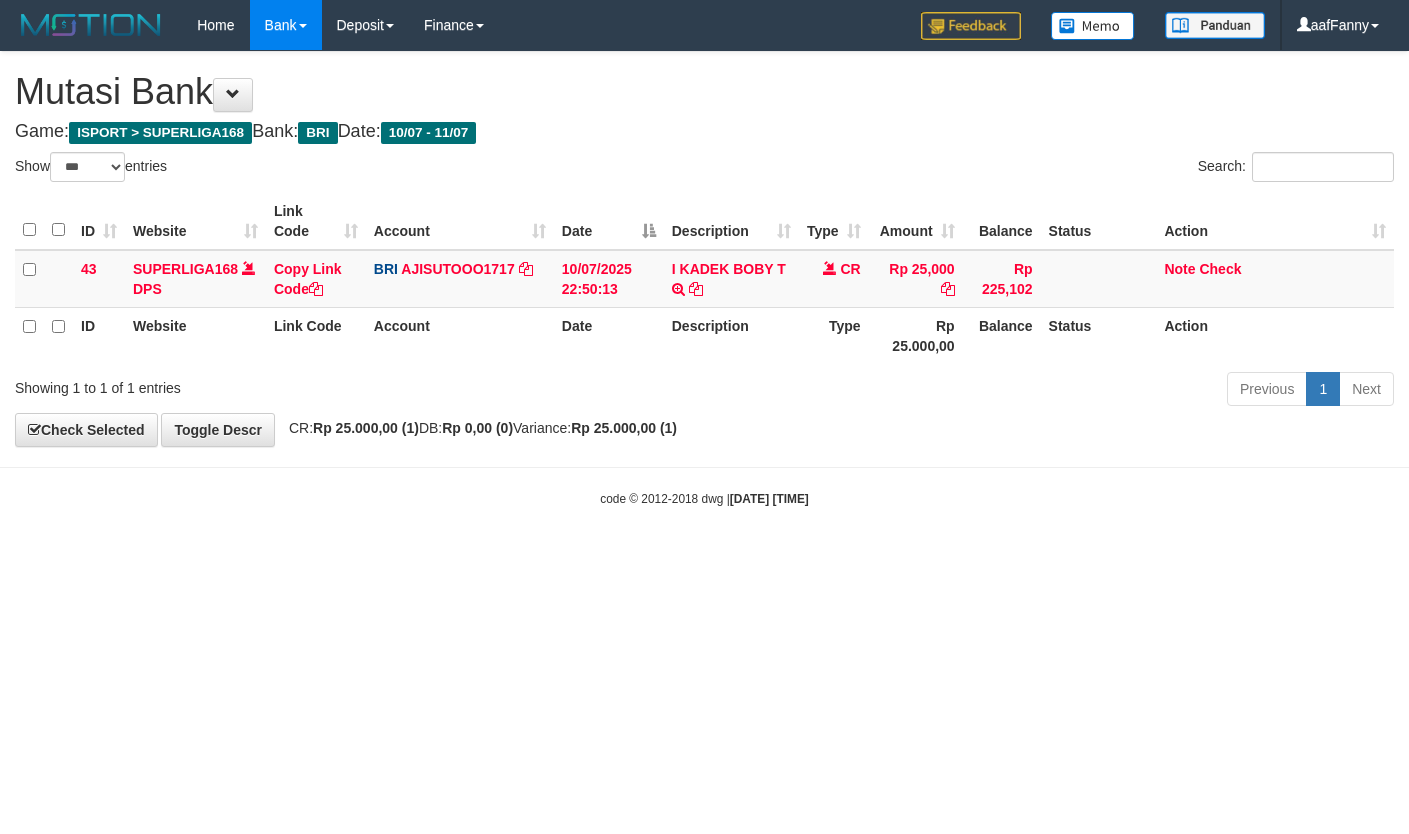 select on "***" 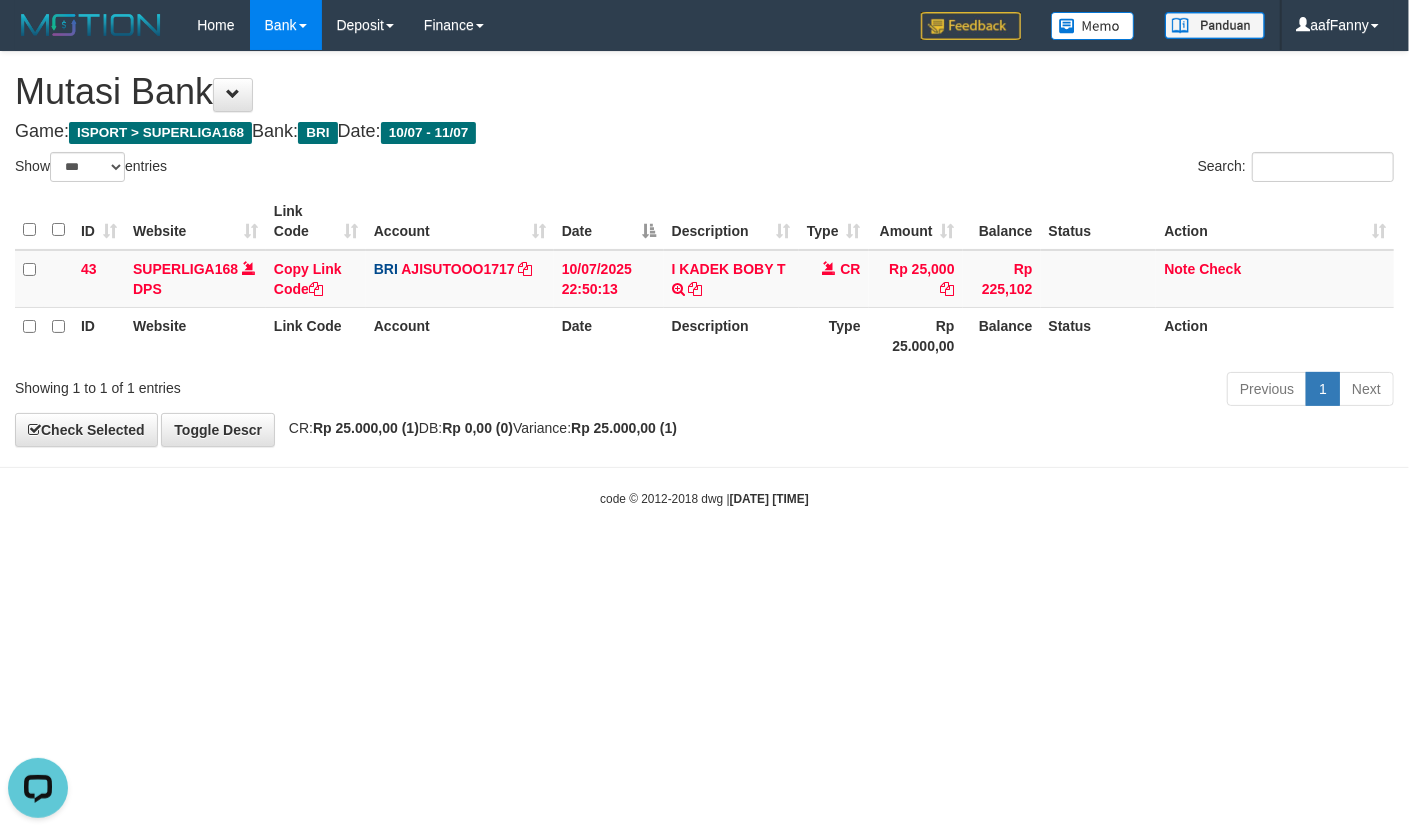 scroll, scrollTop: 0, scrollLeft: 0, axis: both 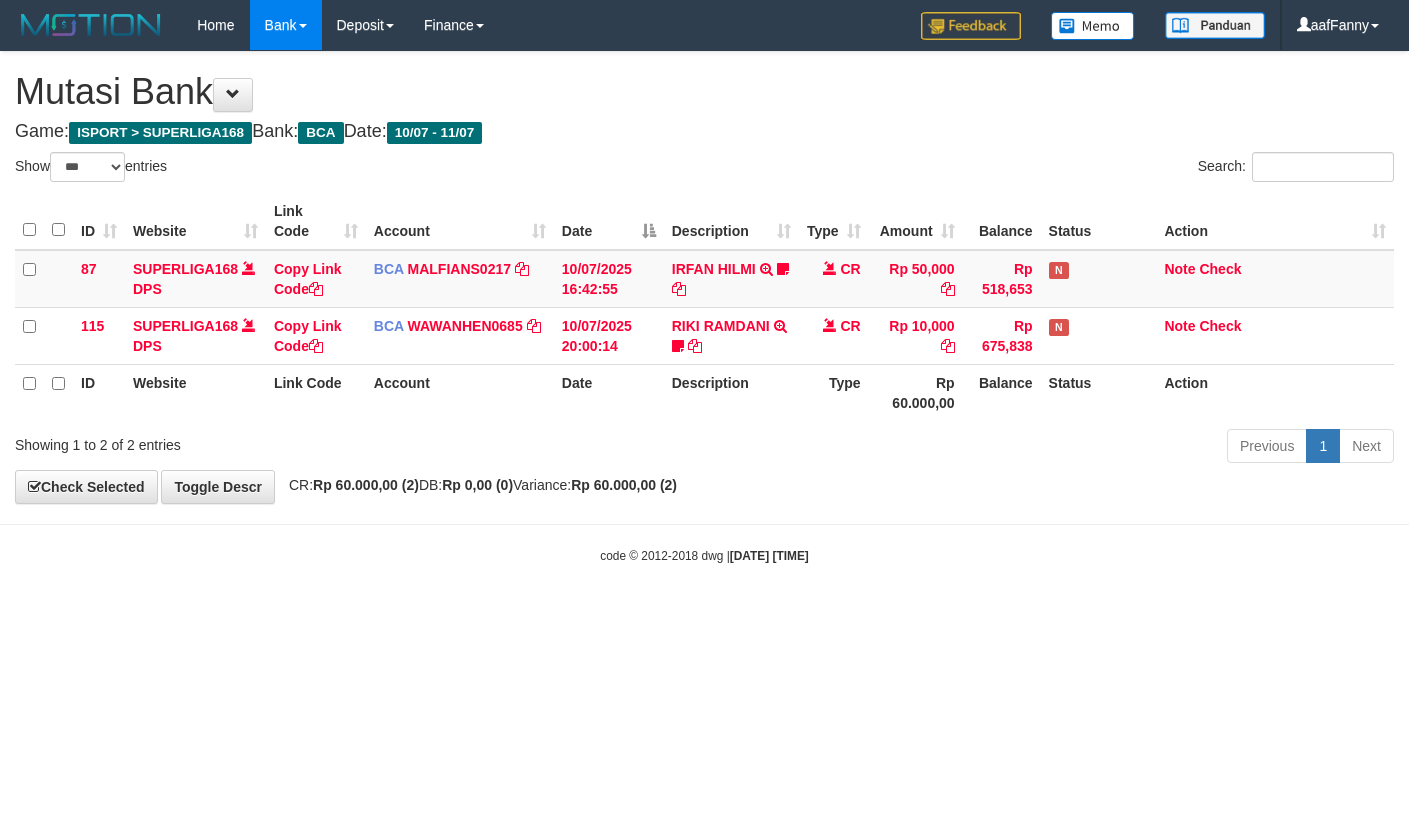 select on "***" 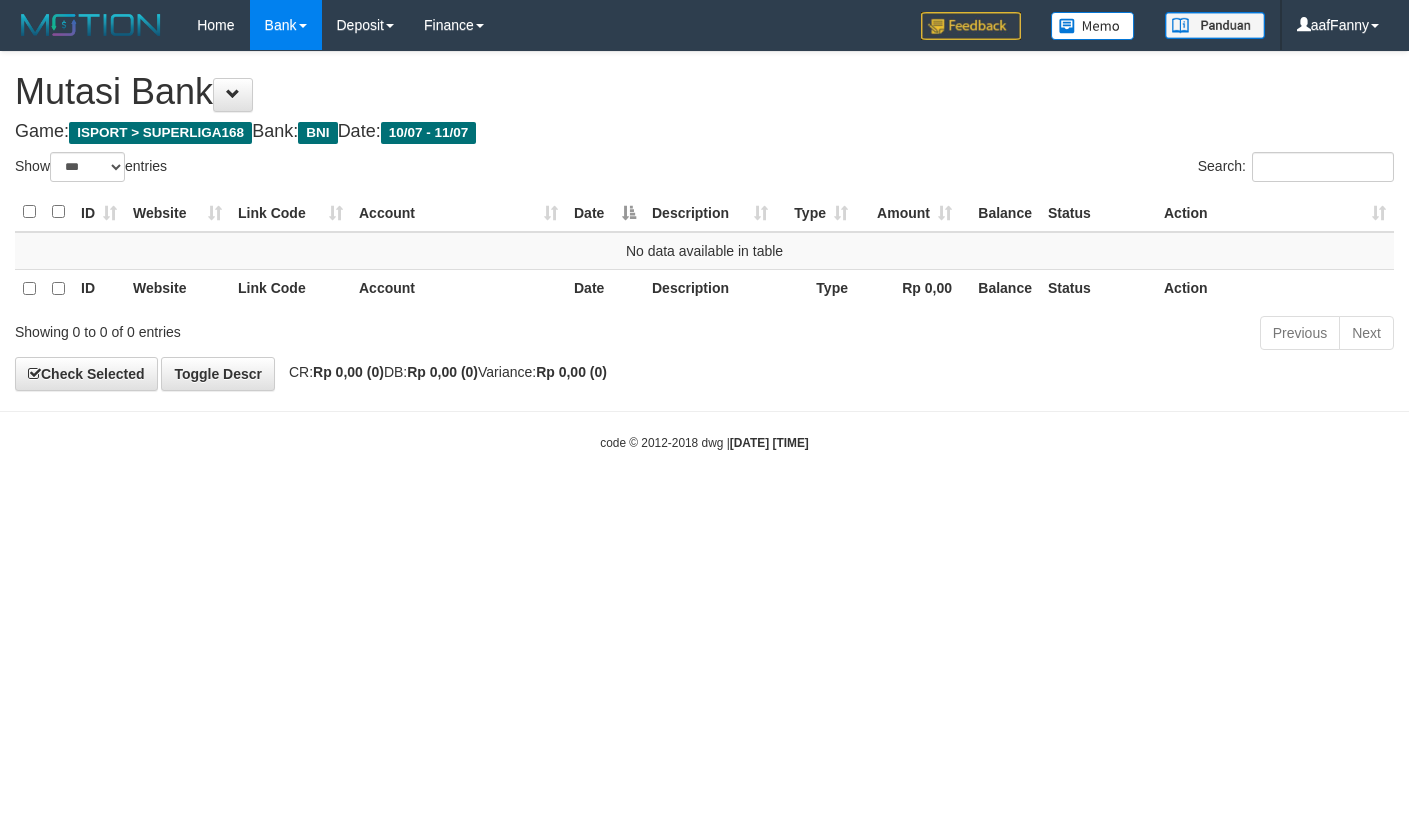 select on "***" 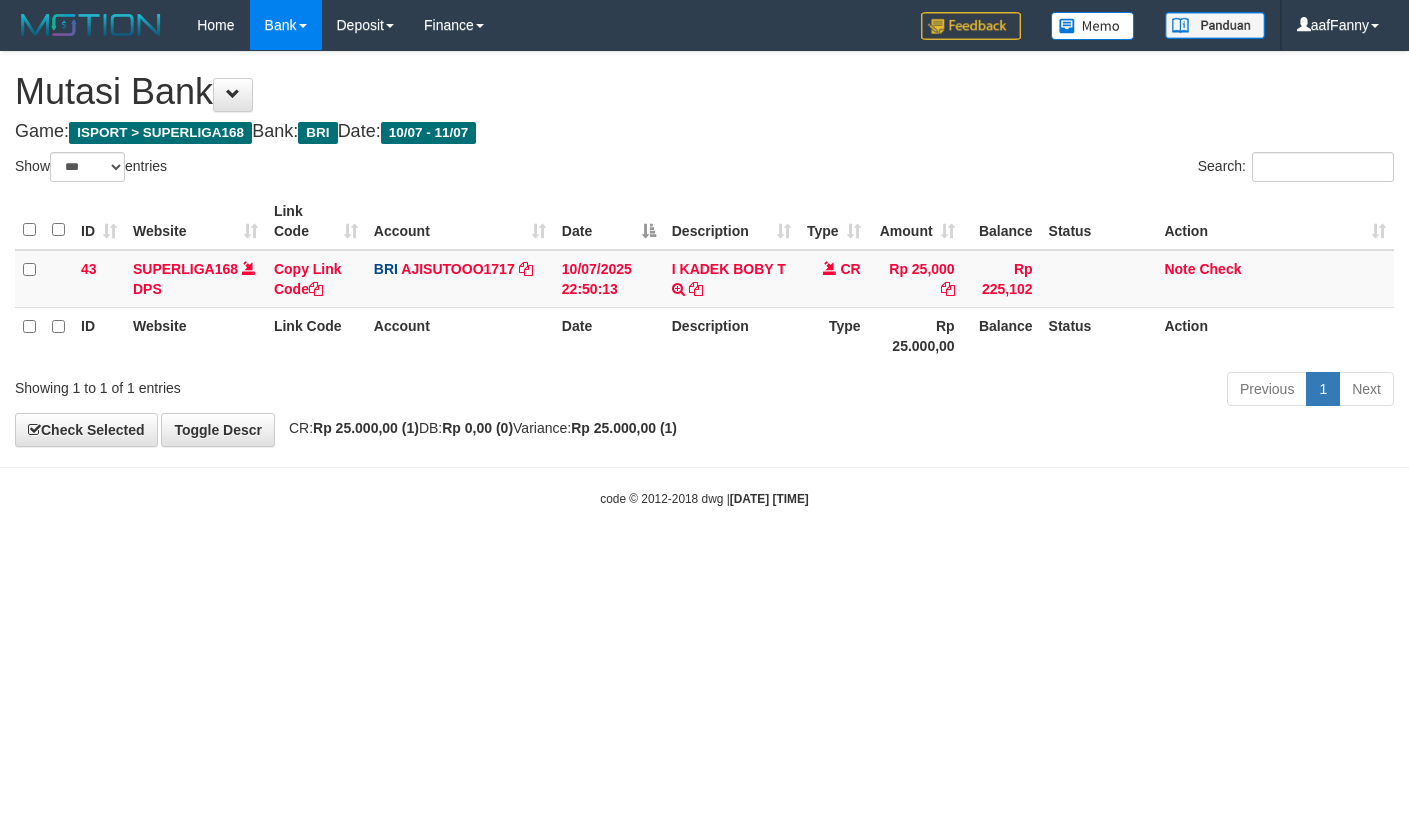 select on "***" 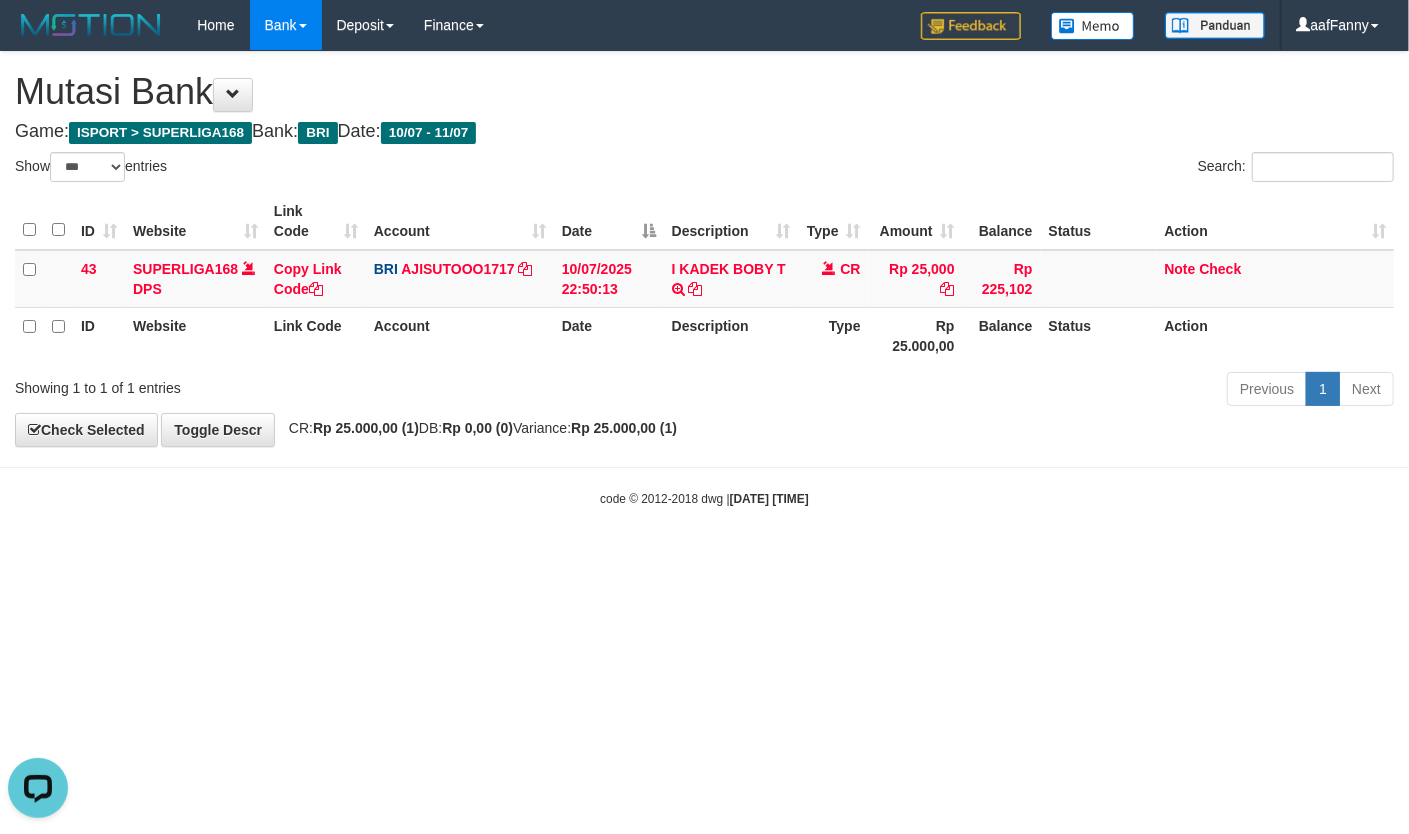 scroll, scrollTop: 0, scrollLeft: 0, axis: both 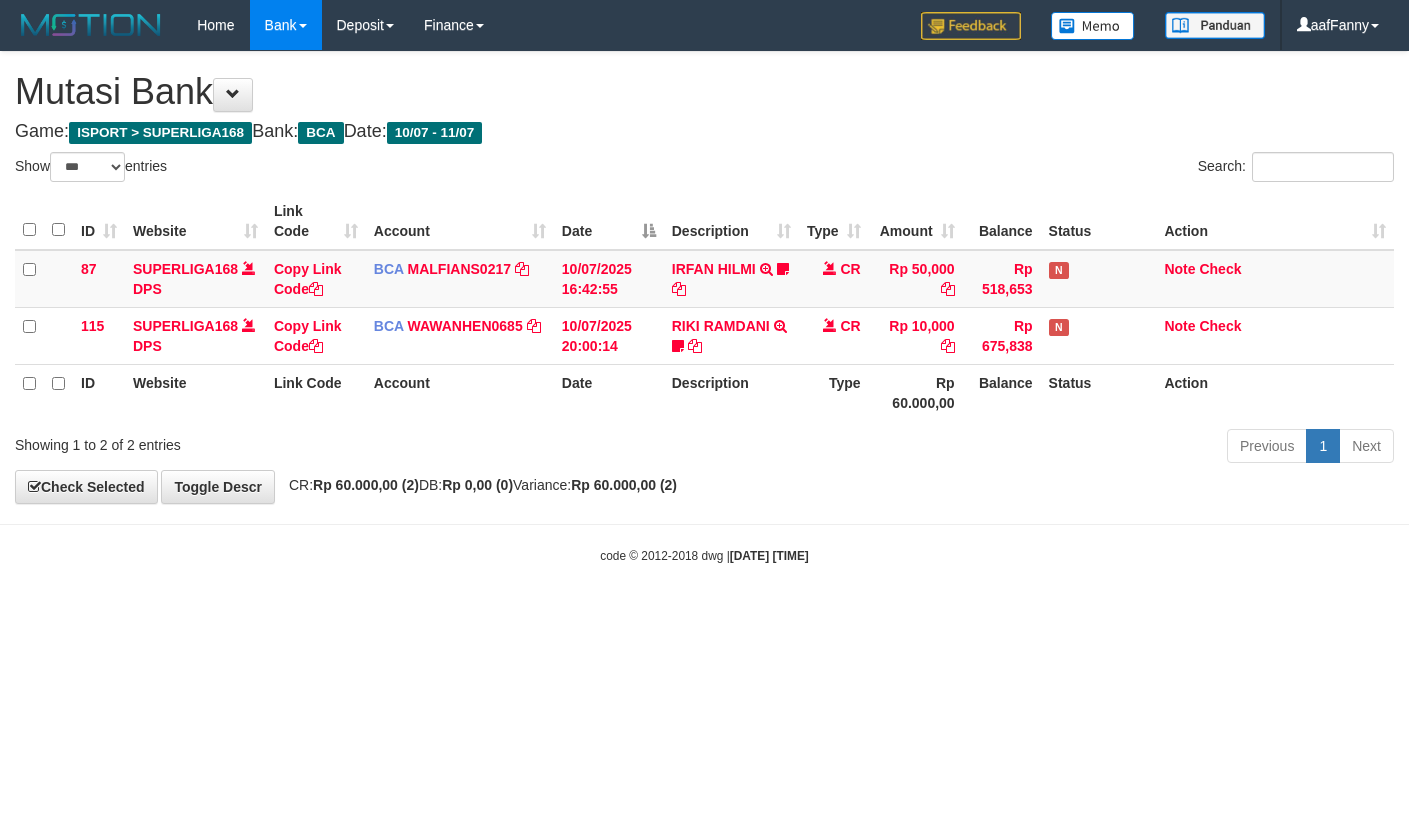 select on "***" 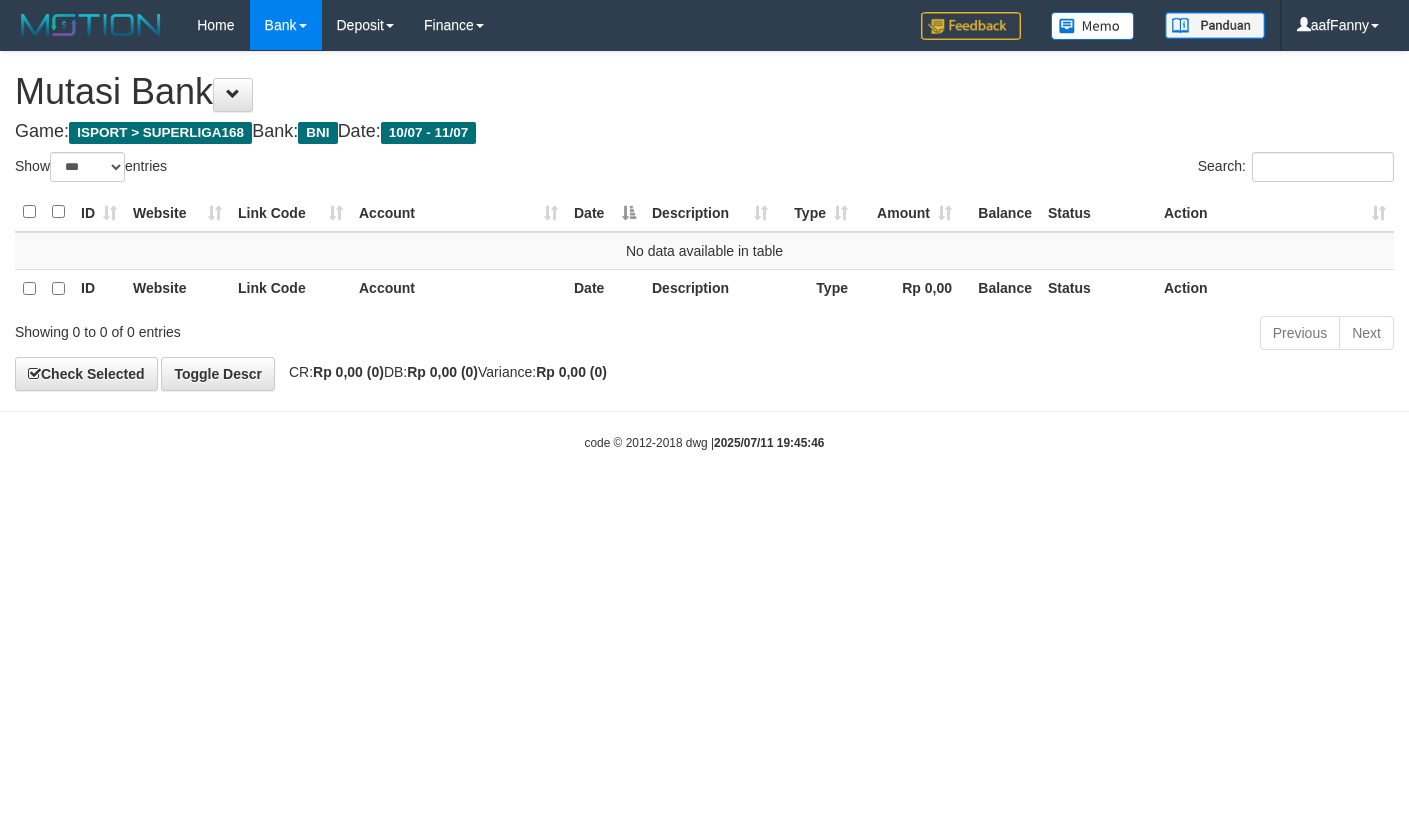 select on "***" 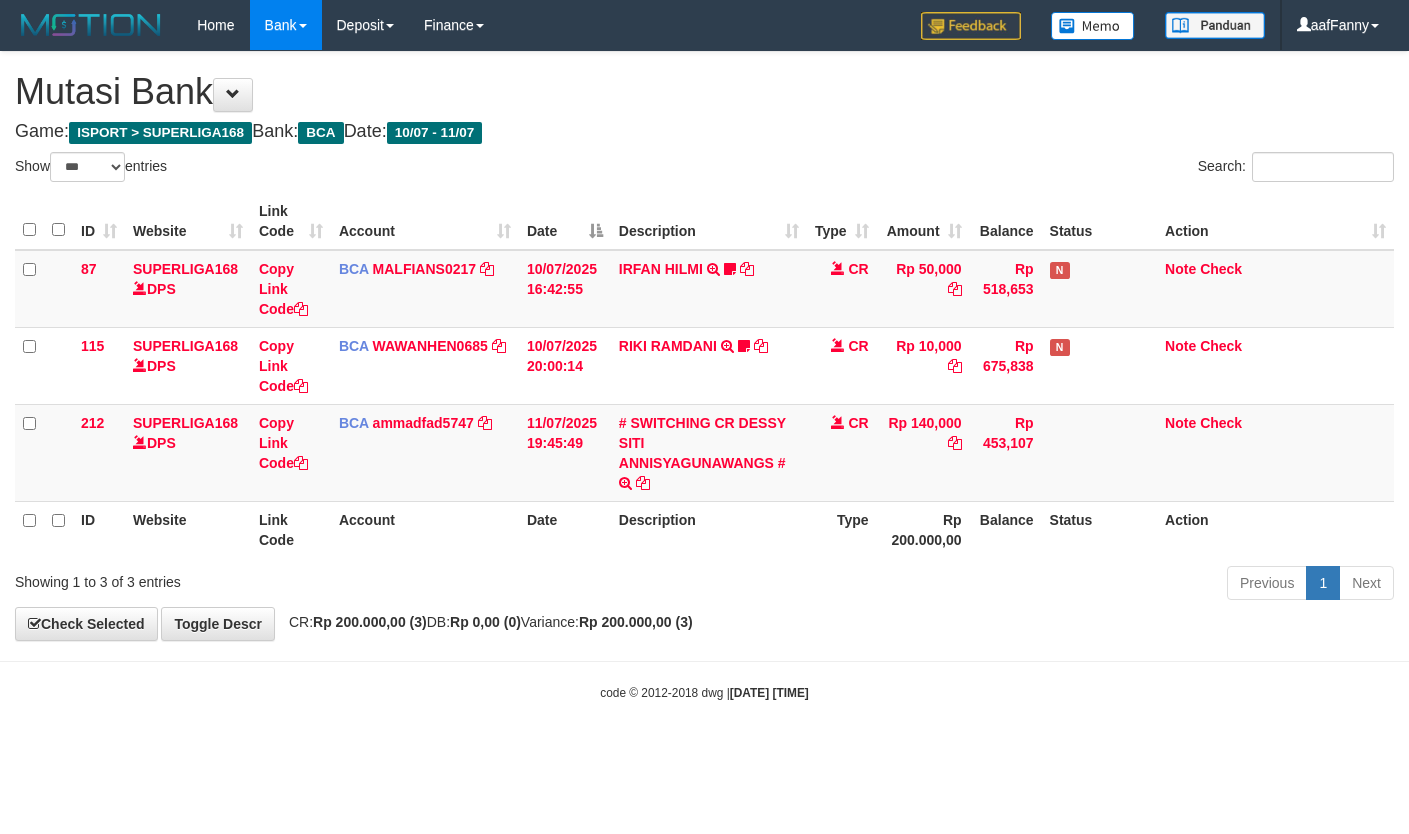 select on "***" 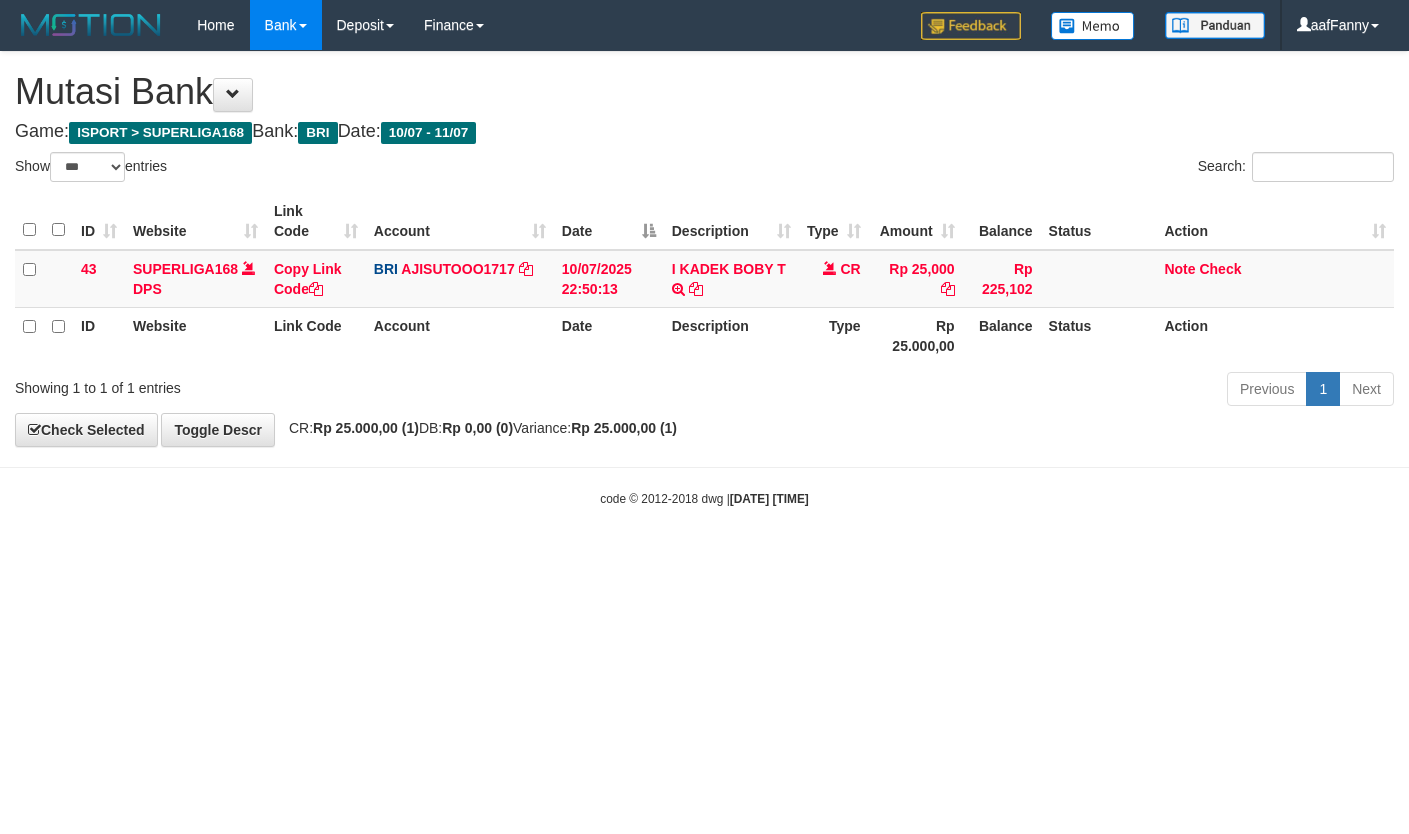 select on "***" 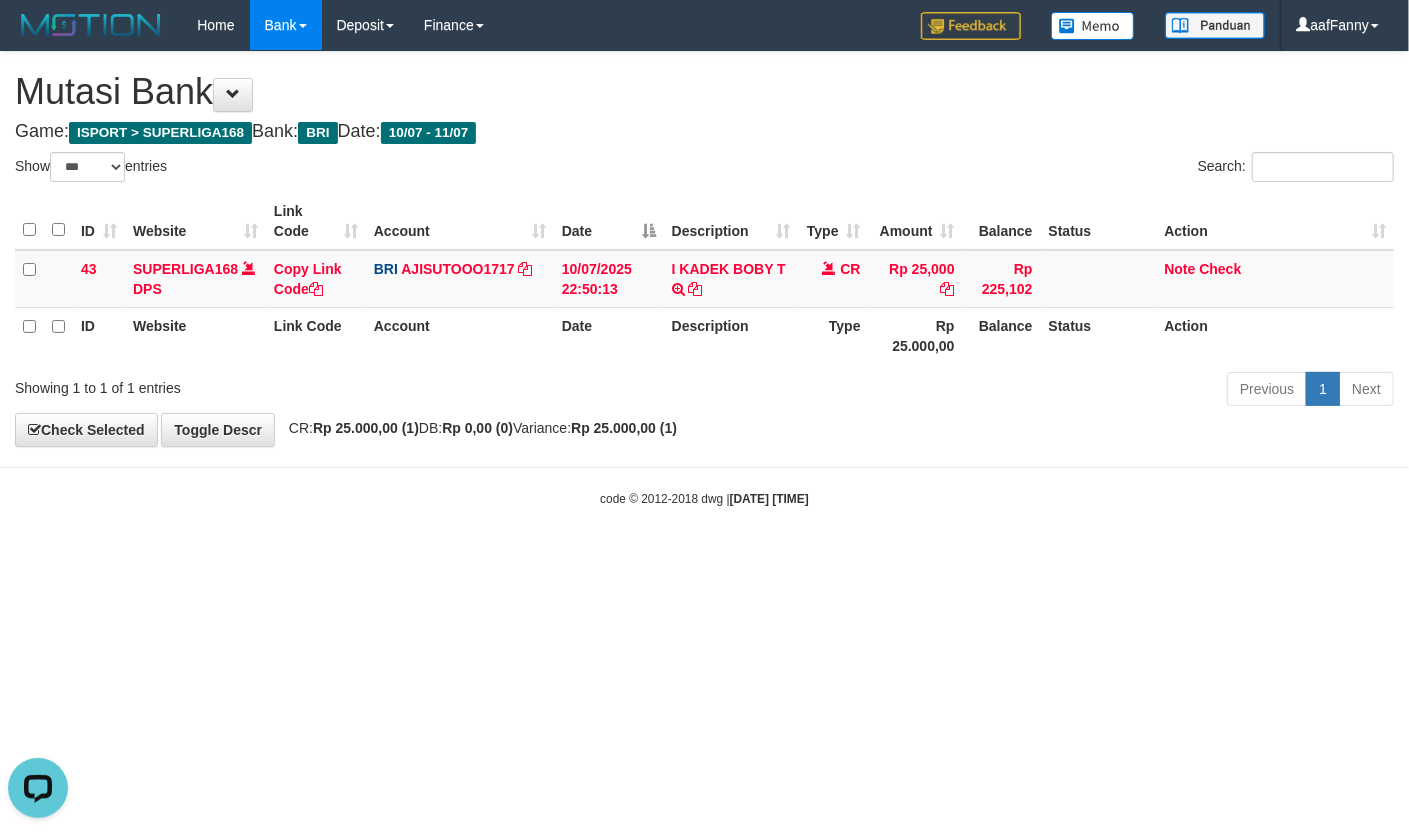 scroll, scrollTop: 0, scrollLeft: 0, axis: both 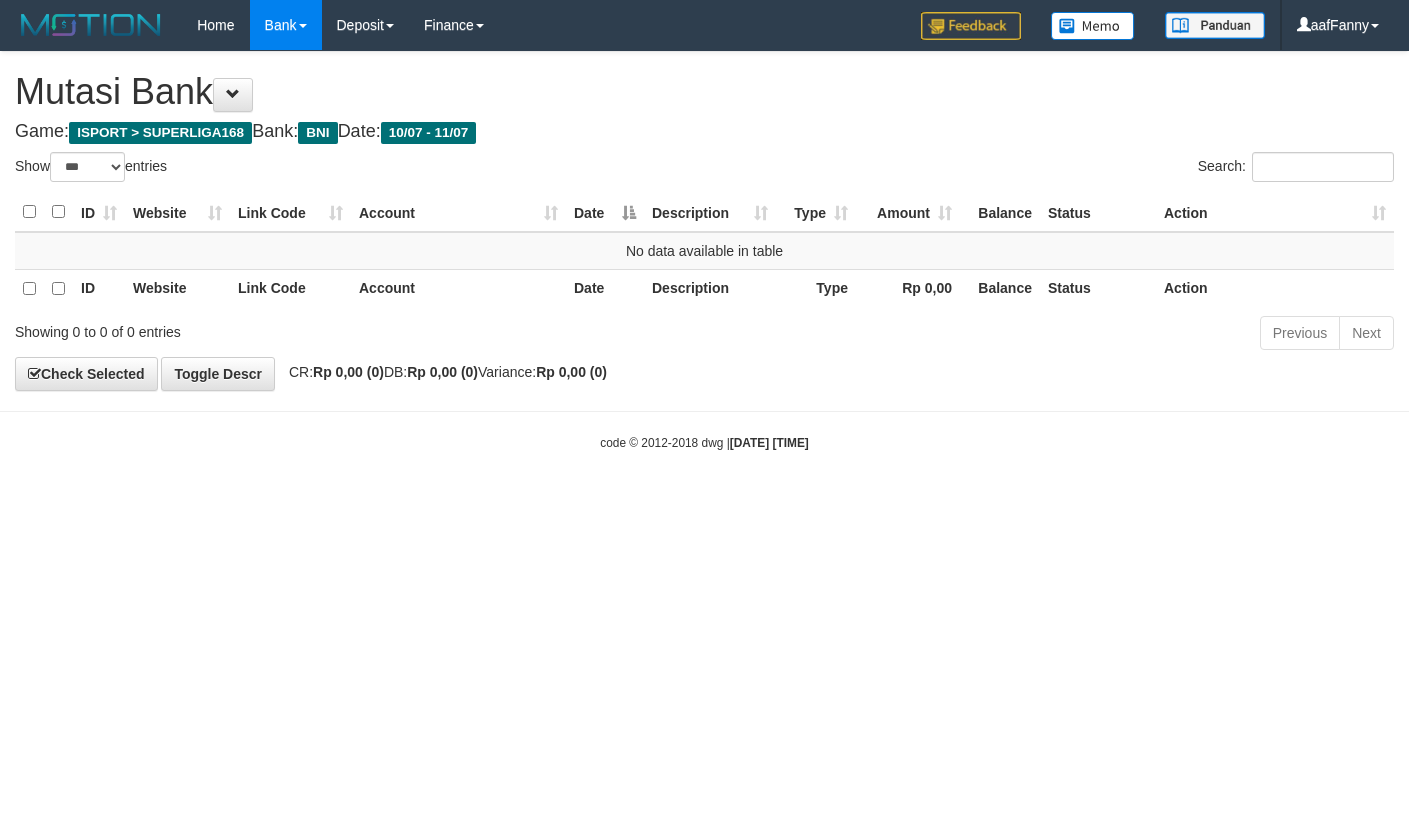 select on "***" 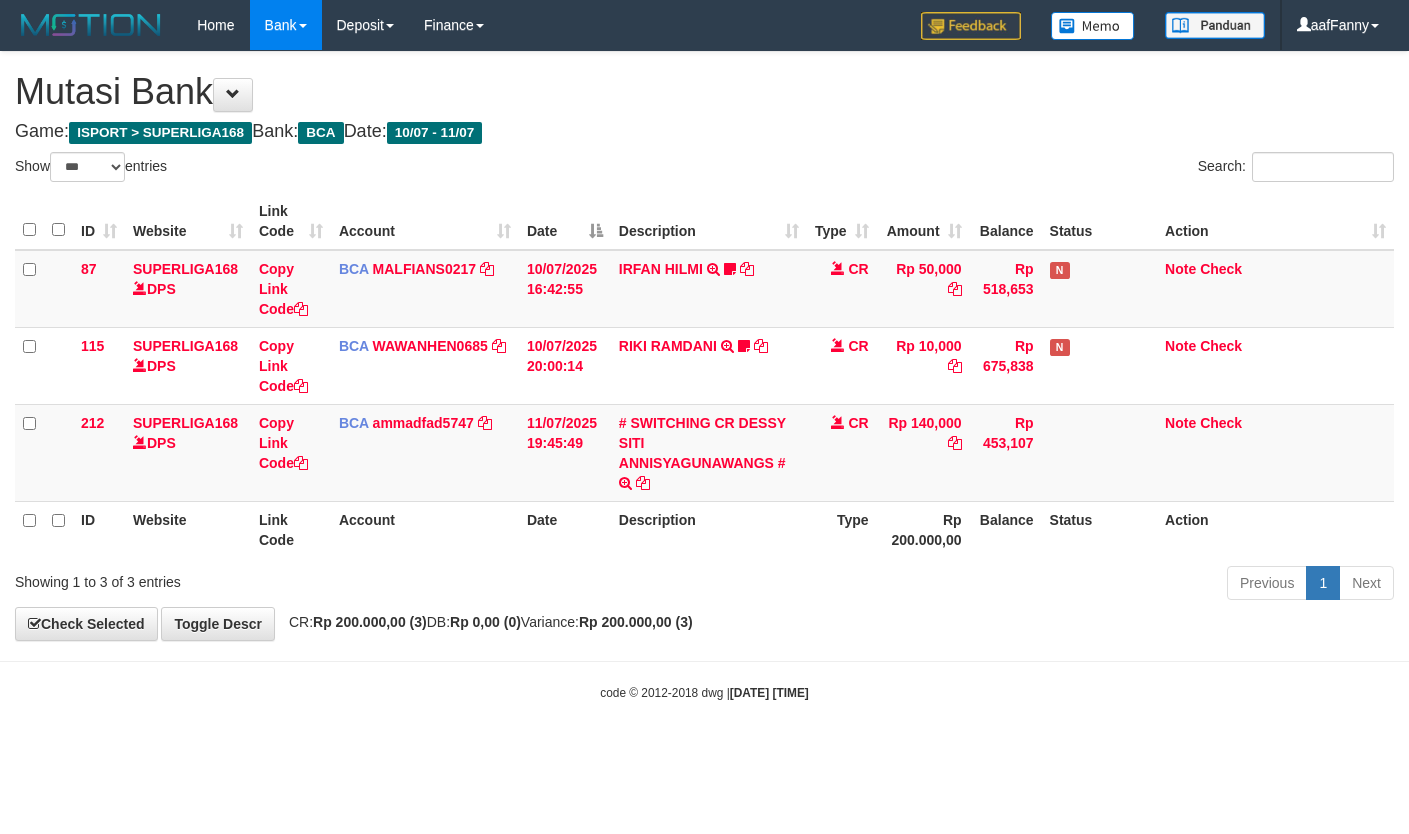 select on "***" 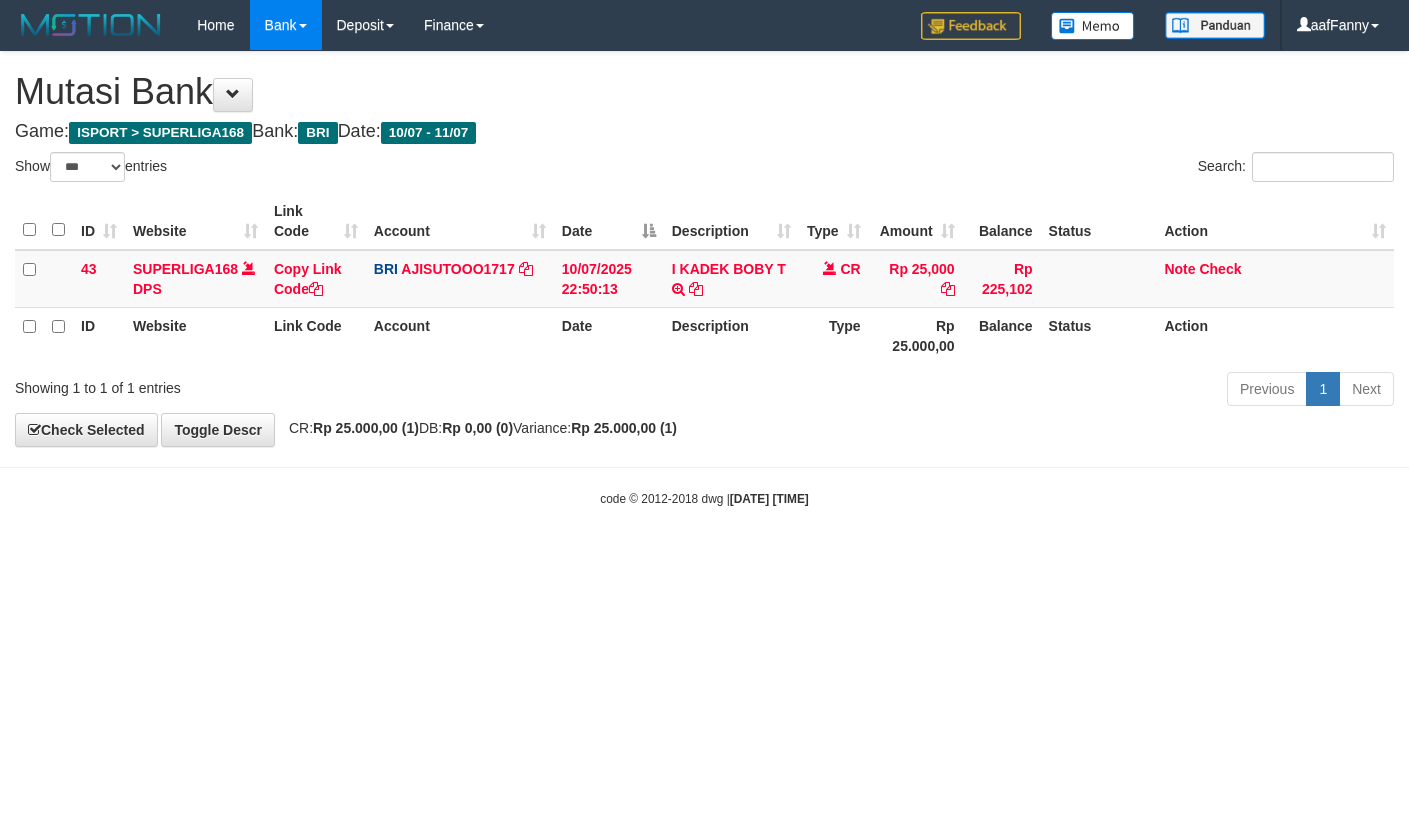 select on "***" 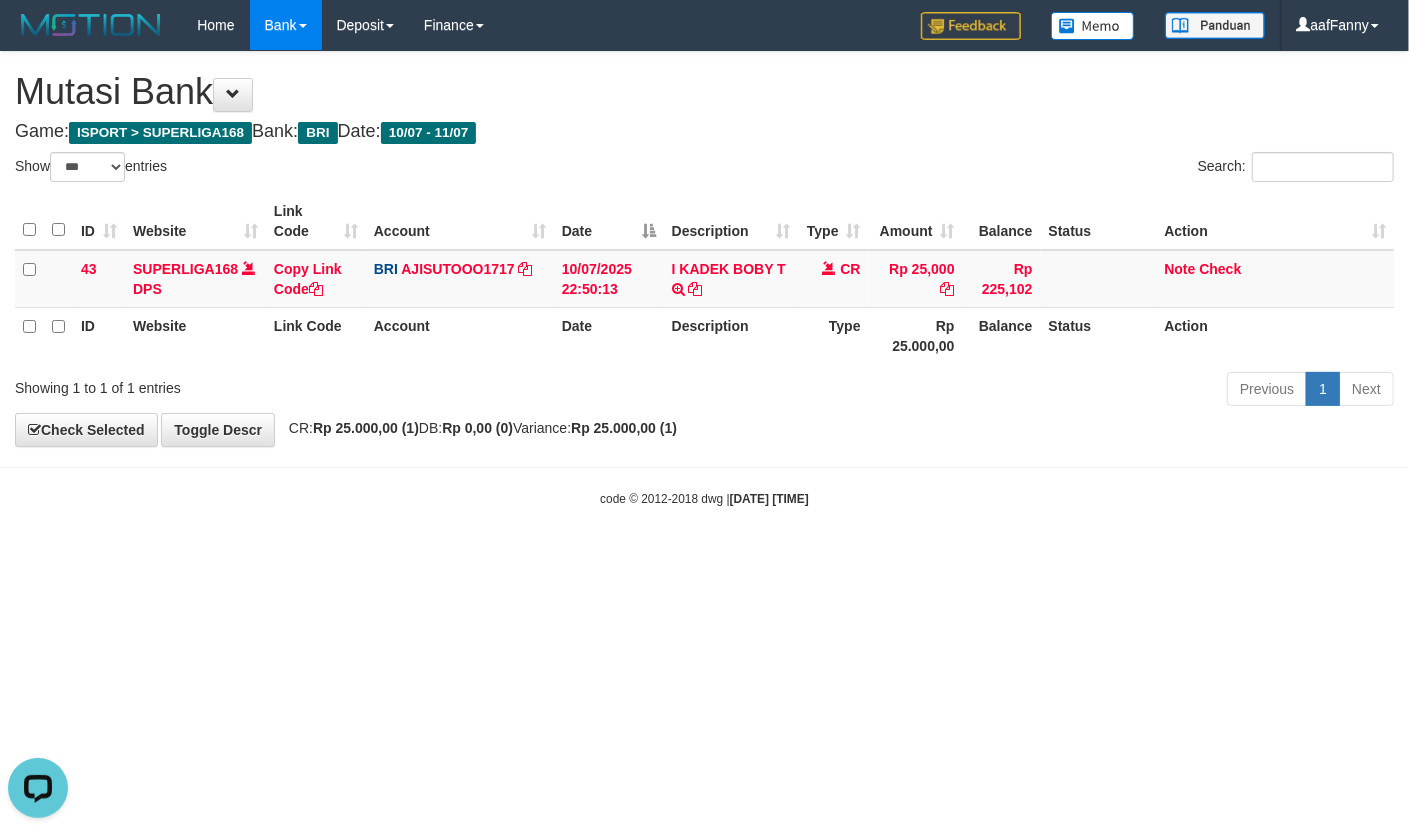 scroll, scrollTop: 0, scrollLeft: 0, axis: both 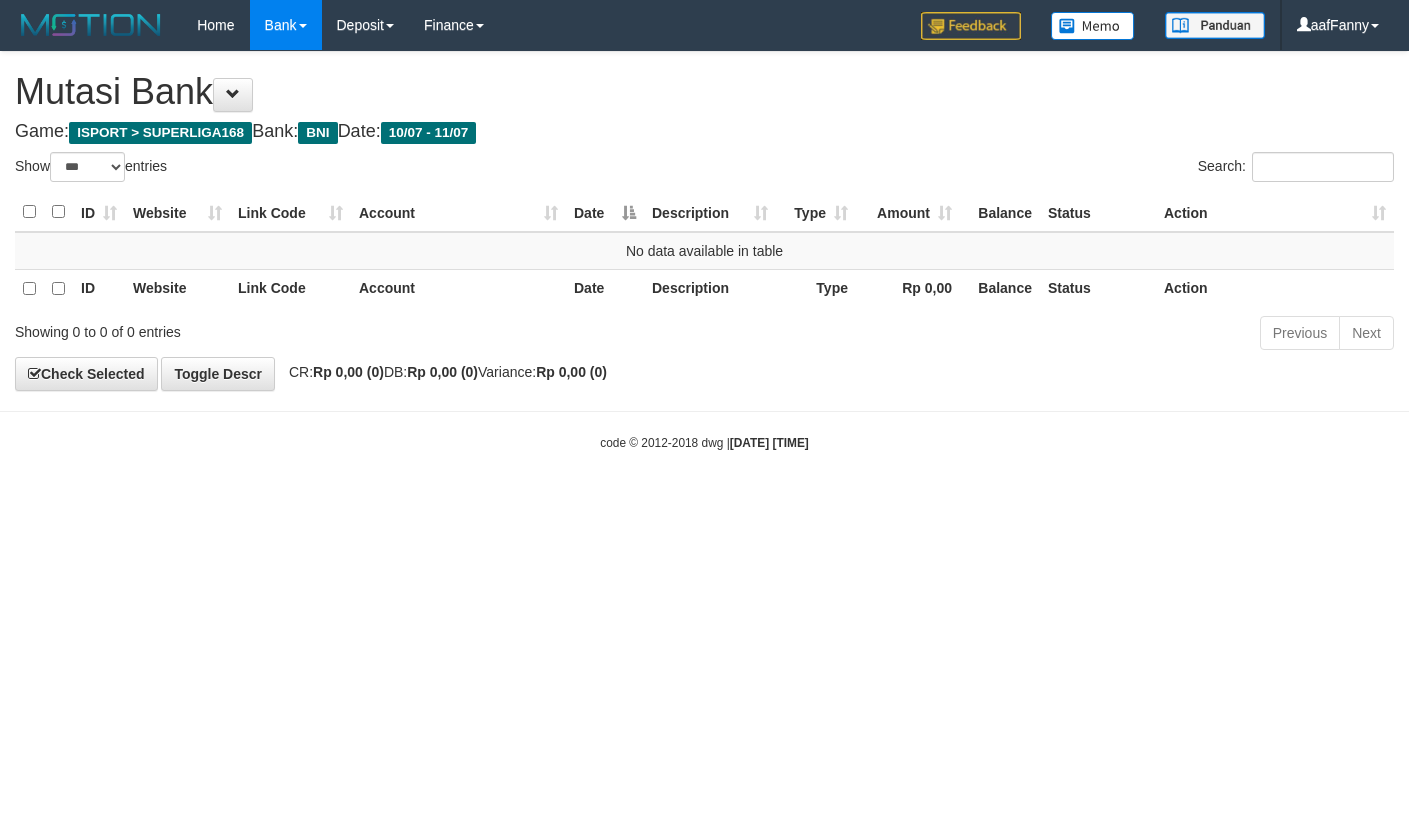 select on "***" 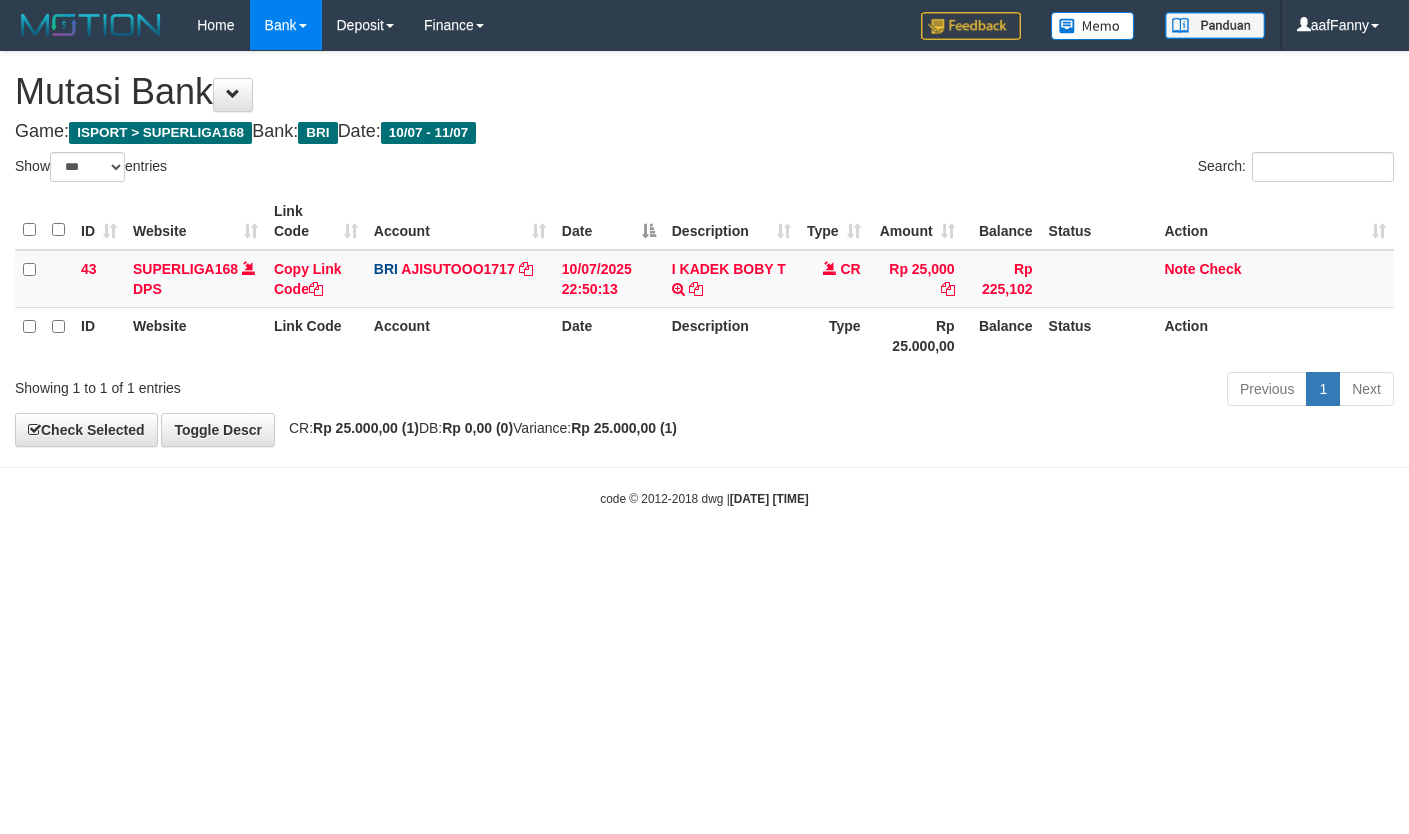 select on "***" 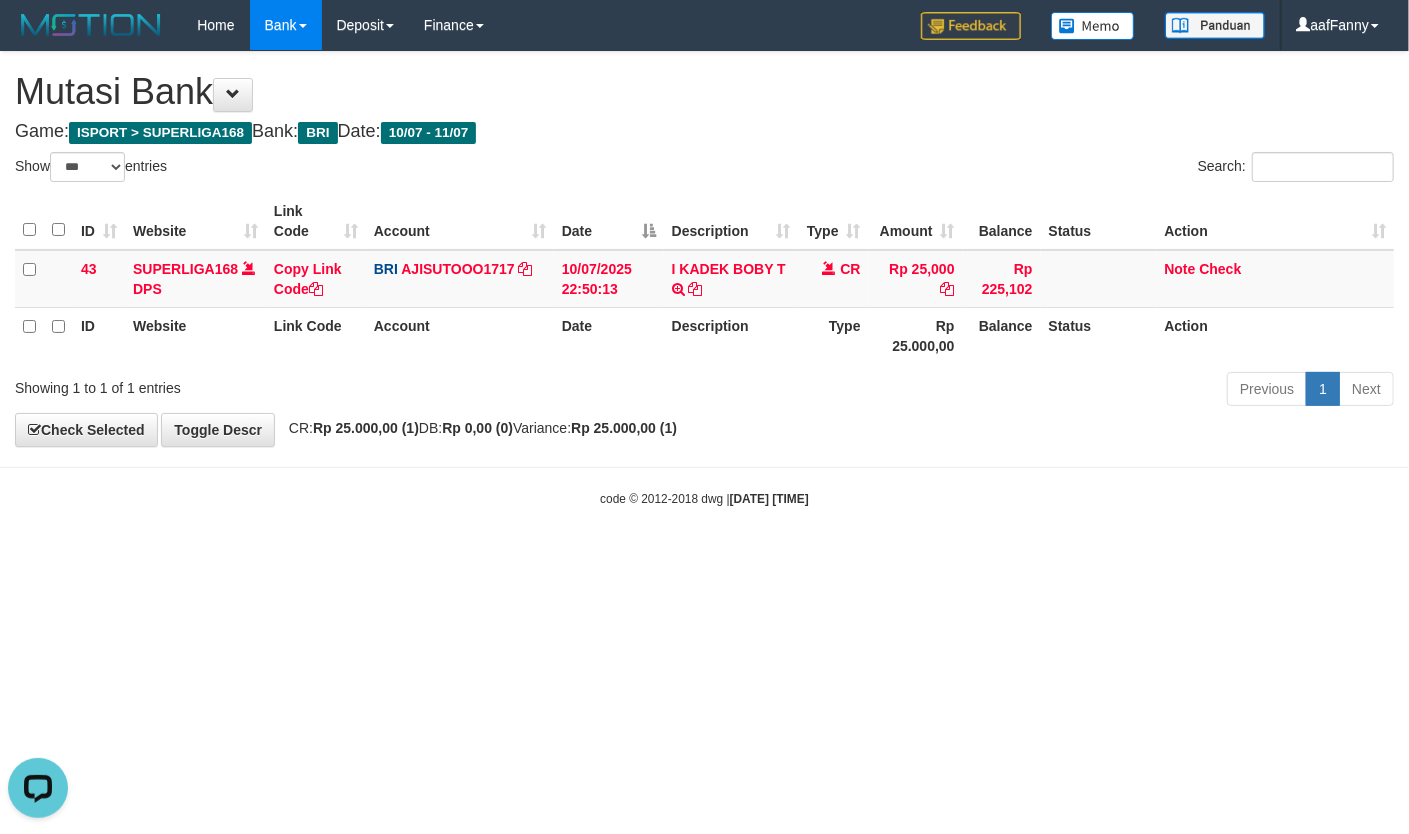 scroll, scrollTop: 0, scrollLeft: 0, axis: both 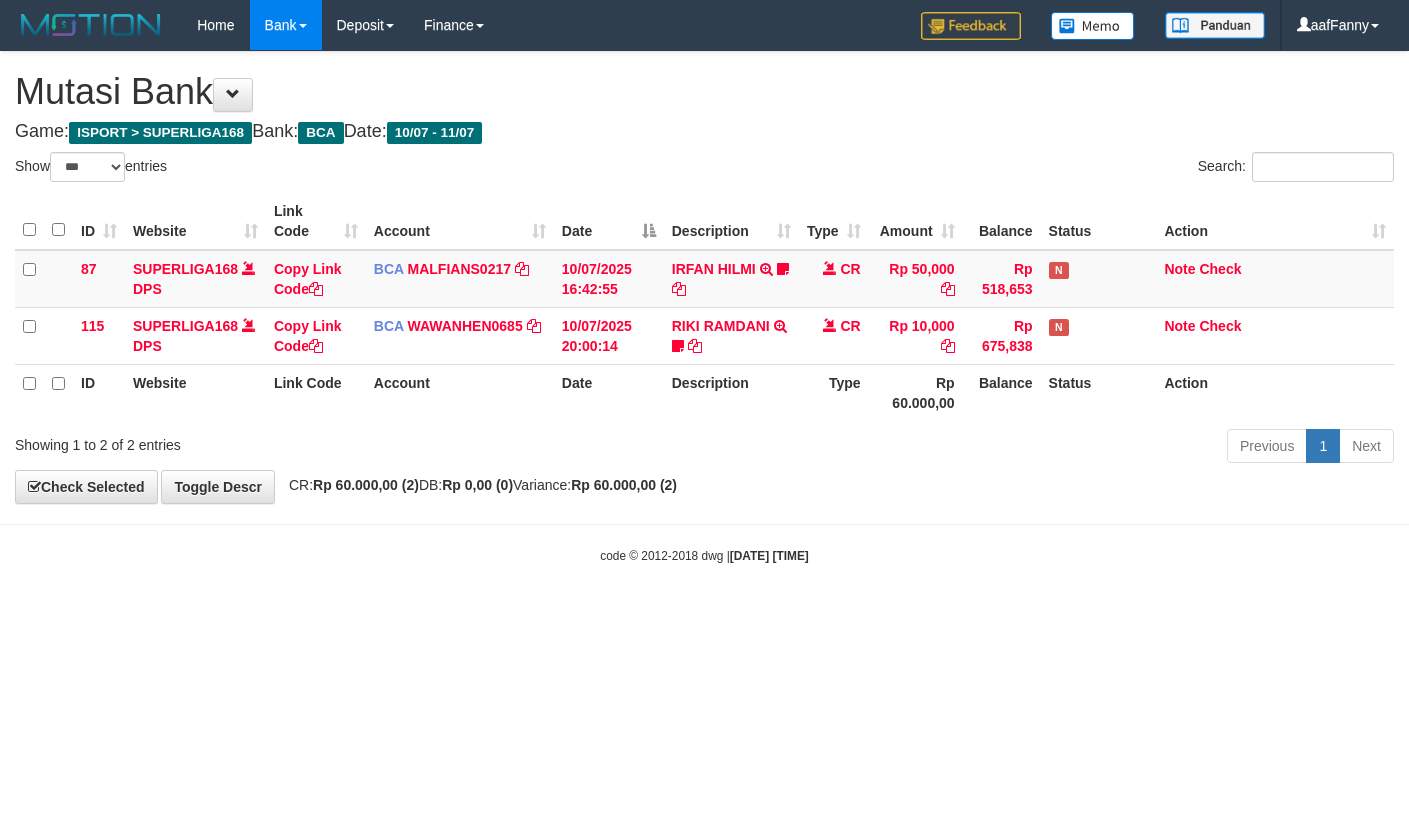 select on "***" 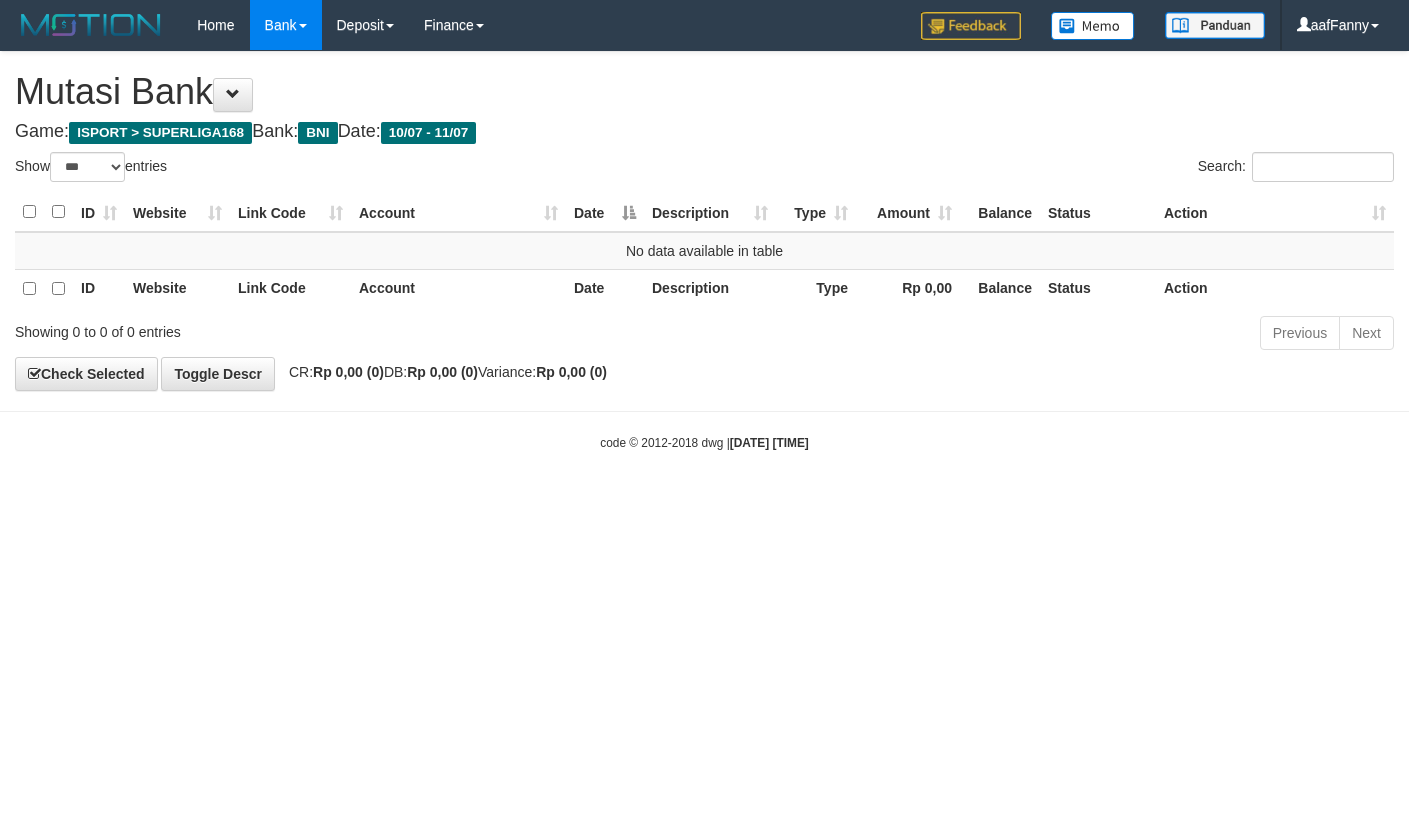 select on "***" 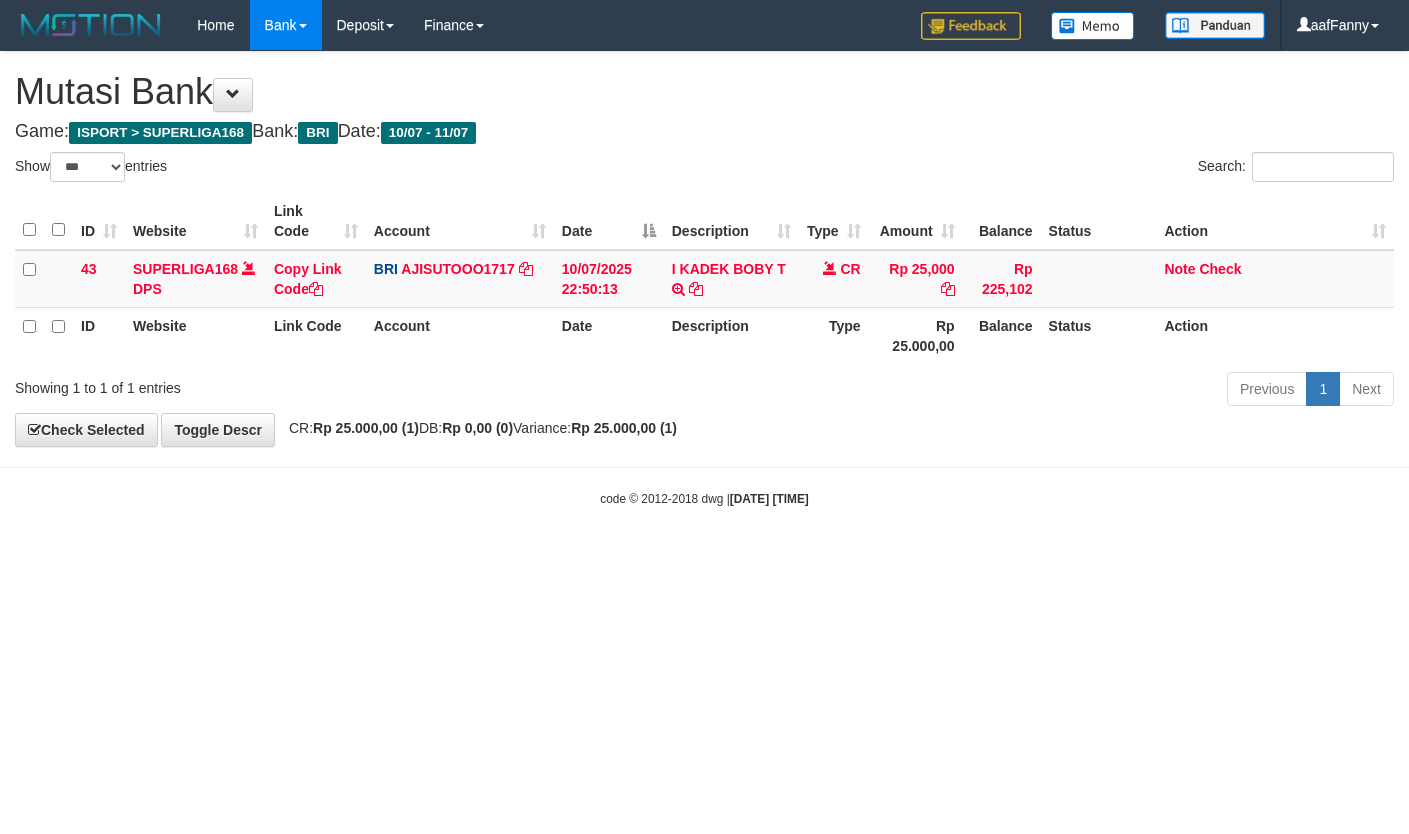 select on "***" 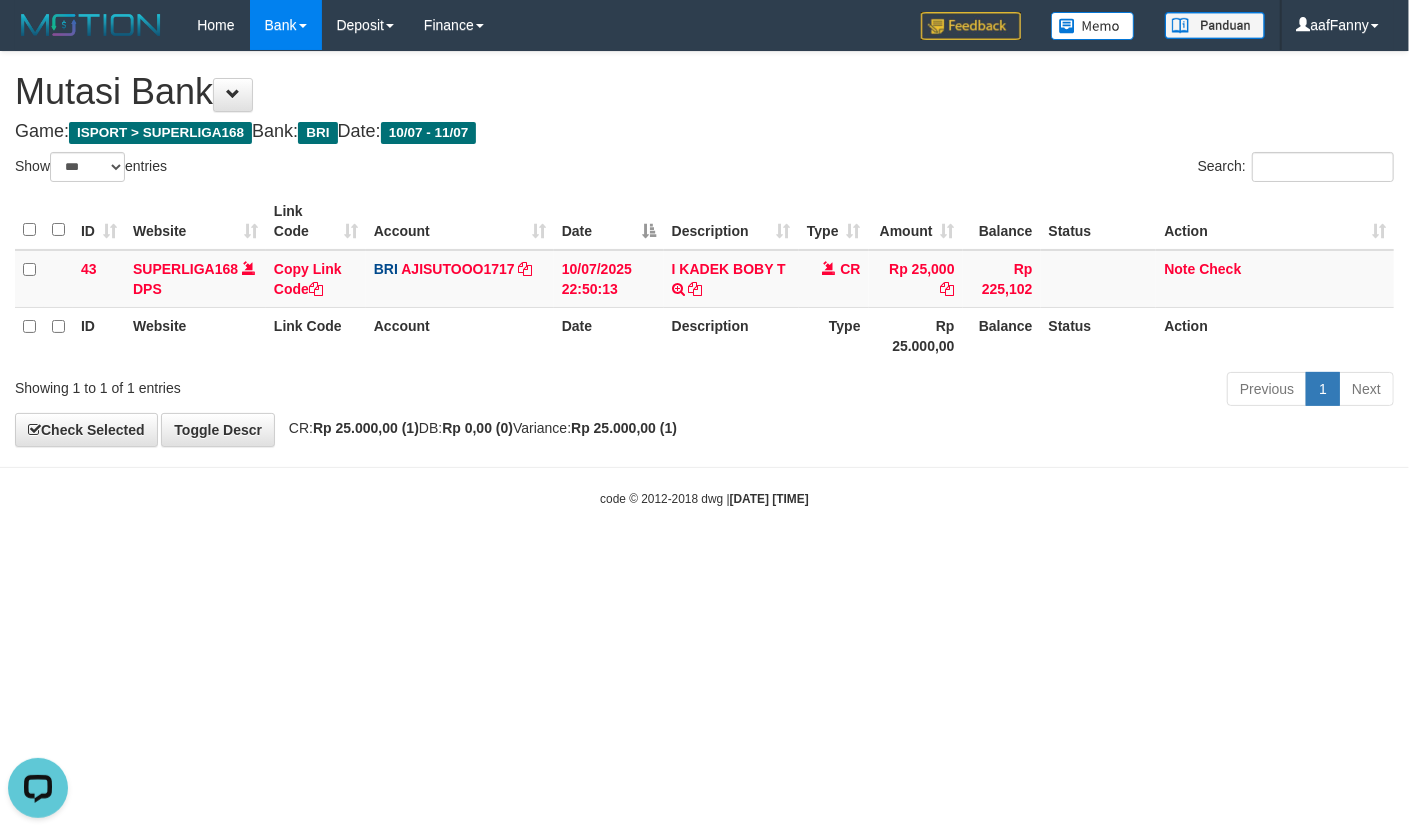 scroll, scrollTop: 0, scrollLeft: 0, axis: both 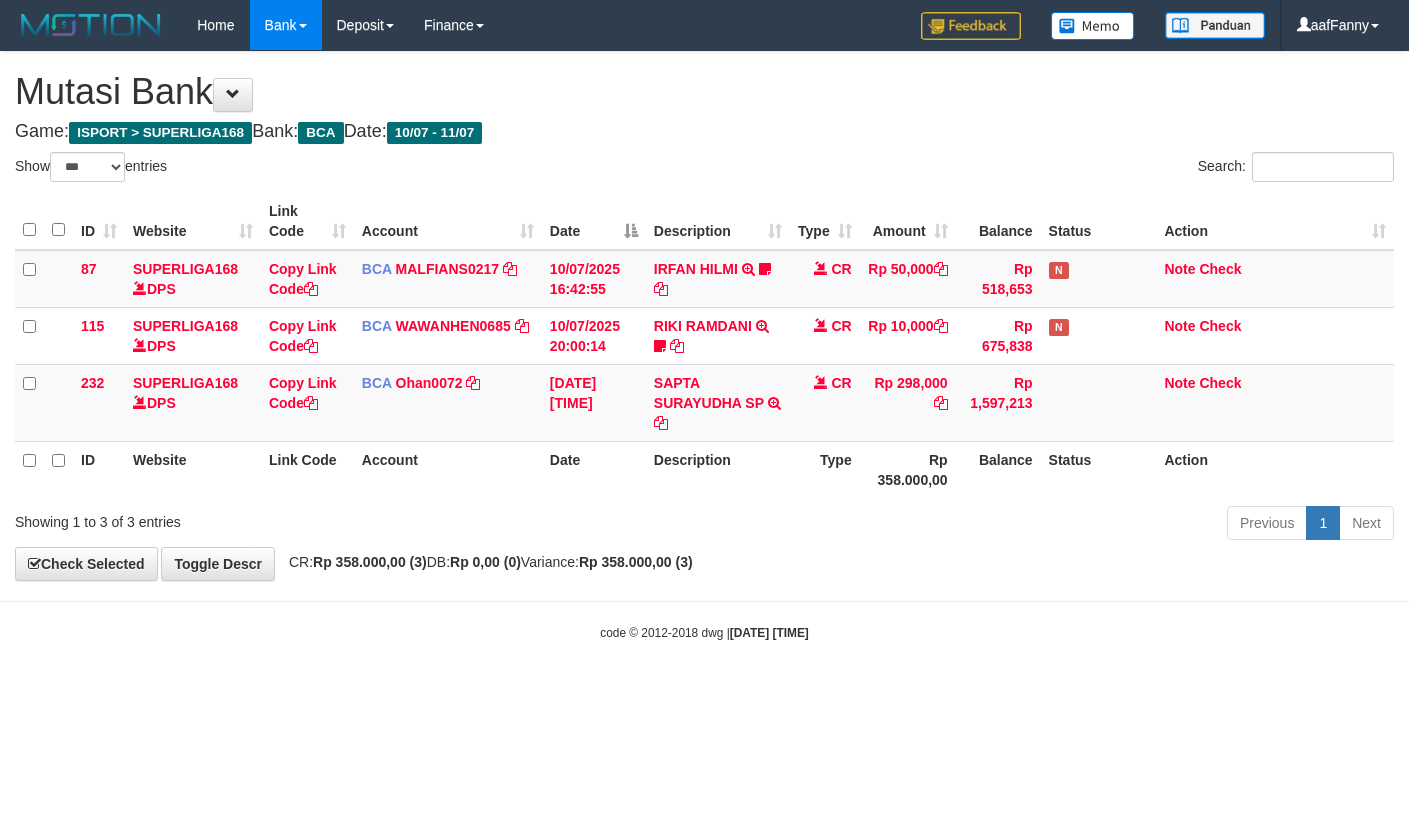 select on "***" 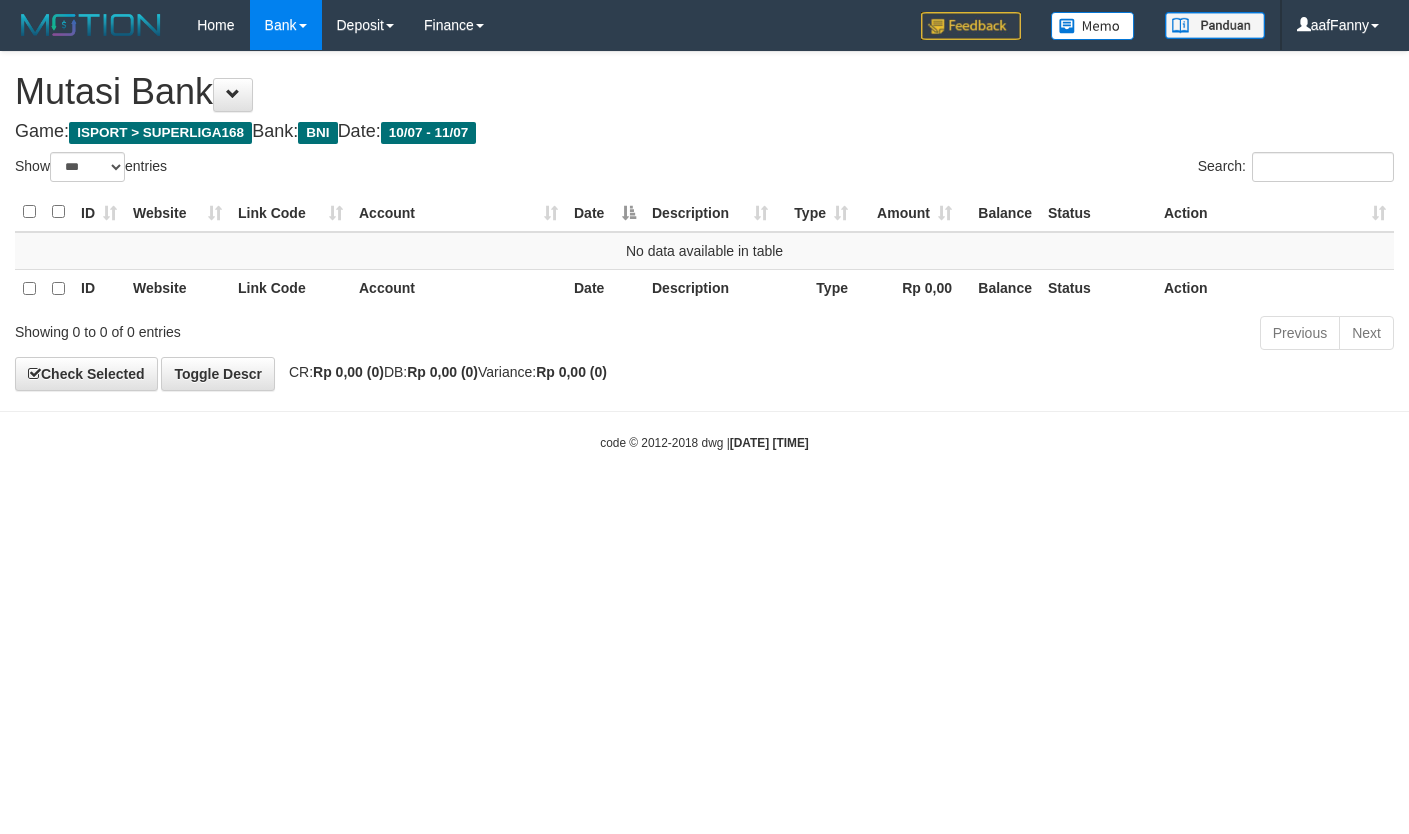 select on "***" 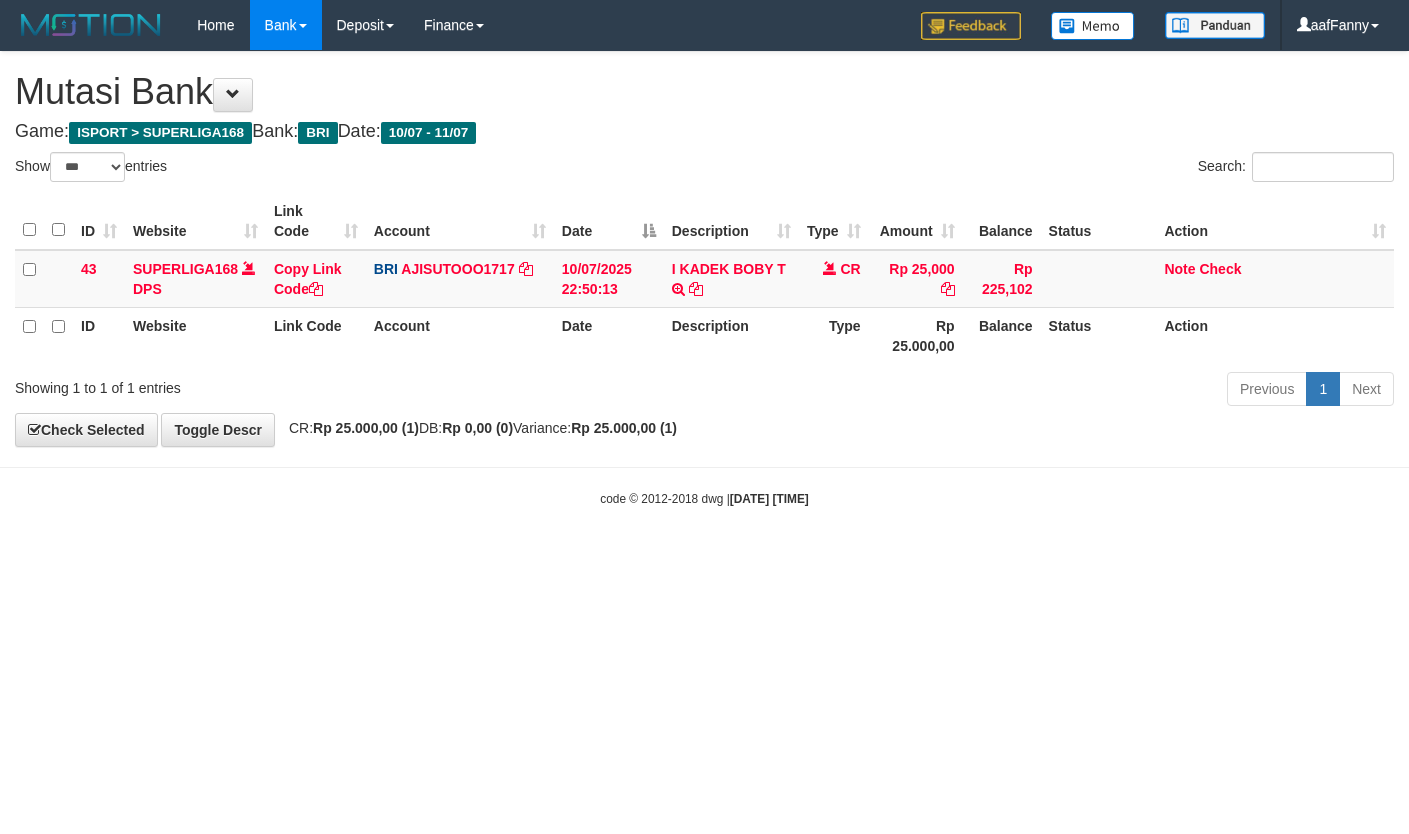 select on "***" 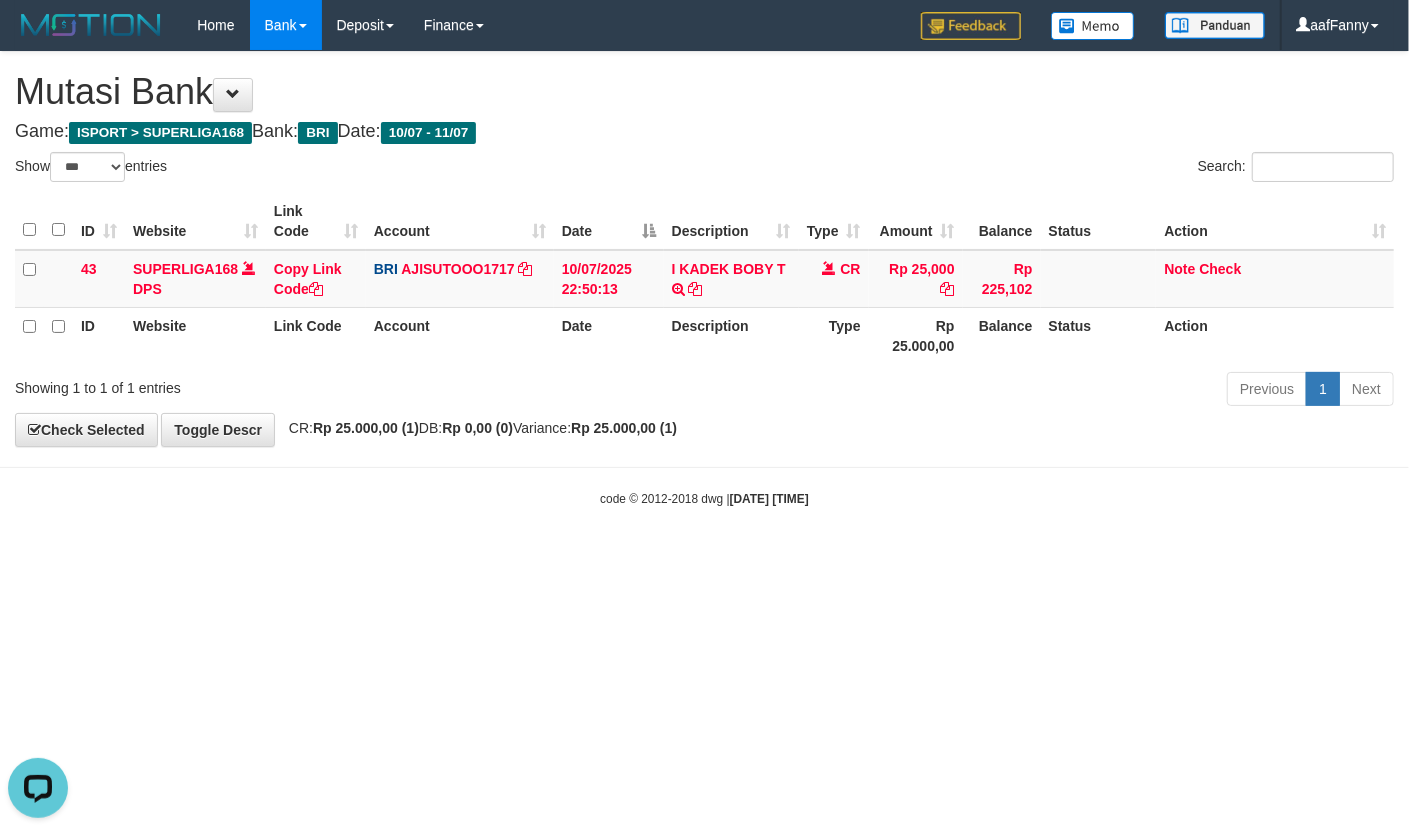 scroll, scrollTop: 0, scrollLeft: 0, axis: both 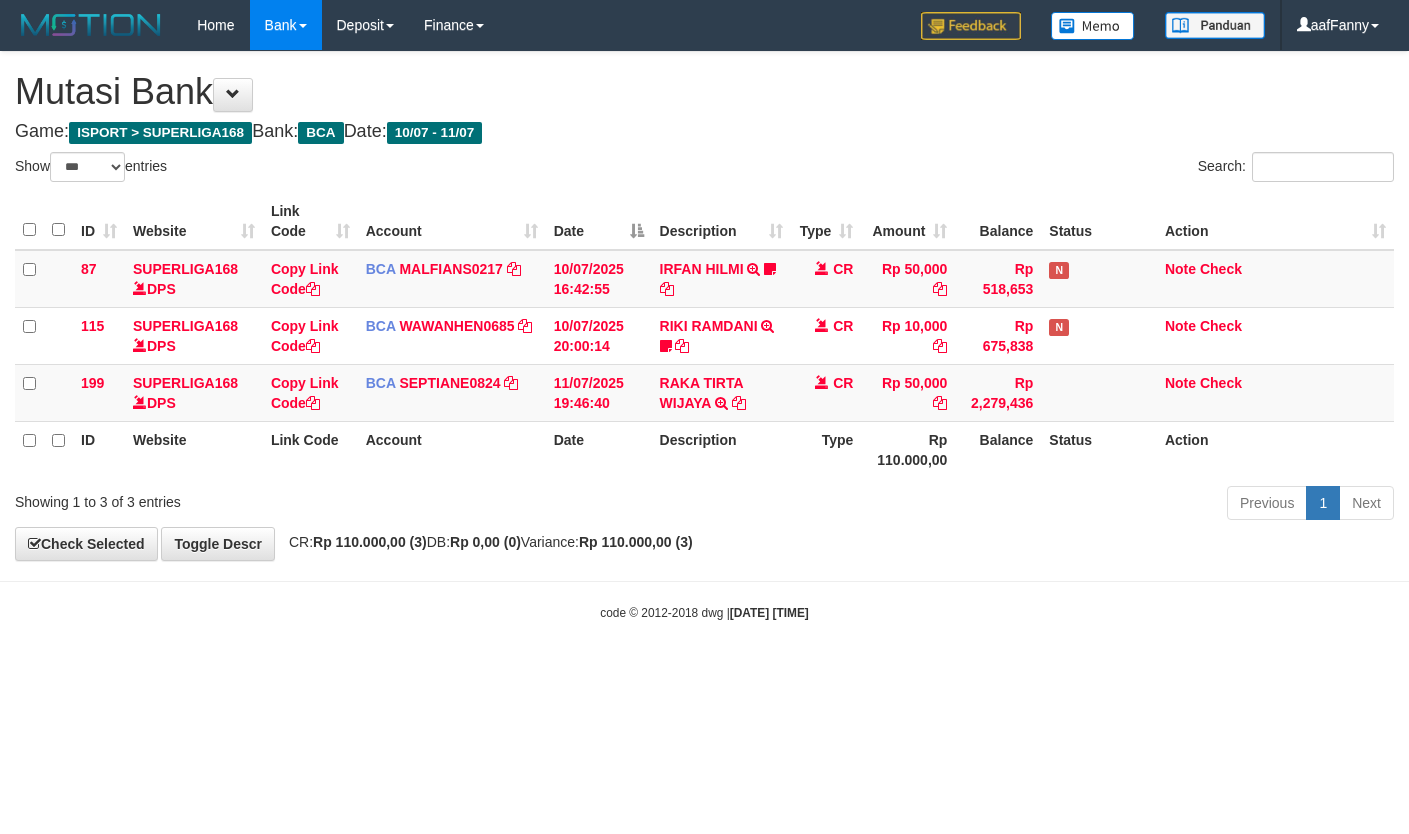 select on "***" 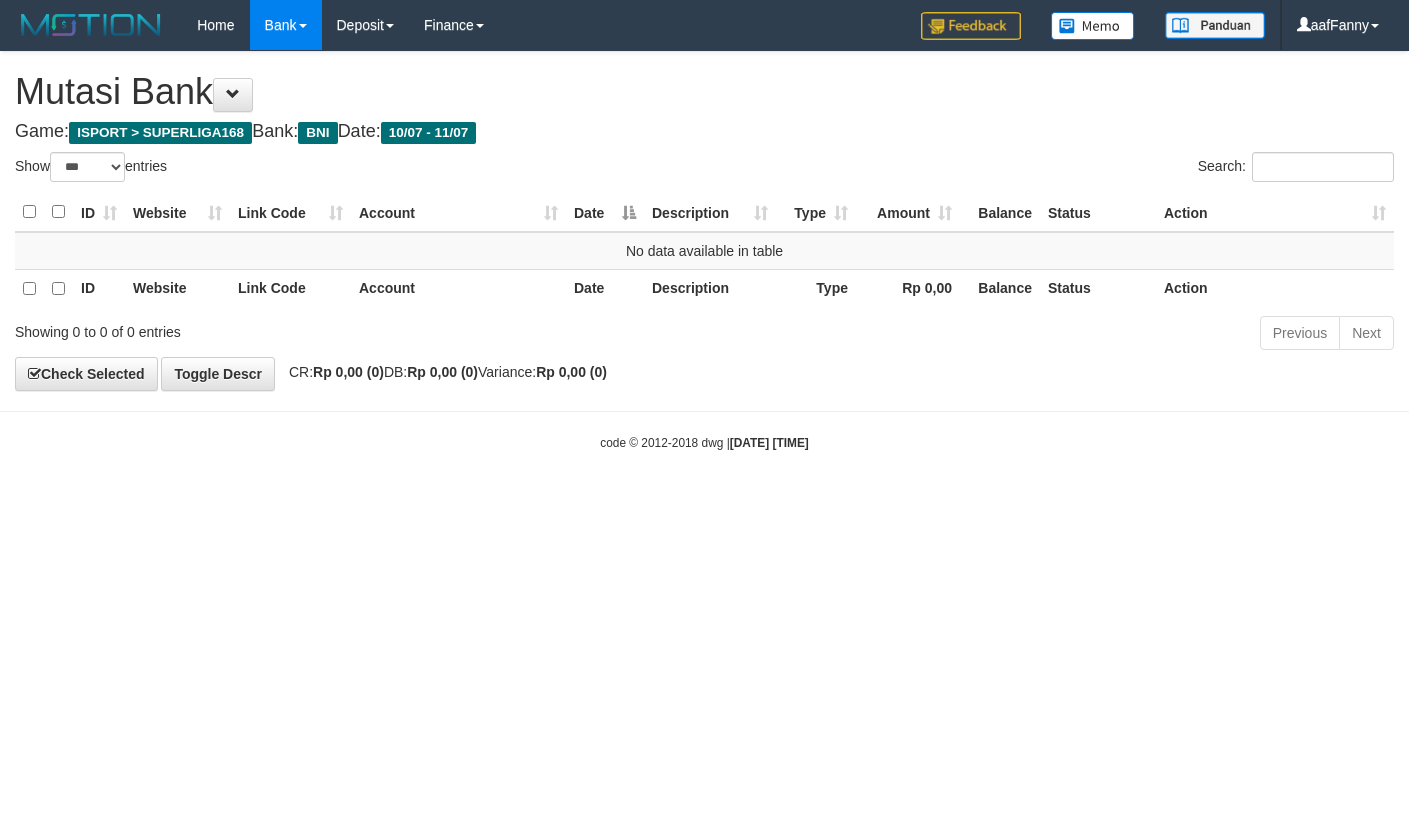 select on "***" 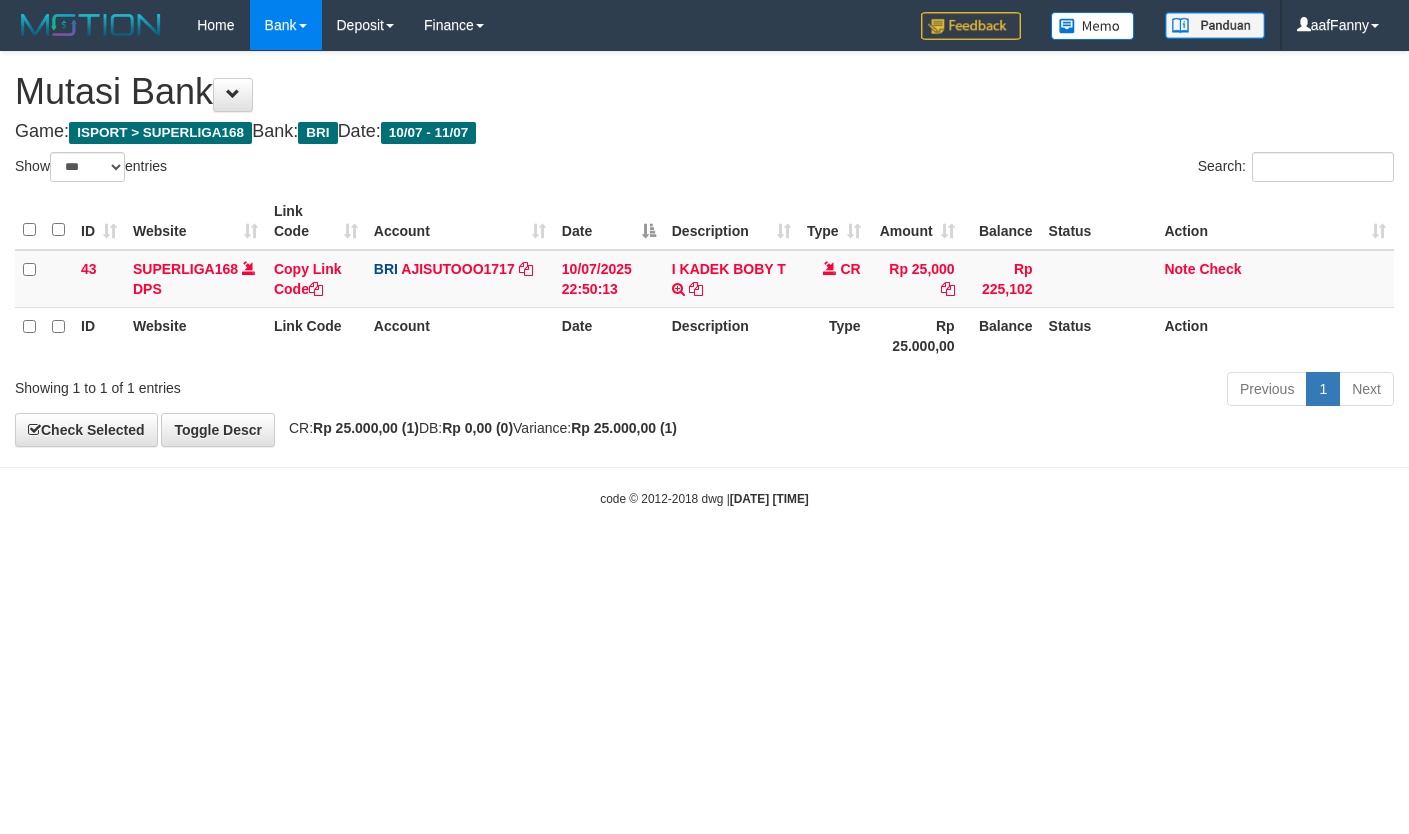 select on "***" 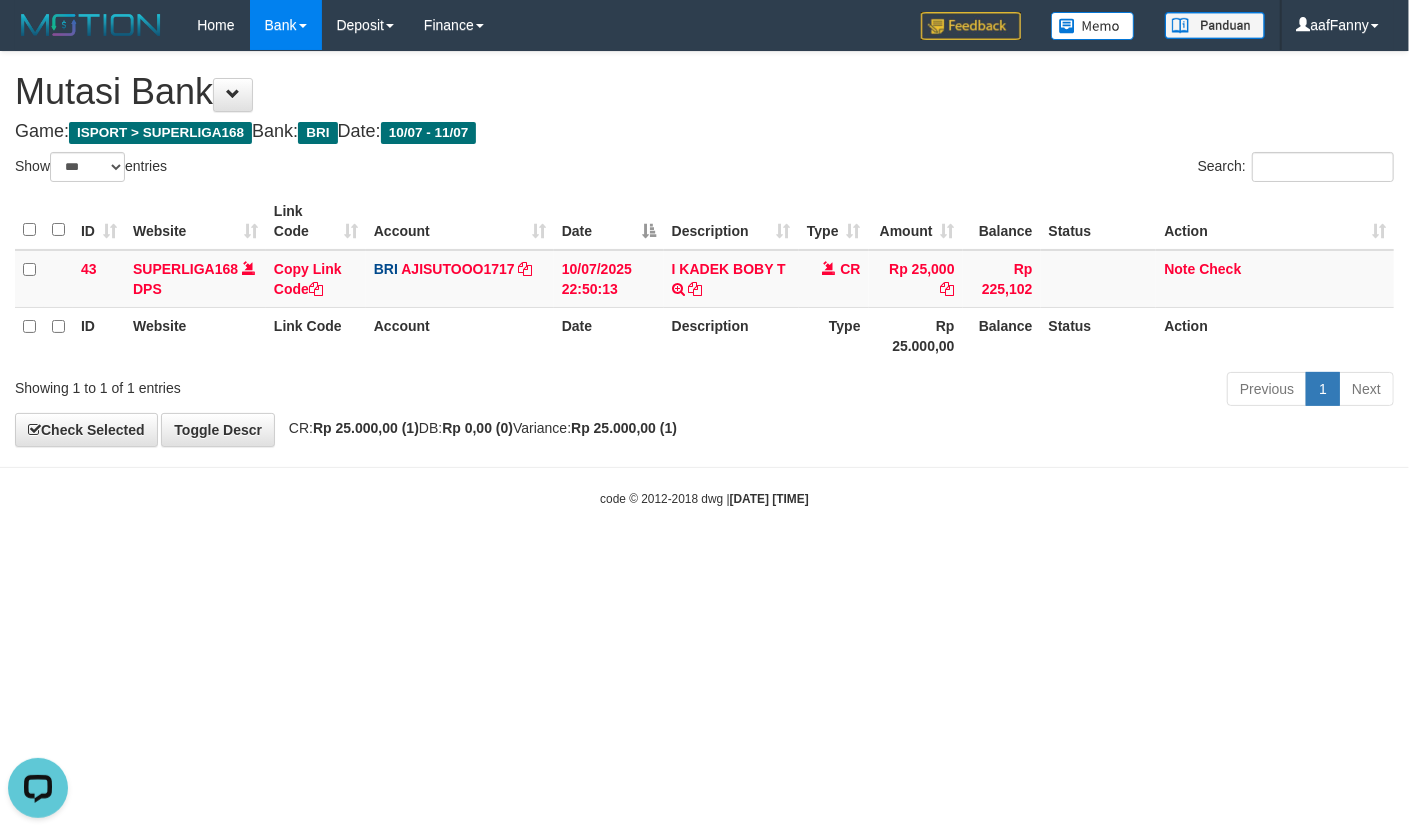 scroll, scrollTop: 0, scrollLeft: 0, axis: both 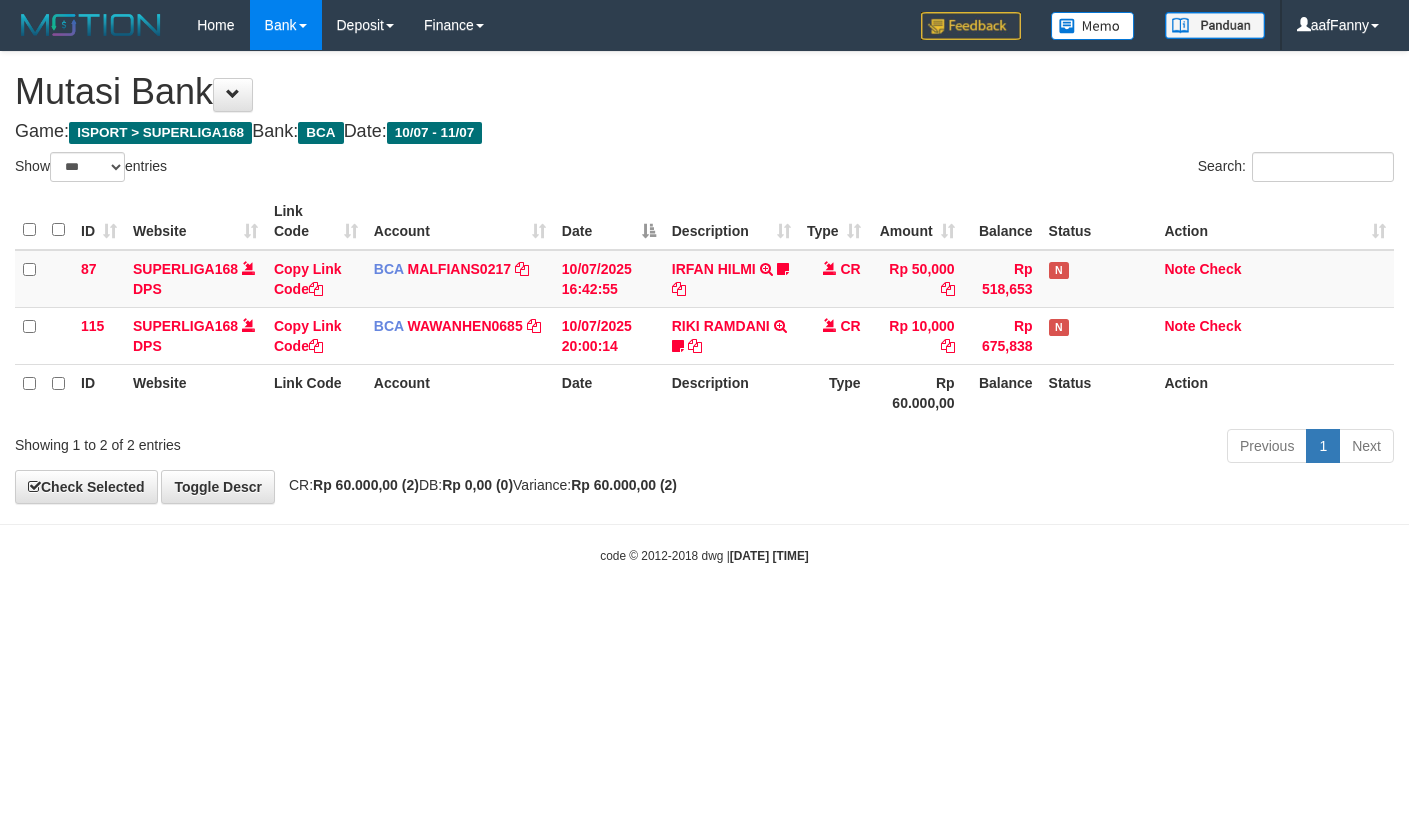 select on "***" 